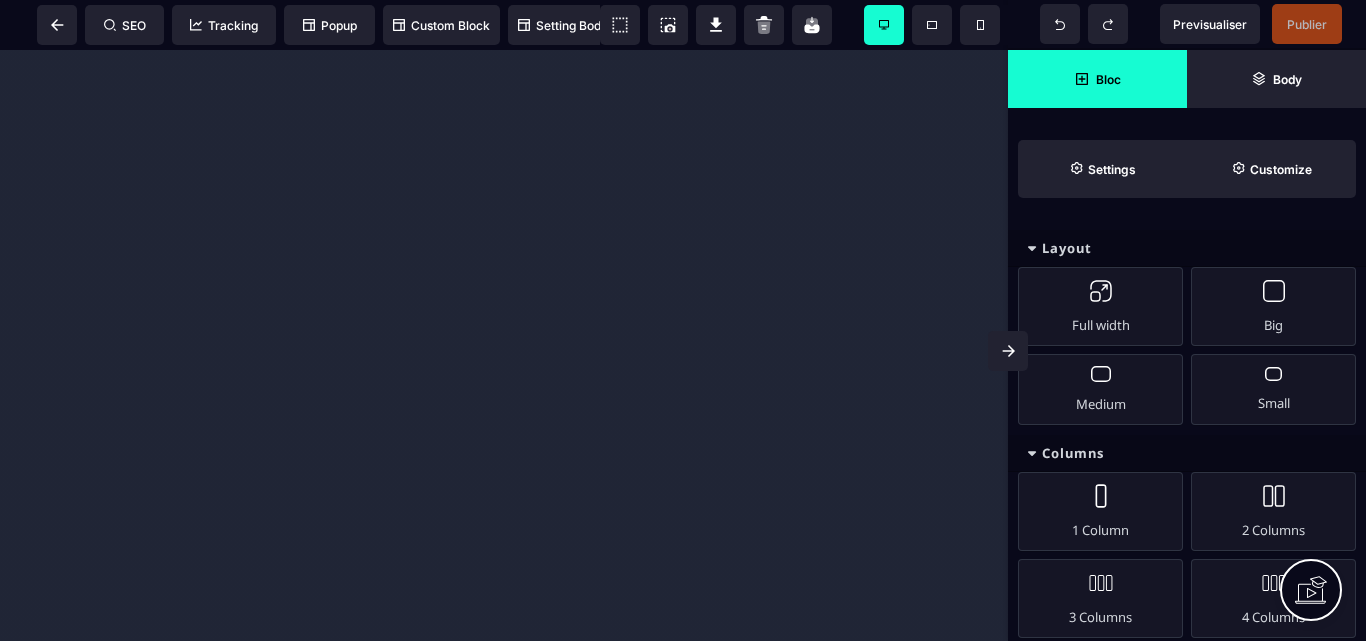 scroll, scrollTop: 0, scrollLeft: 0, axis: both 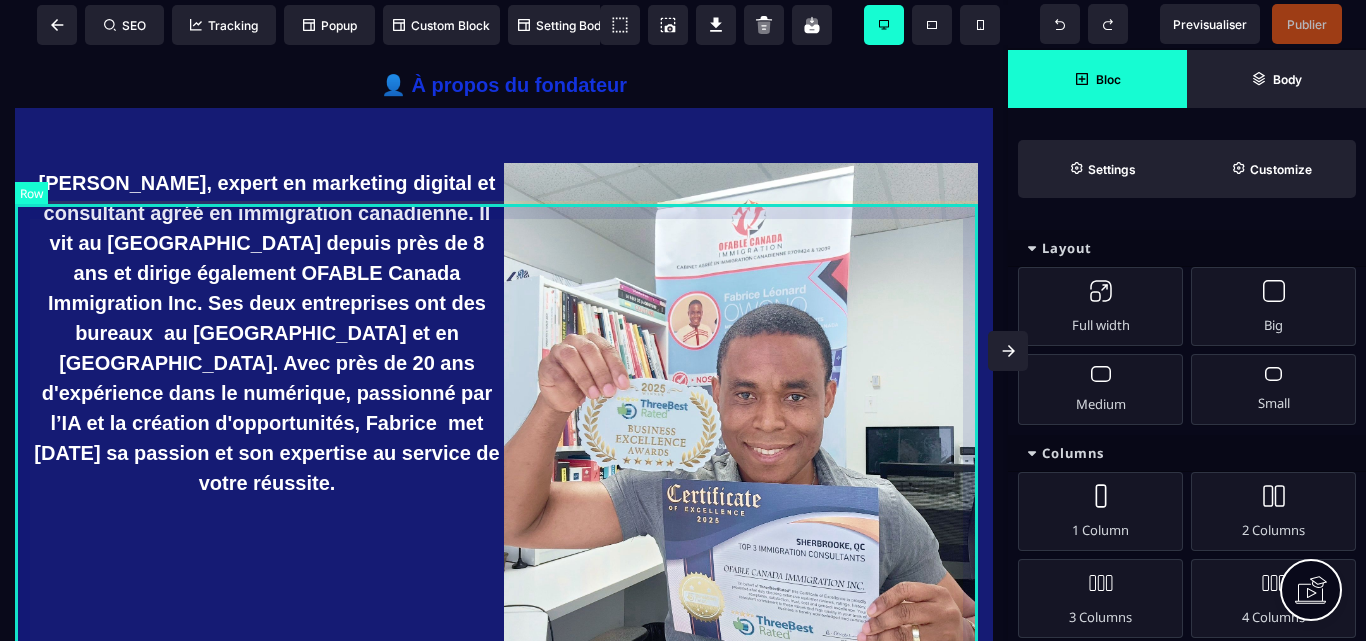click on "[PERSON_NAME], expert en marketing digital et consultant agréé en immigration canadienne. Il vit au [GEOGRAPHIC_DATA] depuis près de 8 ans et dirige également OFABLE Canada Immigration Inc. Ses deux entreprises ont des bureaux  au [GEOGRAPHIC_DATA] et en [GEOGRAPHIC_DATA]. Avec près de 20 ans d'expérience dans le numérique, passionné par l’IA et la création d'opportunités, Fabrice  met [DATE] sa passion et son expertise au service de votre réussite." at bounding box center [504, 452] 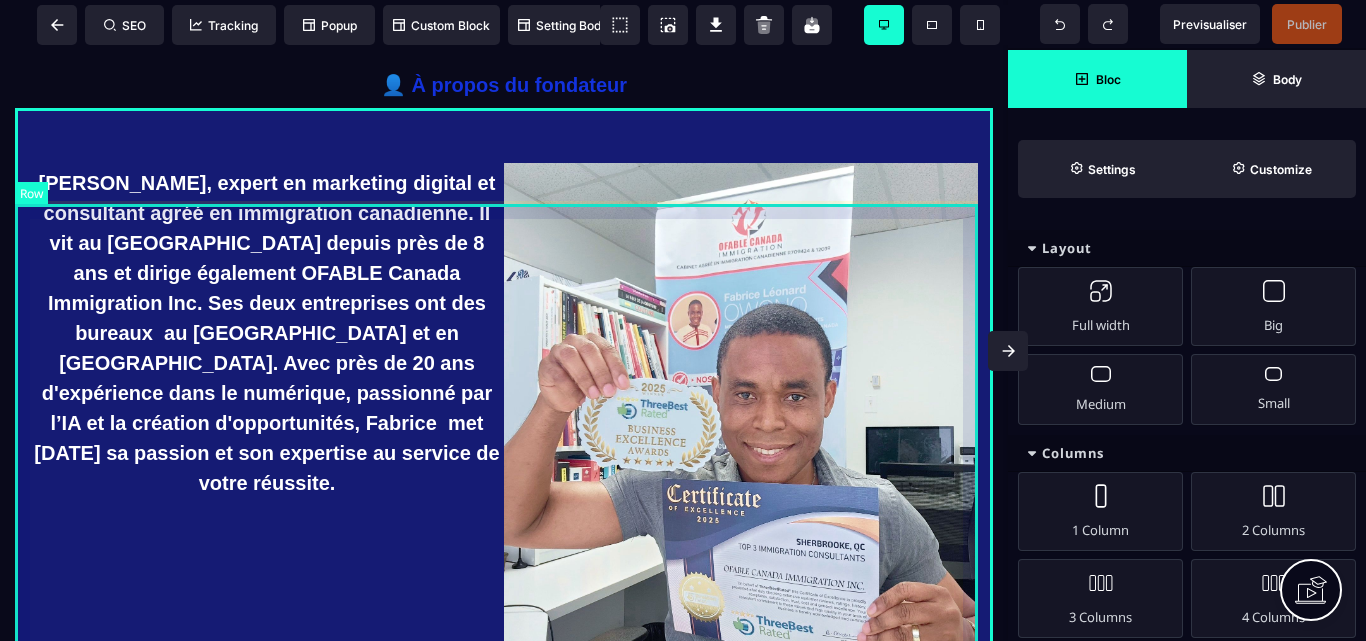 select on "*" 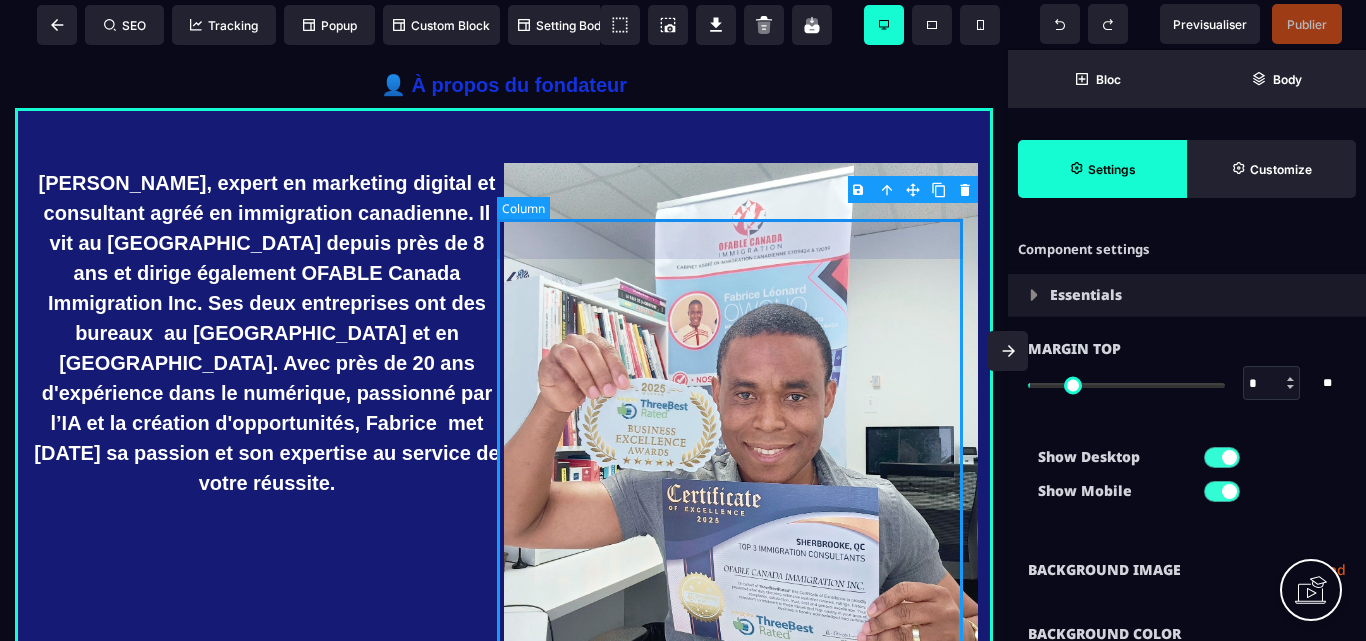 type on "*" 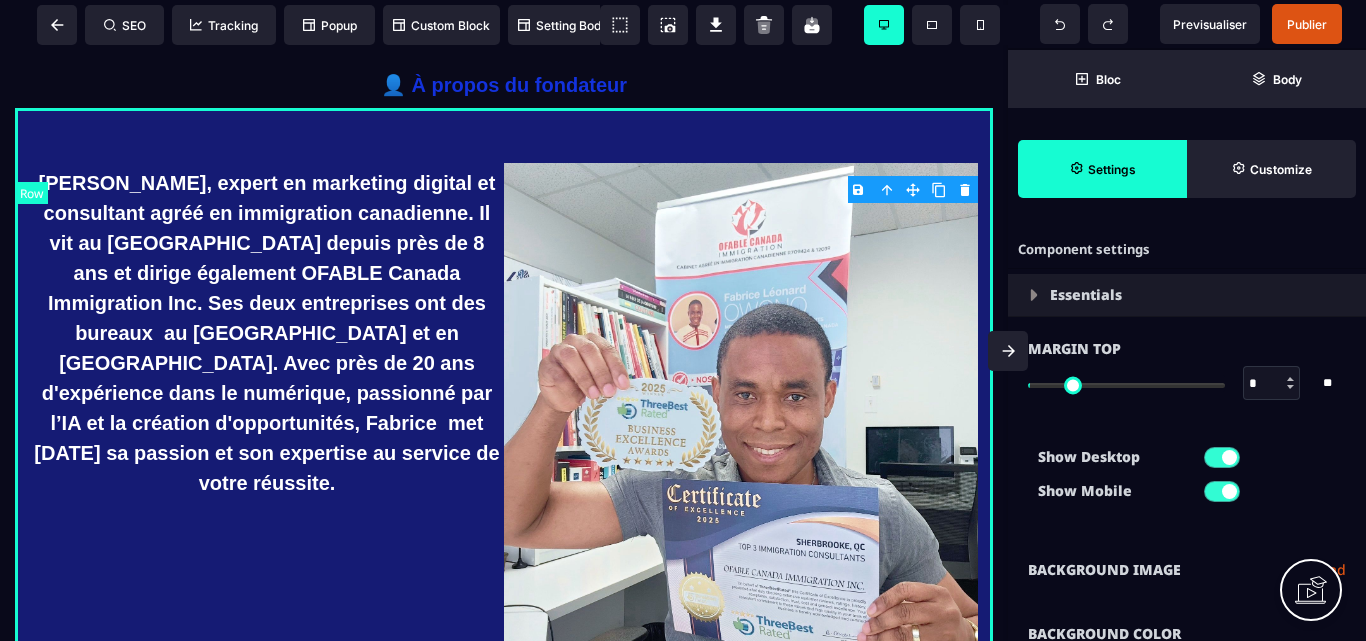 select 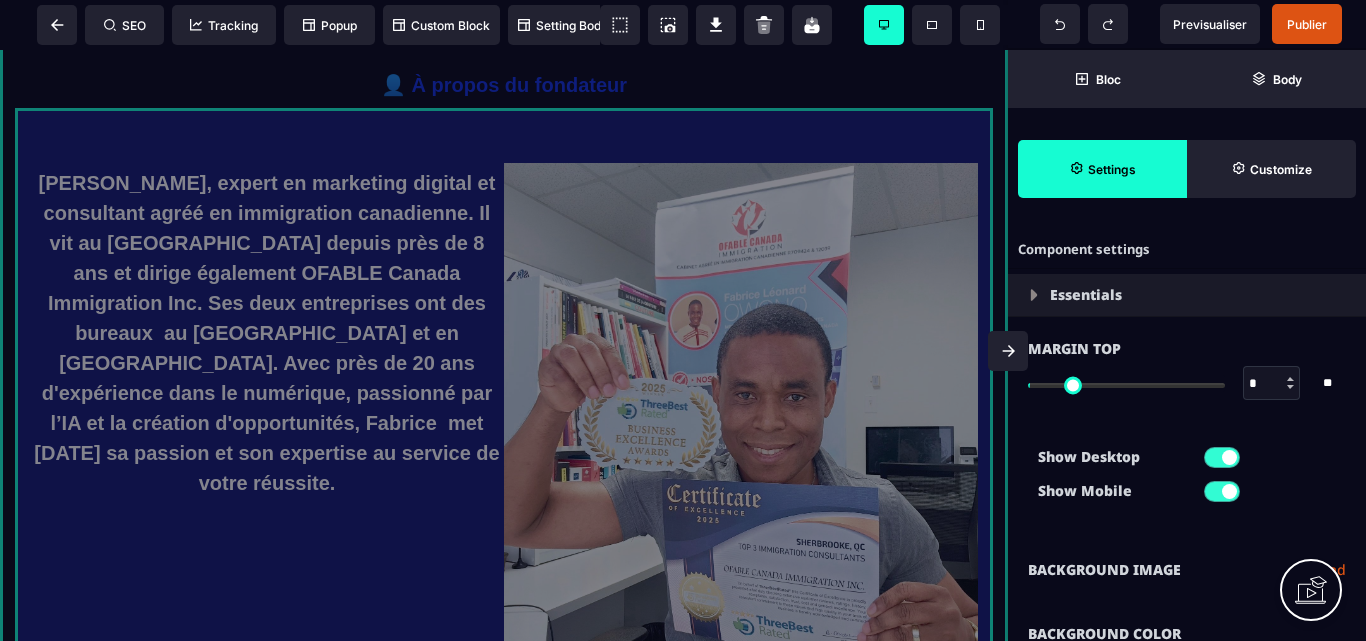 drag, startPoint x: 15, startPoint y: 188, endPoint x: 60, endPoint y: 221, distance: 55.803226 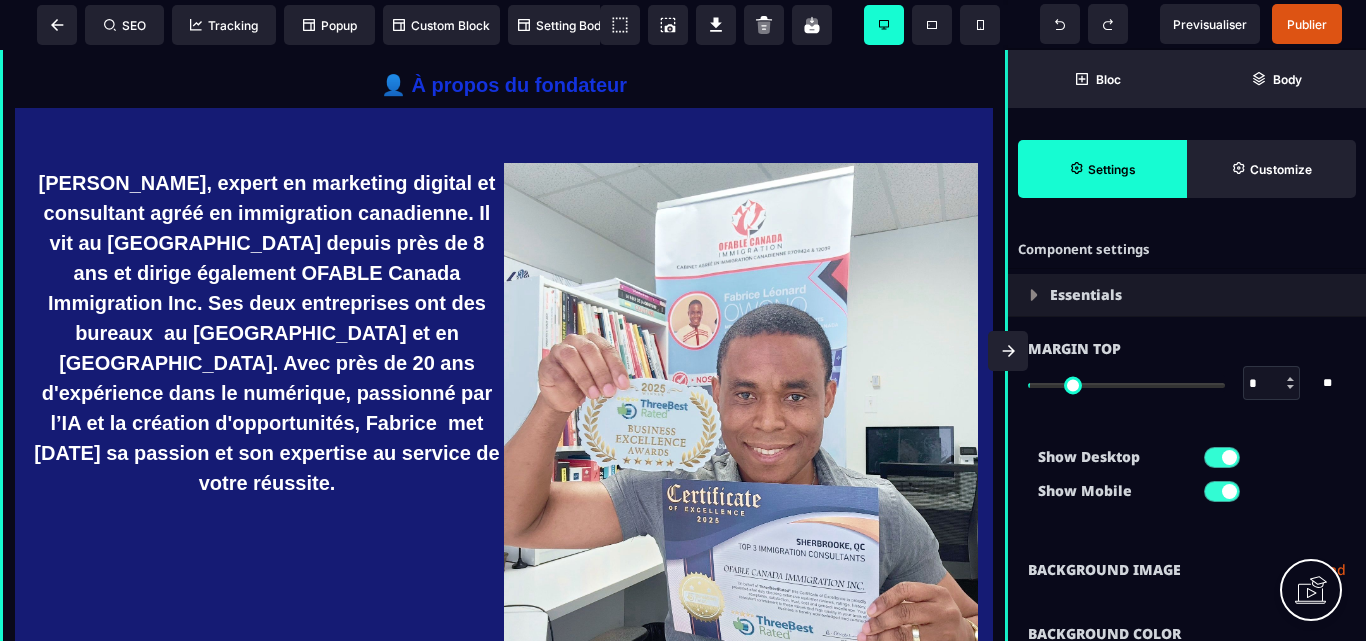 select on "*" 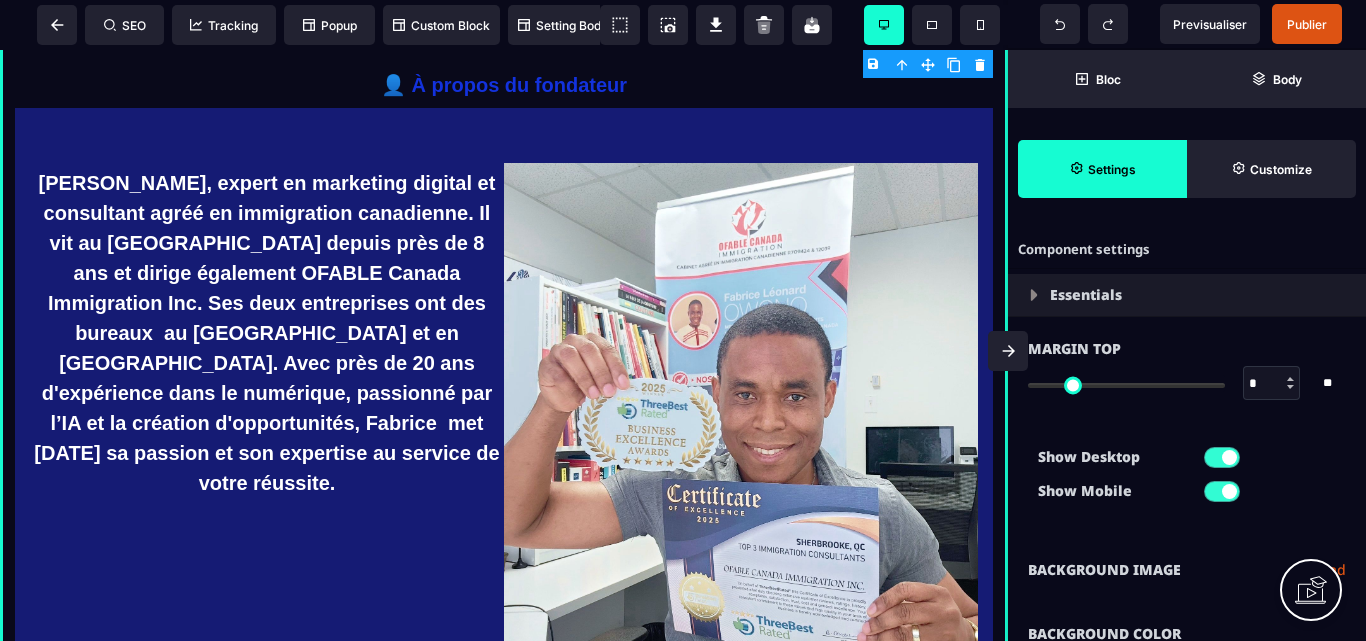 type on "*" 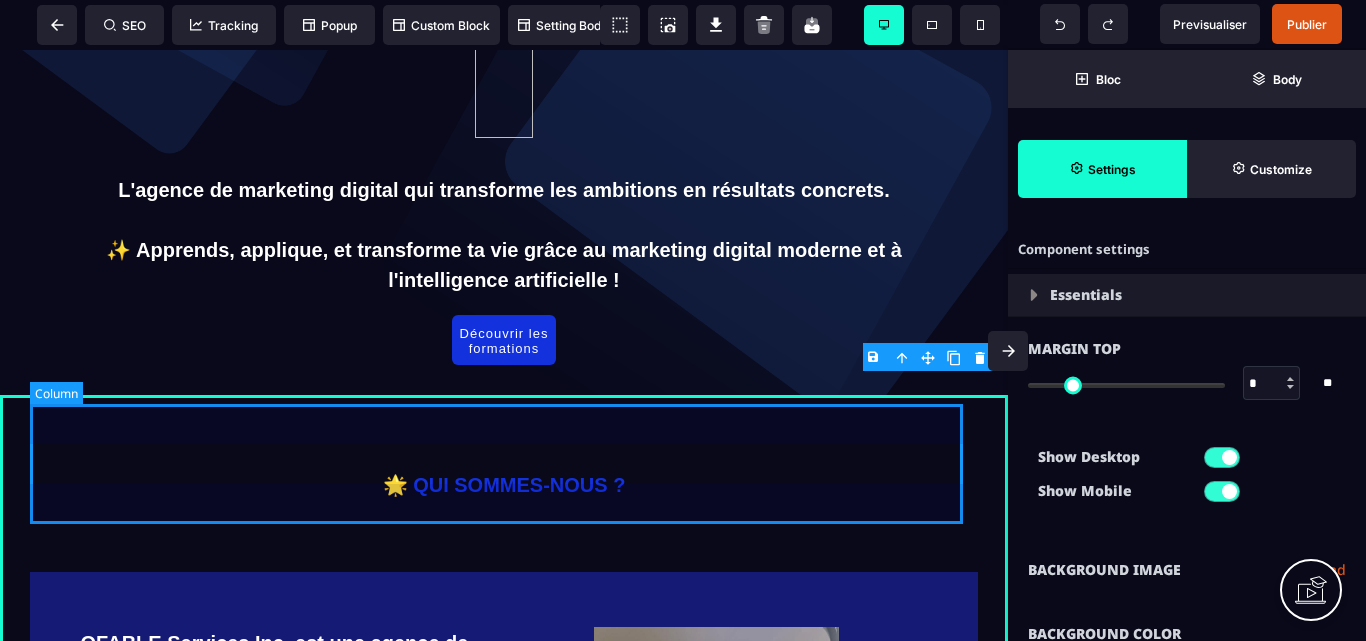 scroll, scrollTop: 300, scrollLeft: 0, axis: vertical 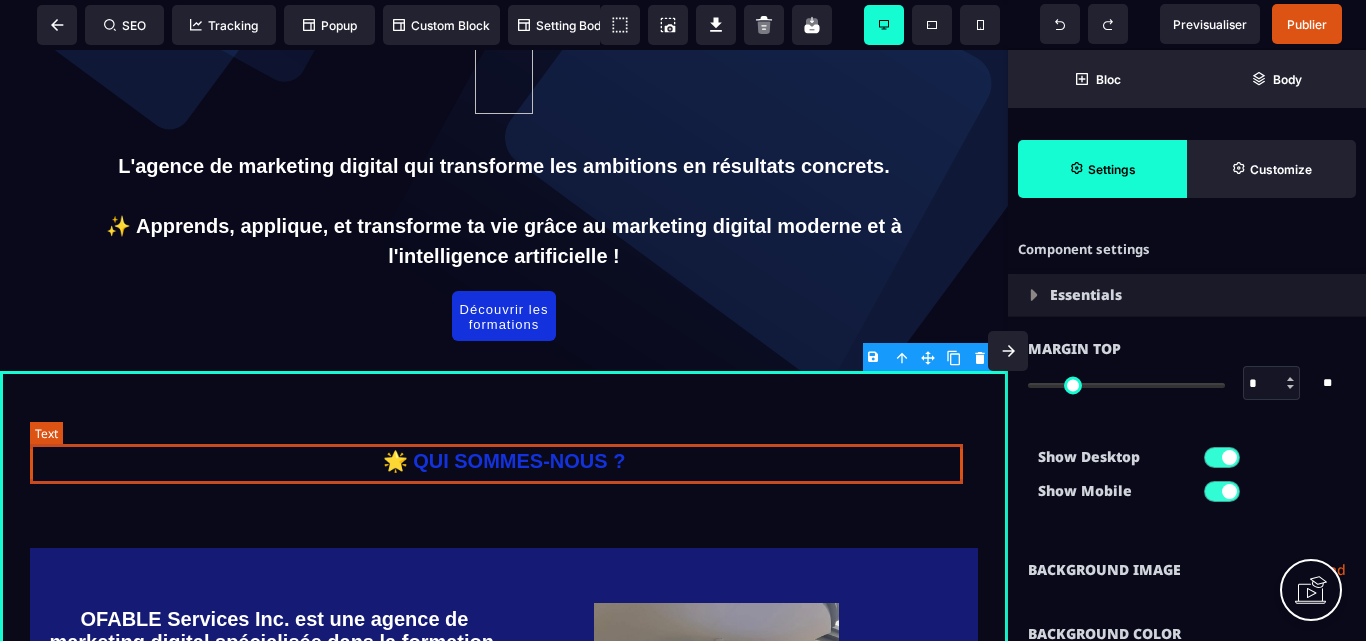 click on "🌟 QUI SOMMES-NOUS ?" at bounding box center [504, 461] 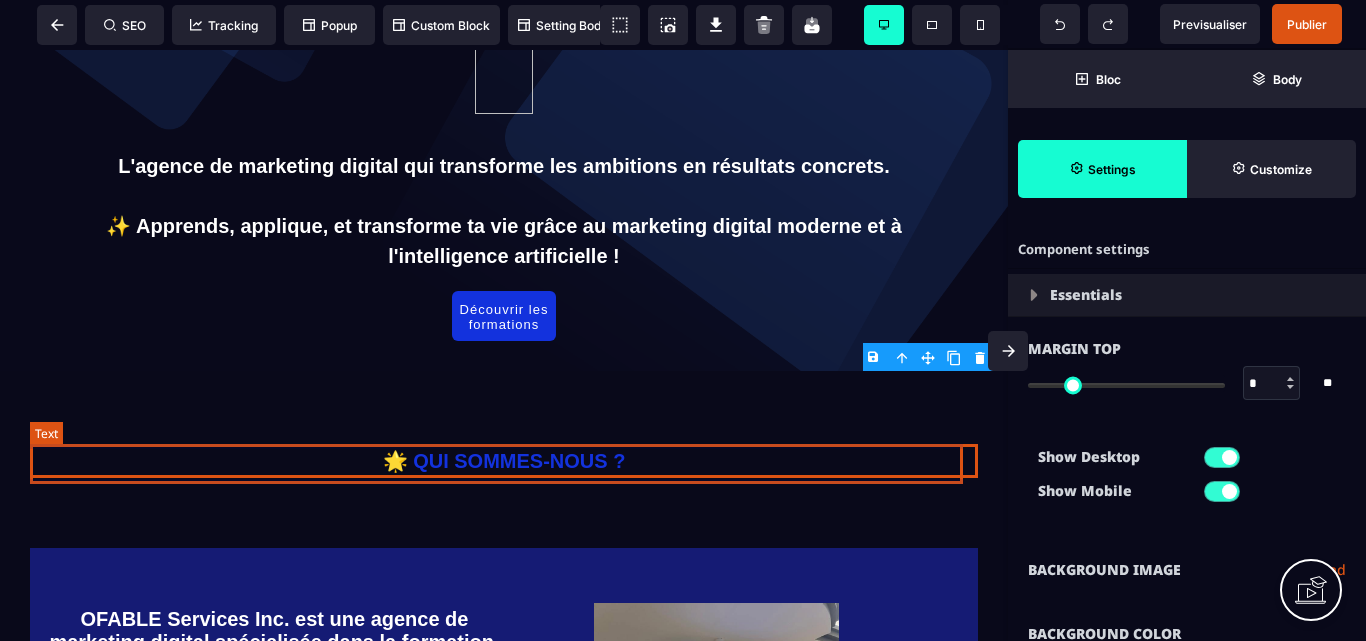select on "***" 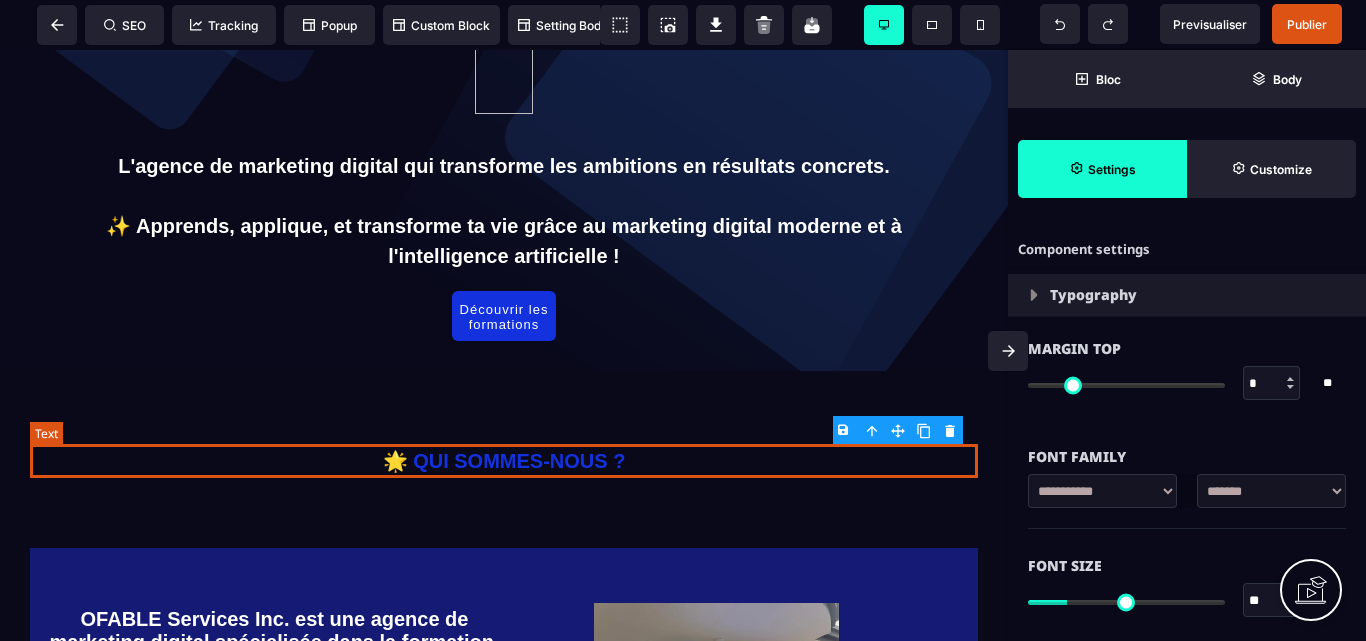 type on "*" 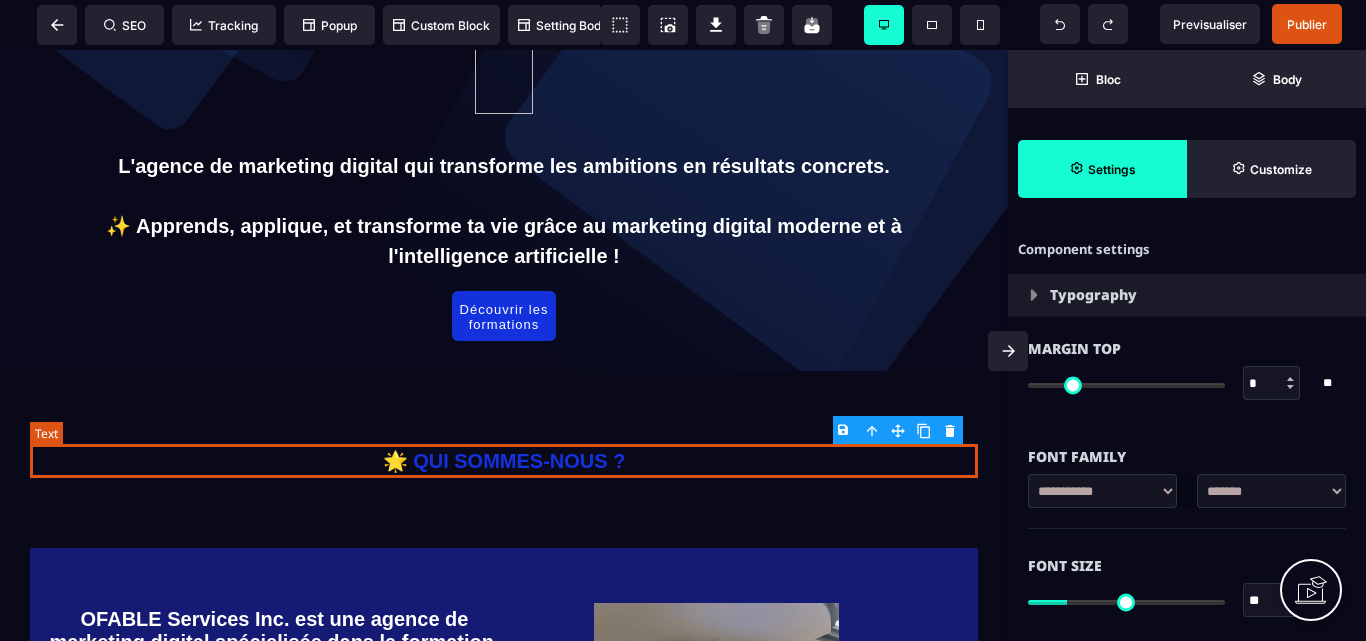 click on "🌟 QUI SOMMES-NOUS ?" at bounding box center (504, 461) 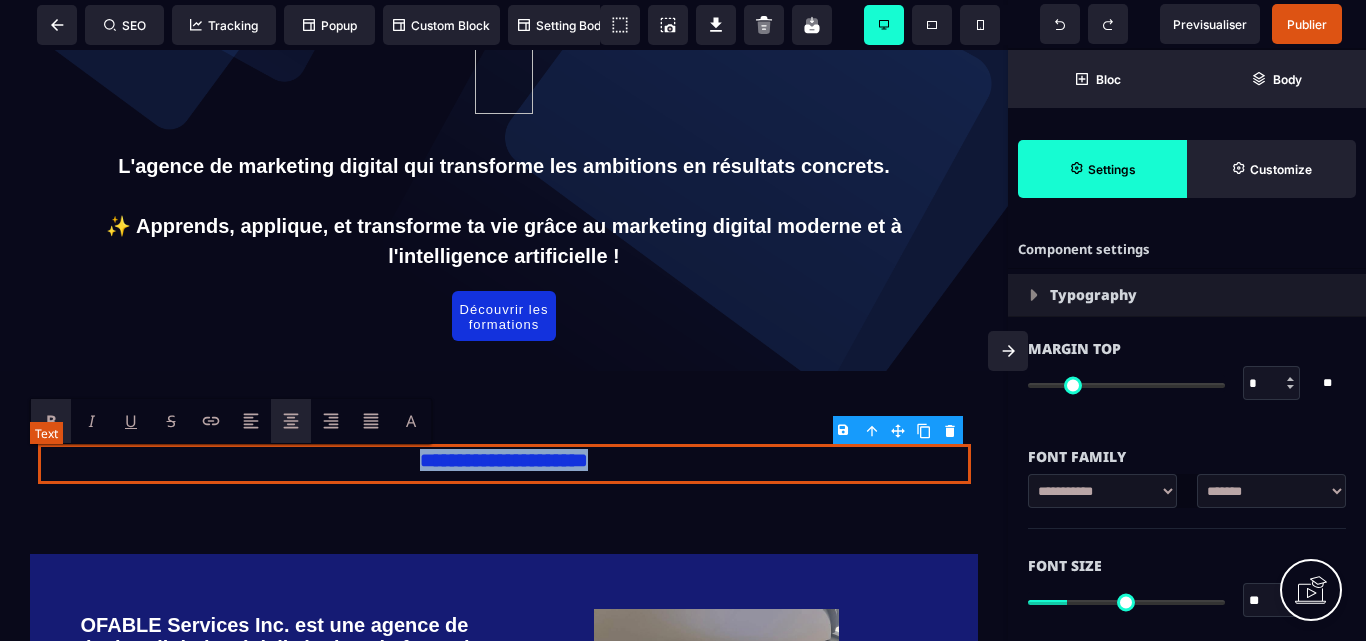 drag, startPoint x: 628, startPoint y: 464, endPoint x: 376, endPoint y: 461, distance: 252.01785 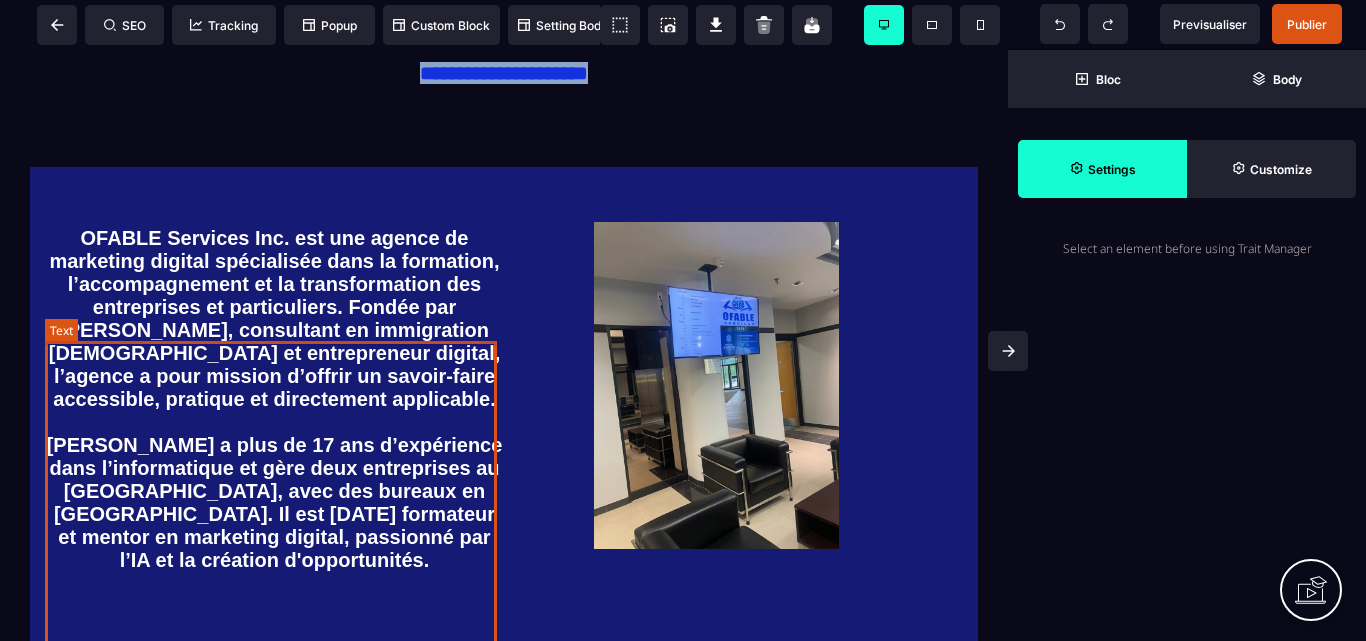 scroll, scrollTop: 700, scrollLeft: 0, axis: vertical 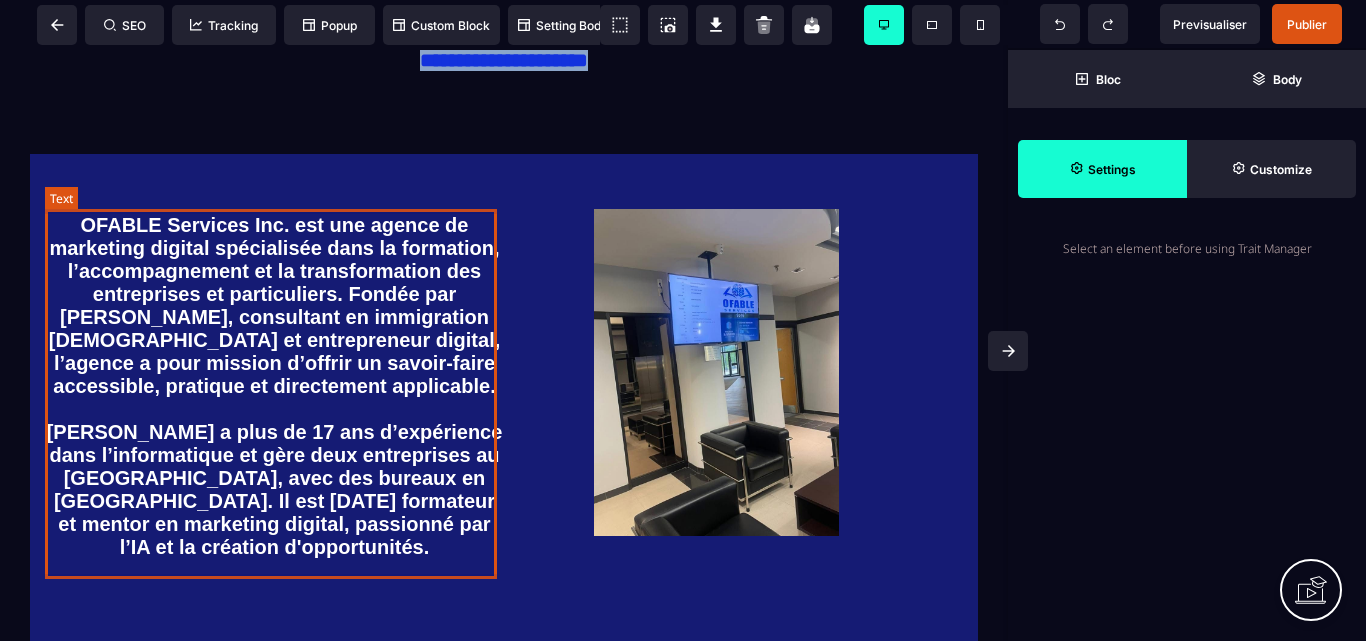 click on "OFABLE Services Inc. est une agence de marketing digital spécialisée dans la formation, l’accompagnement et la transformation des entreprises et particuliers. Fondée par [PERSON_NAME], consultant en immigration [DEMOGRAPHIC_DATA] et entrepreneur digital, l’agence a pour mission d’offrir un savoir-faire accessible, pratique et directement applicable.  [PERSON_NAME] a plus de 17 ans d’expérience dans l’informatique et gère deux entreprises au [GEOGRAPHIC_DATA], avec des bureaux en [GEOGRAPHIC_DATA]. Il est [DATE] formateur et mentor en marketing digital, passionné par l’IA et la création d'opportunités." at bounding box center (274, 386) 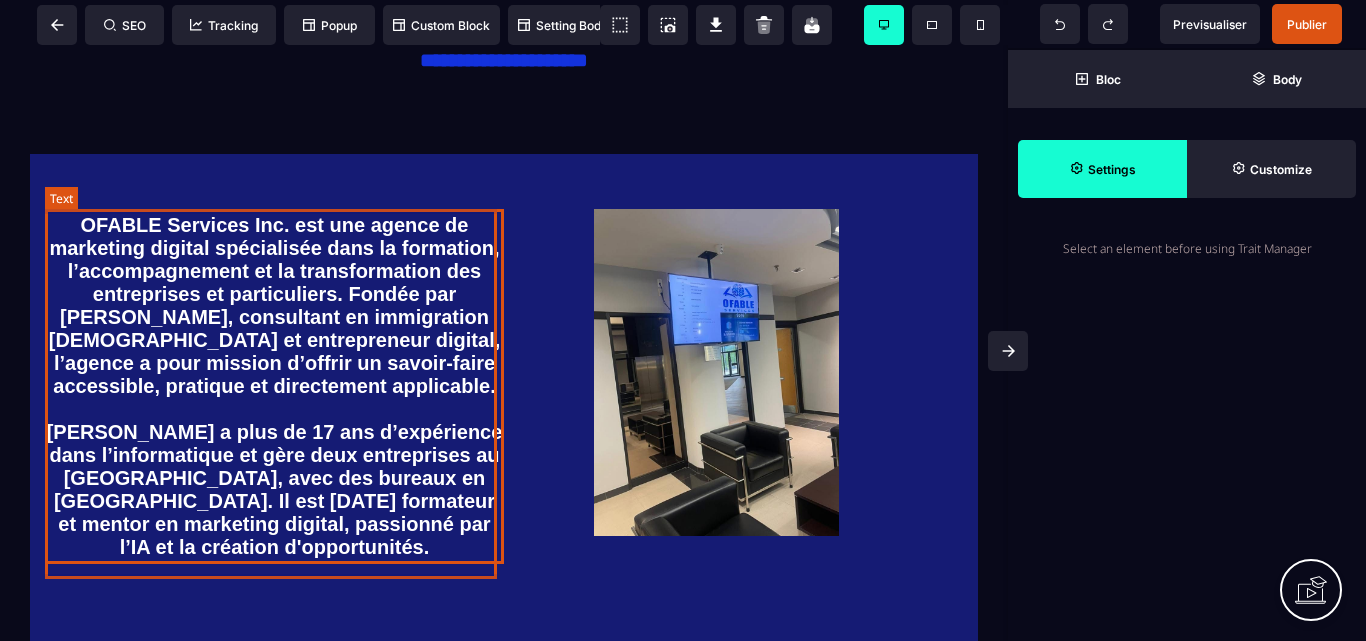 select on "***" 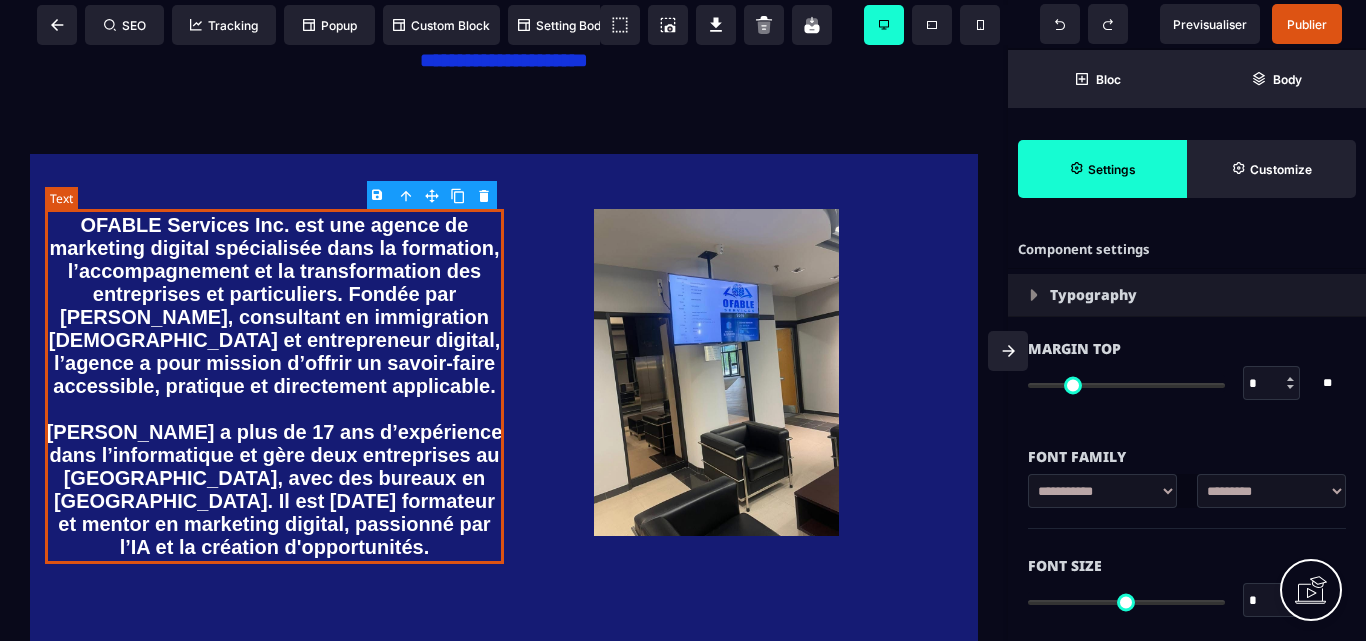 type on "*" 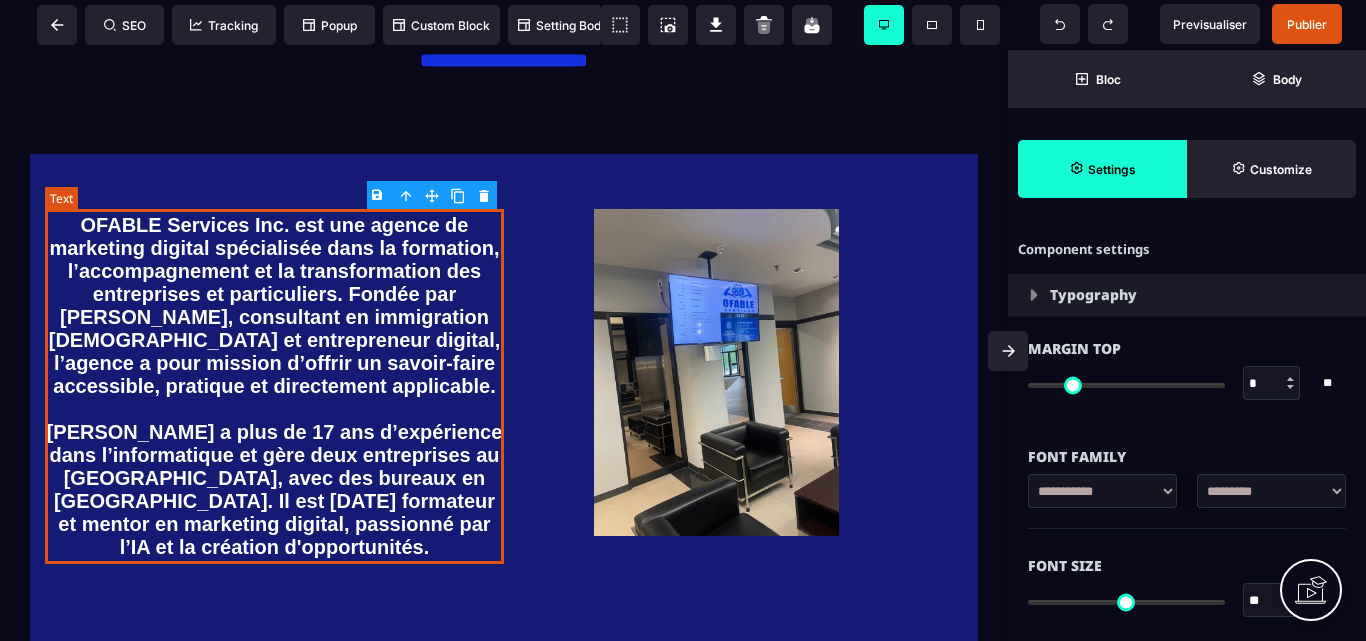 type on "*" 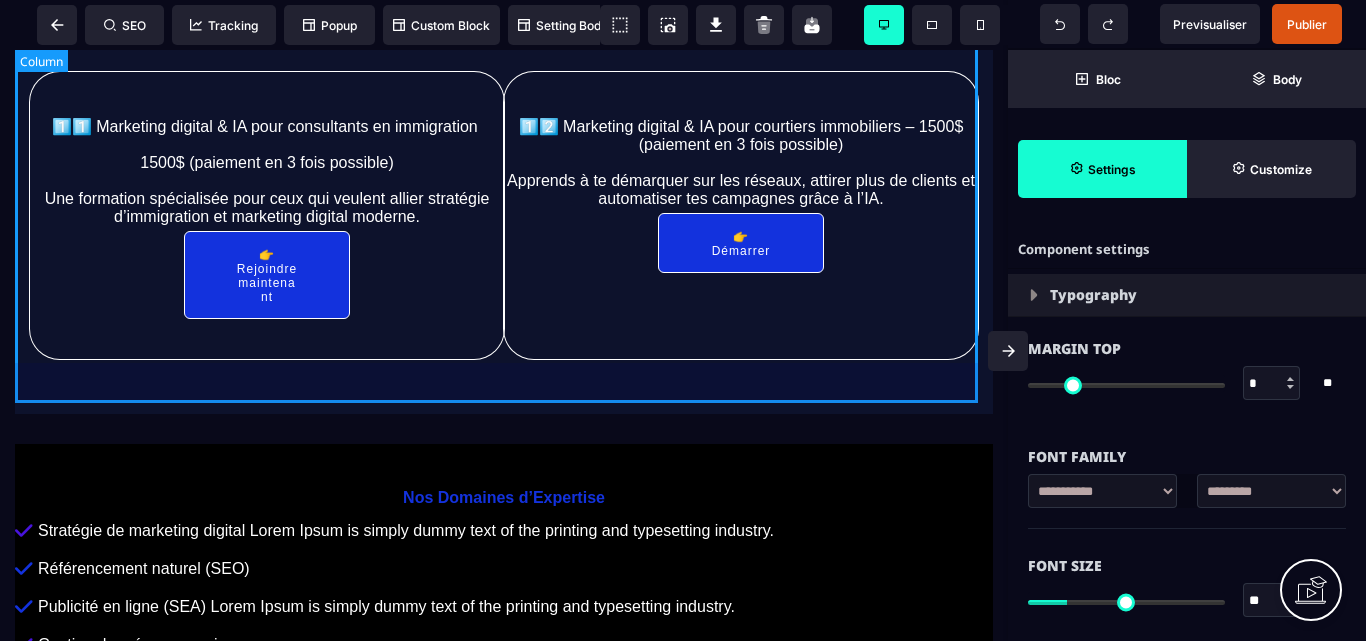 scroll, scrollTop: 6400, scrollLeft: 0, axis: vertical 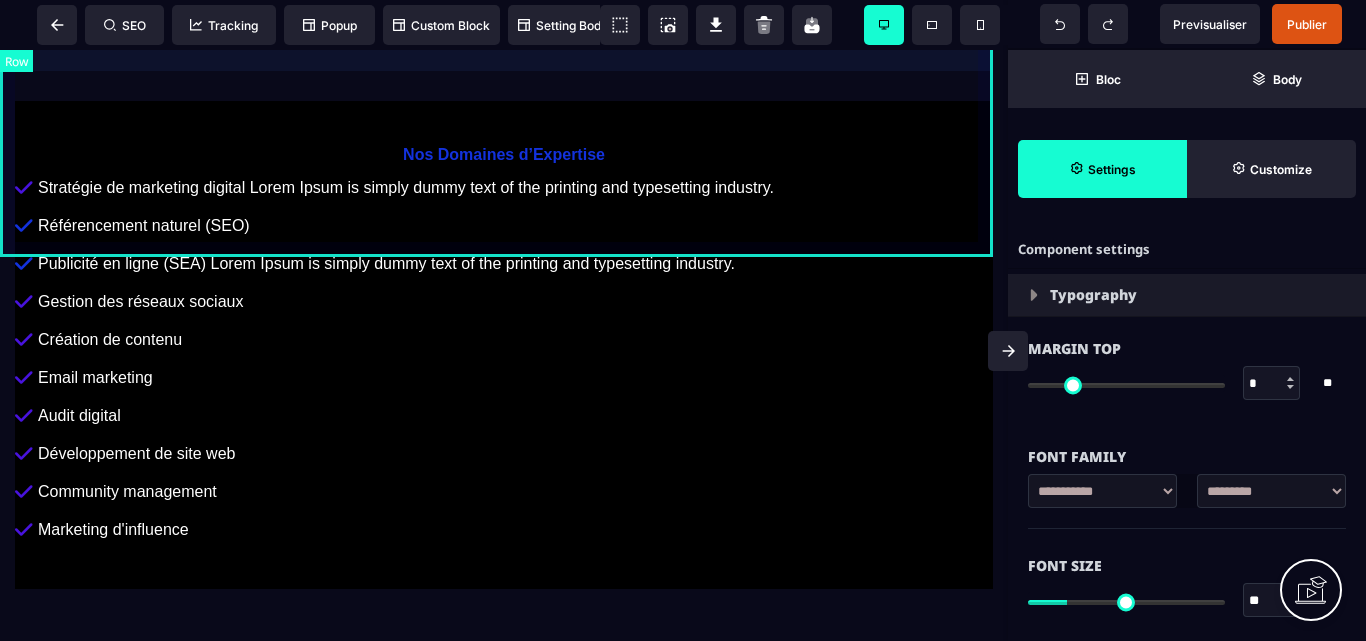 click on "🧱 Catalogue des Formations 1️⃣ Formation complète en Marketing digital  70$ / 25.000FCFA Objectif : Comprendre le marketing digital, créer des visuels avec Canva, gérer tes réseaux et planifier ton contenu efficacement. 18 modules complets + accès à vie 👉 S’inscrire ici 2️⃣ ChatGPT et le Marketing Digital  25 $ / 10.000 FCFA Objectif : Maîtriser ChatGPT pour rédiger, planifier et créer du contenu pour vos pages, pubs, emails, scripts... Vous serez capable d’automatiser et propulser votre business sans effort. 👉 Commencer  👉 S’inscrire ici 3️⃣ Formation Canva Pro  25 $ / 10.000 FCFA Objectif : Apprendre à créer des visuels professionnels sans être graphiste.  Commencer maintenant   👉 S’inscrire ici 4️⃣ Formation Capcut  25 $ / 10.000 FCFA Objectif : Apprendre à créer des vidéos professionnelles pour TikTok, Instagram, Facebook et YouTube. 👉 Commencer maintenant  👉 S’inscrire ici 5️⃣ Formation Photoshop
(25 $ / 10.000 FCFA)" at bounding box center [504, -999] 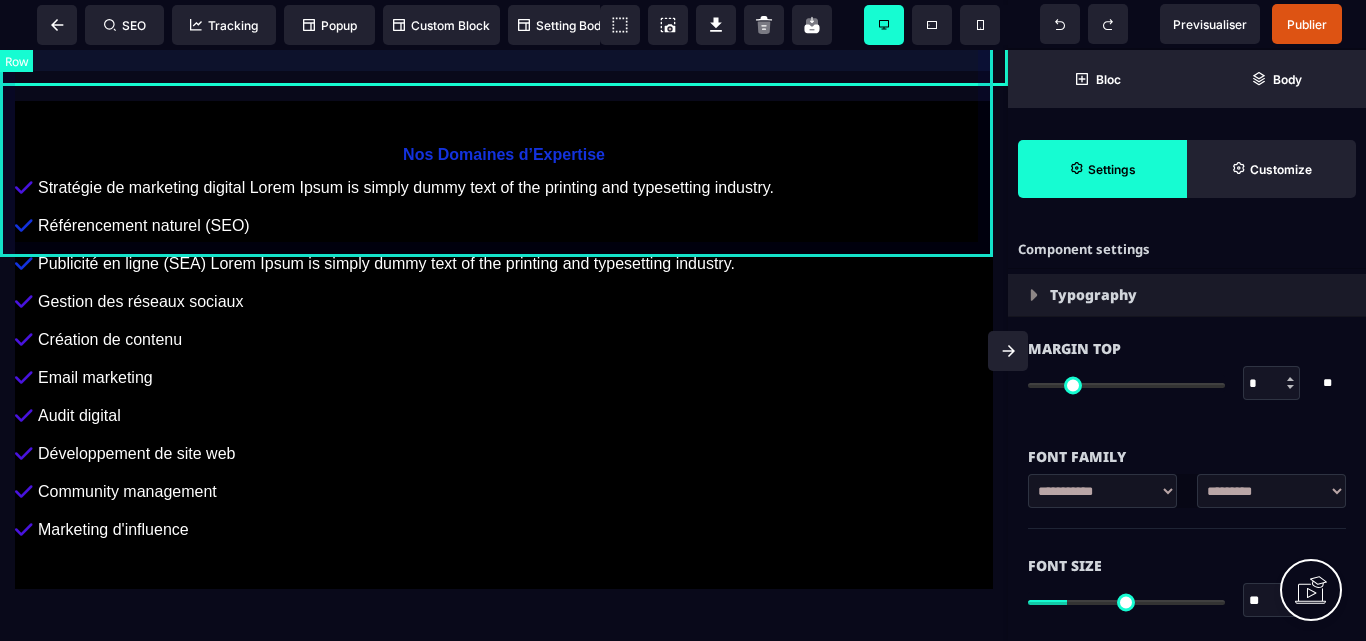 select on "*" 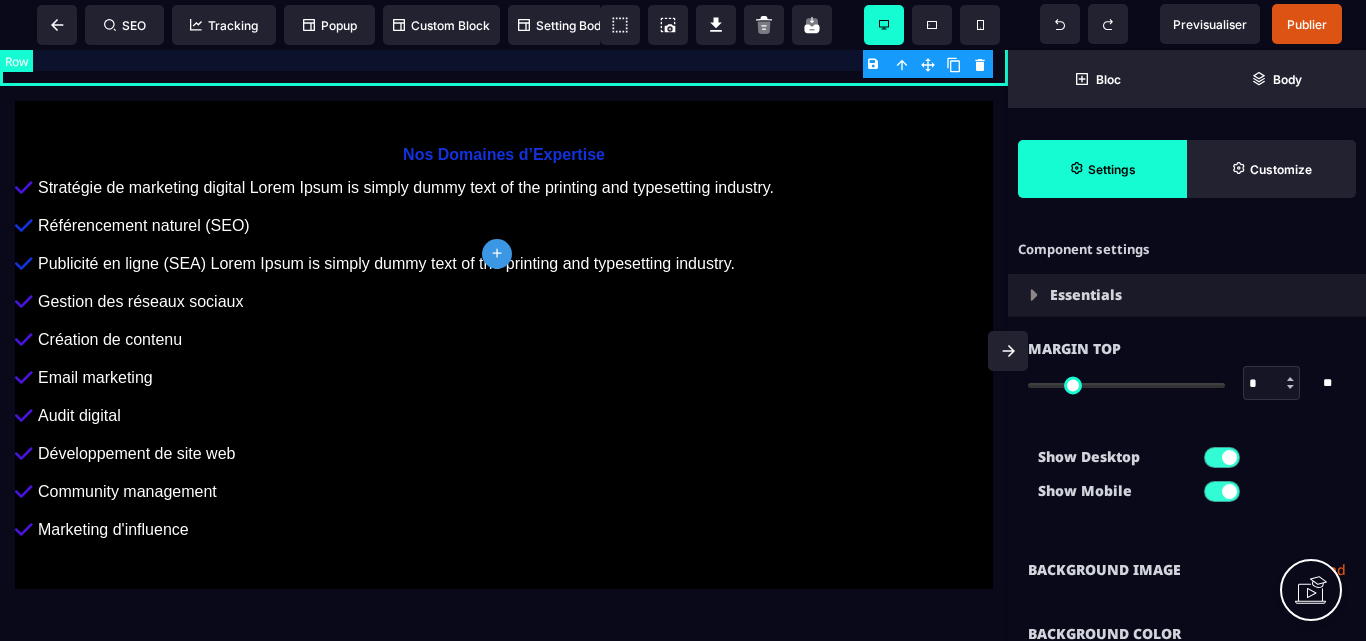 type on "*" 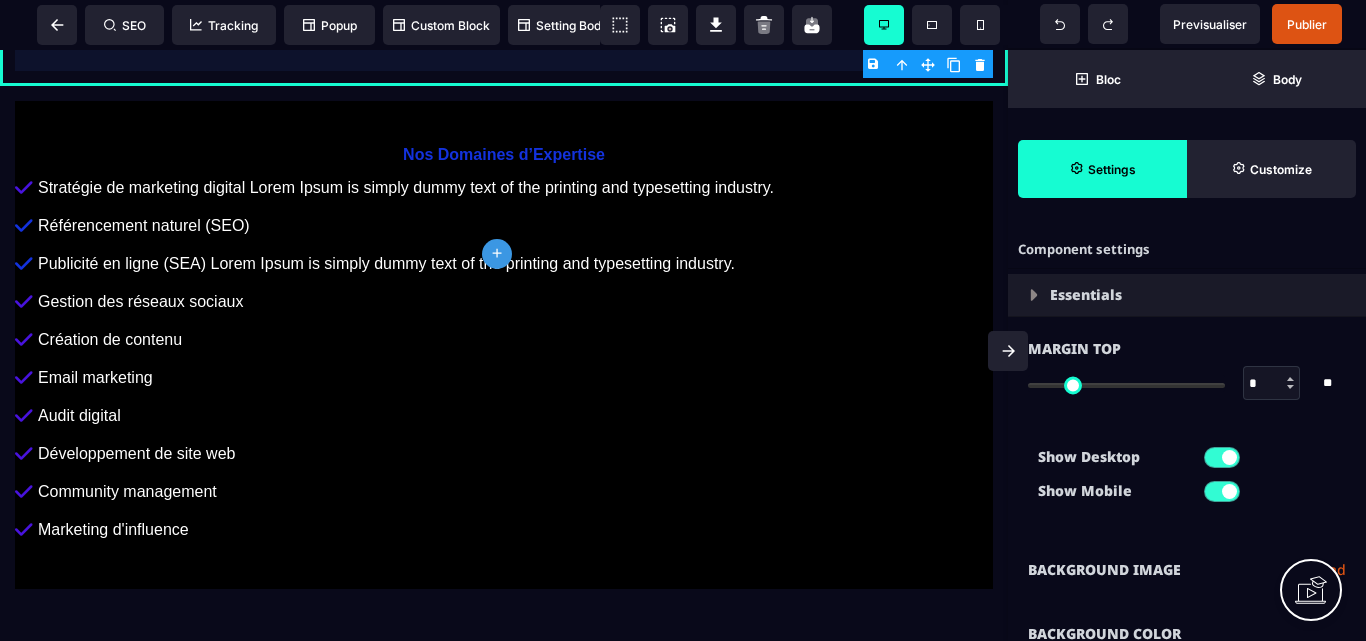 click on "plus" 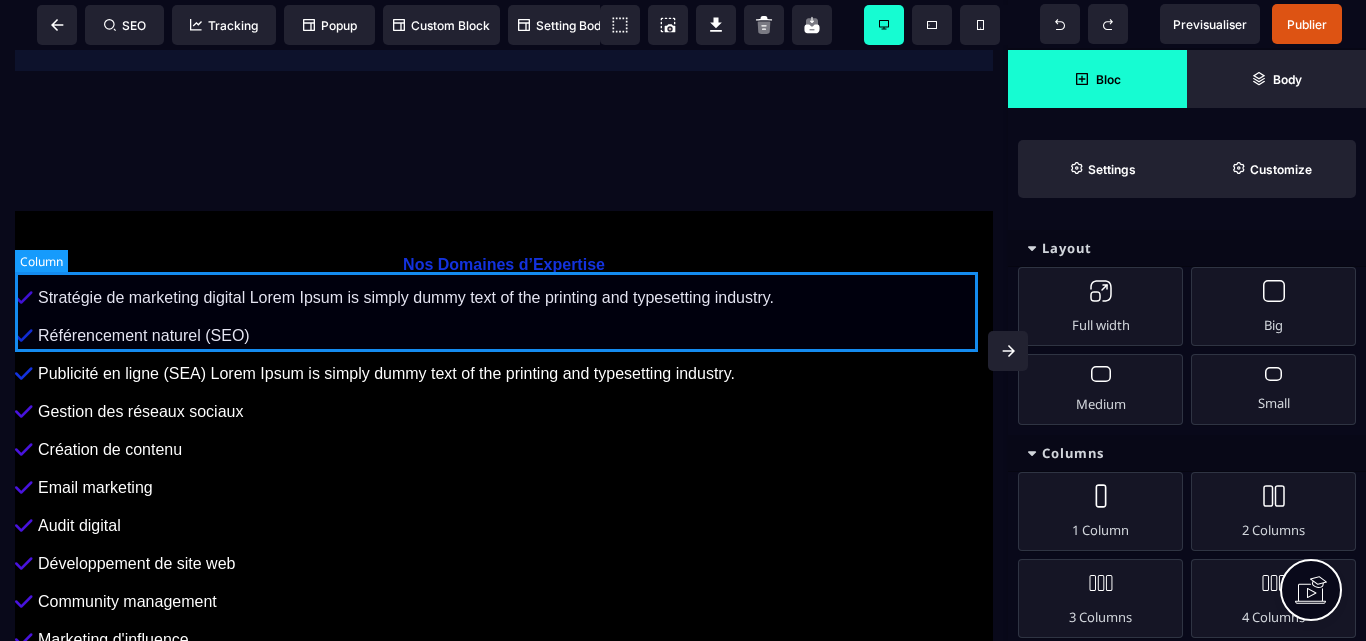 click at bounding box center [504, 141] 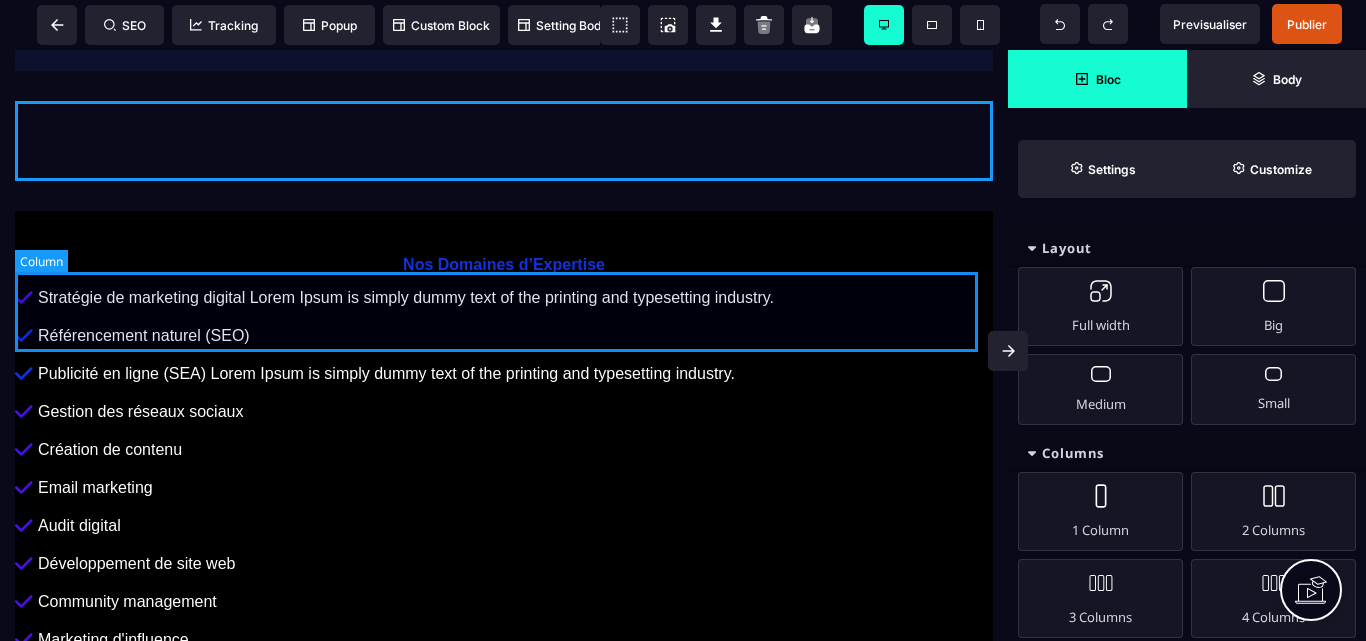 select on "*" 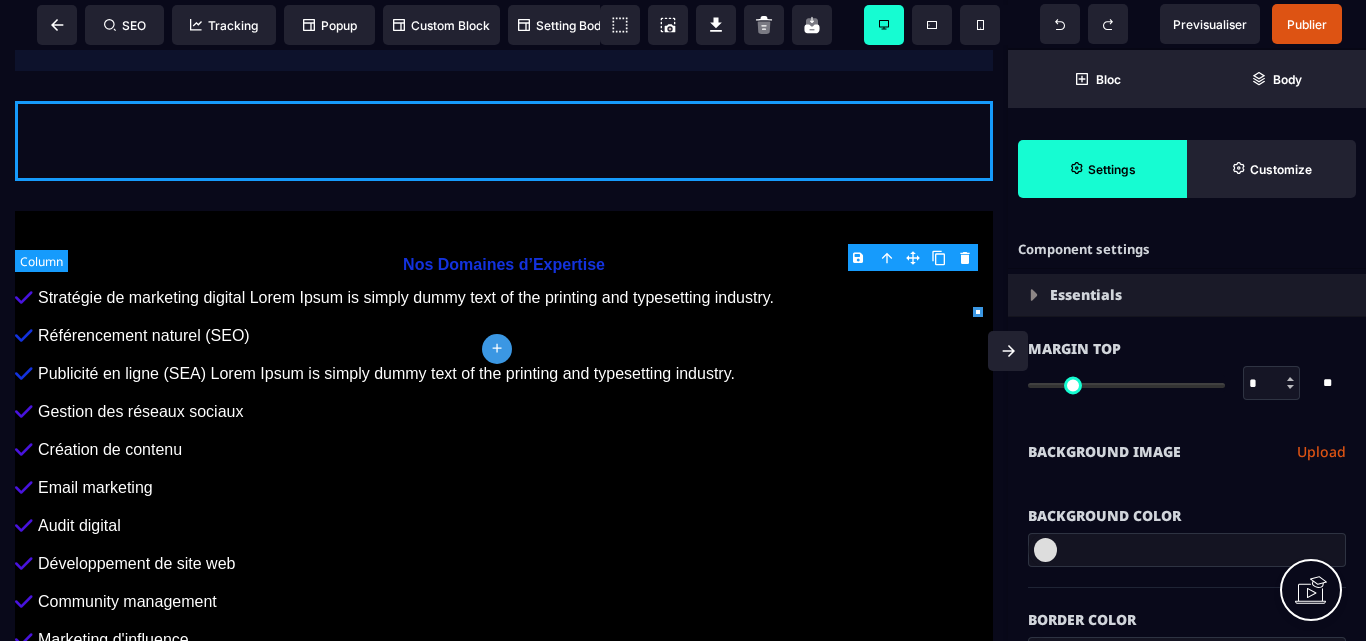 type on "*" 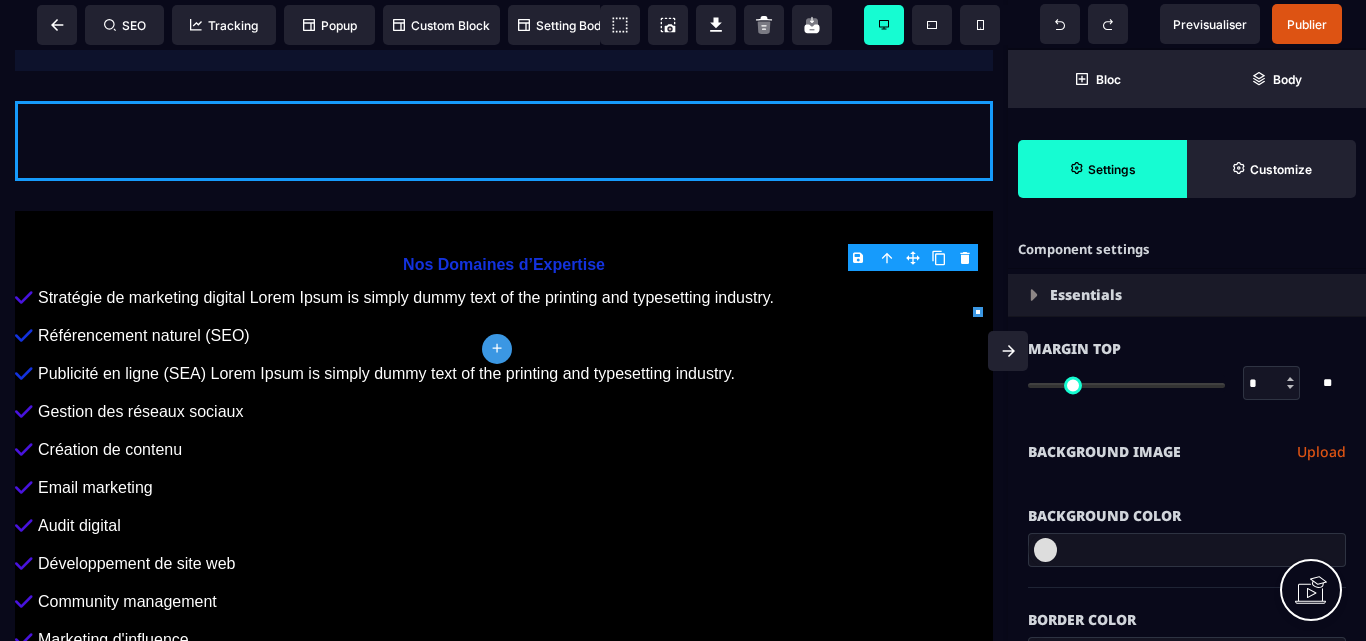 click 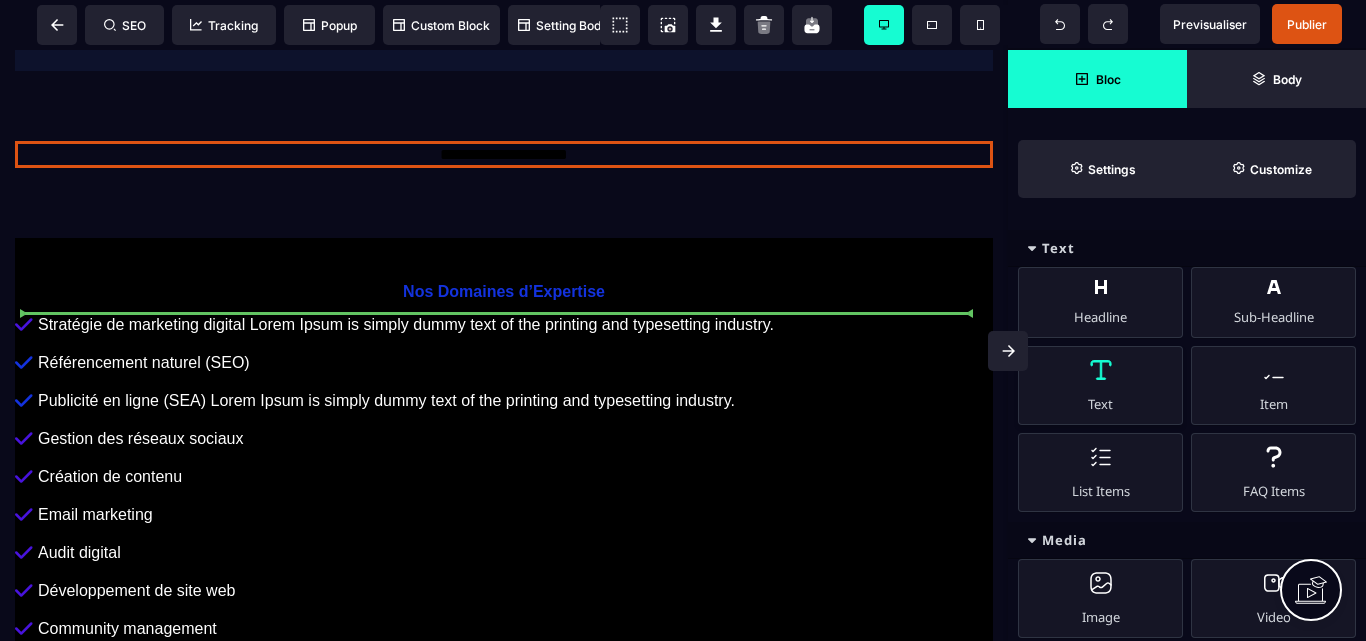 select on "***" 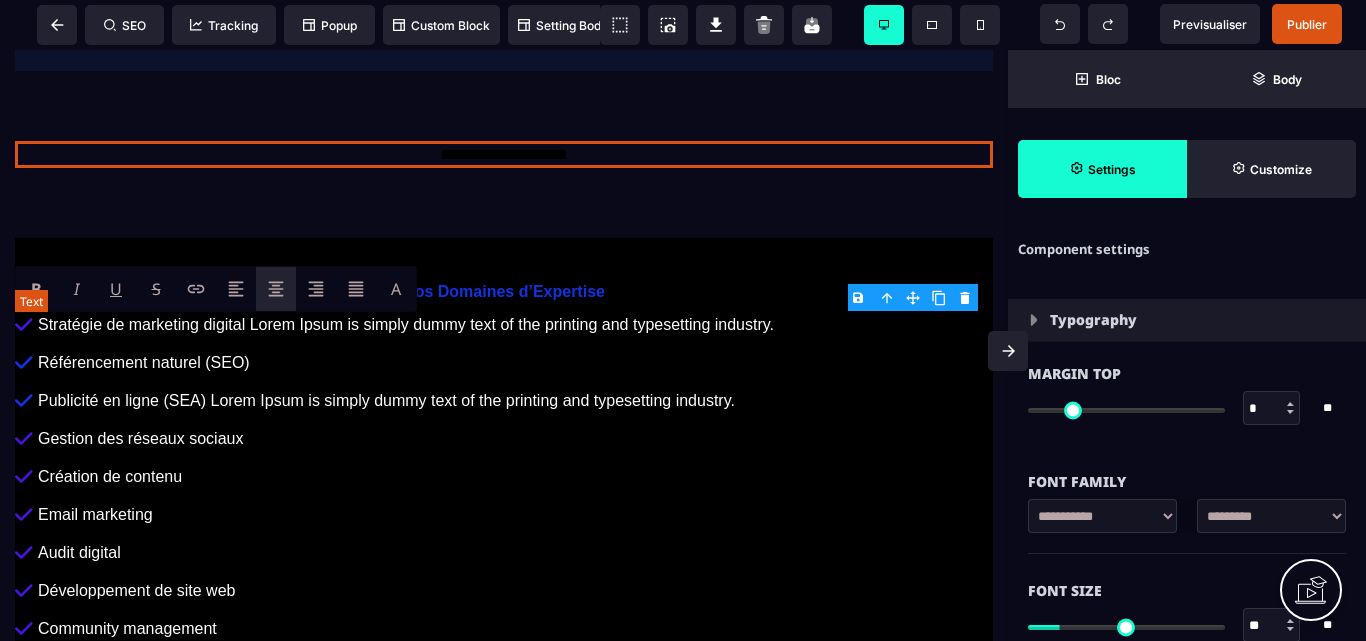 type on "*" 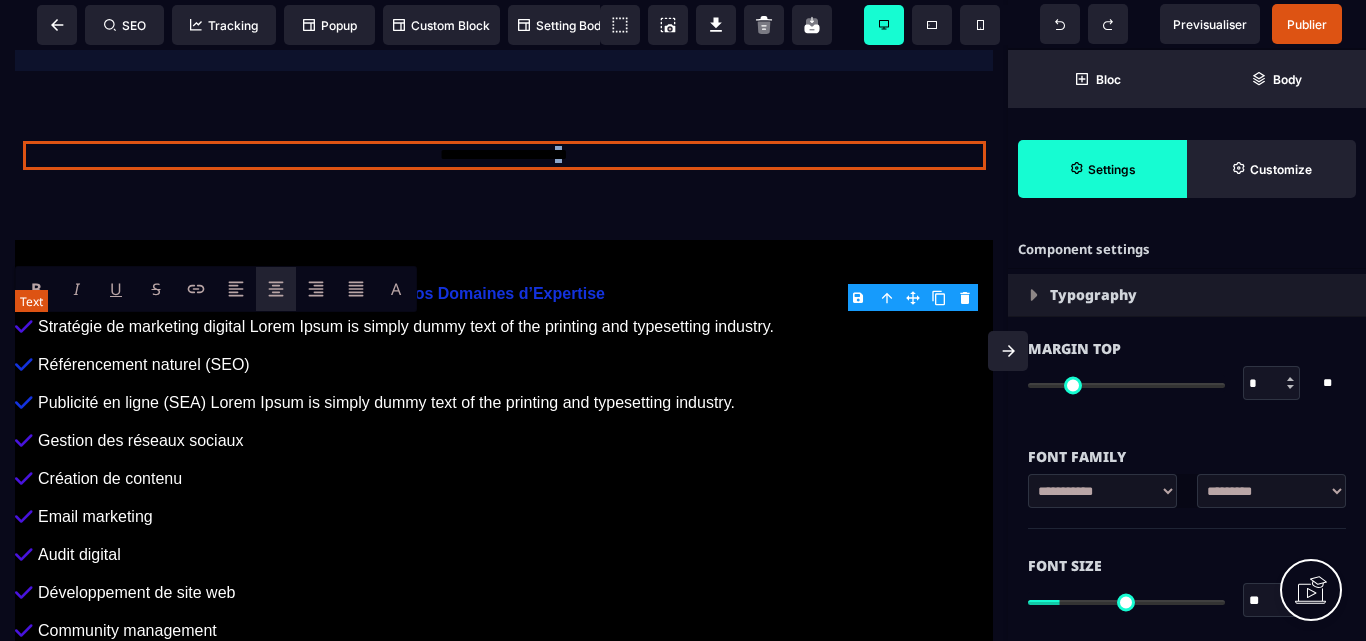 click on "**********" at bounding box center (504, 155) 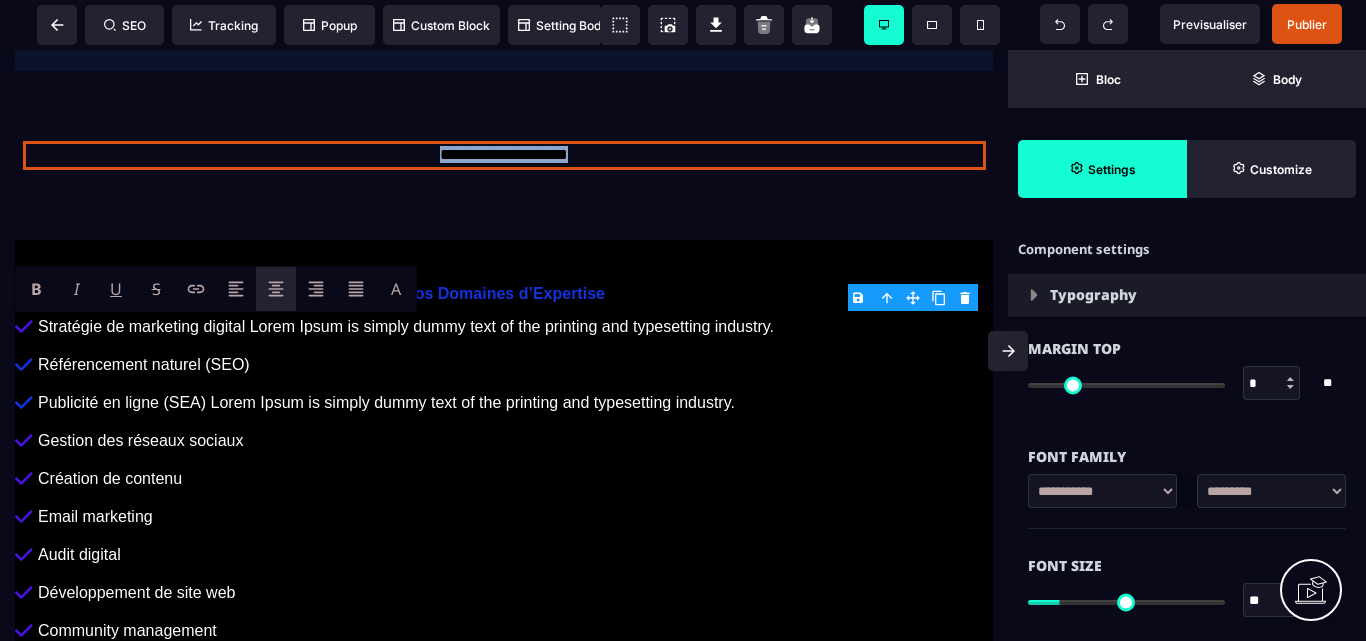 type 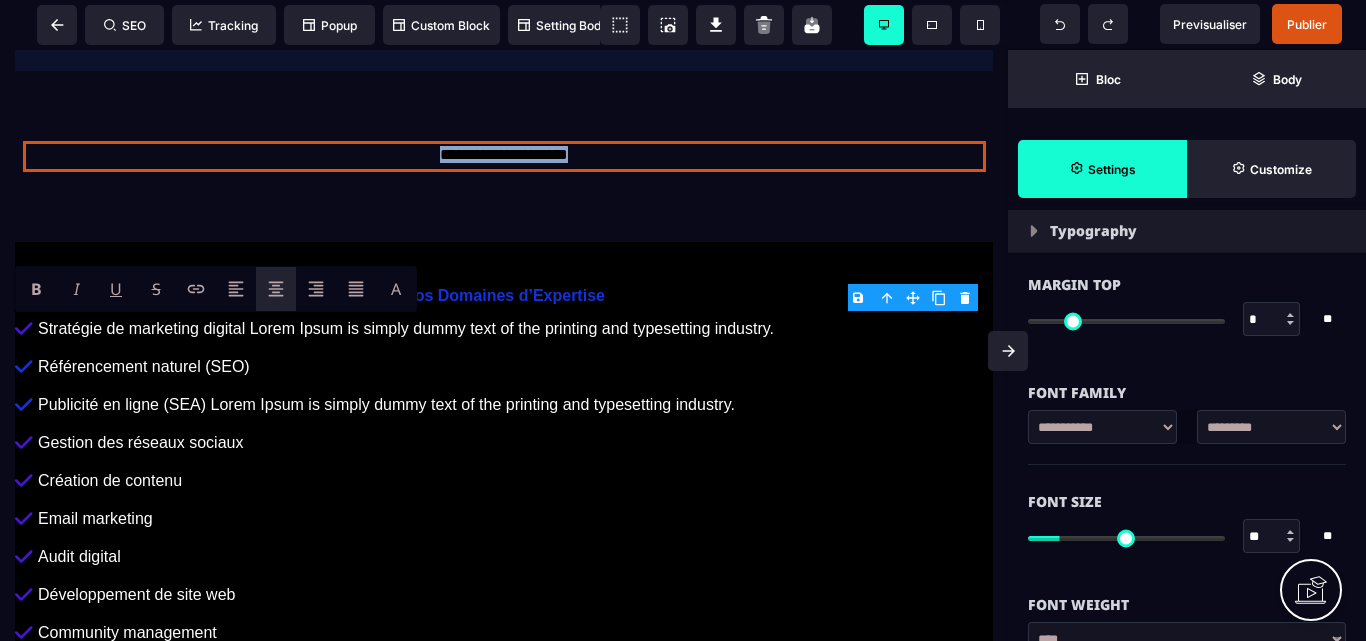 scroll, scrollTop: 300, scrollLeft: 0, axis: vertical 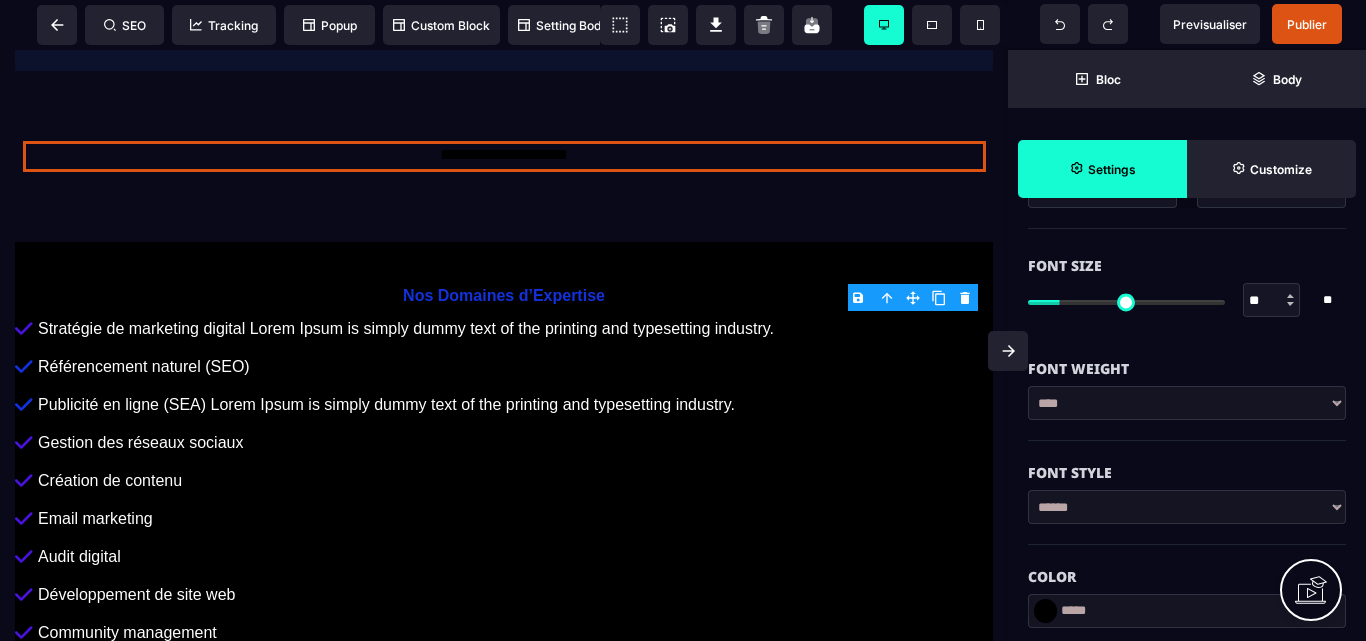 click at bounding box center [1045, 611] 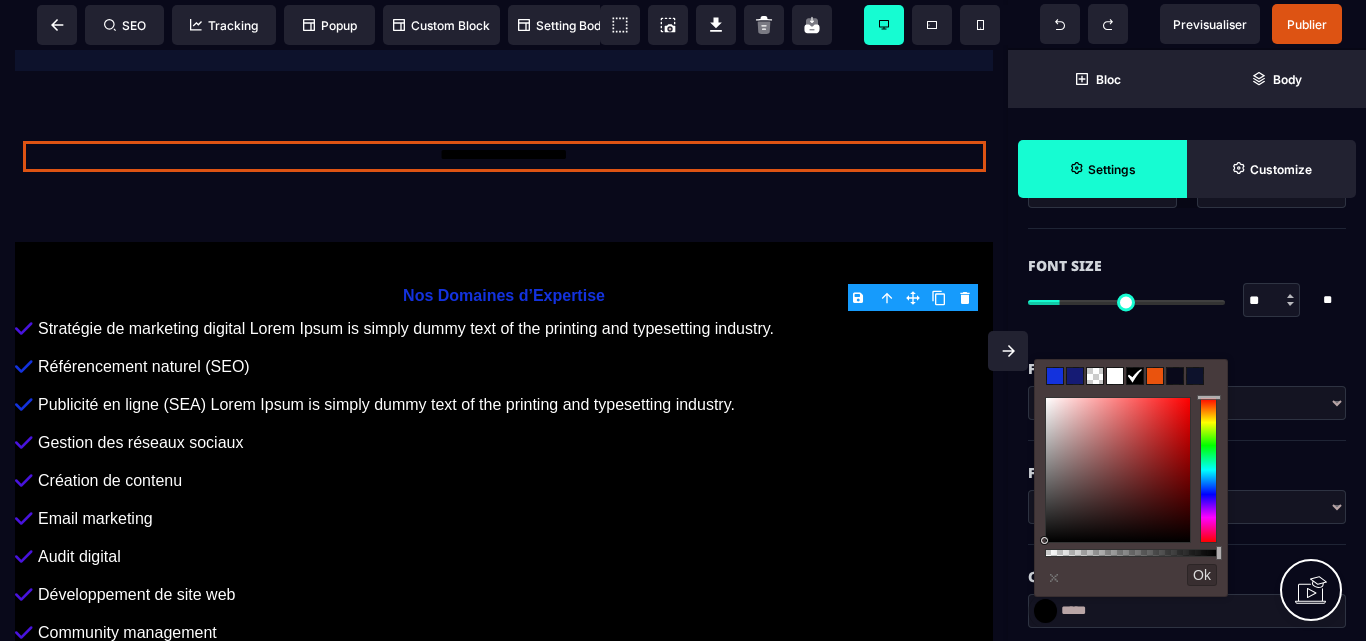click at bounding box center (1115, 376) 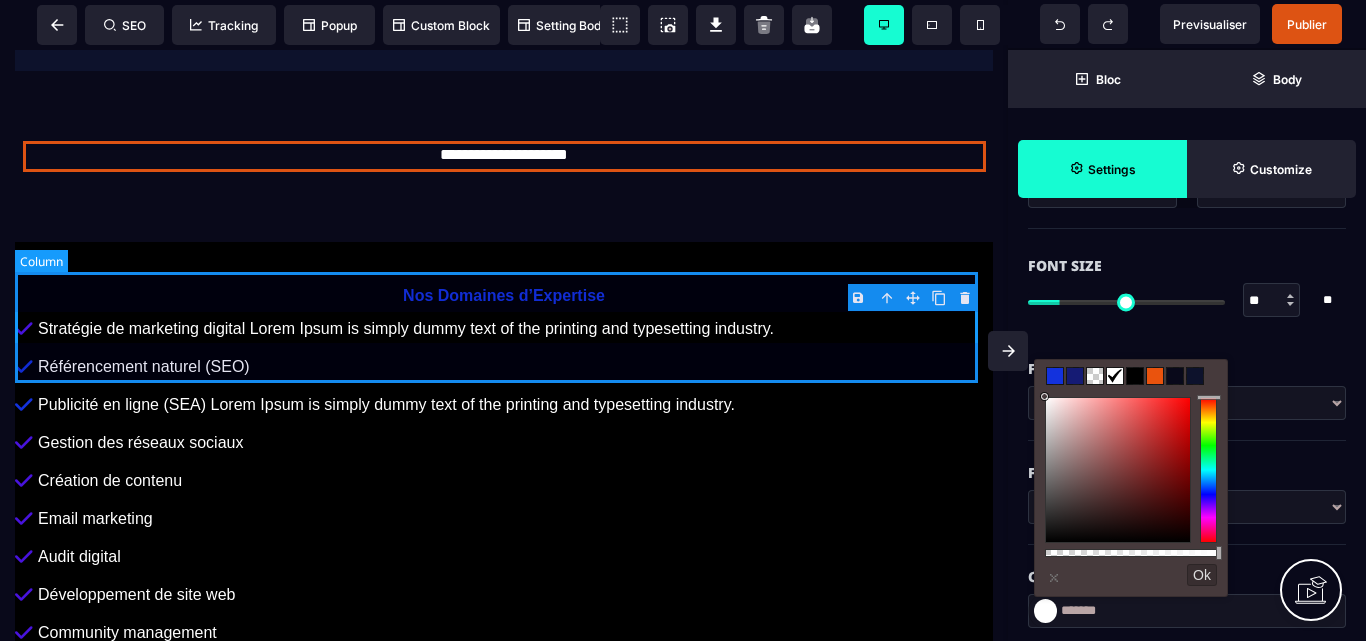 click on "**********" at bounding box center (504, 156) 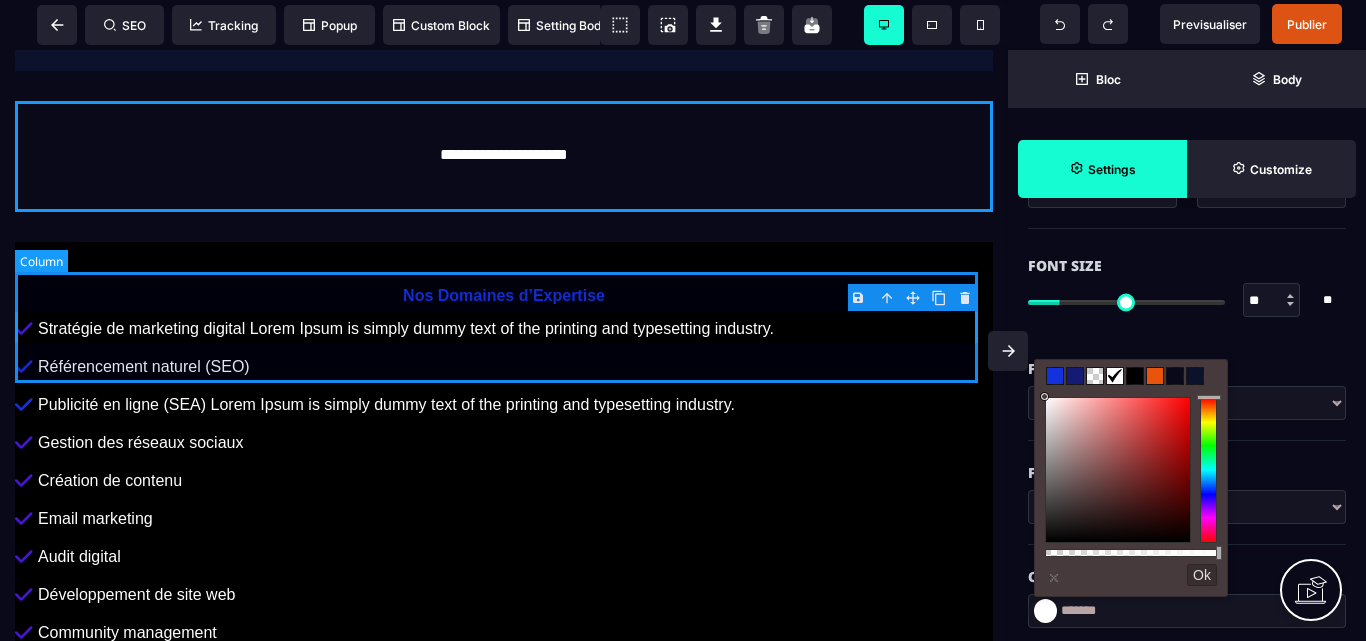 select on "*" 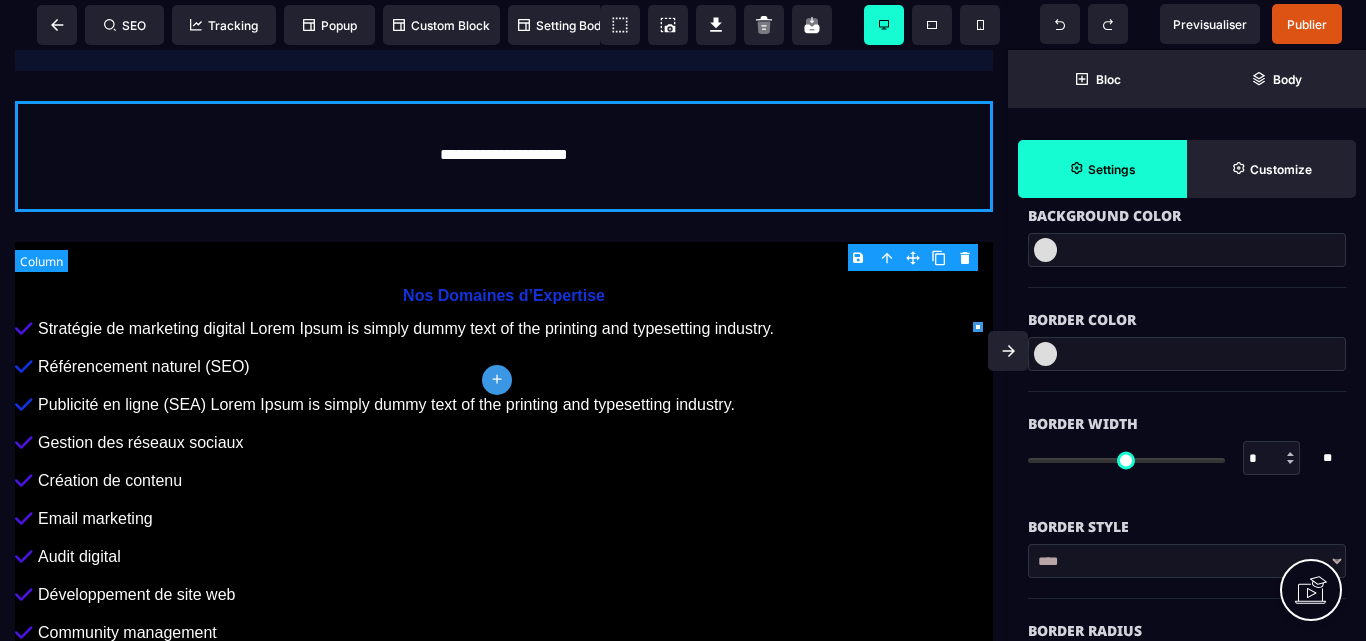 scroll, scrollTop: 0, scrollLeft: 0, axis: both 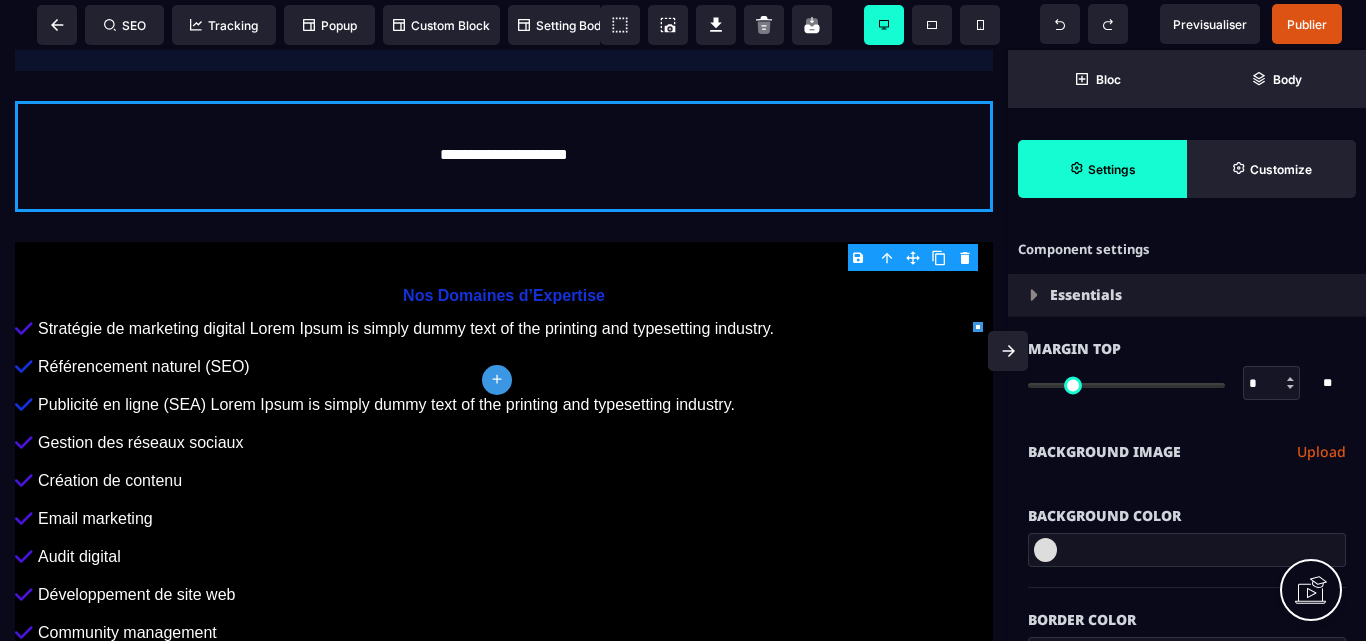 click on "plus" 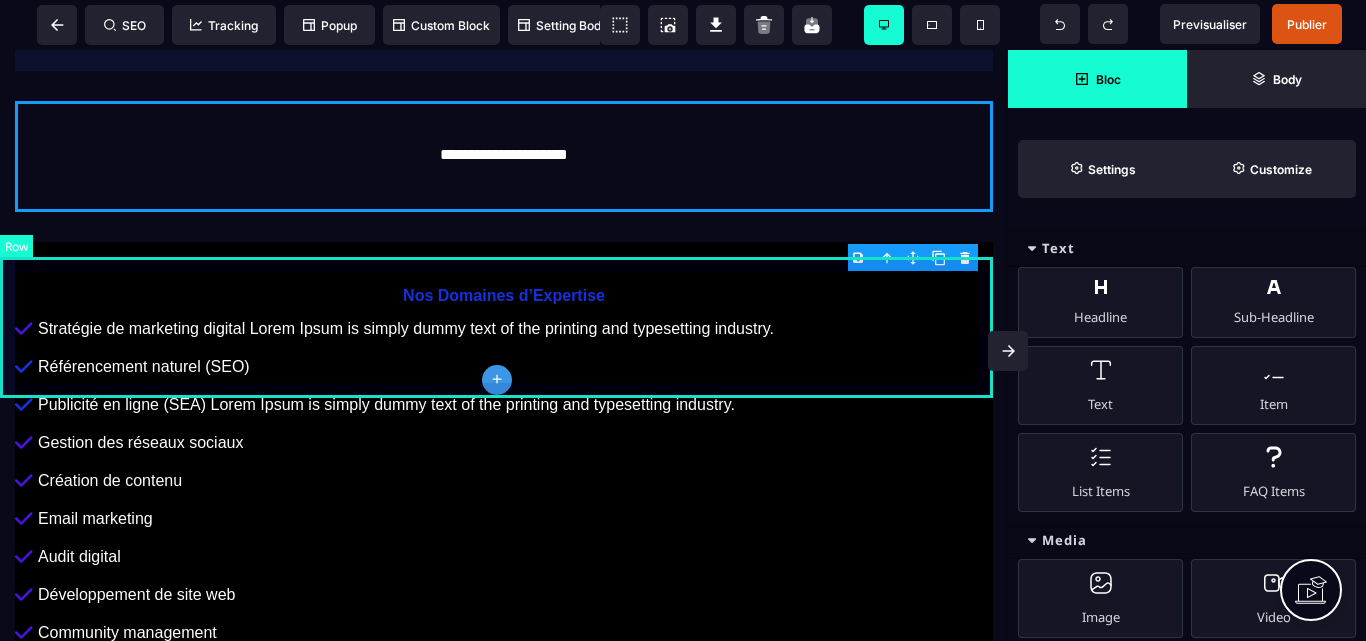 click on "**********" at bounding box center [504, 156] 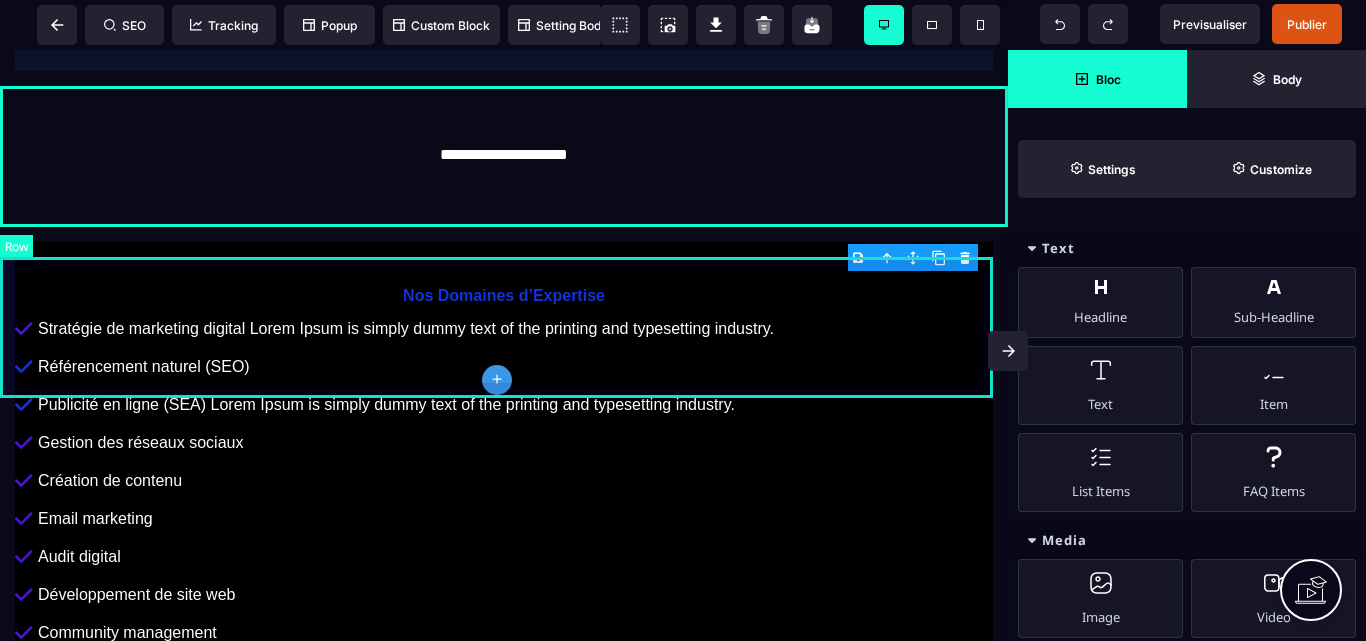 select on "*" 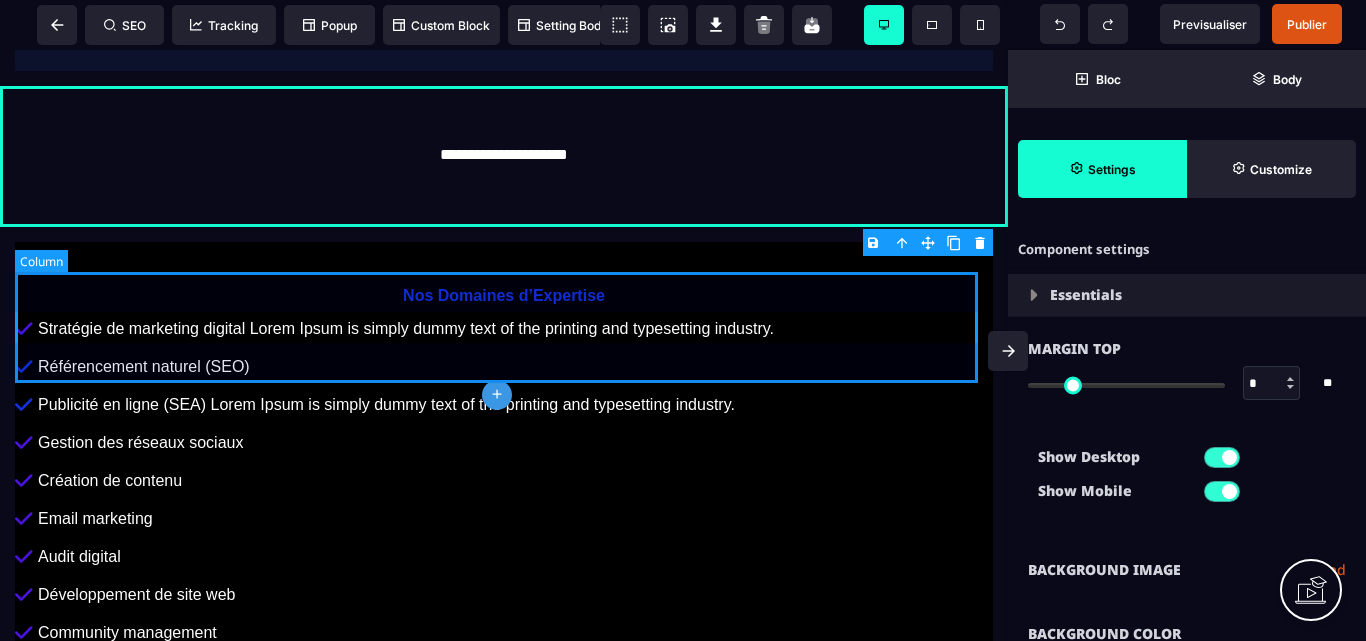 type on "*" 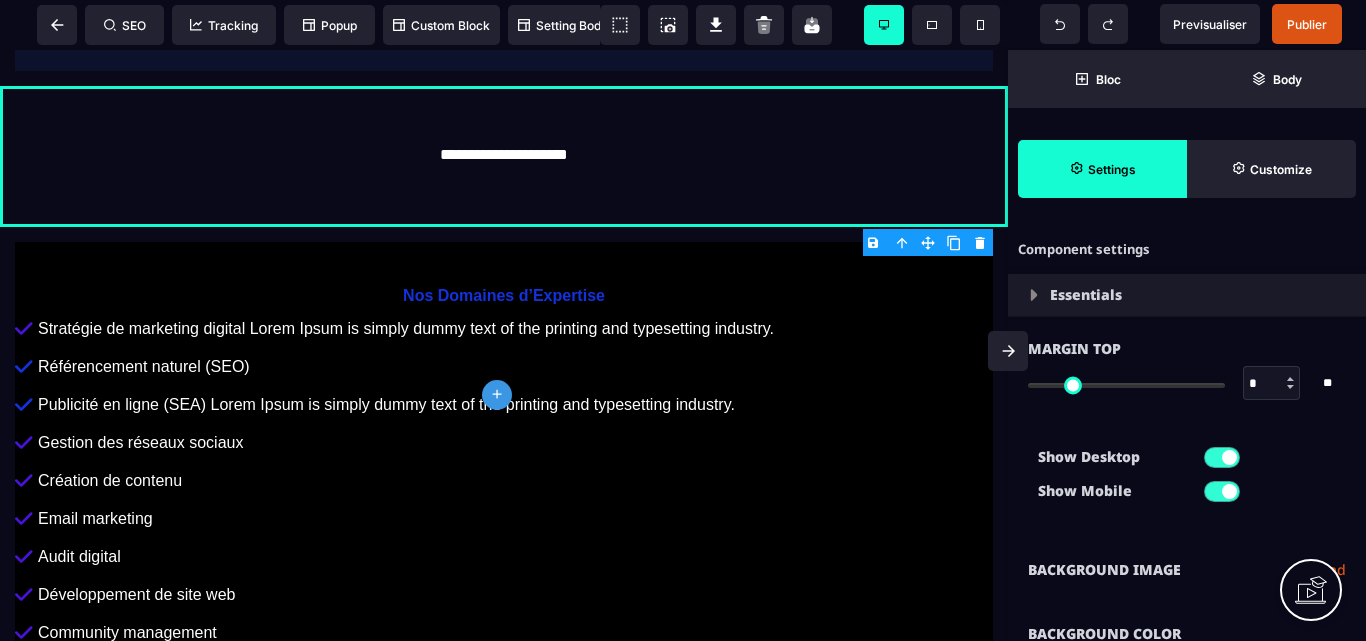 drag, startPoint x: 500, startPoint y: 396, endPoint x: 654, endPoint y: 341, distance: 163.52675 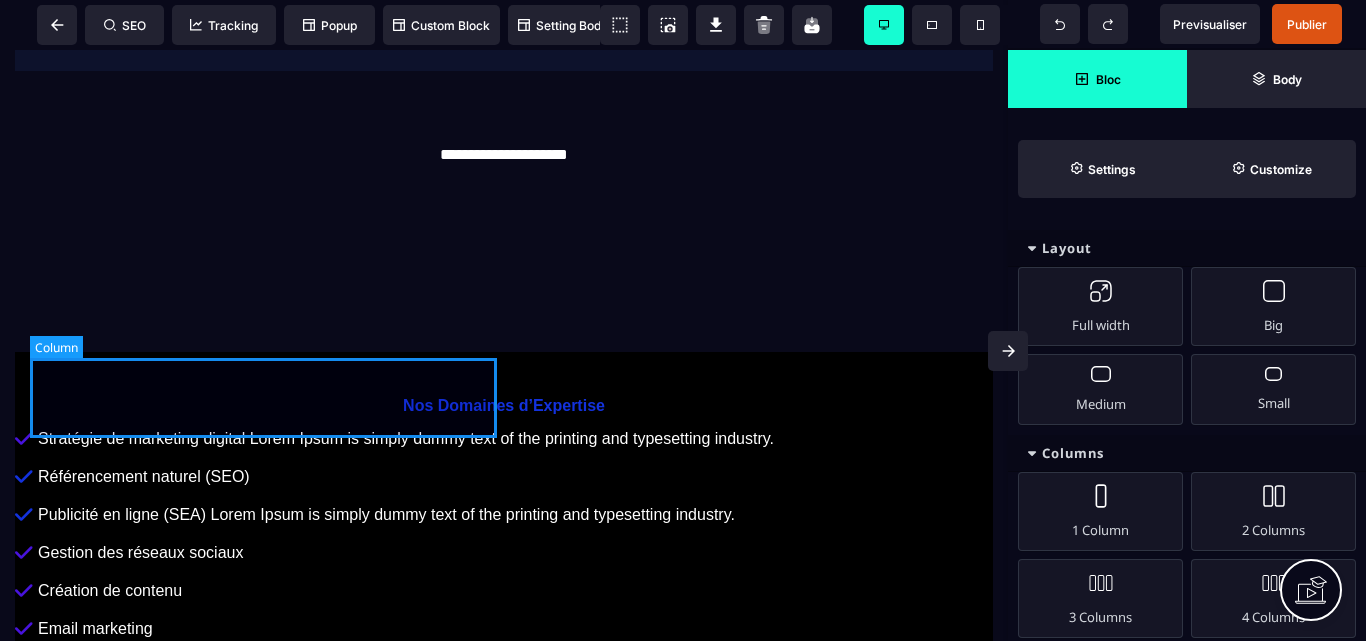 click at bounding box center (267, 227) 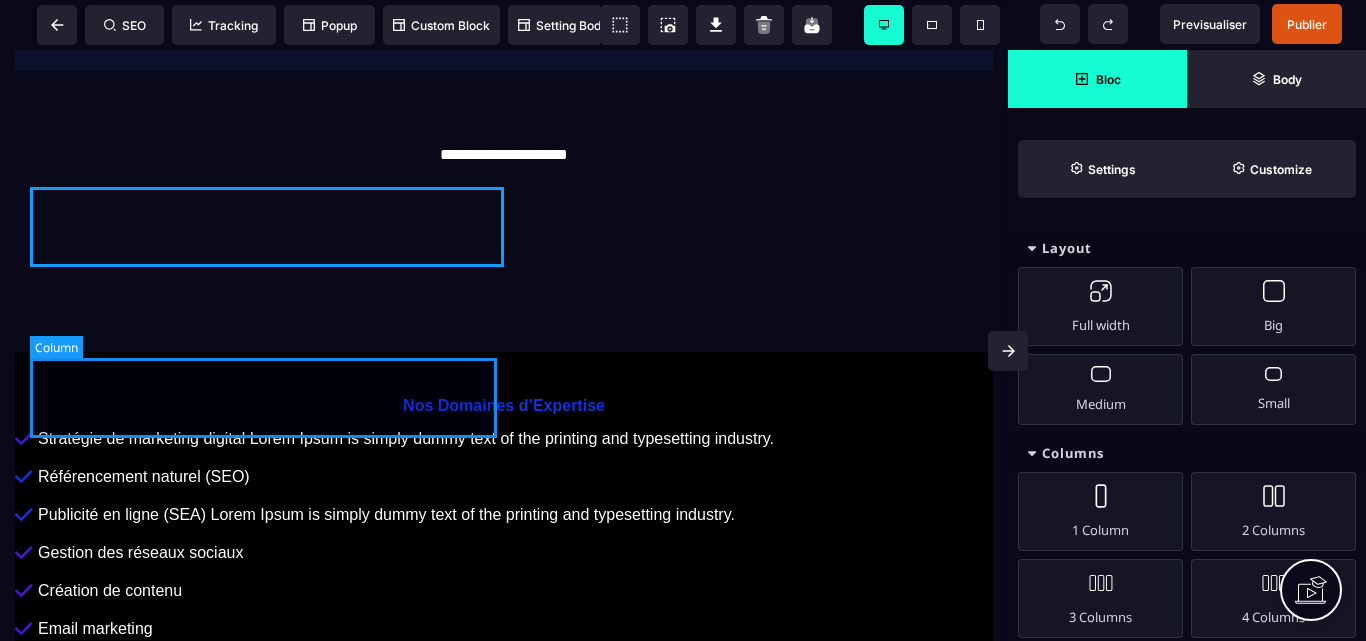 select on "*" 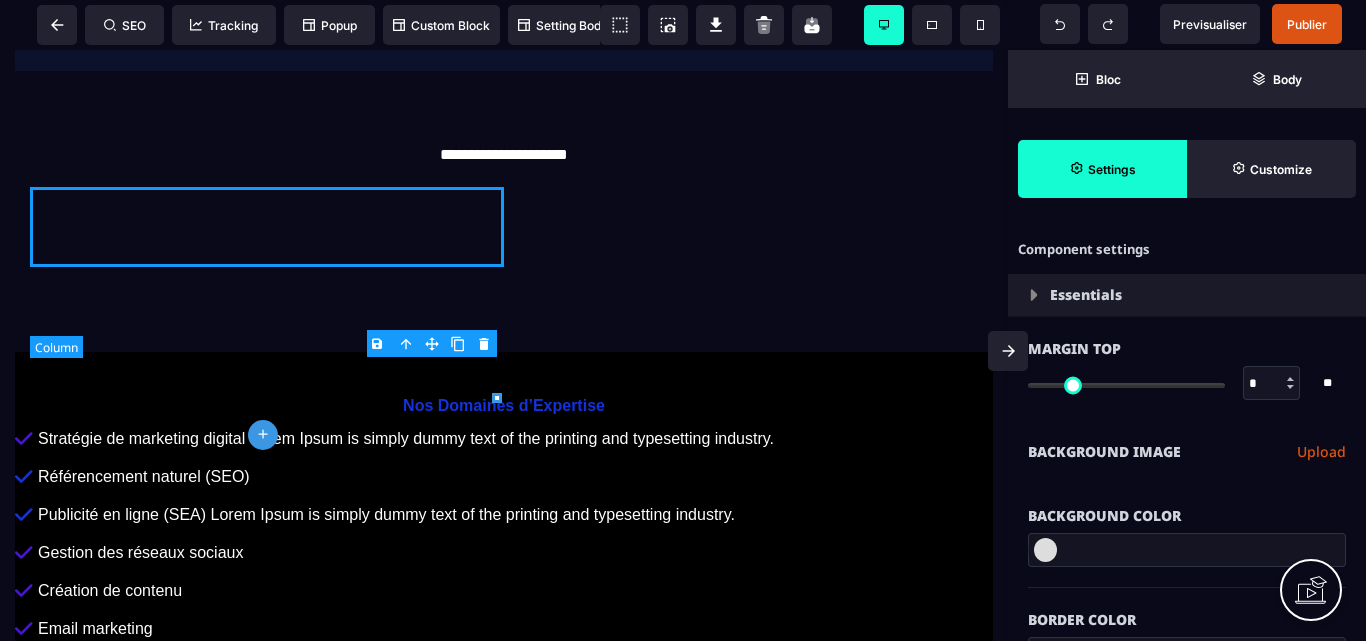 type on "*" 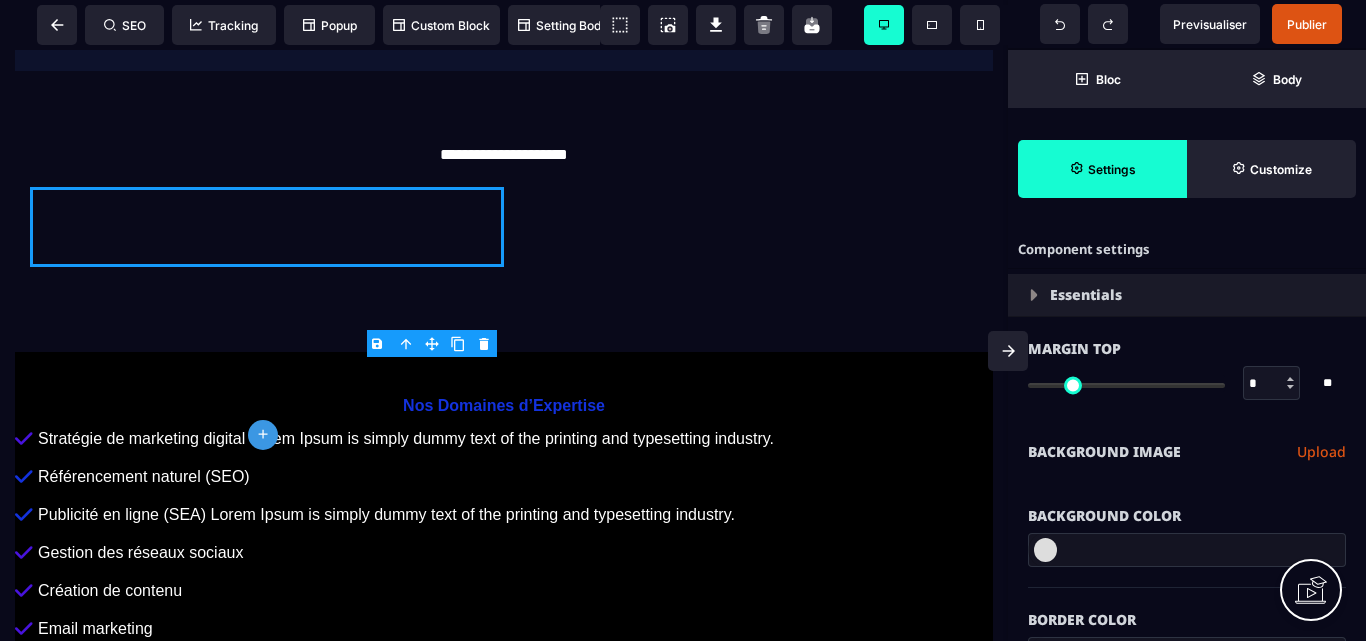 click on "plus" 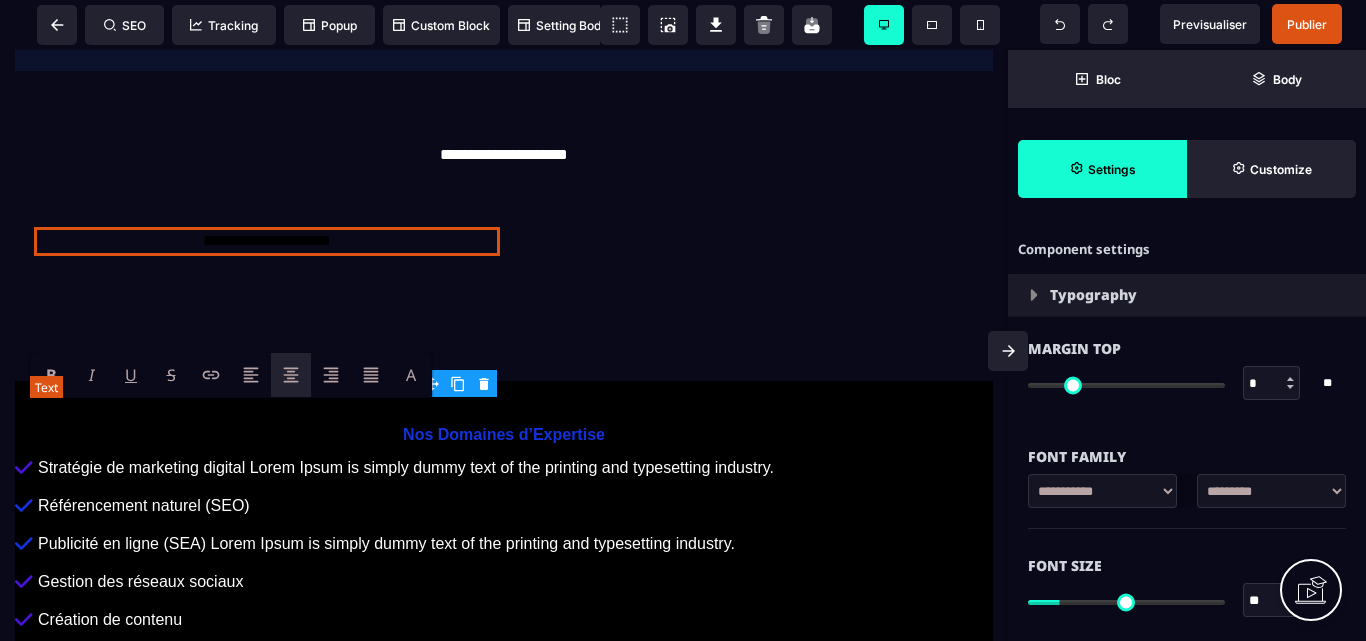 click on "**********" at bounding box center [267, 241] 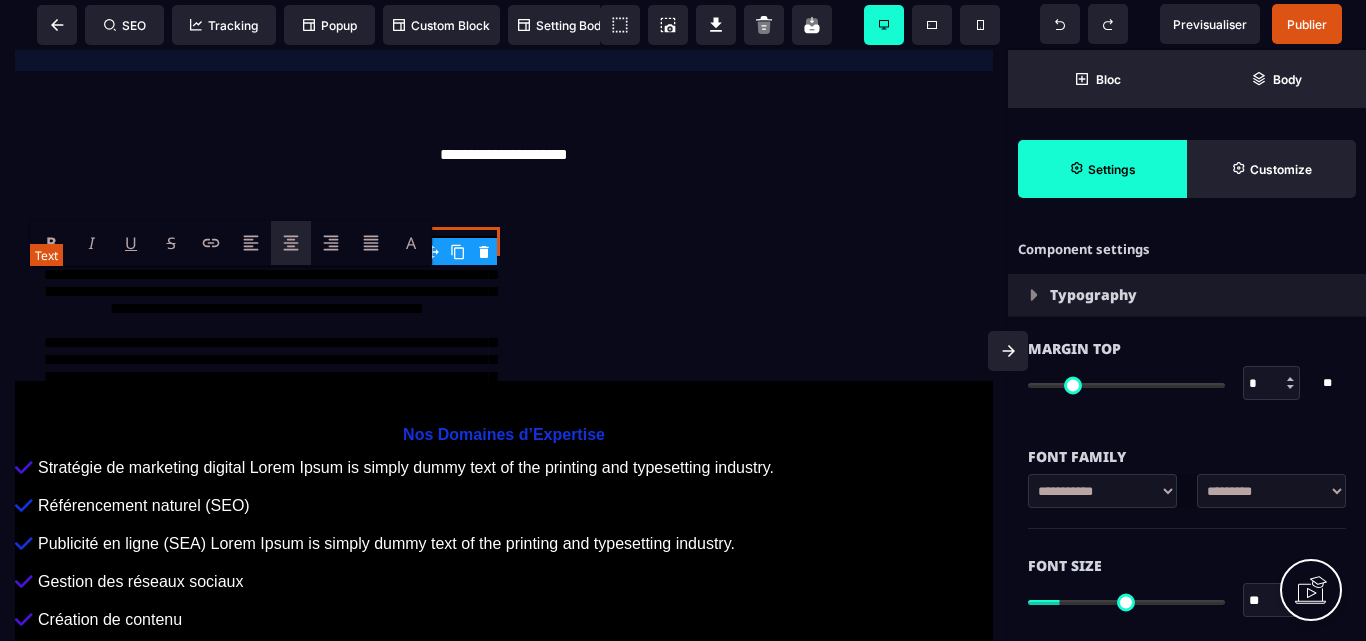 scroll, scrollTop: 6532, scrollLeft: 0, axis: vertical 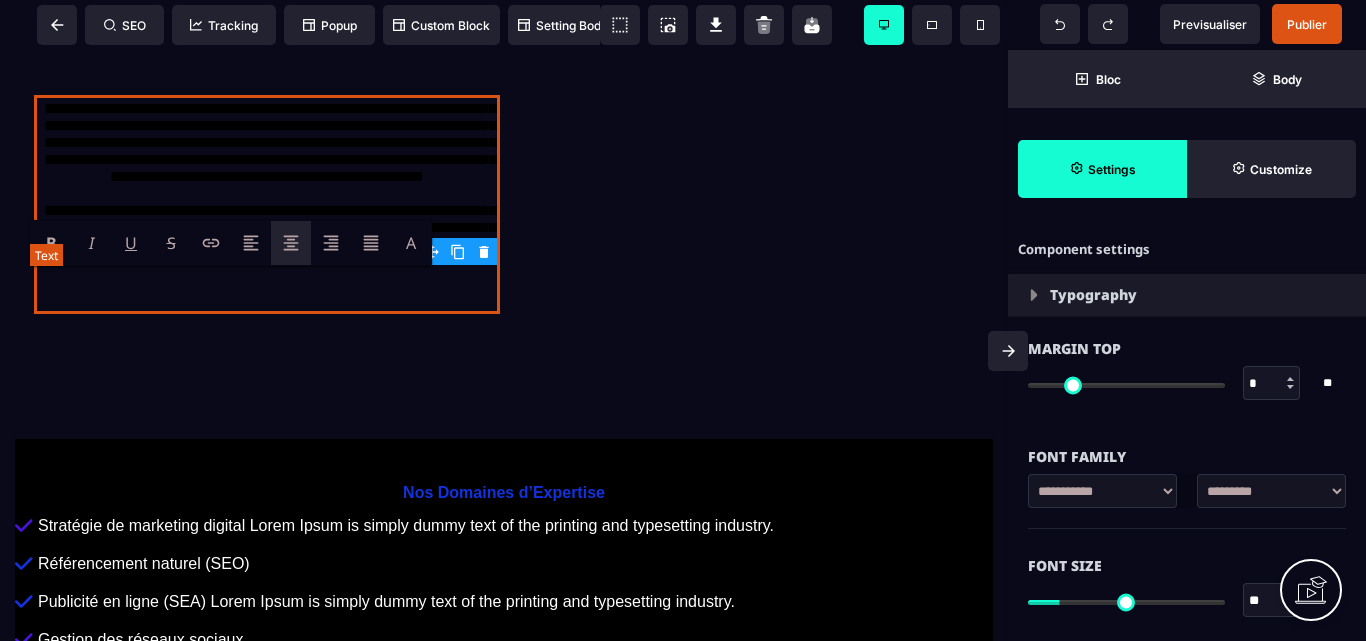 click on "**********" at bounding box center [267, 204] 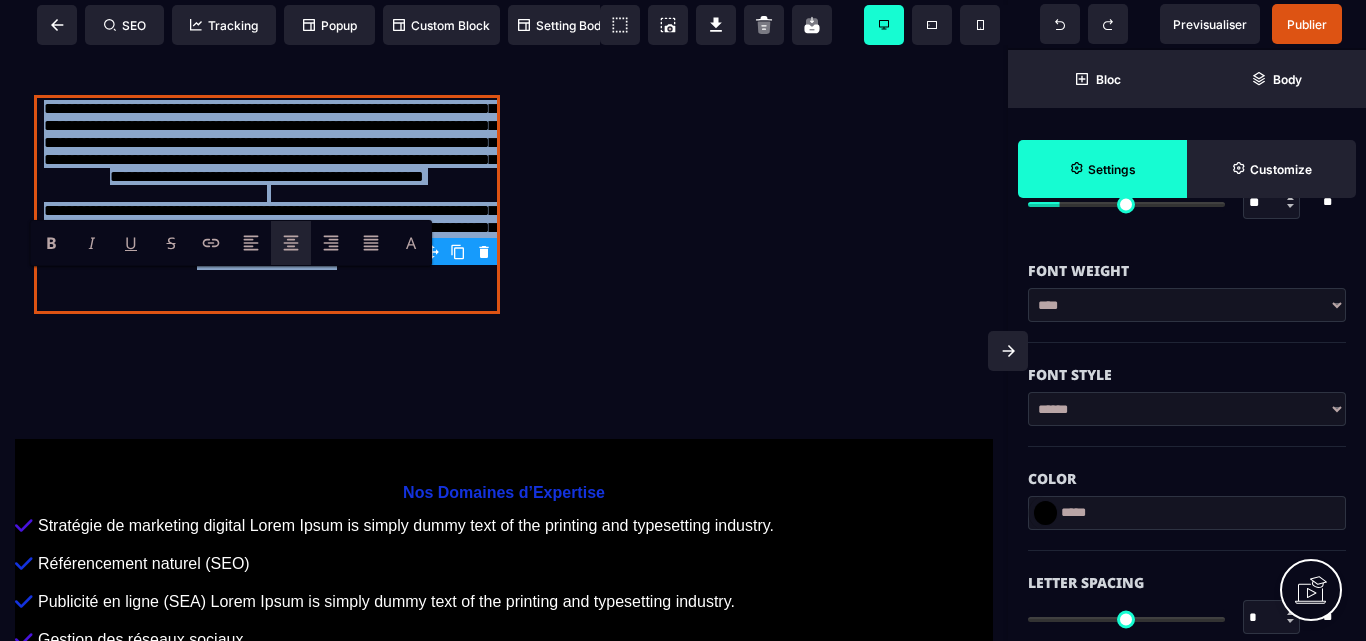 scroll, scrollTop: 400, scrollLeft: 0, axis: vertical 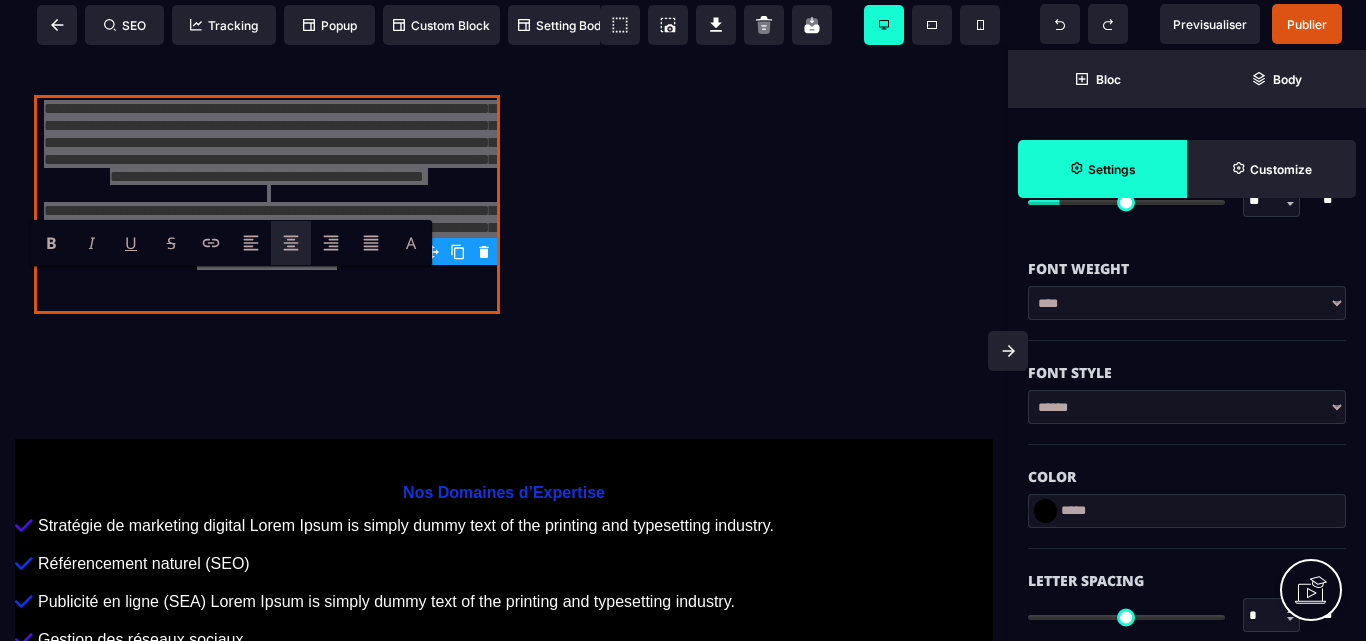 click at bounding box center [1045, 511] 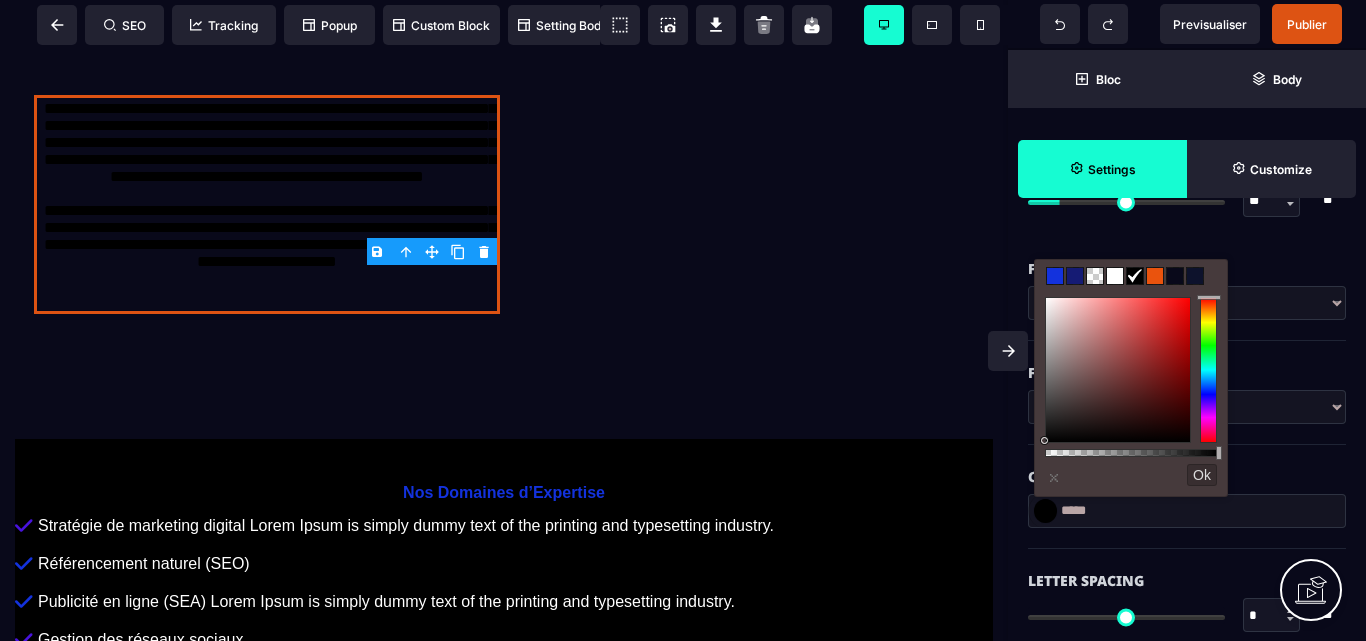 click at bounding box center [1115, 276] 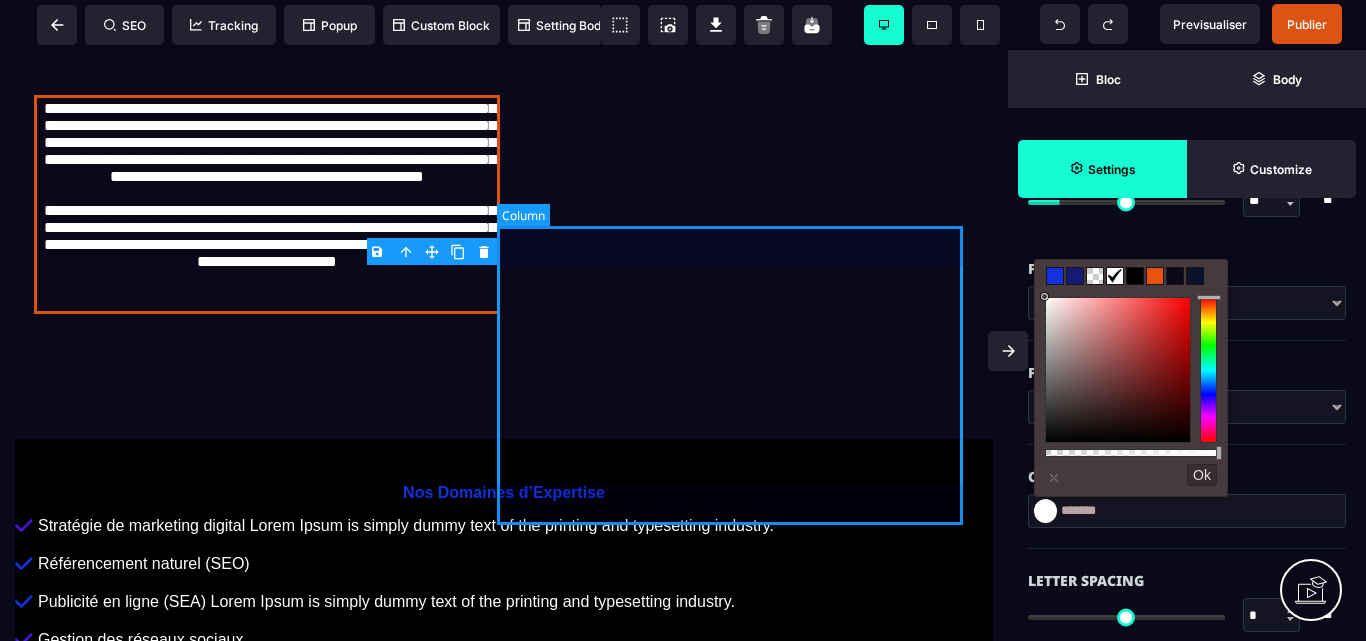 click at bounding box center (741, 204) 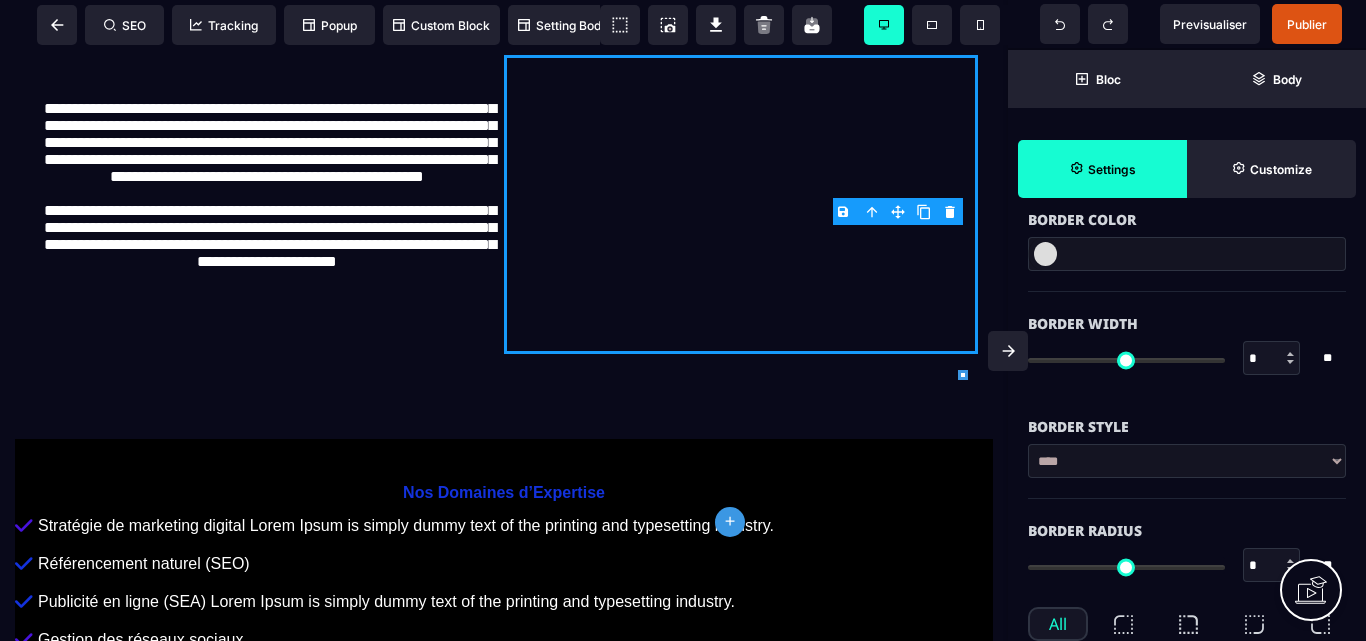 scroll, scrollTop: 0, scrollLeft: 0, axis: both 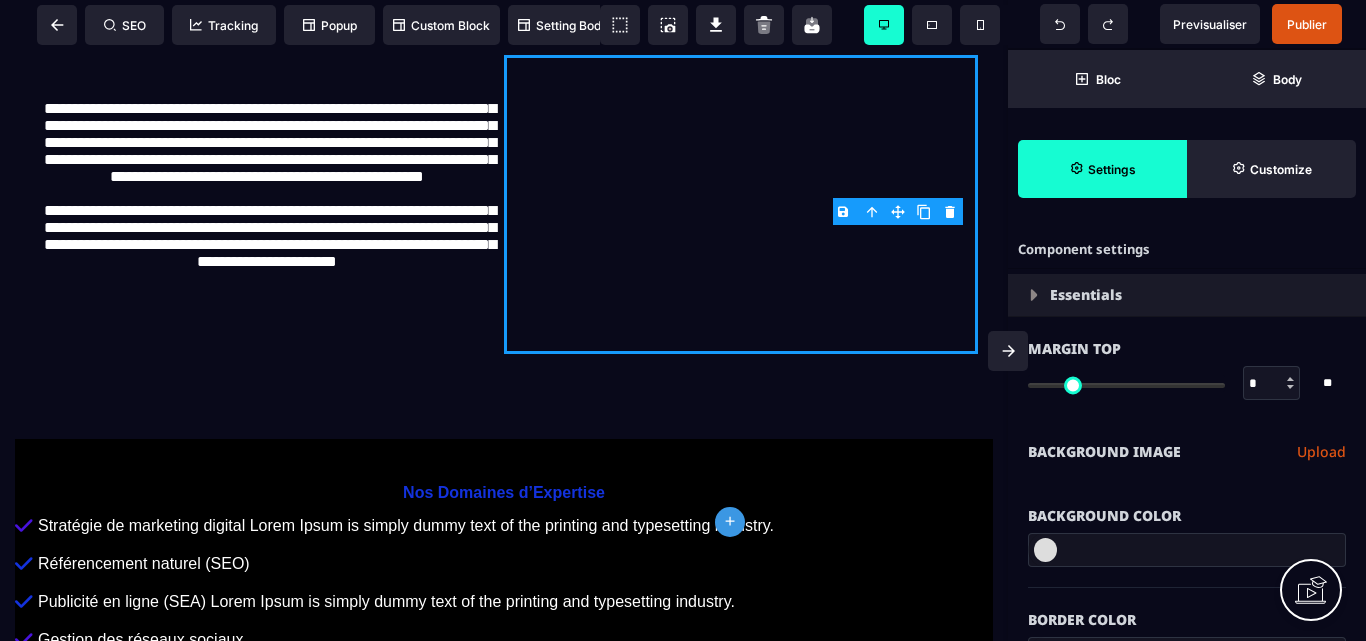 drag, startPoint x: 735, startPoint y: 509, endPoint x: 761, endPoint y: 457, distance: 58.137768 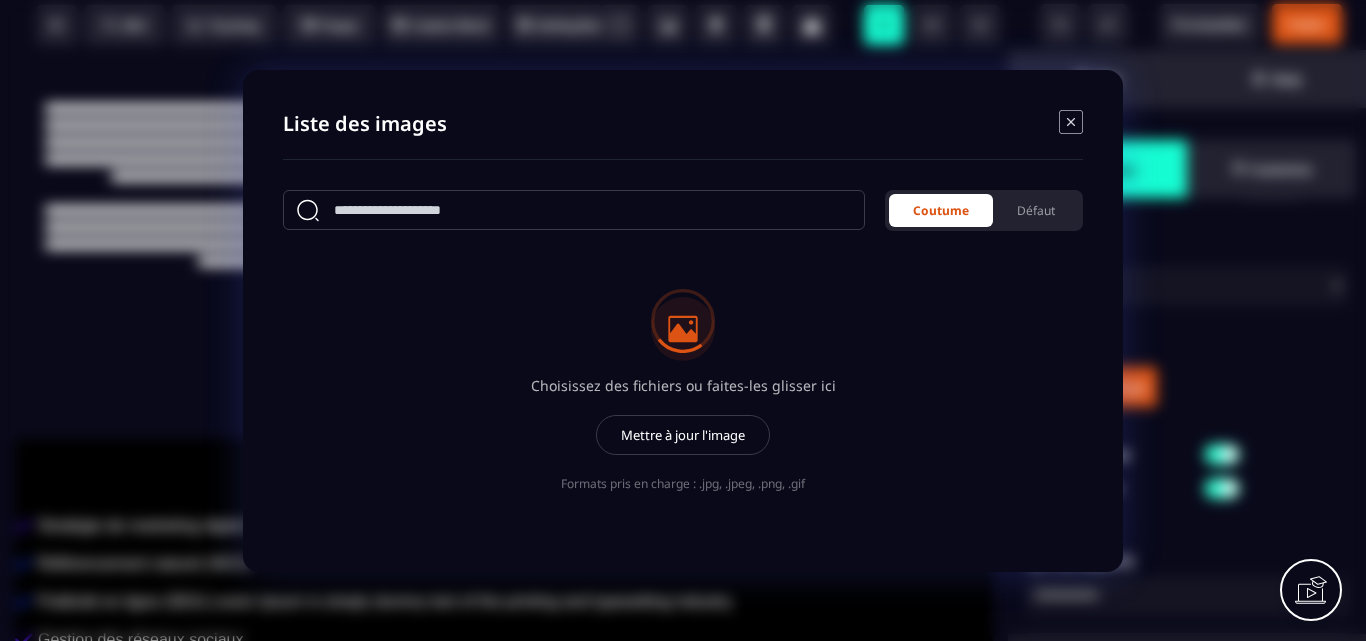 scroll, scrollTop: 0, scrollLeft: 0, axis: both 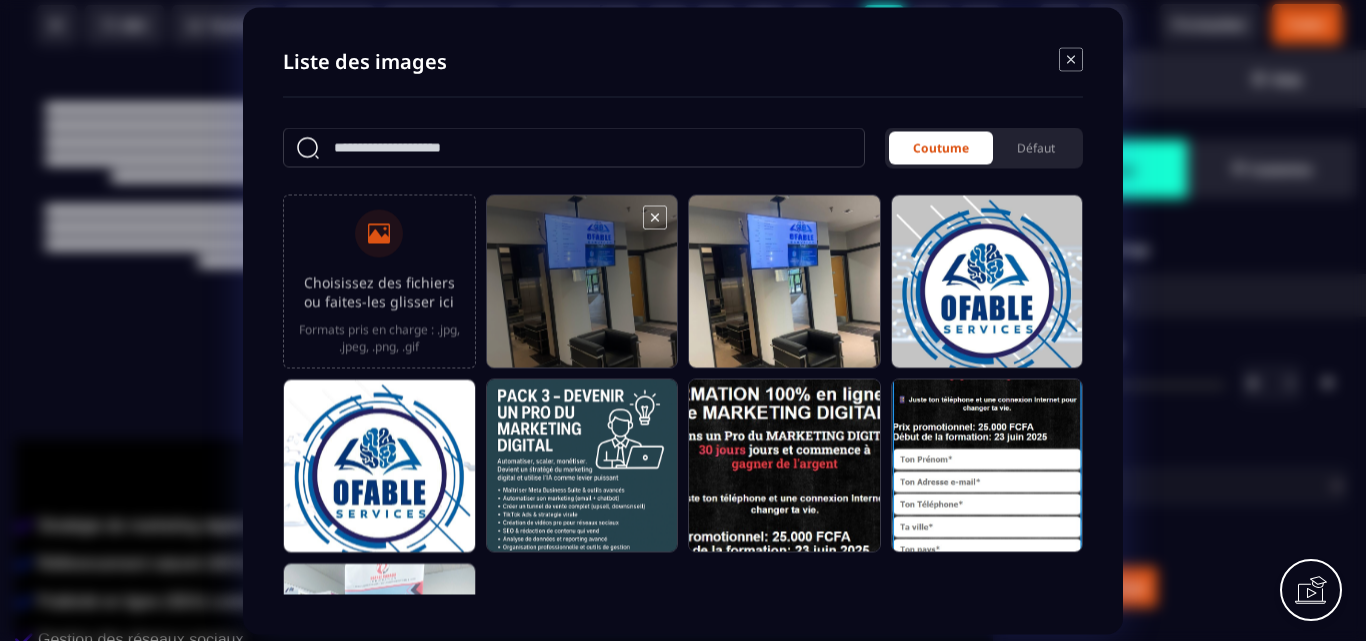 click at bounding box center [582, 290] 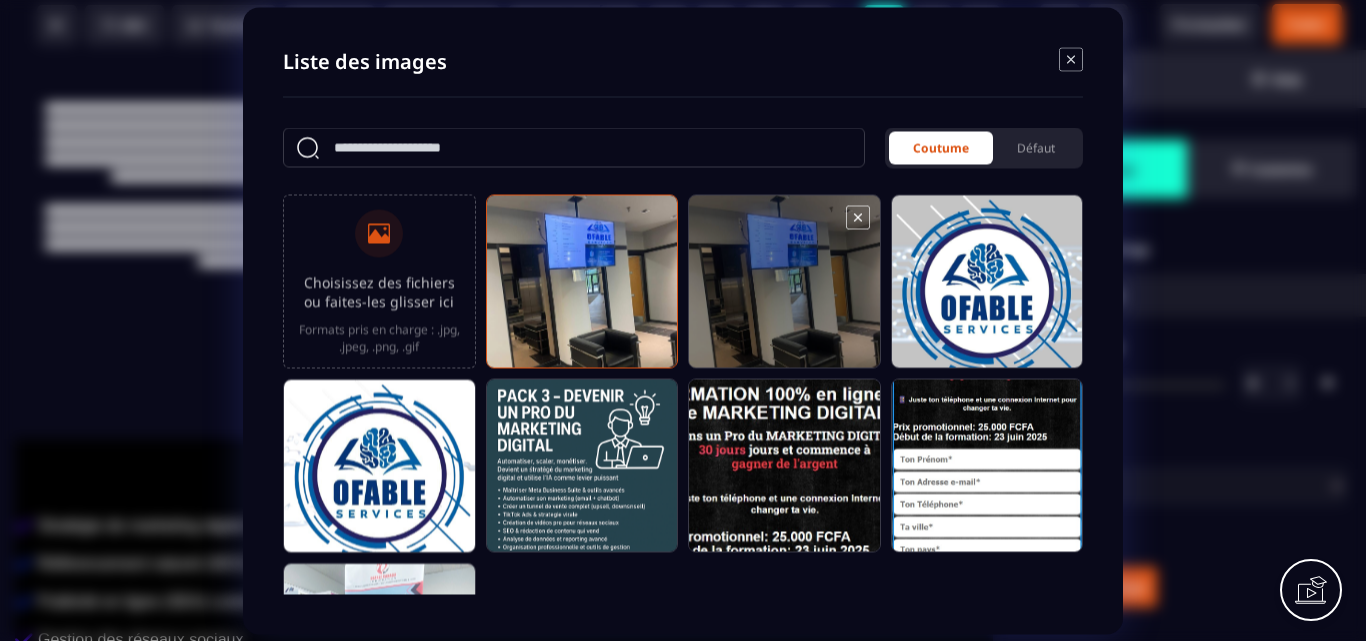 click at bounding box center (784, 290) 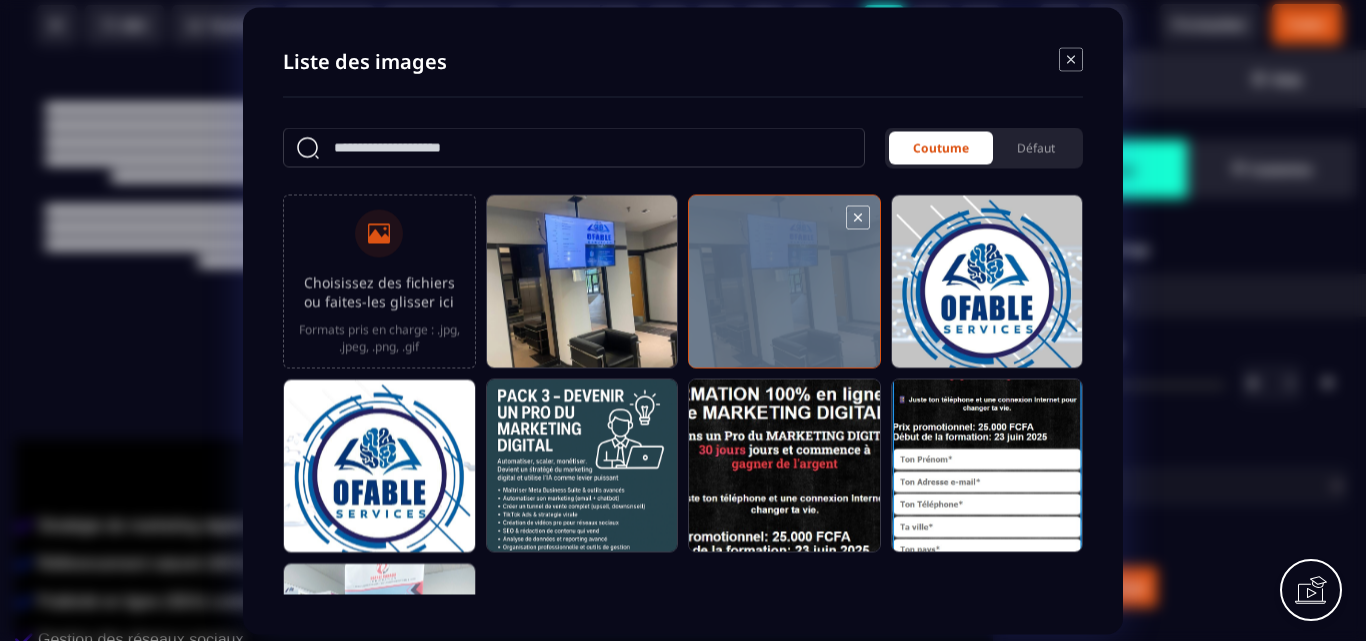 click at bounding box center (784, 290) 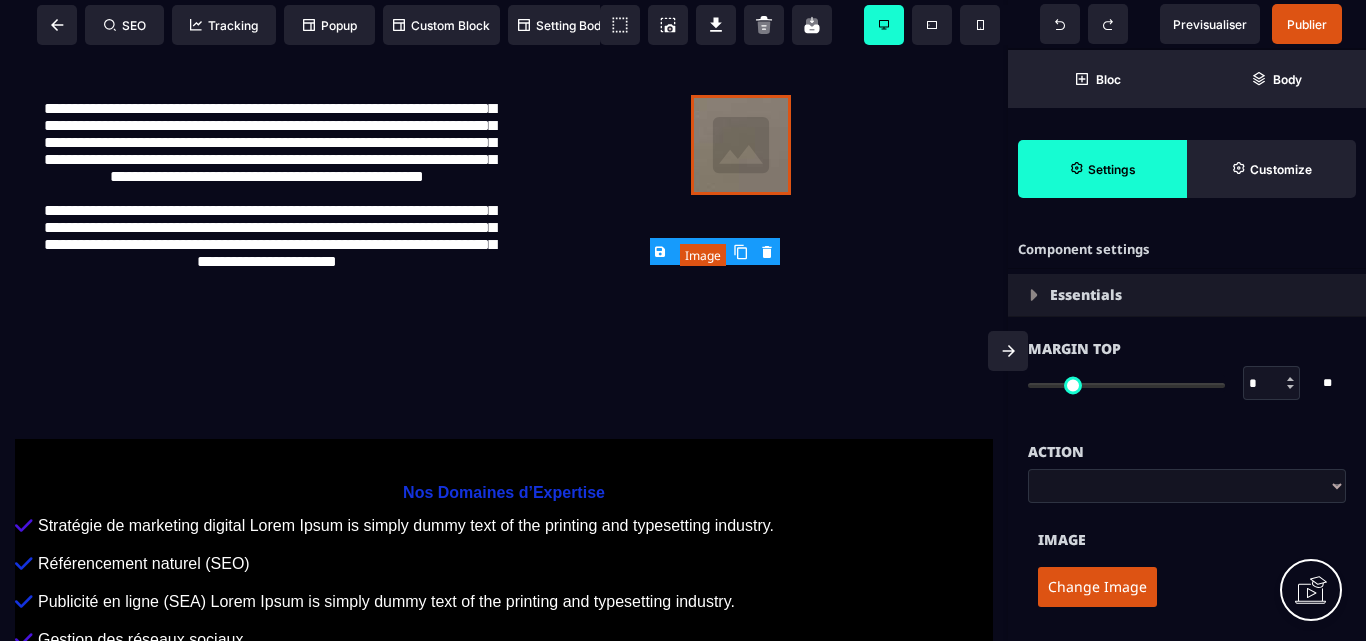 click at bounding box center (741, 145) 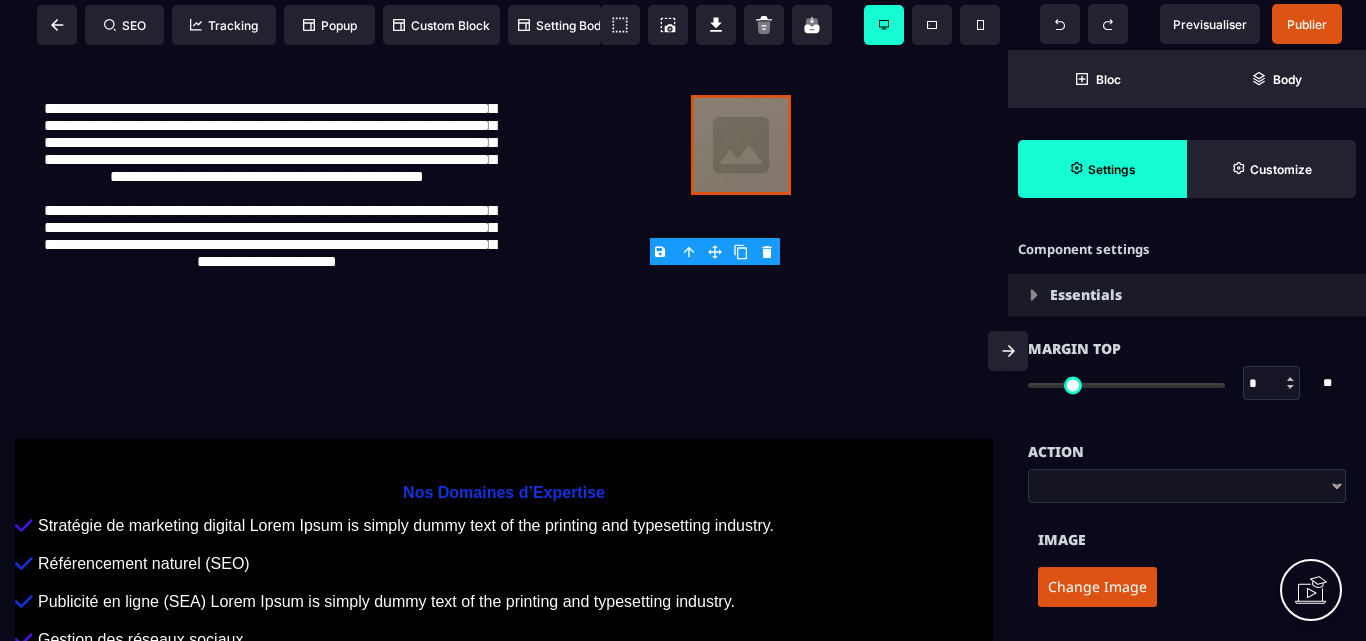 click on "Change Image" at bounding box center [1097, 587] 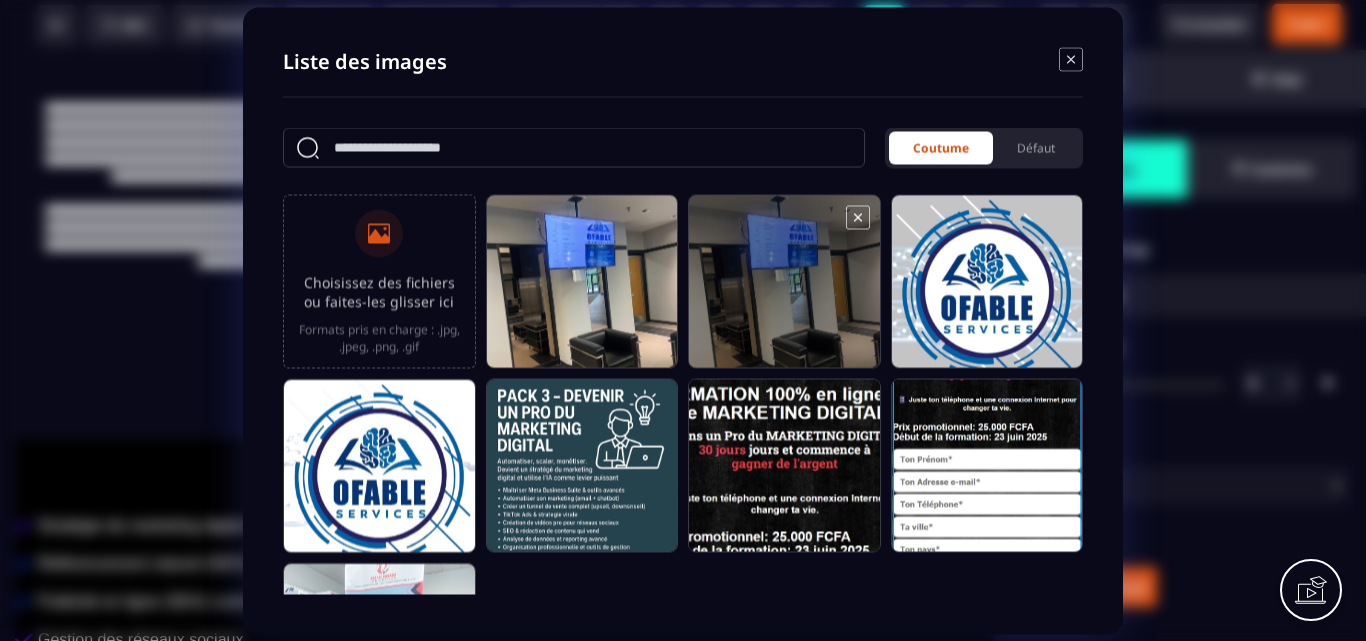 click at bounding box center (784, 290) 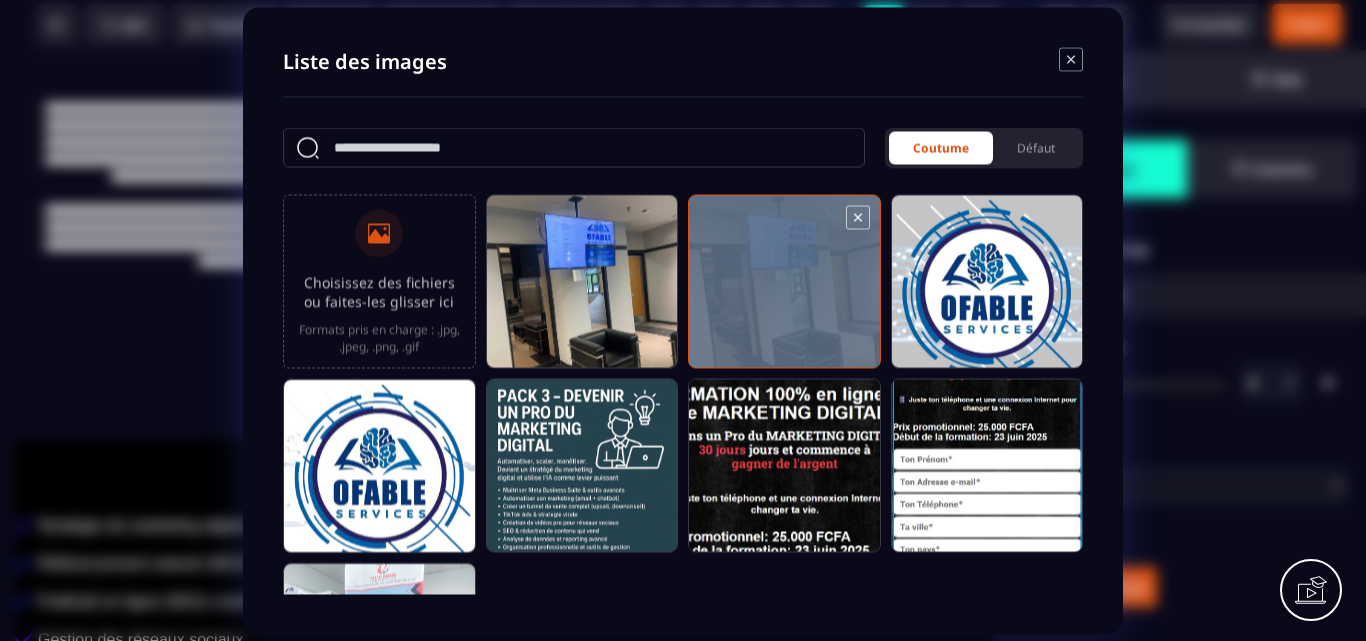 click at bounding box center [784, 290] 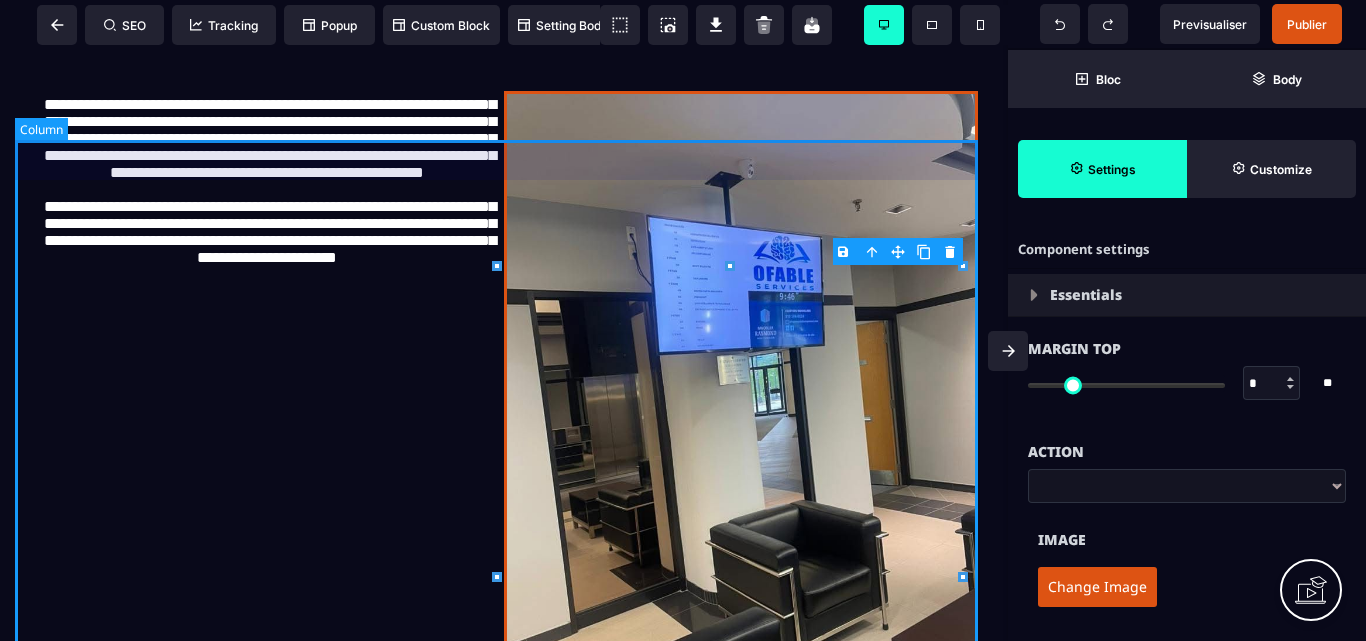 scroll, scrollTop: 6532, scrollLeft: 0, axis: vertical 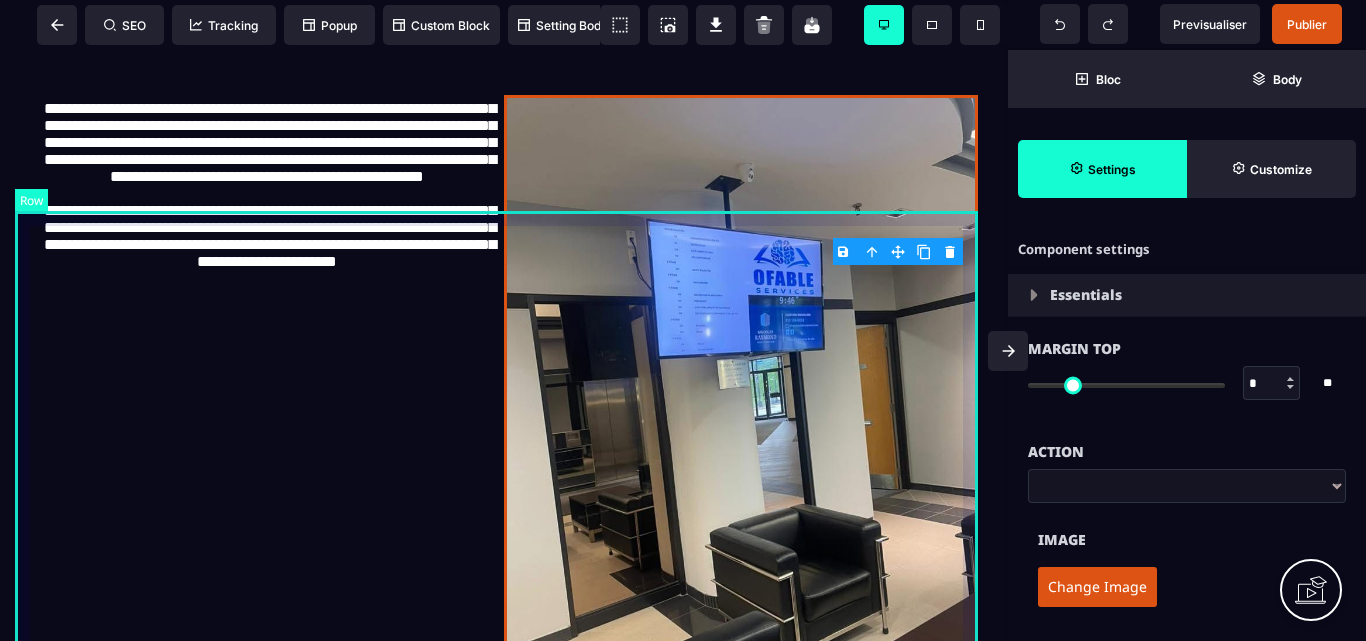 click on "**********" at bounding box center [504, 413] 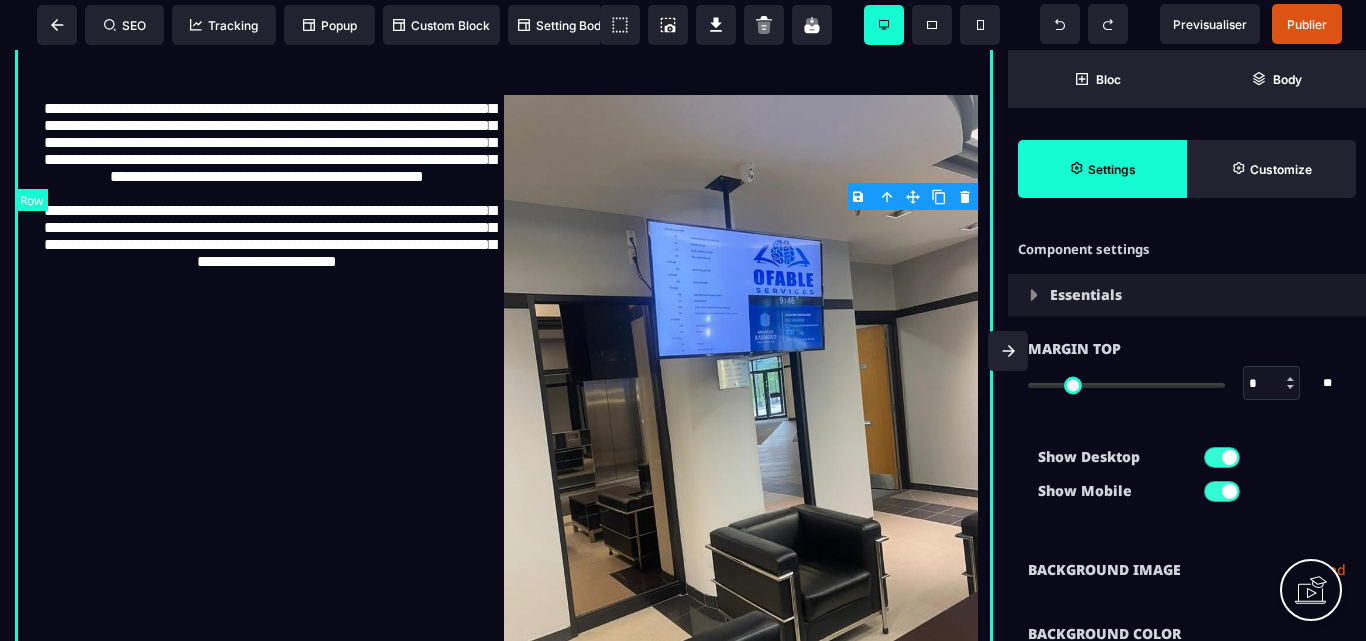 click on "**********" at bounding box center [504, 413] 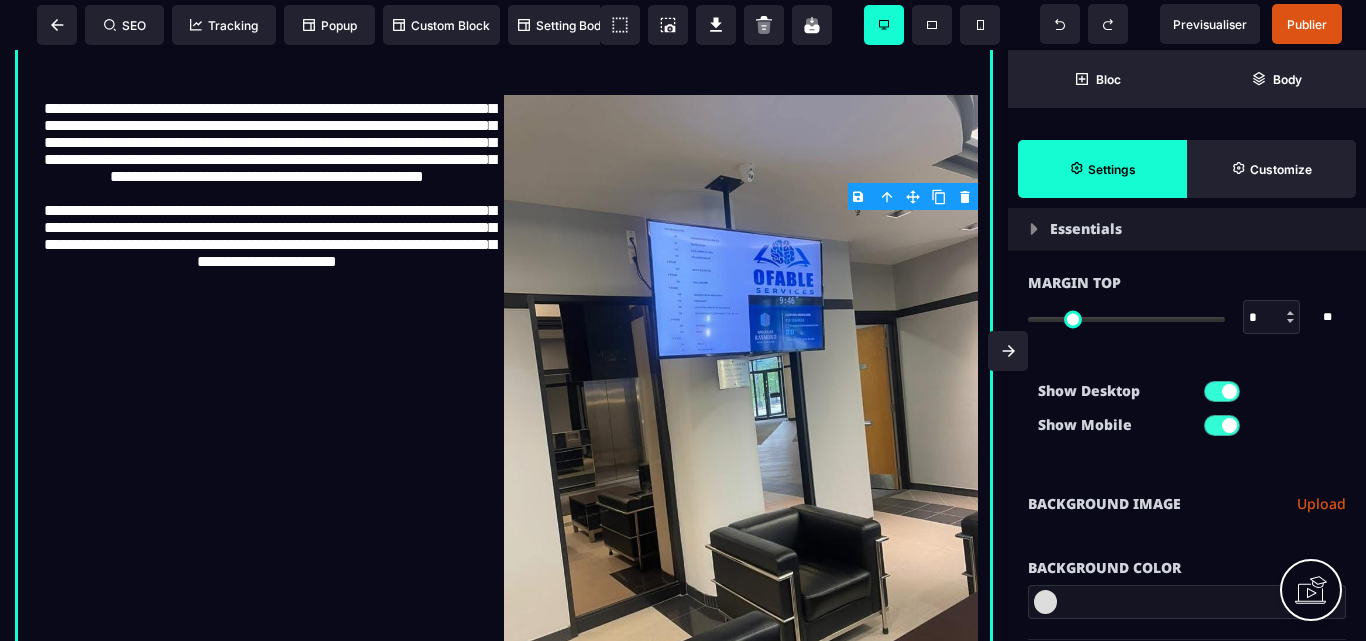 scroll, scrollTop: 300, scrollLeft: 0, axis: vertical 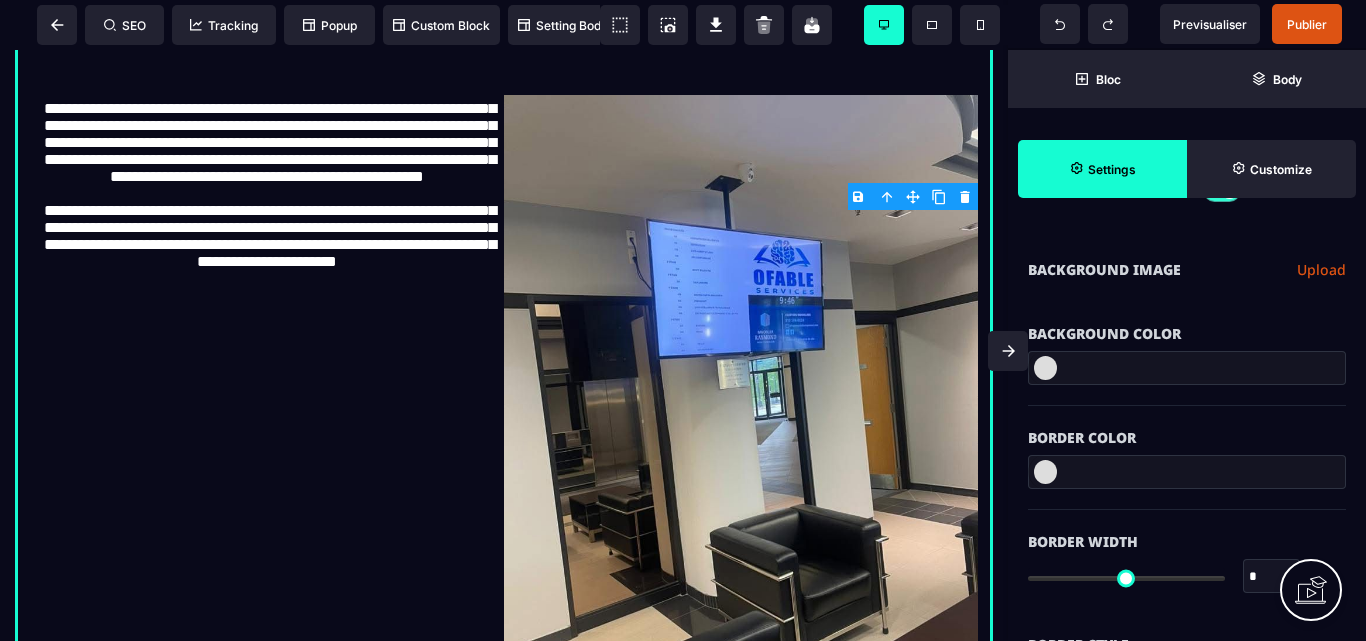 click at bounding box center [1045, 368] 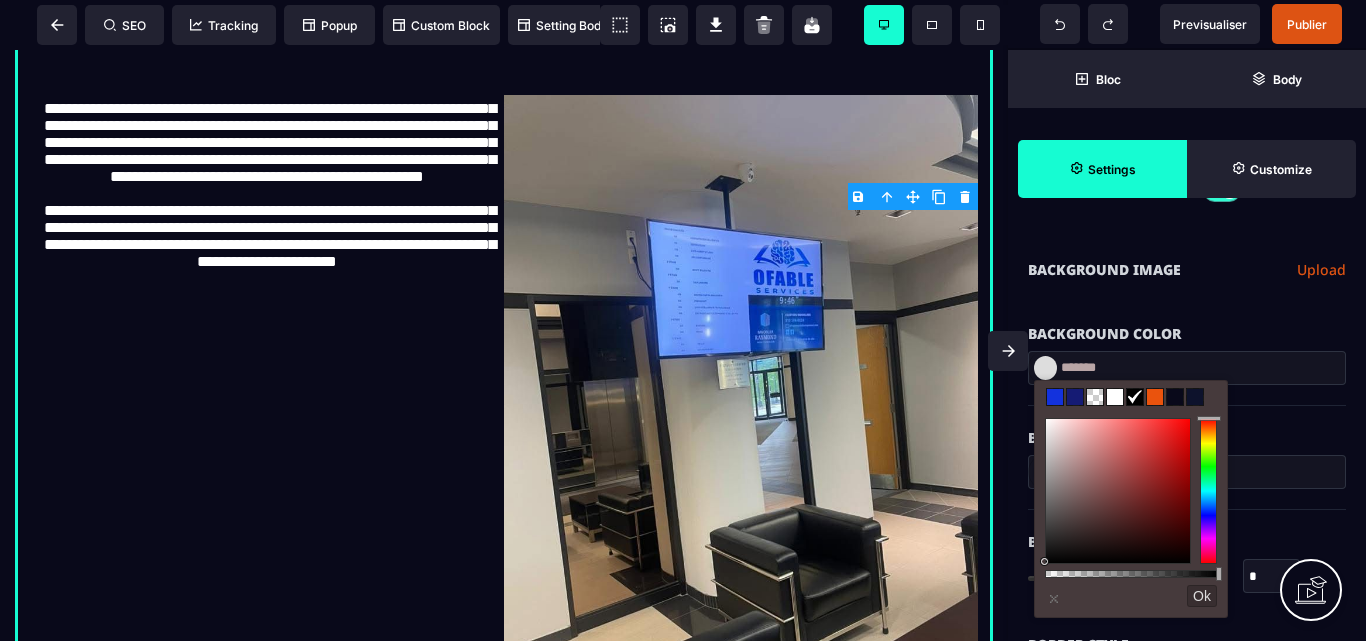 click at bounding box center [1208, 491] 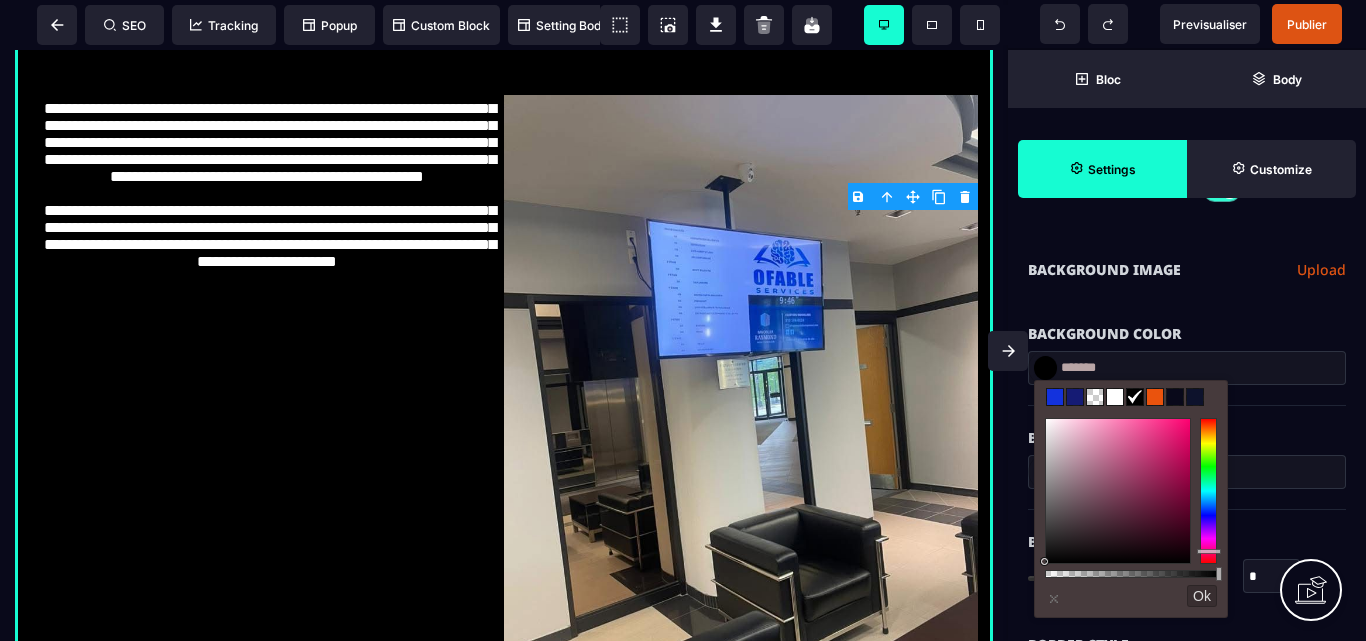 click at bounding box center [1208, 491] 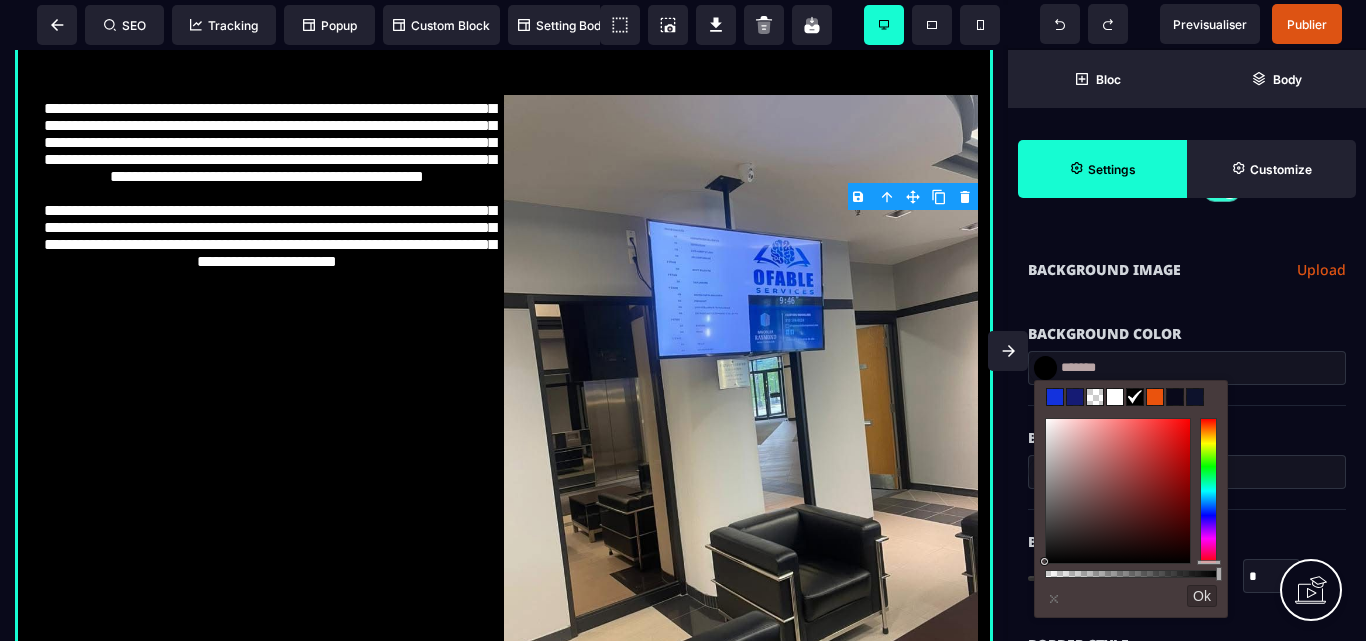 drag, startPoint x: 1206, startPoint y: 559, endPoint x: 1215, endPoint y: 580, distance: 22.847319 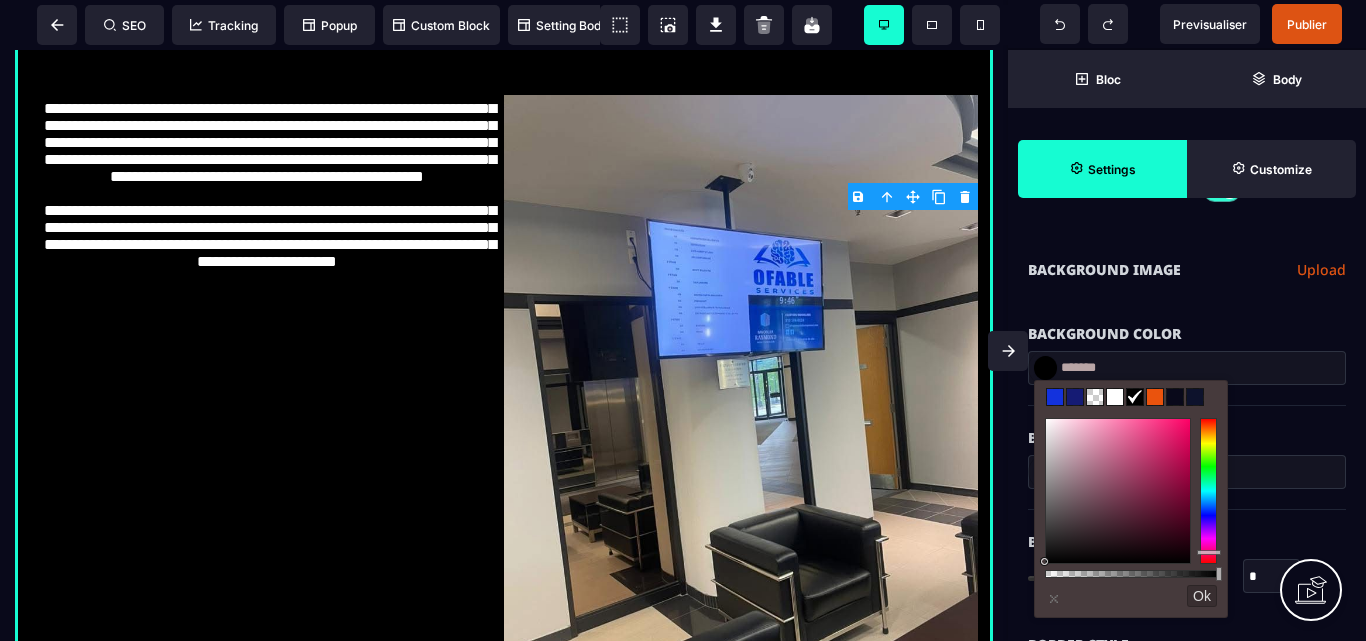 click at bounding box center (1118, 491) 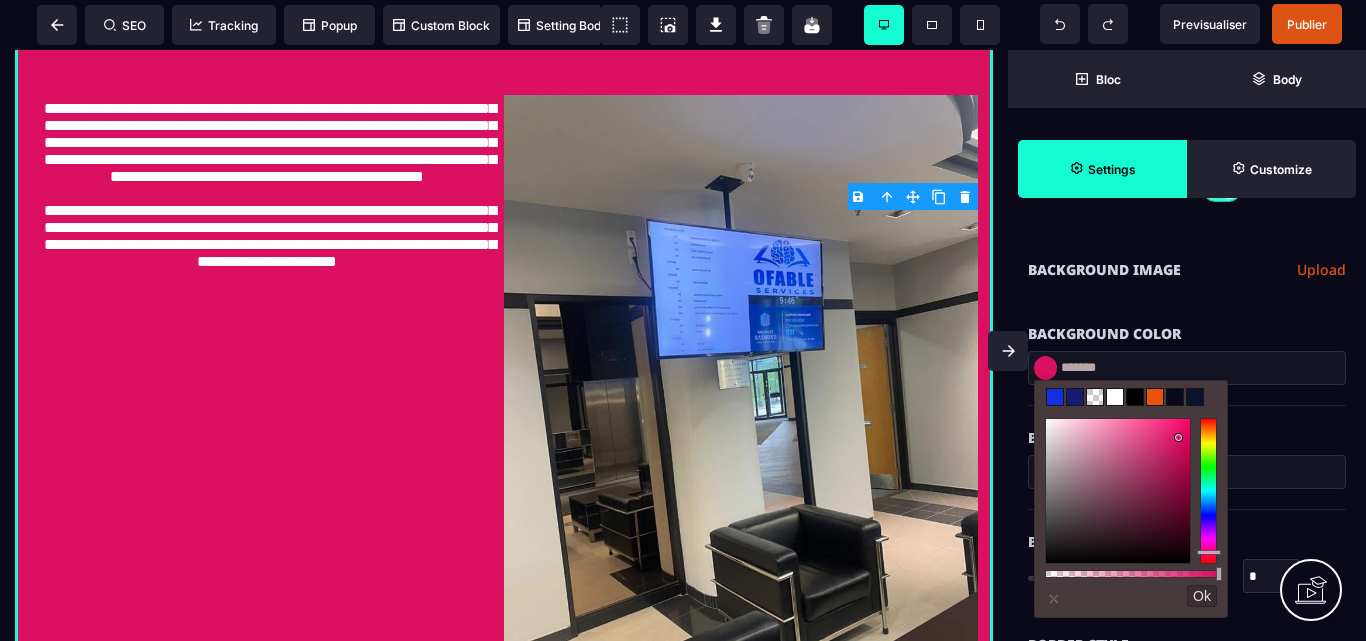 click at bounding box center [1118, 491] 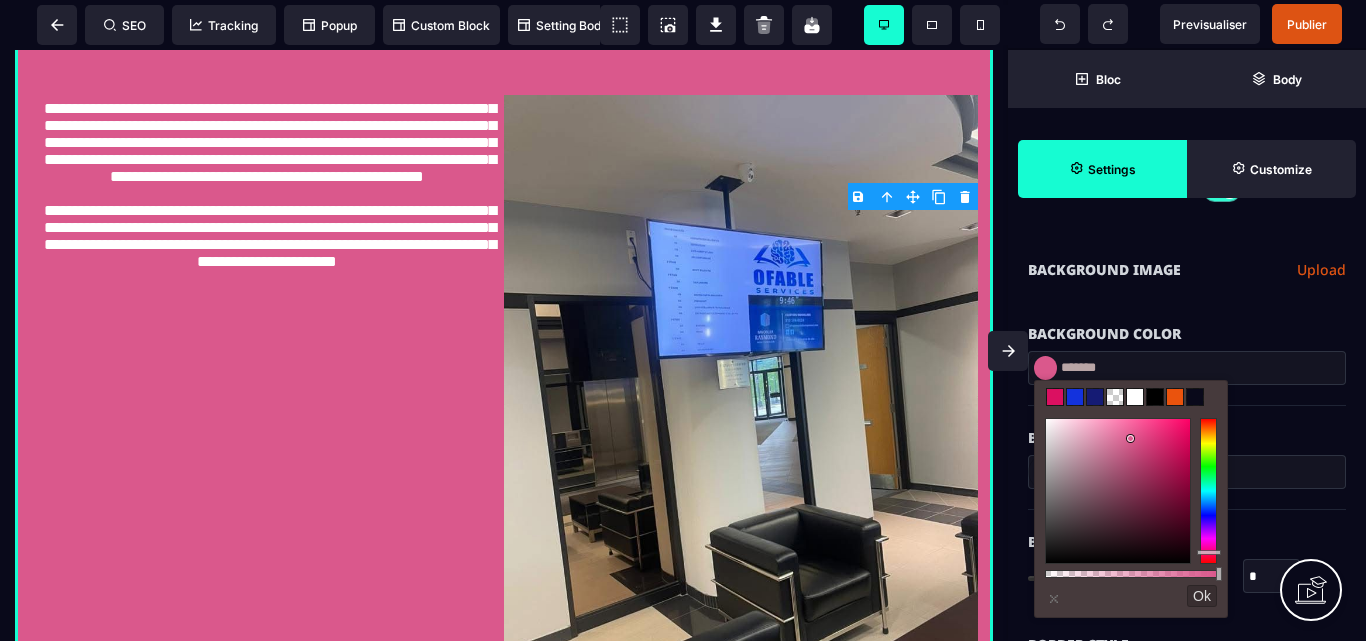 click at bounding box center [1118, 491] 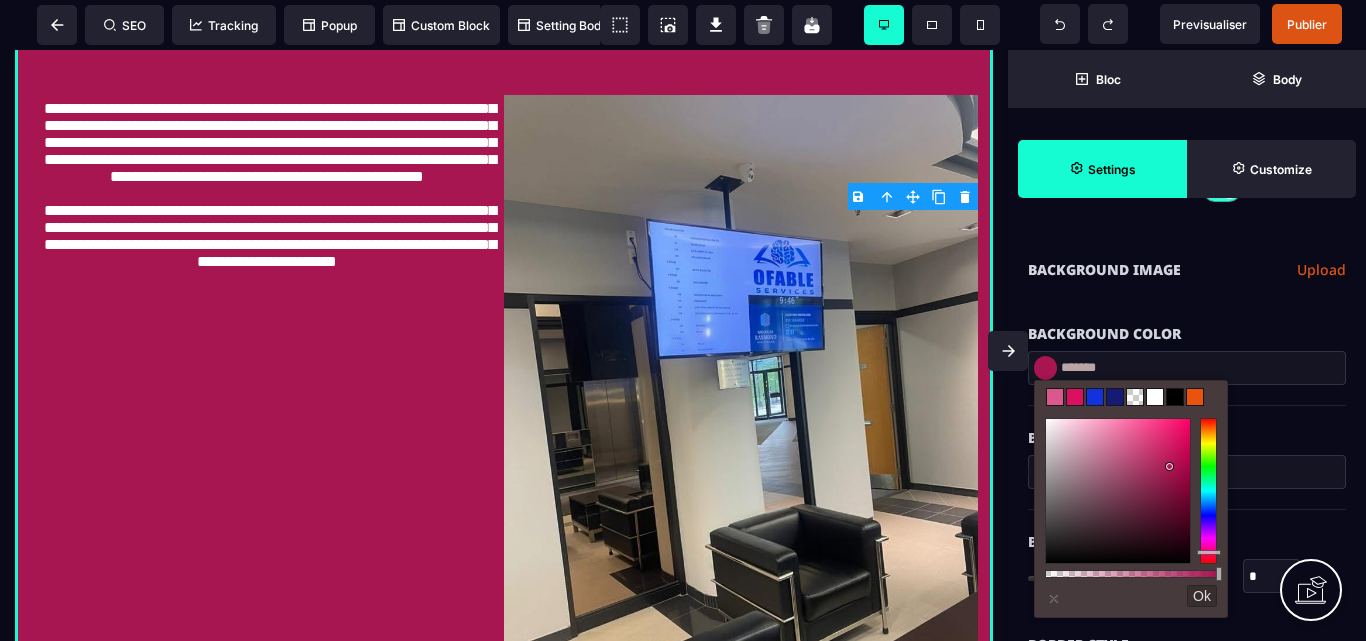 click at bounding box center [1118, 491] 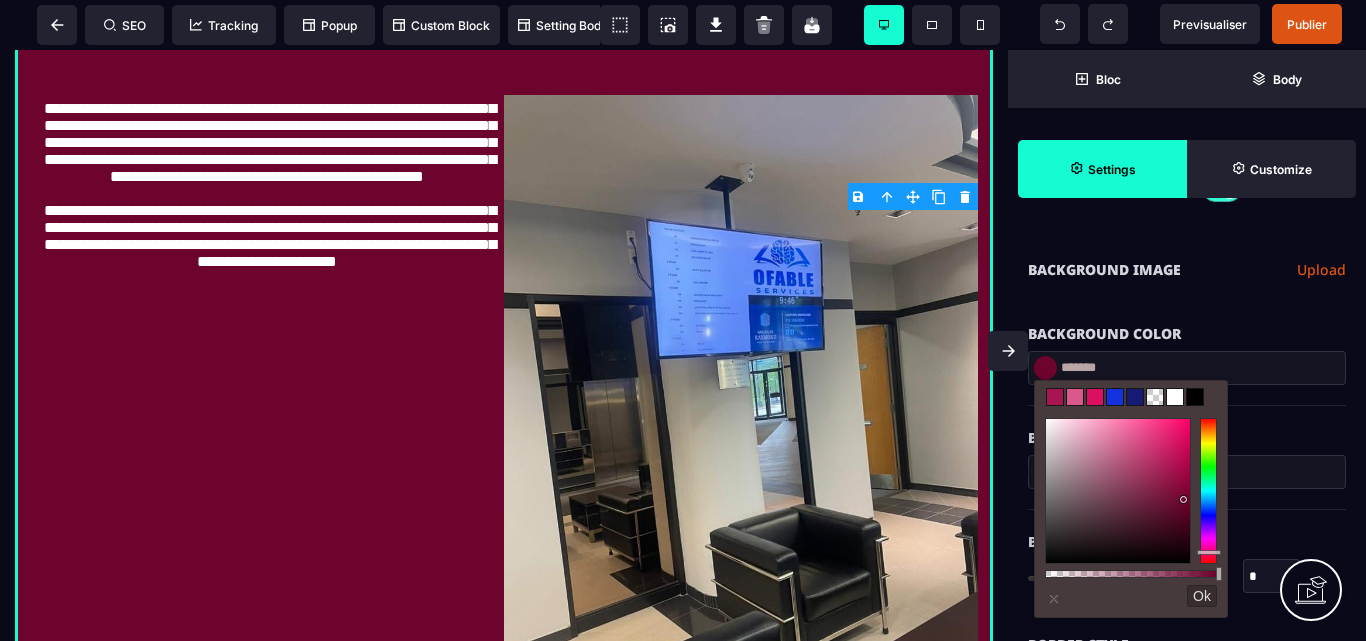 click at bounding box center (1118, 491) 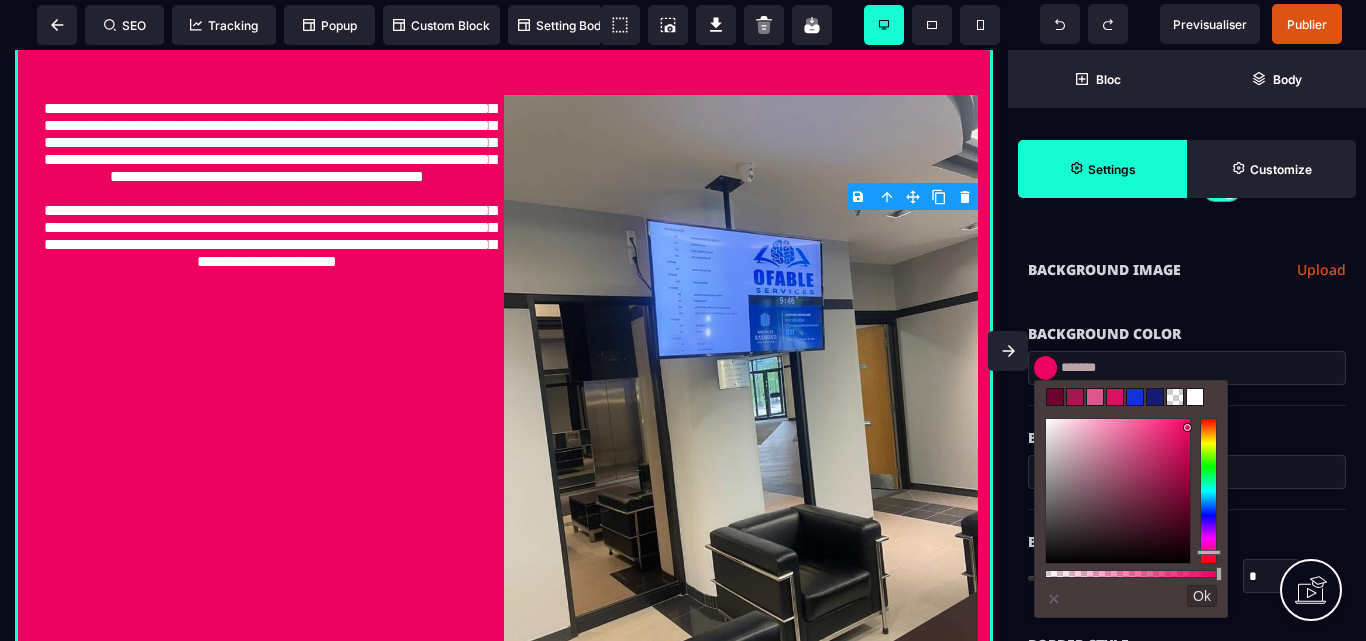 click at bounding box center (1118, 491) 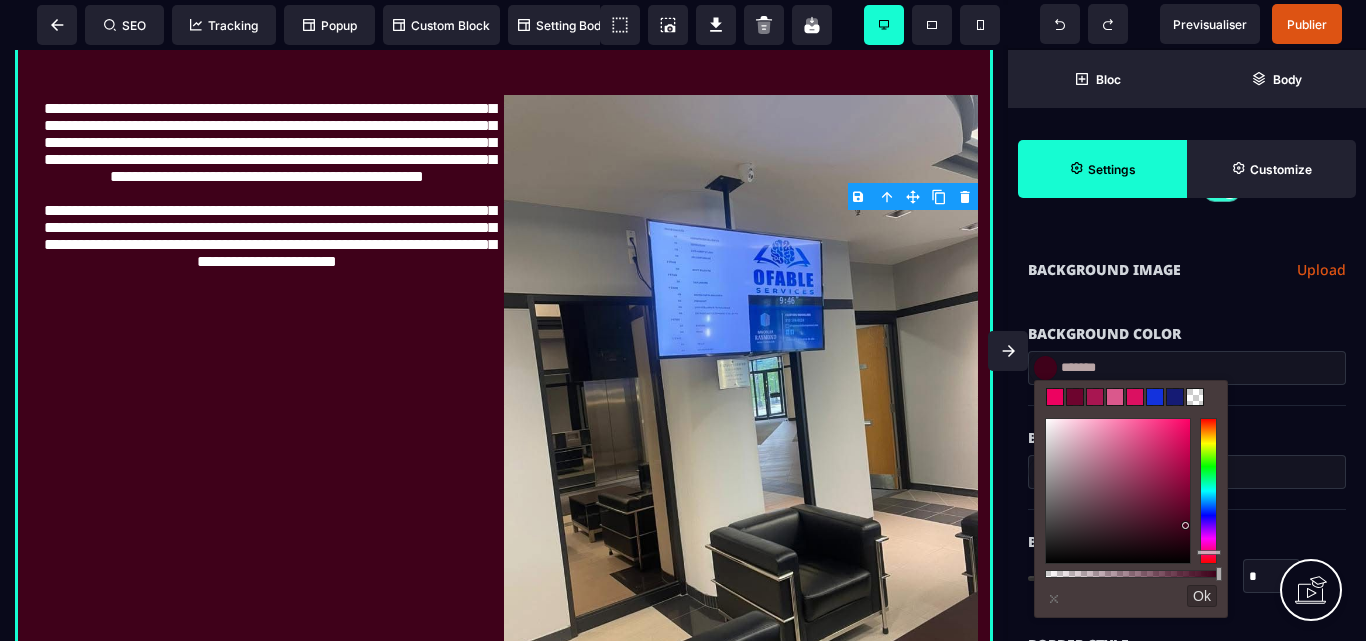 click at bounding box center (1118, 491) 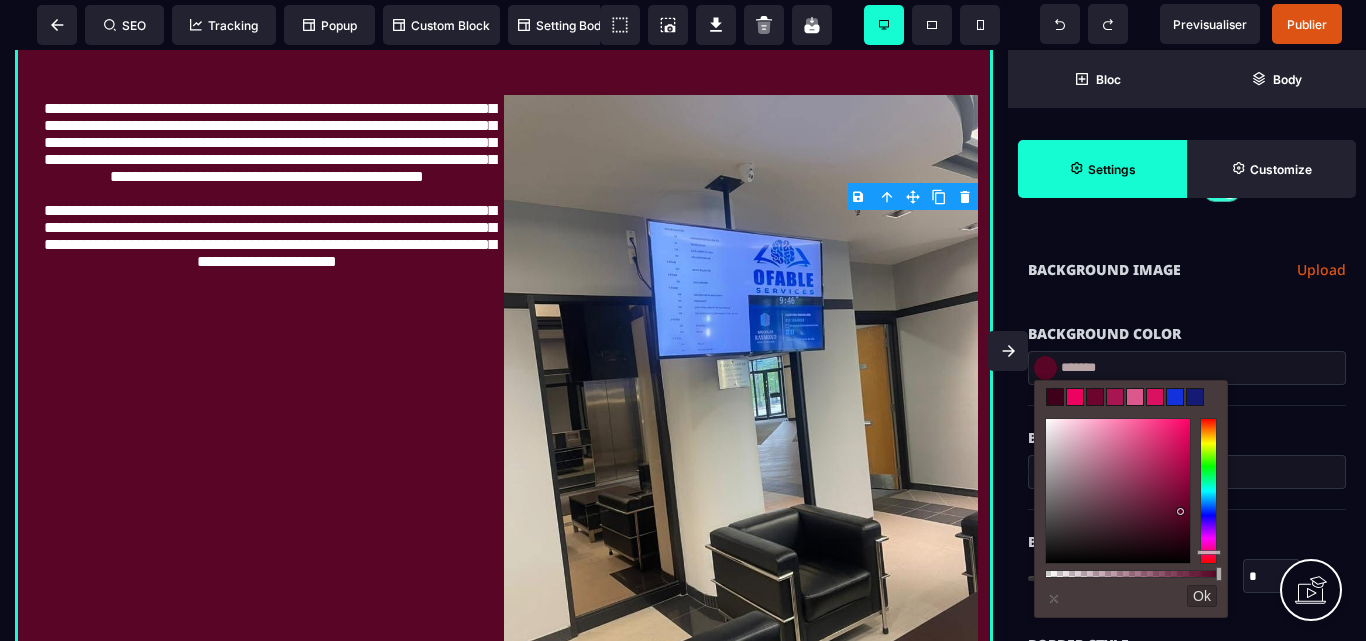 click at bounding box center [1118, 491] 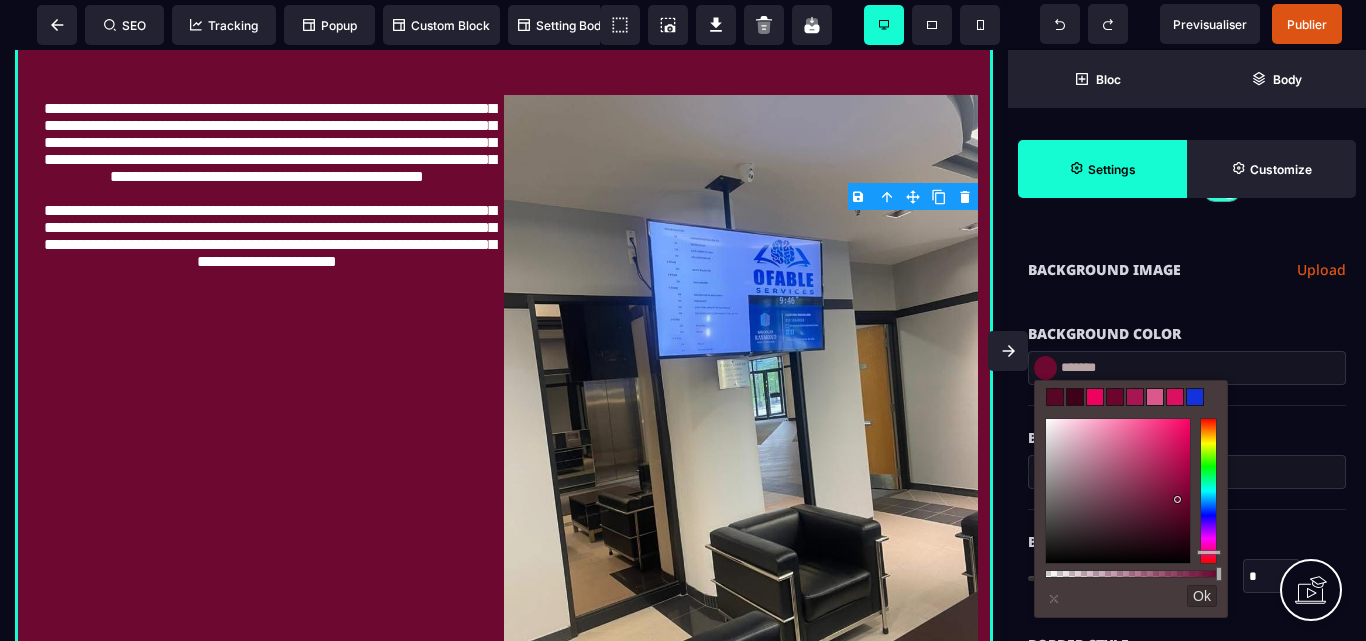 click at bounding box center [1118, 491] 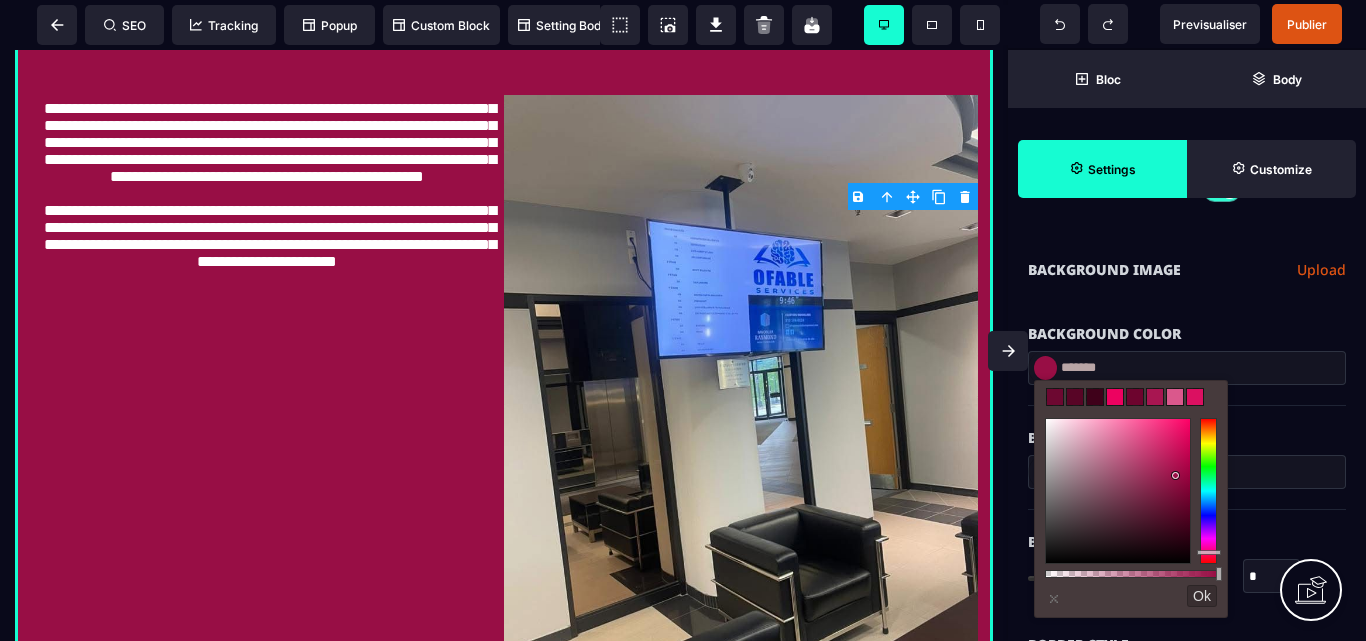 click at bounding box center (1118, 491) 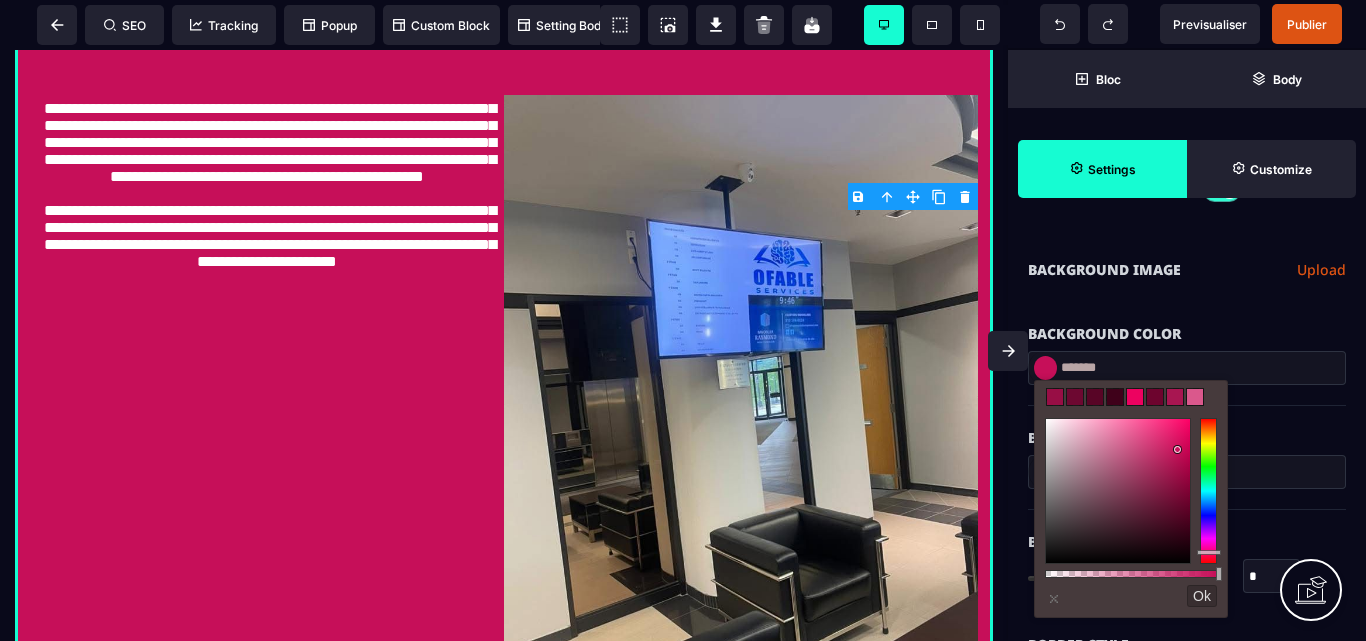 click at bounding box center (1118, 491) 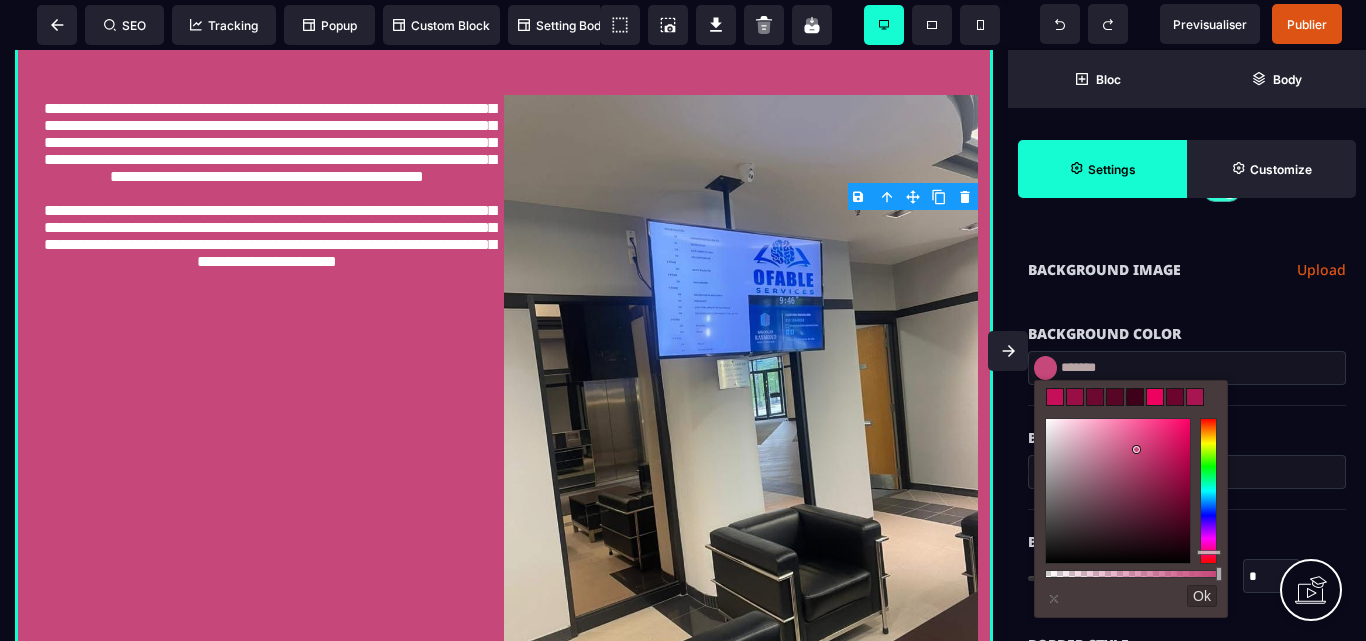 click at bounding box center (1118, 491) 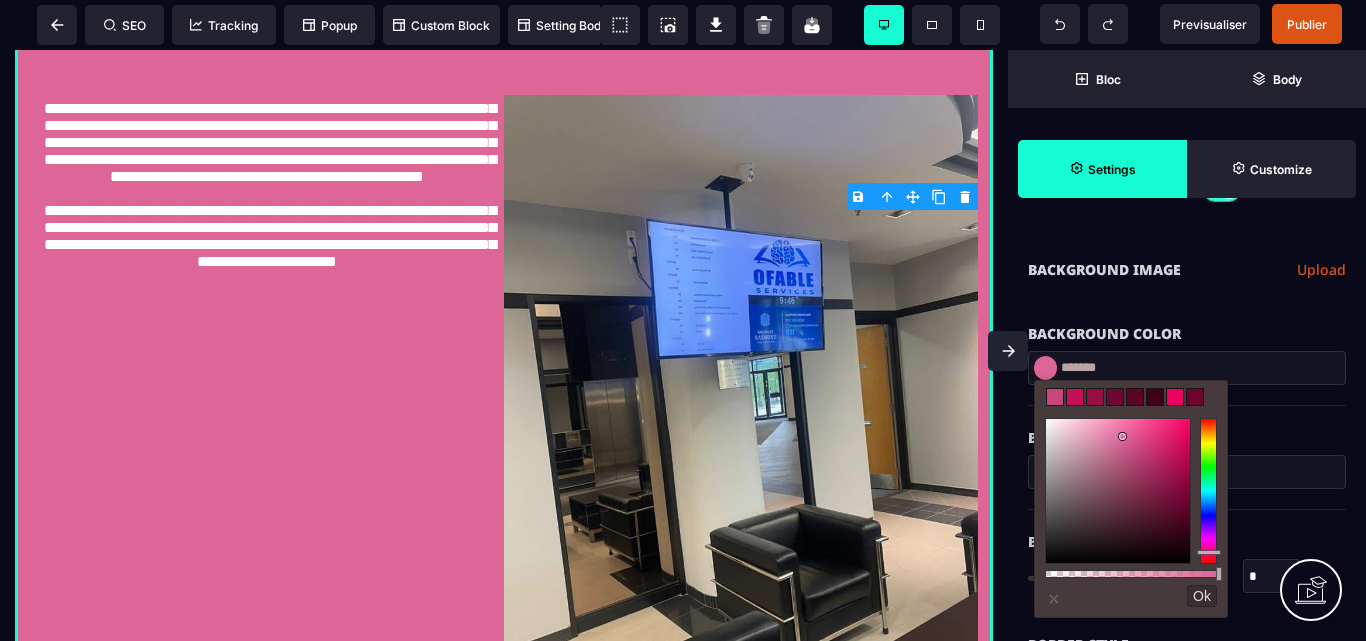 click at bounding box center (1118, 491) 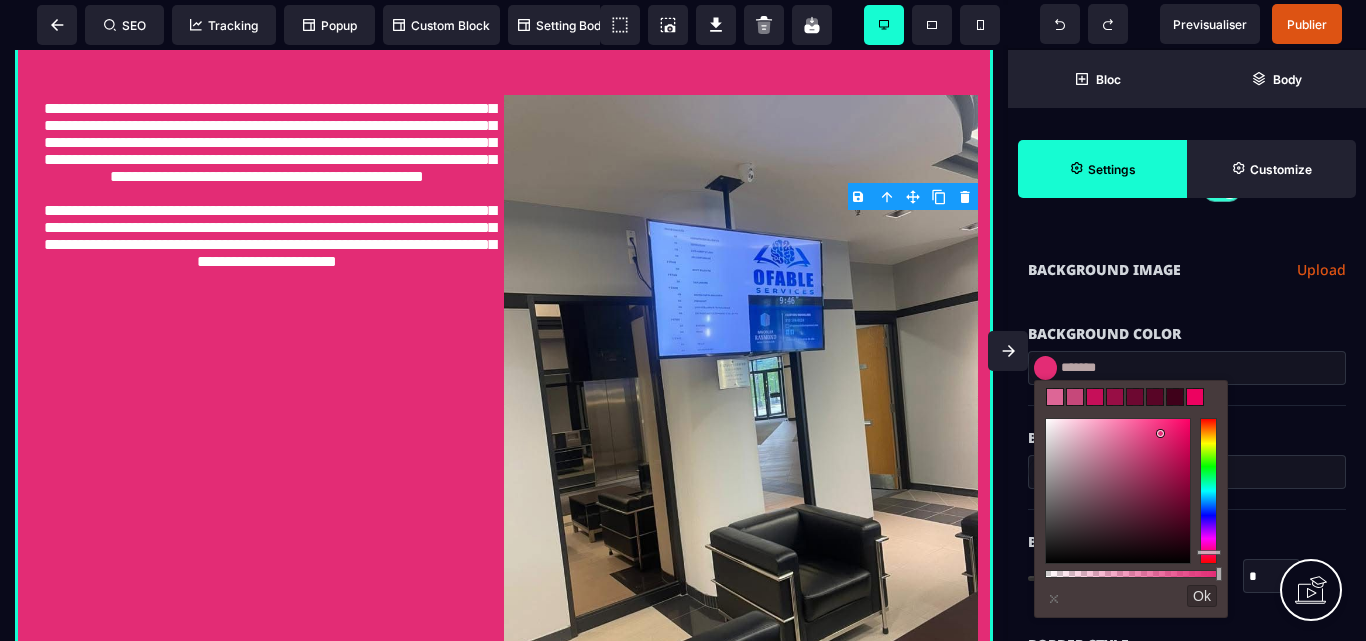 click at bounding box center [1118, 491] 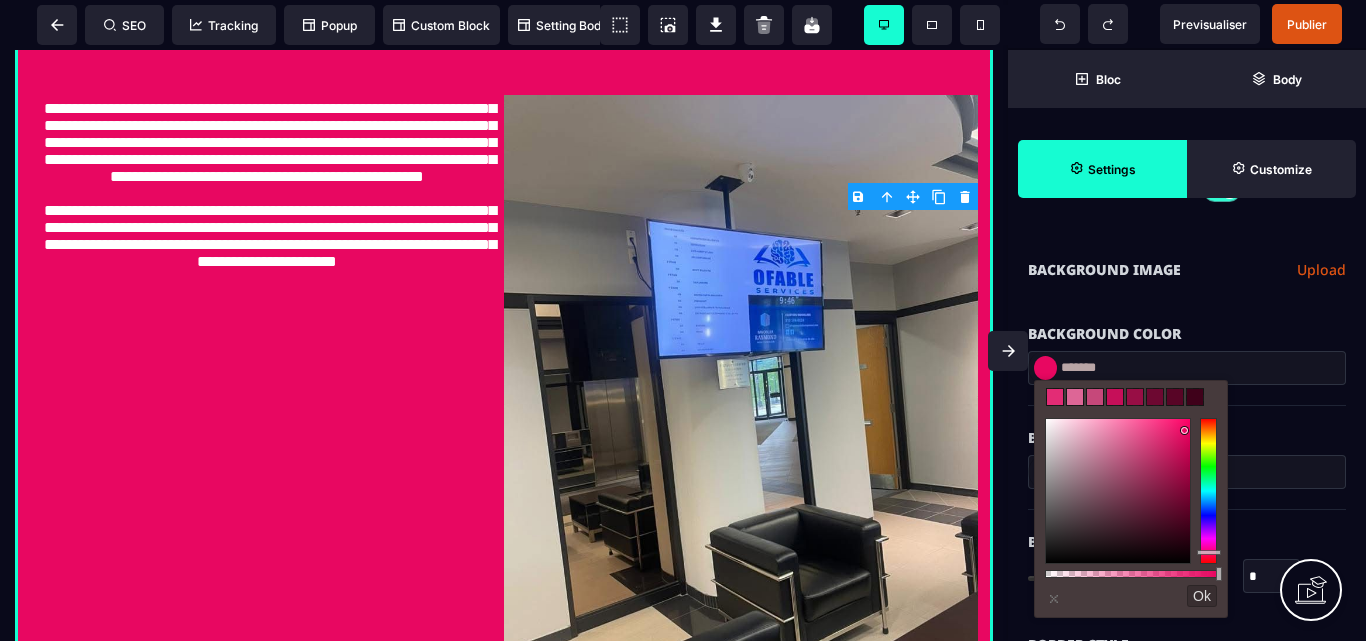 click at bounding box center [1118, 491] 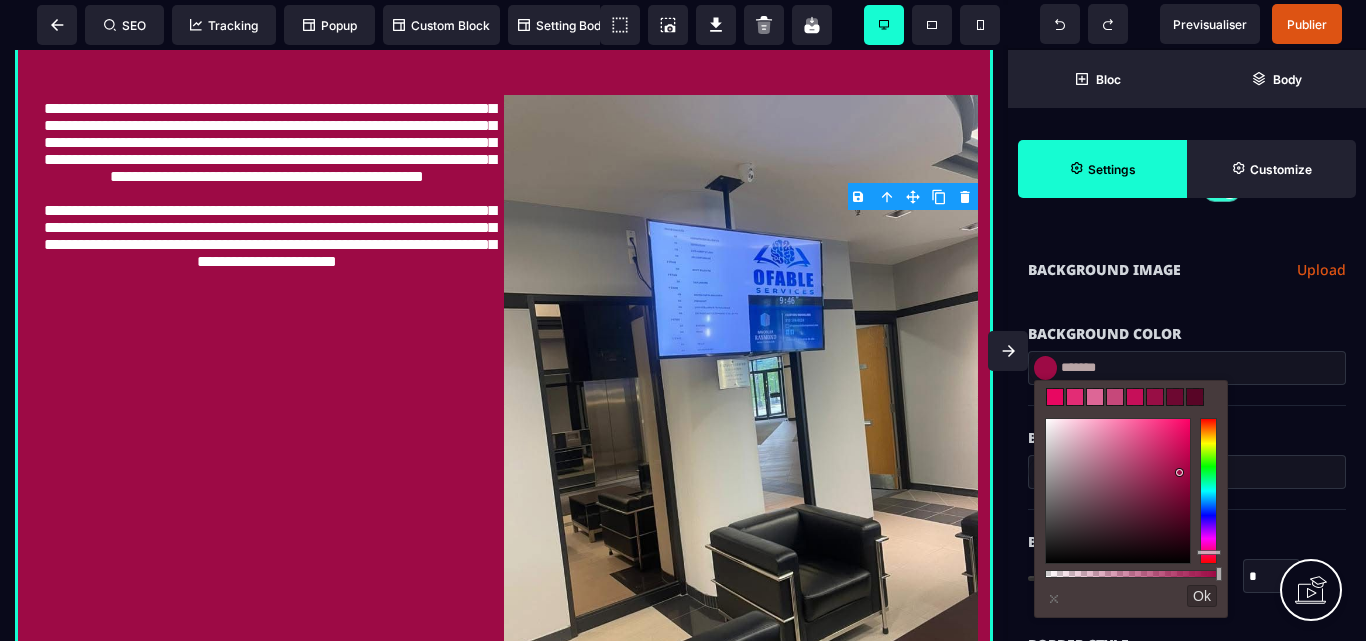 click at bounding box center [1155, 397] 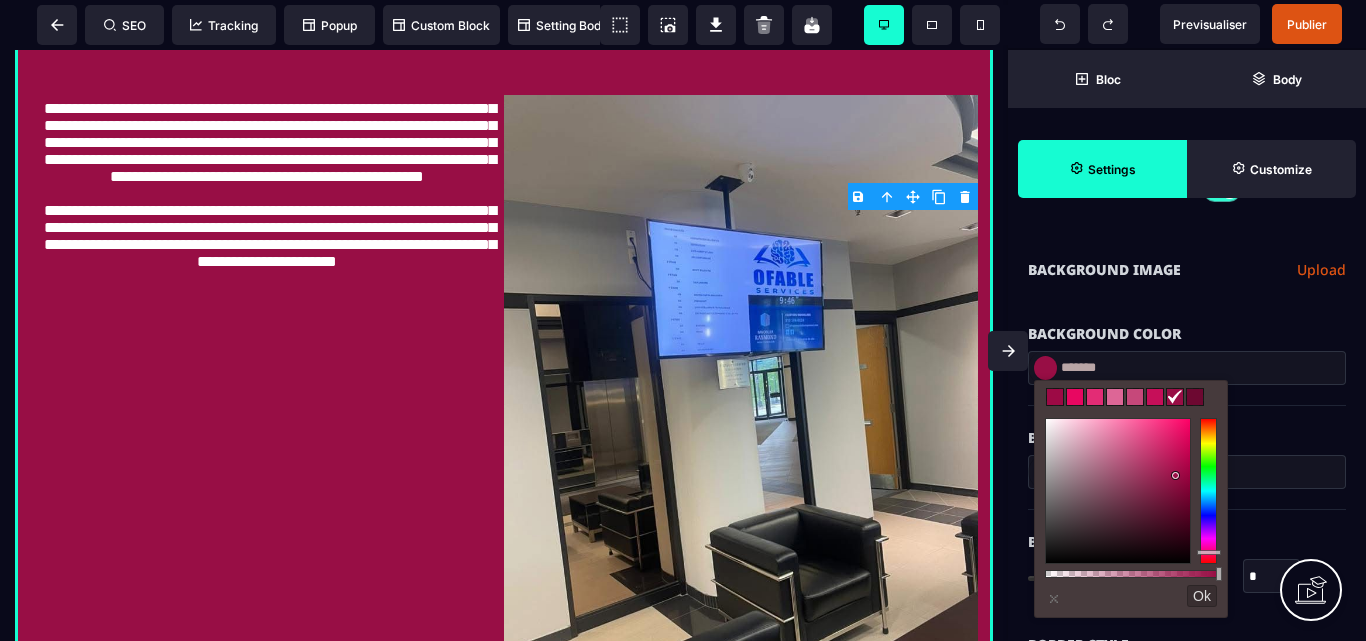 click at bounding box center (1115, 397) 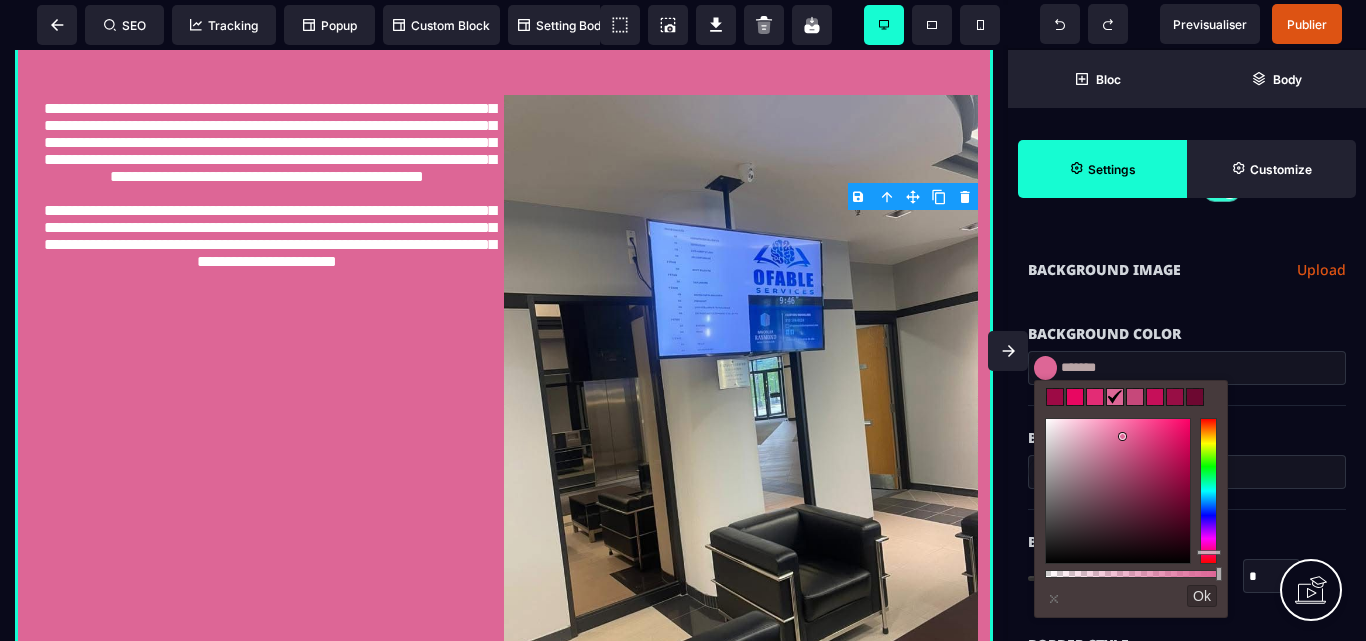 click at bounding box center (1075, 397) 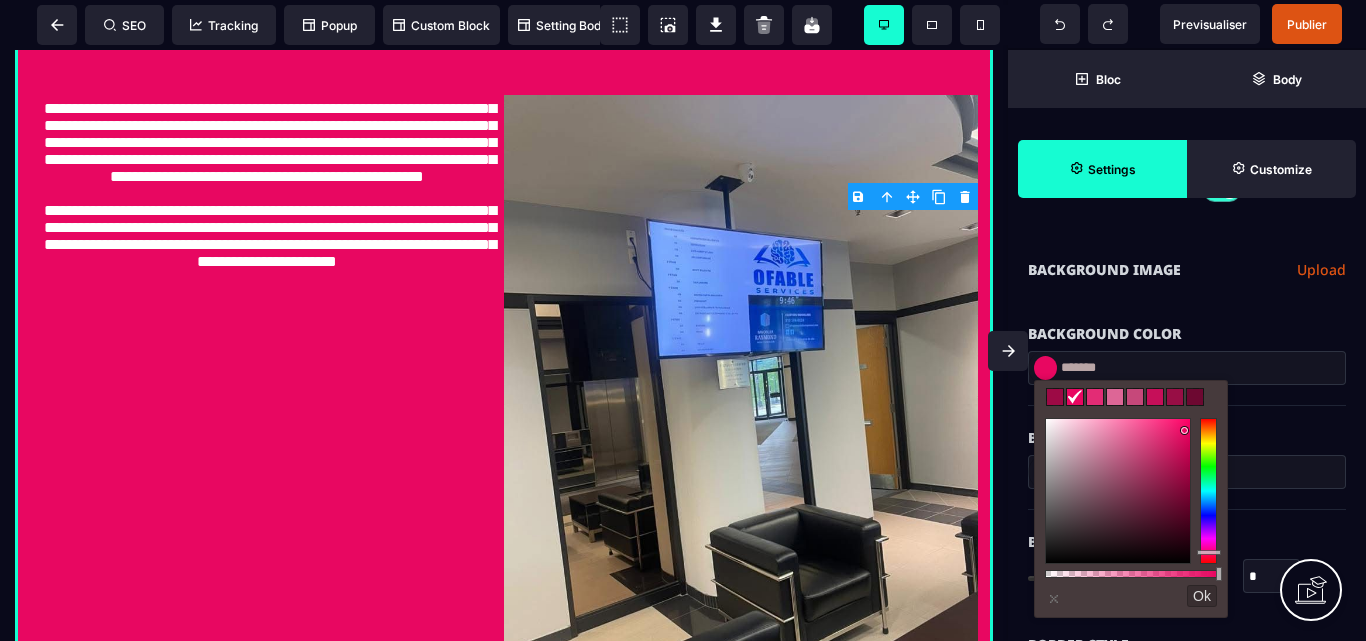 click at bounding box center [1095, 397] 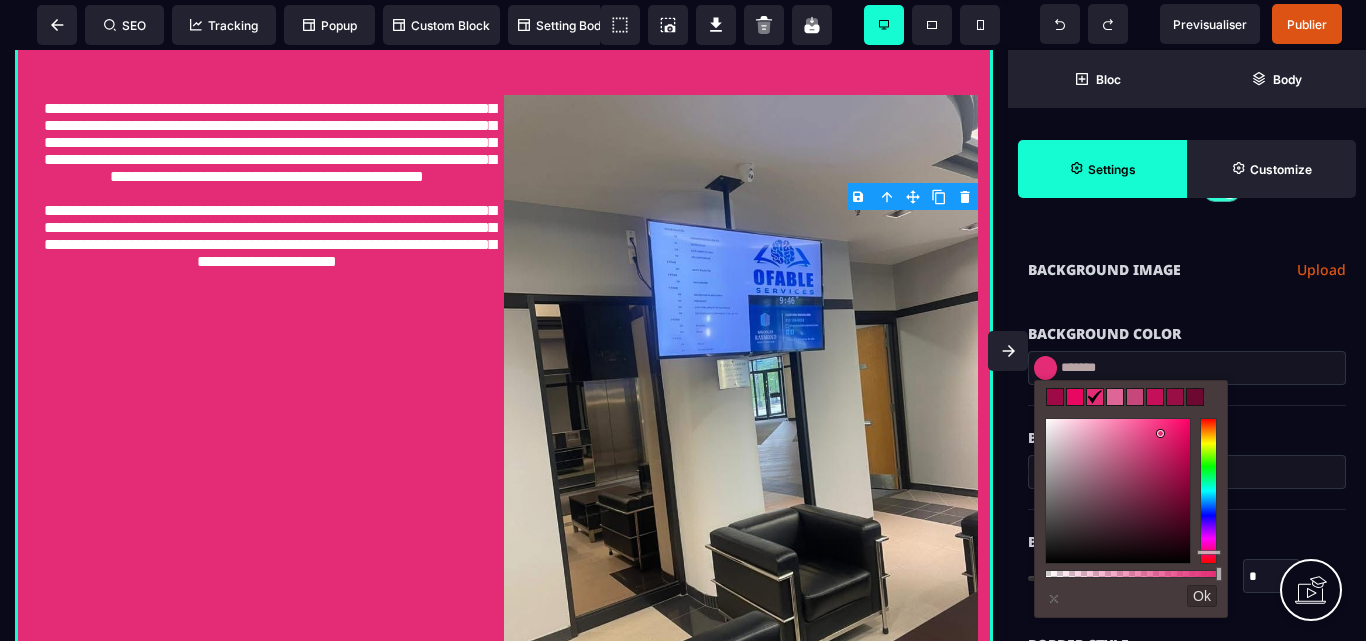 click at bounding box center (1055, 397) 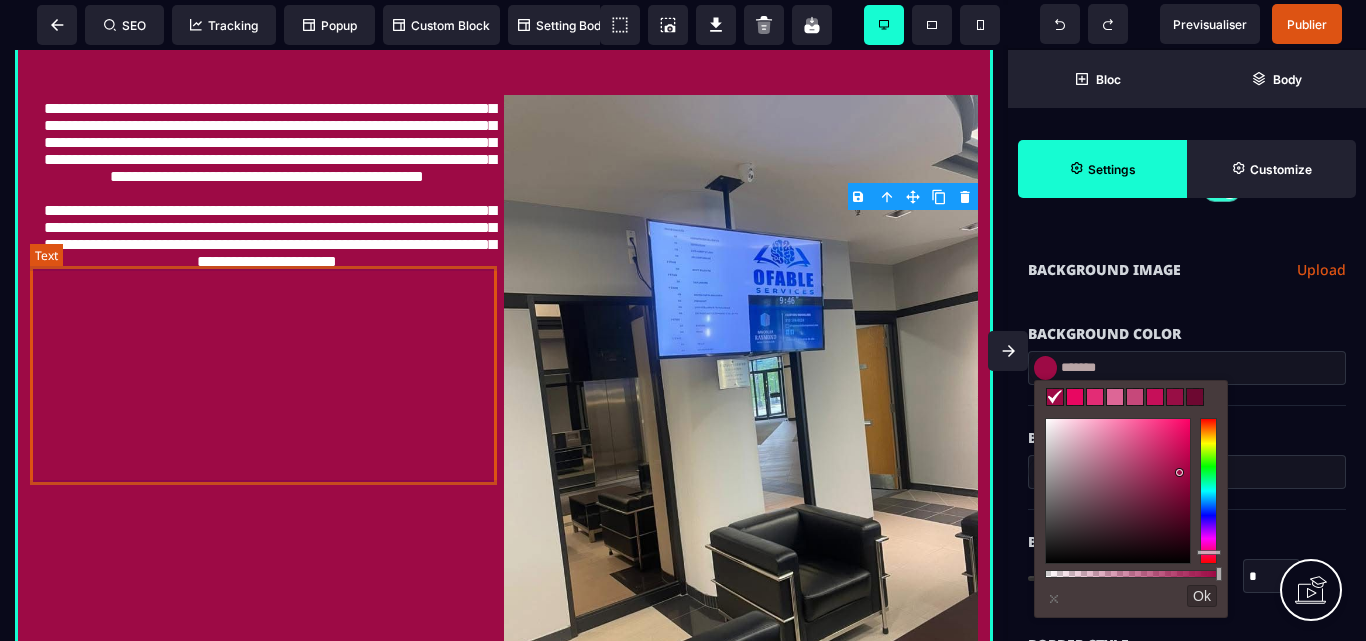 click on "**********" at bounding box center [267, 204] 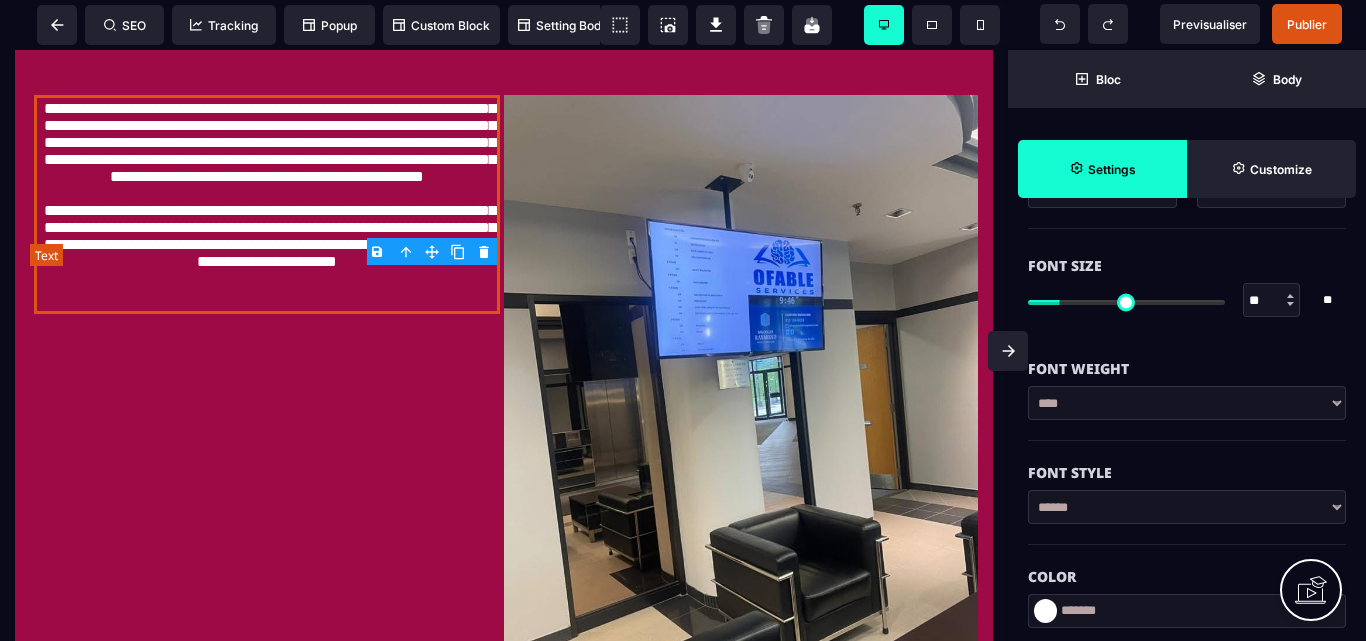 scroll, scrollTop: 0, scrollLeft: 0, axis: both 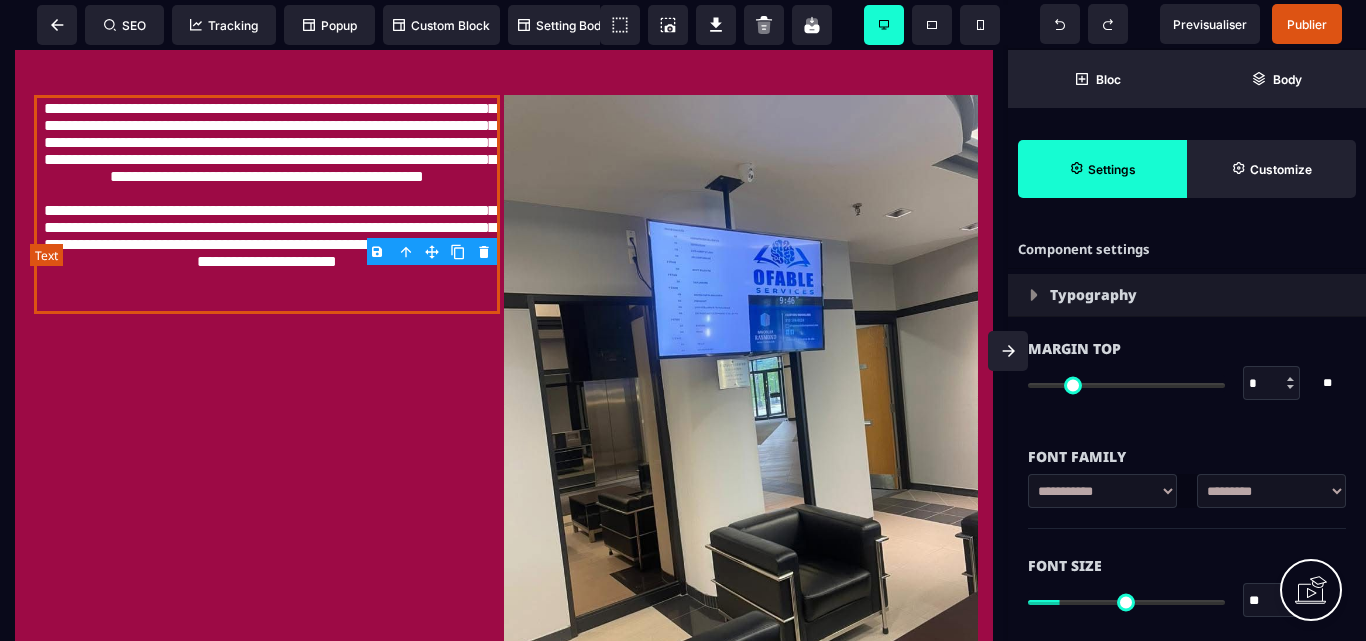 click on "**********" at bounding box center (267, 204) 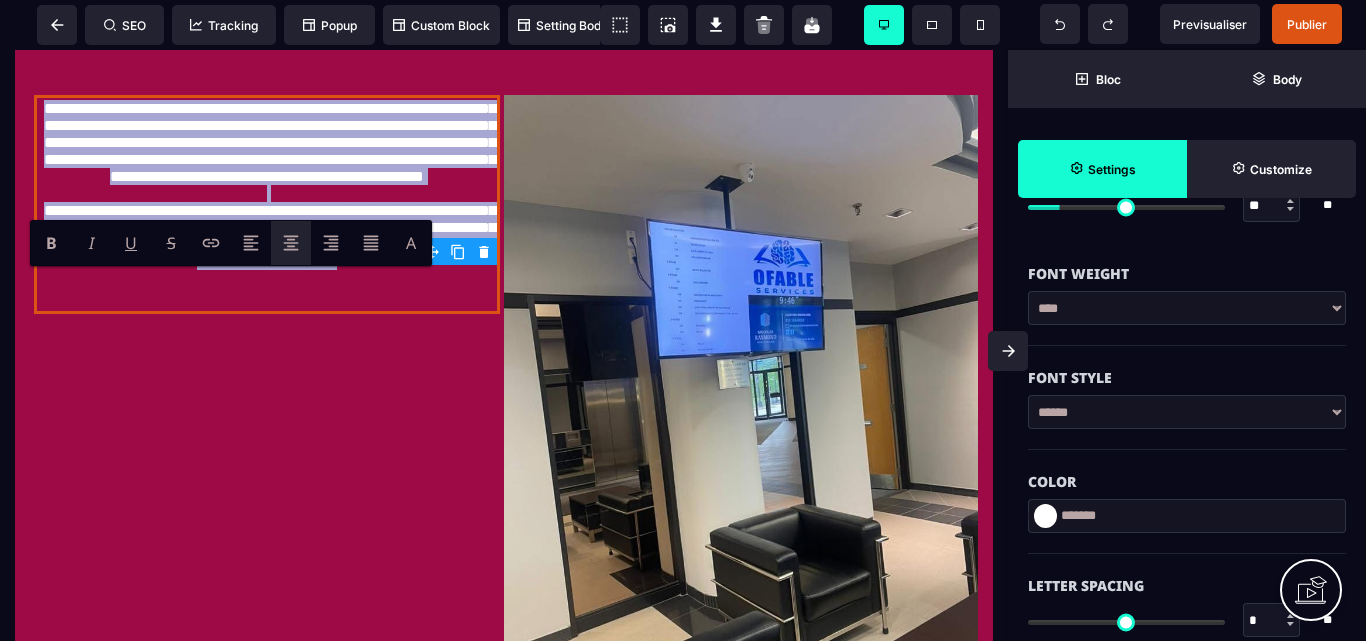 scroll, scrollTop: 400, scrollLeft: 0, axis: vertical 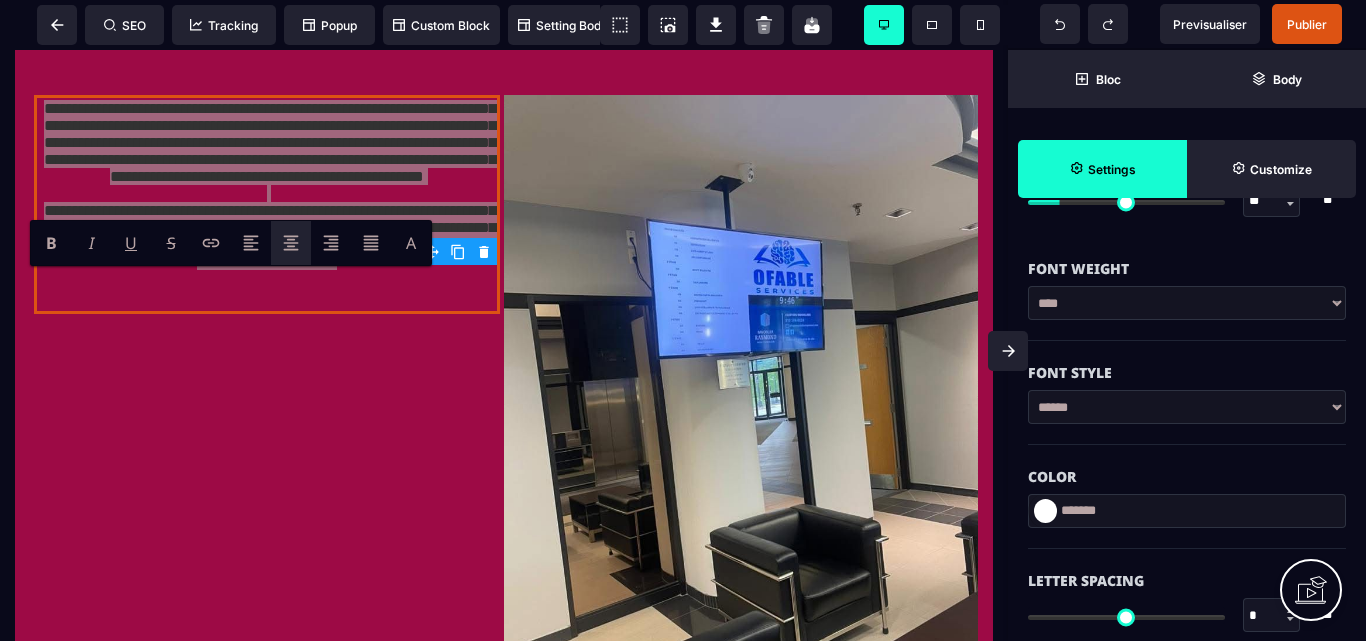 click at bounding box center [1045, 511] 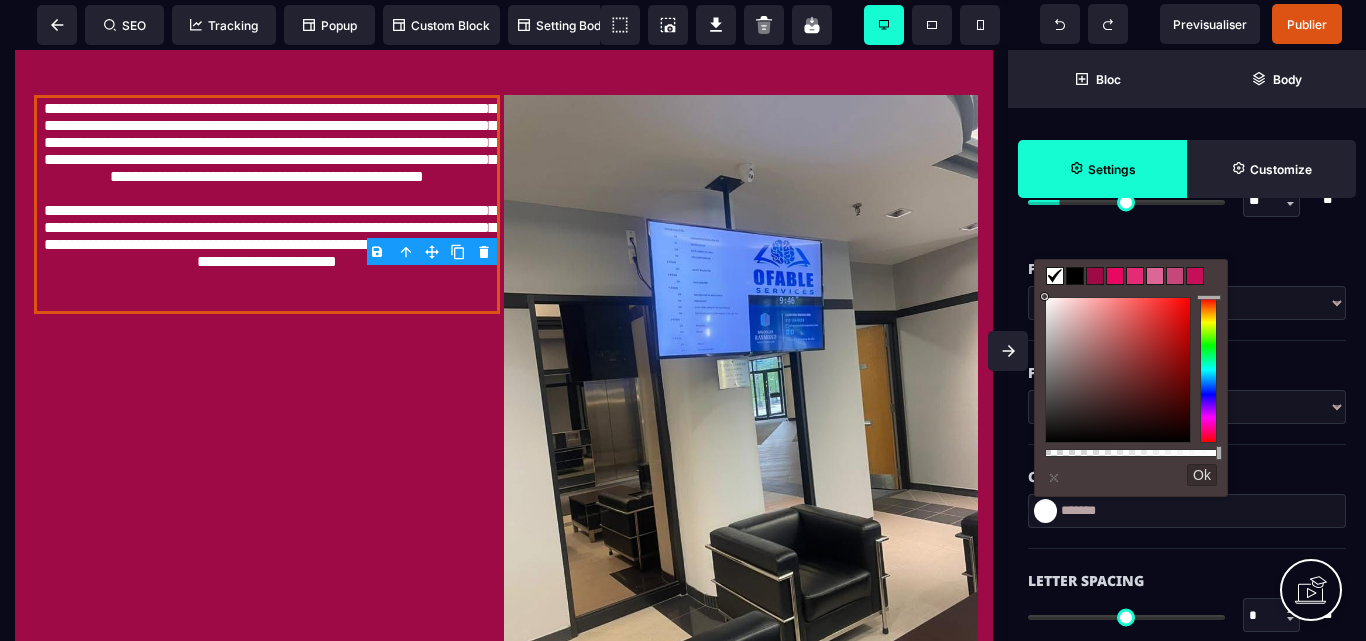 click at bounding box center [1075, 276] 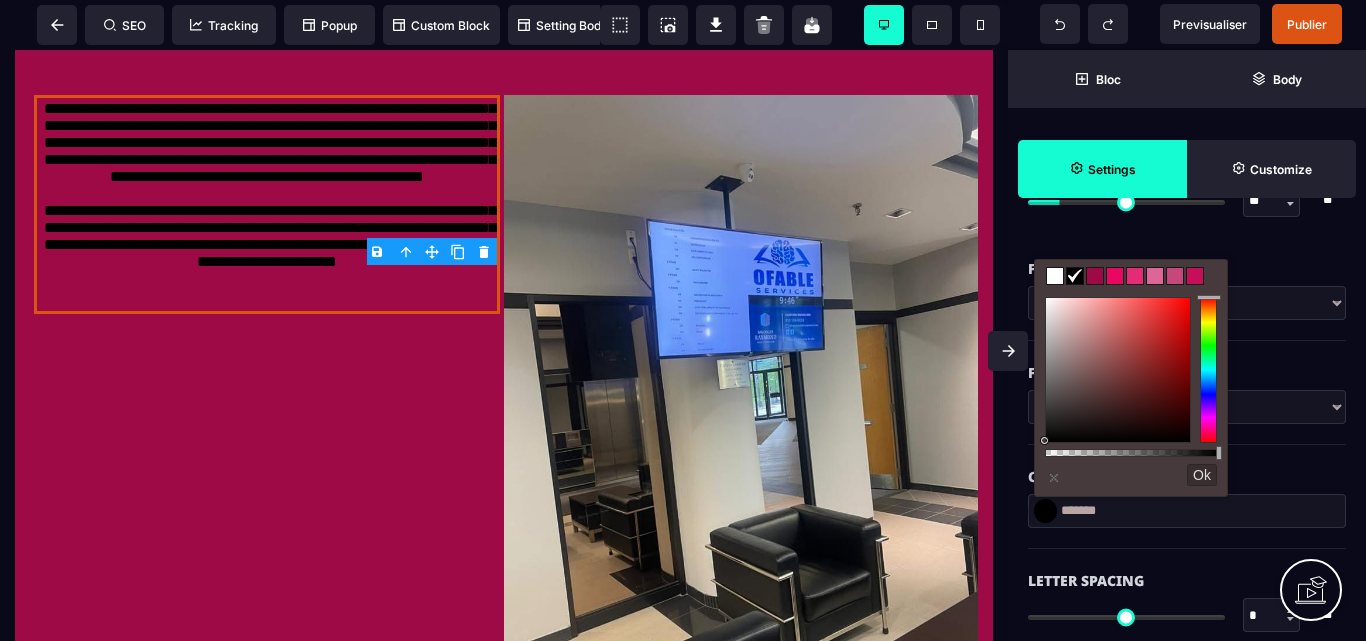 click at bounding box center [1055, 276] 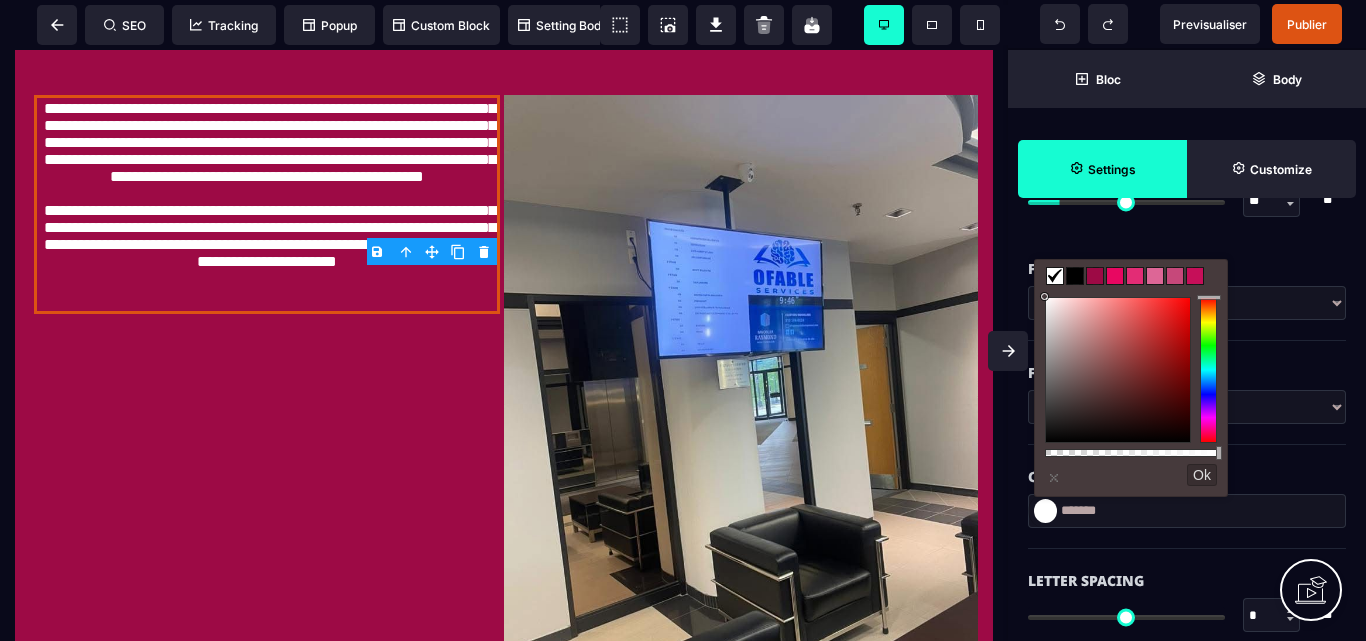 click at bounding box center [1208, 370] 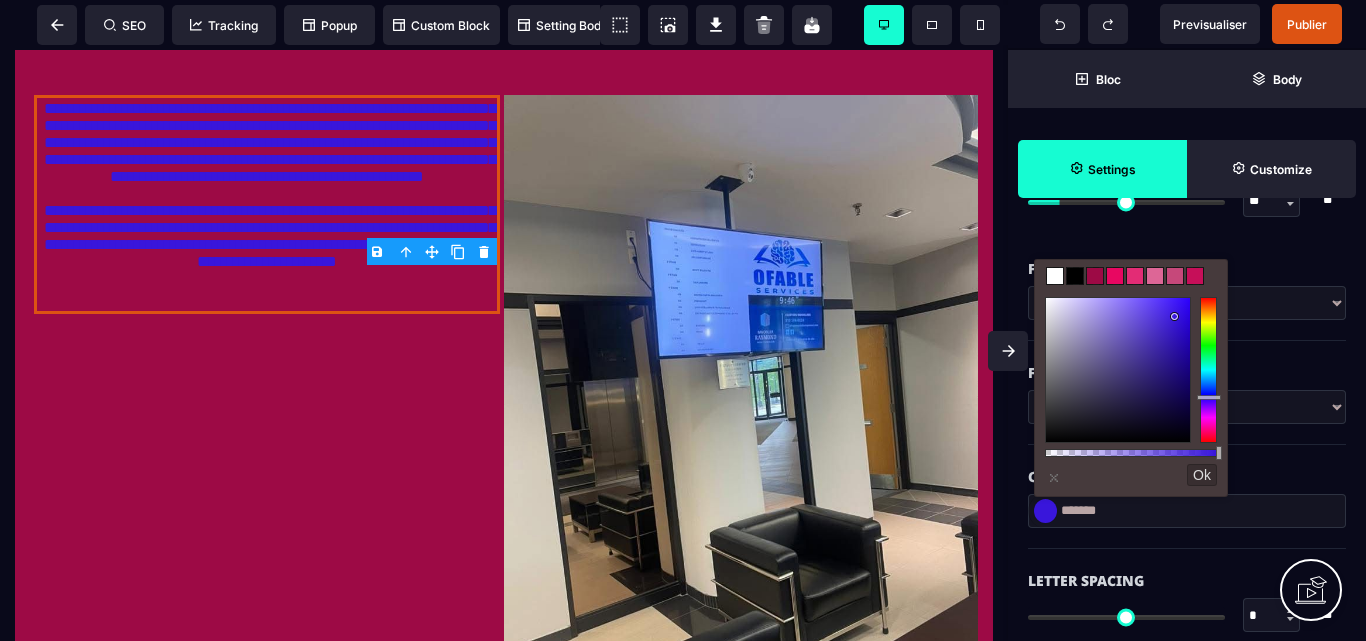 click at bounding box center (1118, 370) 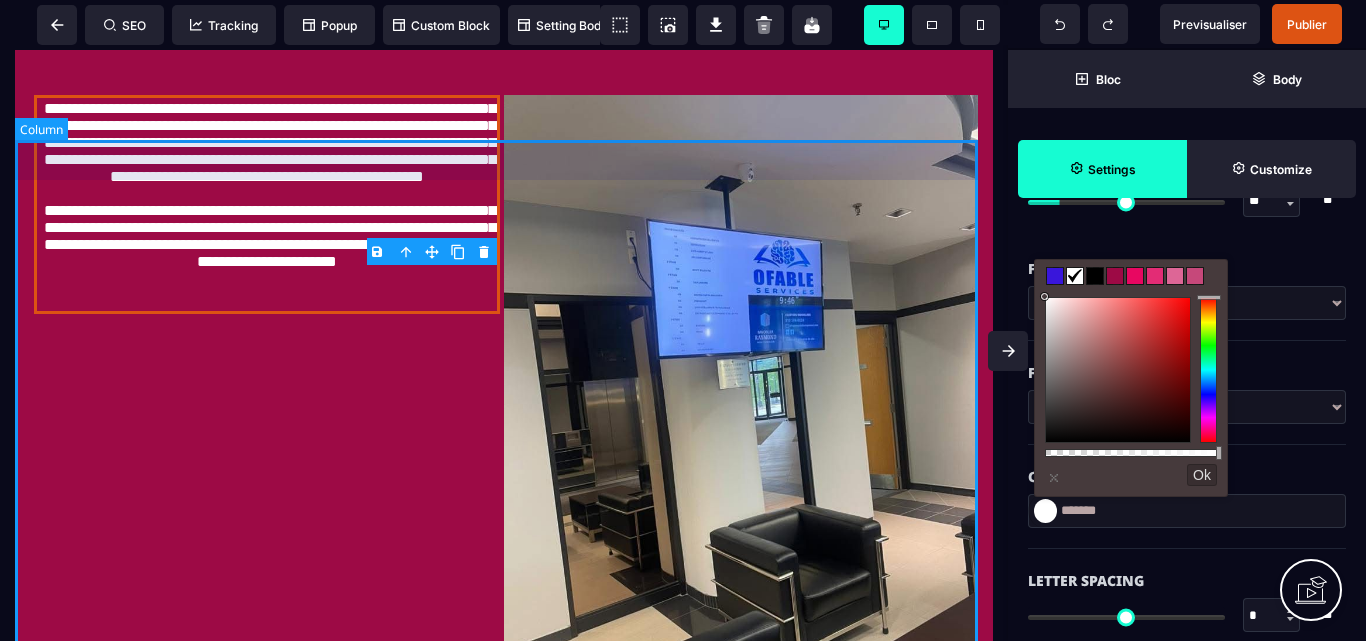 click on "**********" at bounding box center [504, 397] 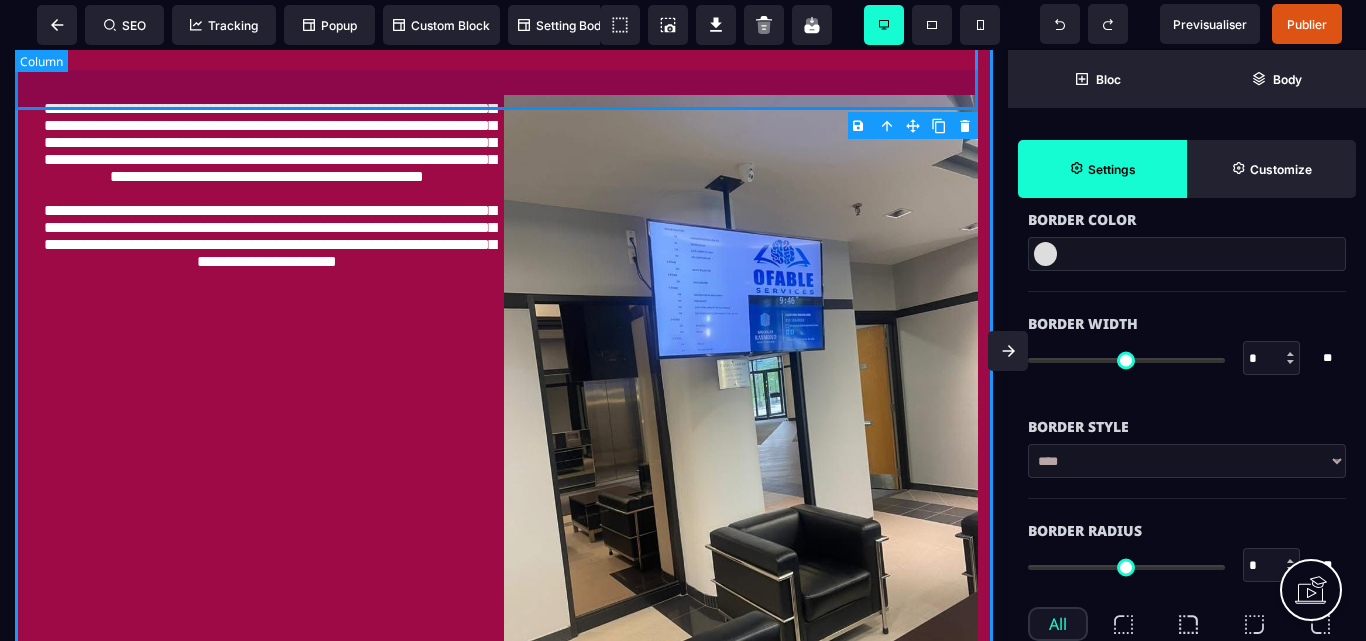 click on "🧱 Catalogue des Formations 1️⃣ Formation complète en Marketing digital  70$ / 25.000FCFA Objectif : Comprendre le marketing digital, créer des visuels avec Canva, gérer tes réseaux et planifier ton contenu efficacement. 18 modules complets + accès à vie 👉 S’inscrire ici 2️⃣ ChatGPT et le Marketing Digital  25 $ / 10.000 FCFA Objectif : Maîtriser ChatGPT pour rédiger, planifier et créer du contenu pour vos pages, pubs, emails, scripts... Vous serez capable d’automatiser et propulser votre business sans effort. 👉 Commencer  👉 S’inscrire ici 3️⃣ Formation Canva Pro  25 $ / 10.000 FCFA Objectif : Apprendre à créer des visuels professionnels sans être graphiste.  Commencer maintenant   👉 S’inscrire ici 4️⃣ Formation Capcut  25 $ / 10.000 FCFA Objectif : Apprendre à créer des vidéos professionnelles pour TikTok, Instagram, Facebook et YouTube. 👉 Commencer maintenant  👉 S’inscrire ici 5️⃣ Formation Photoshop
(25 $ / 10.000 FCFA)" at bounding box center [504, -1131] 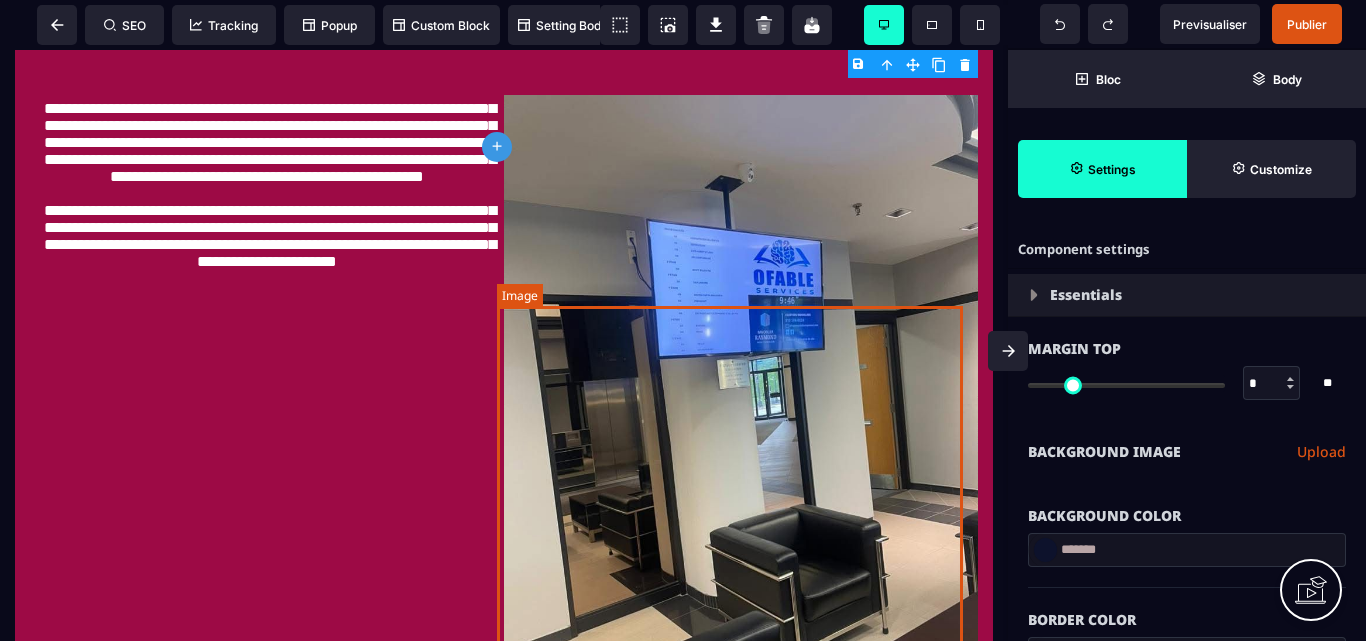 scroll, scrollTop: 6432, scrollLeft: 0, axis: vertical 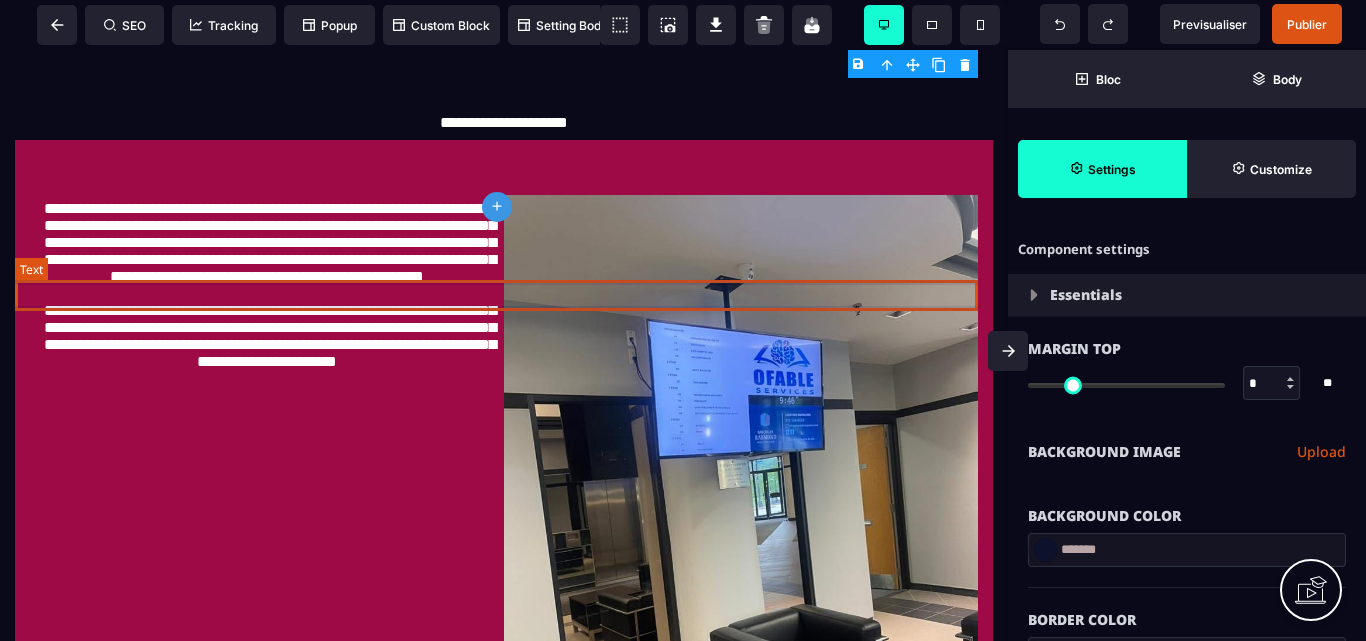 click on "**********" at bounding box center (504, 124) 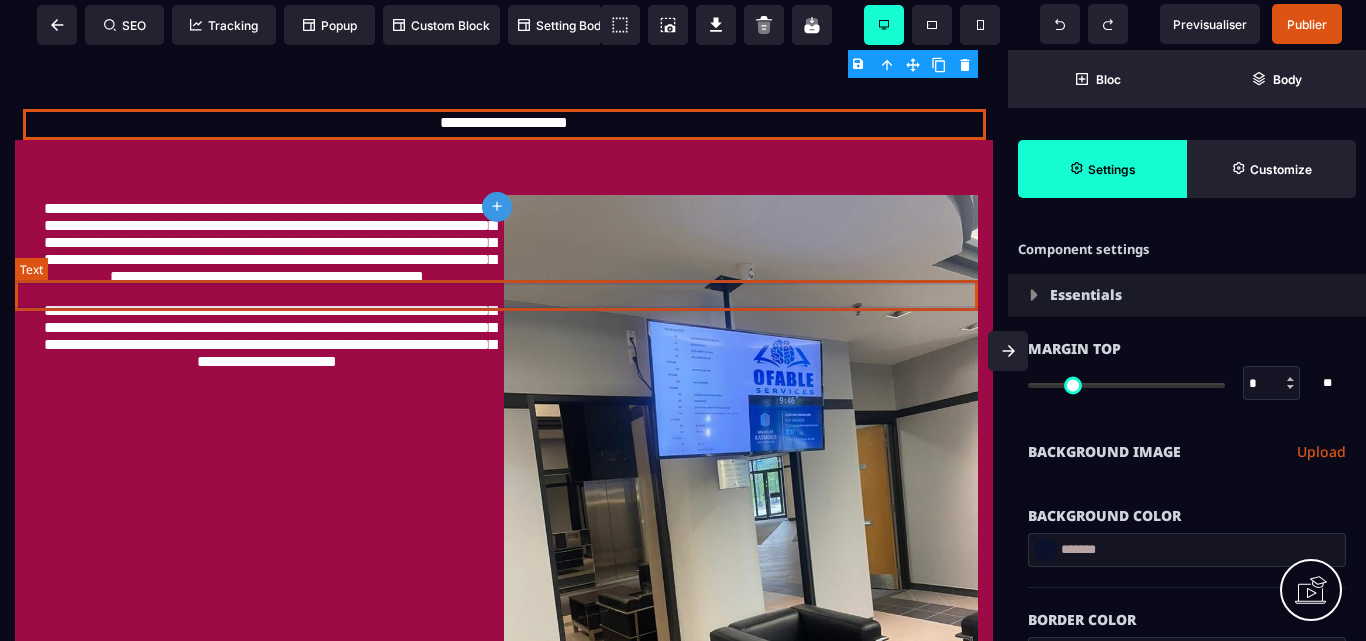 click on "**********" at bounding box center [504, 124] 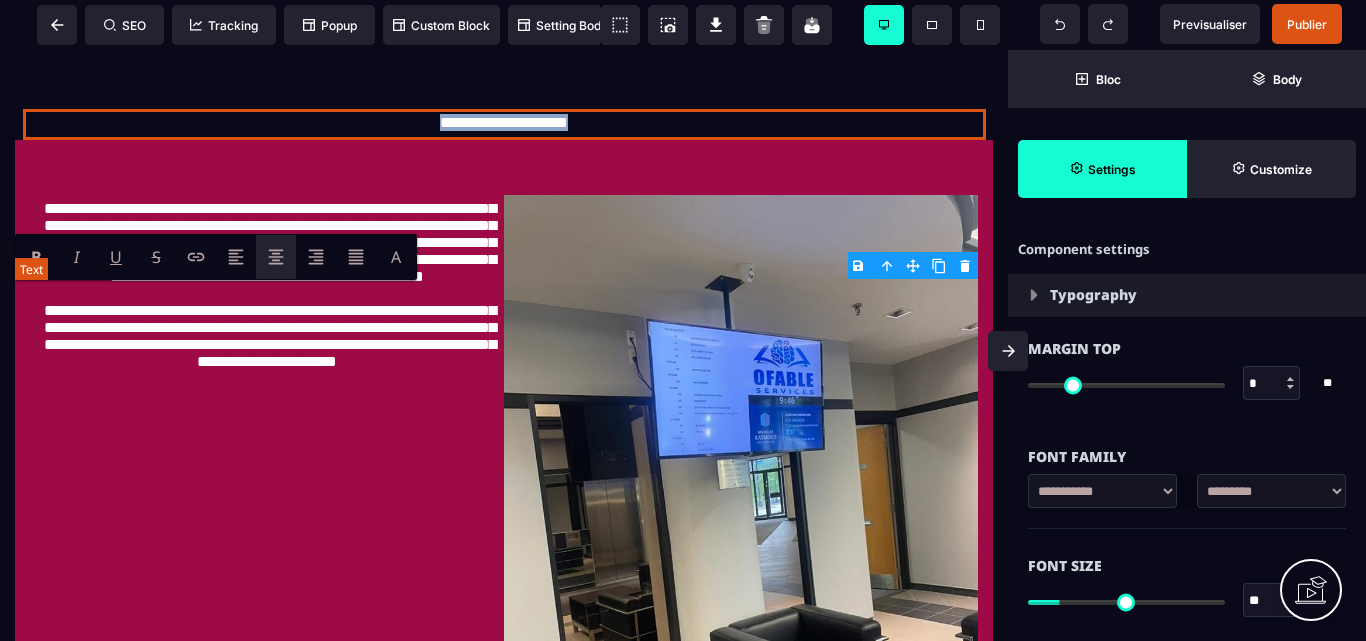 drag, startPoint x: 600, startPoint y: 297, endPoint x: 407, endPoint y: 295, distance: 193.01036 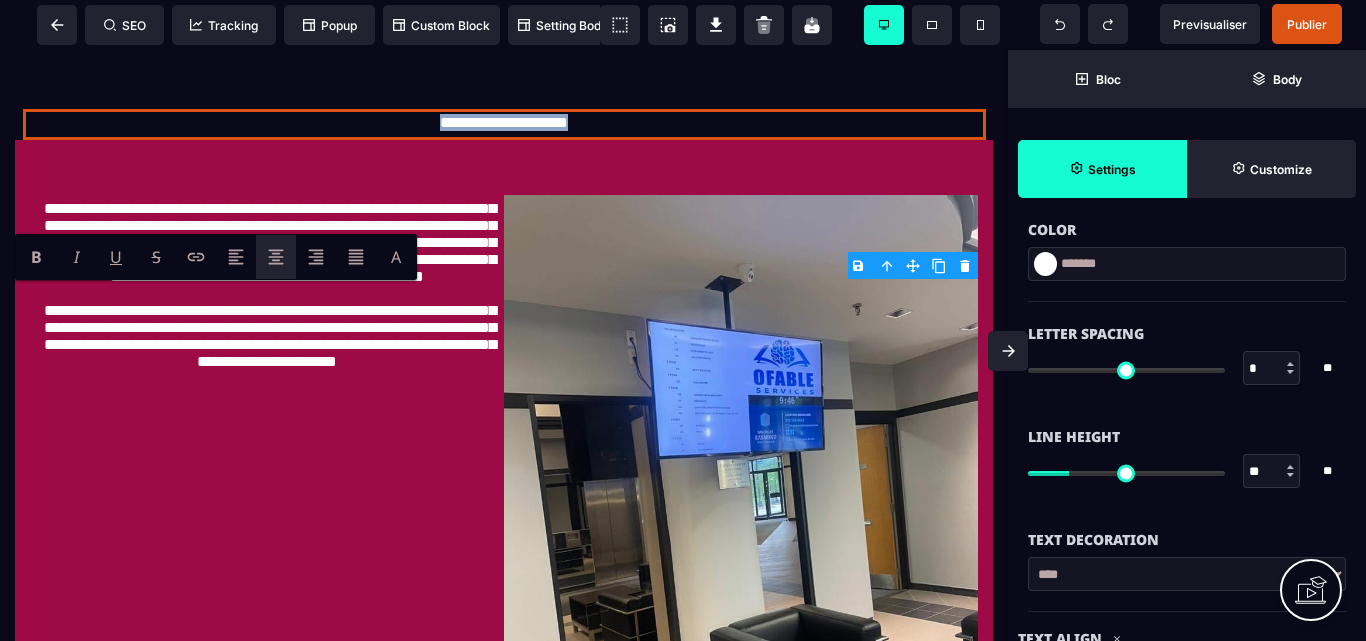 scroll, scrollTop: 600, scrollLeft: 0, axis: vertical 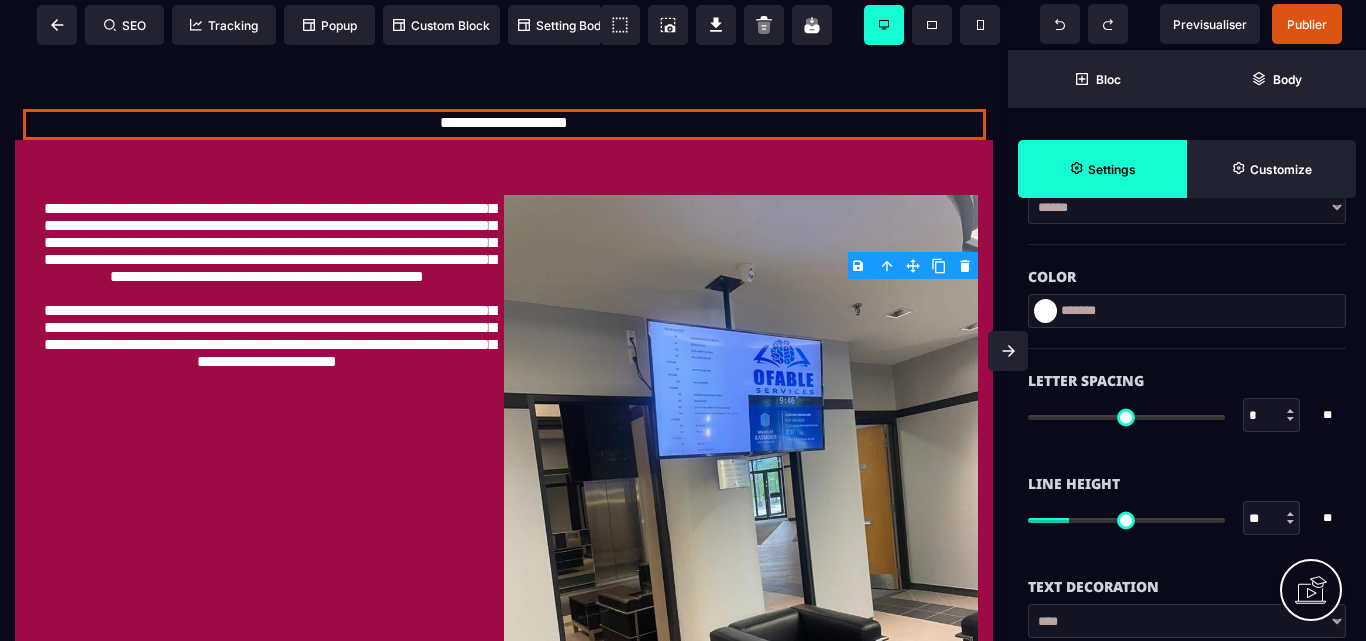 click at bounding box center (1045, 311) 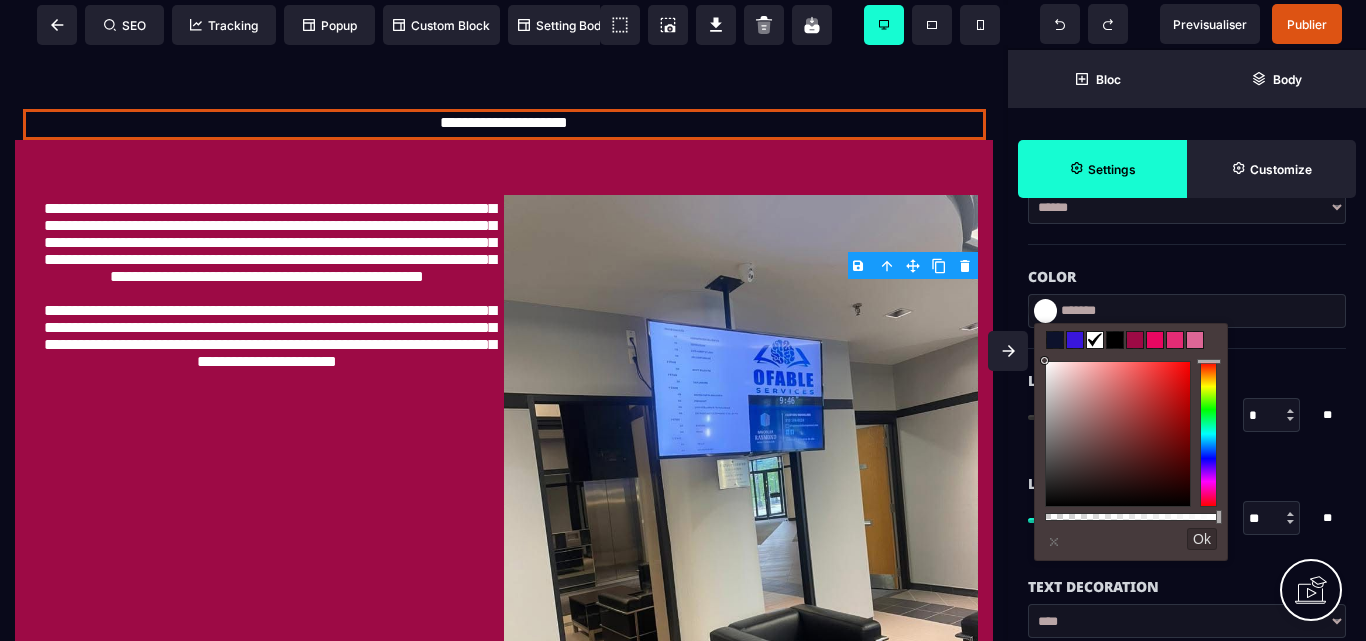 click at bounding box center [1075, 340] 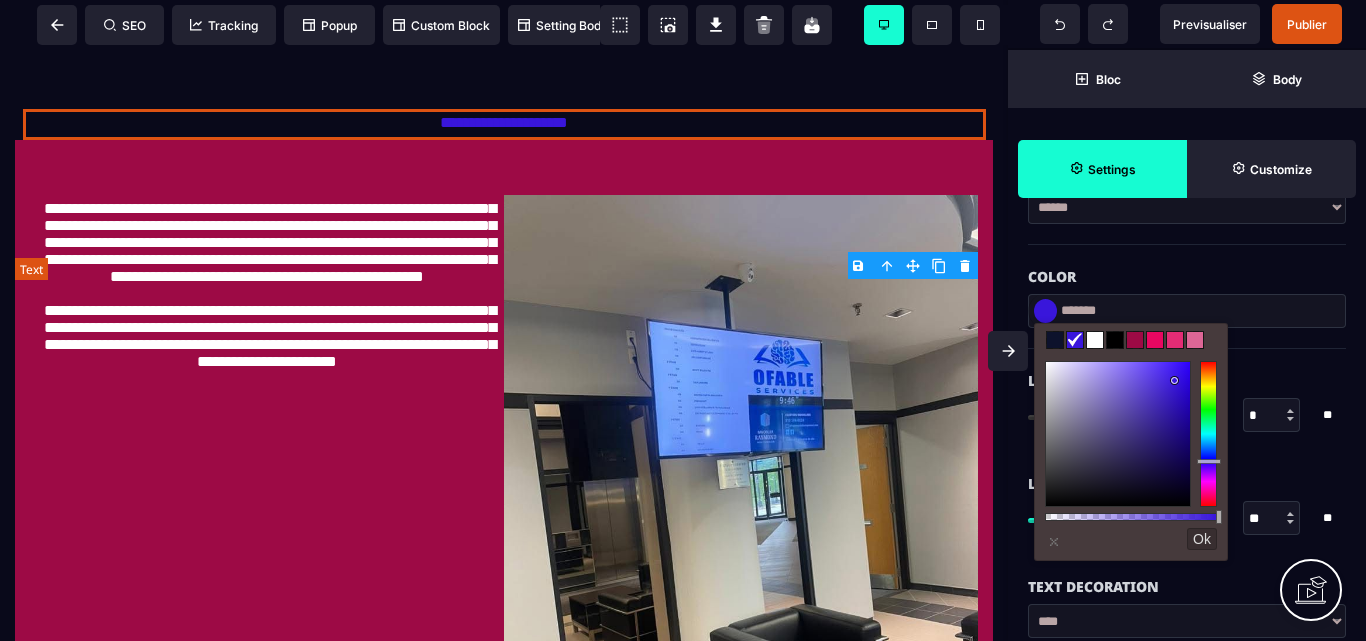 click on "**********" at bounding box center [504, 124] 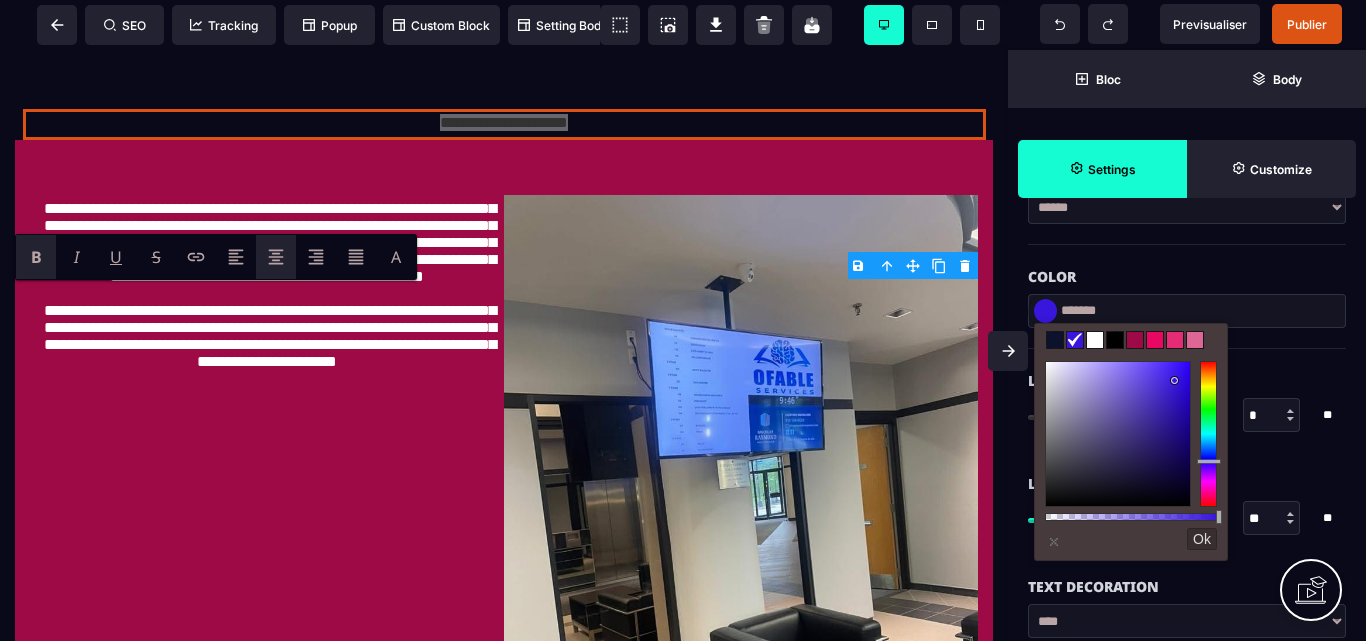 click on "B" at bounding box center (36, 257) 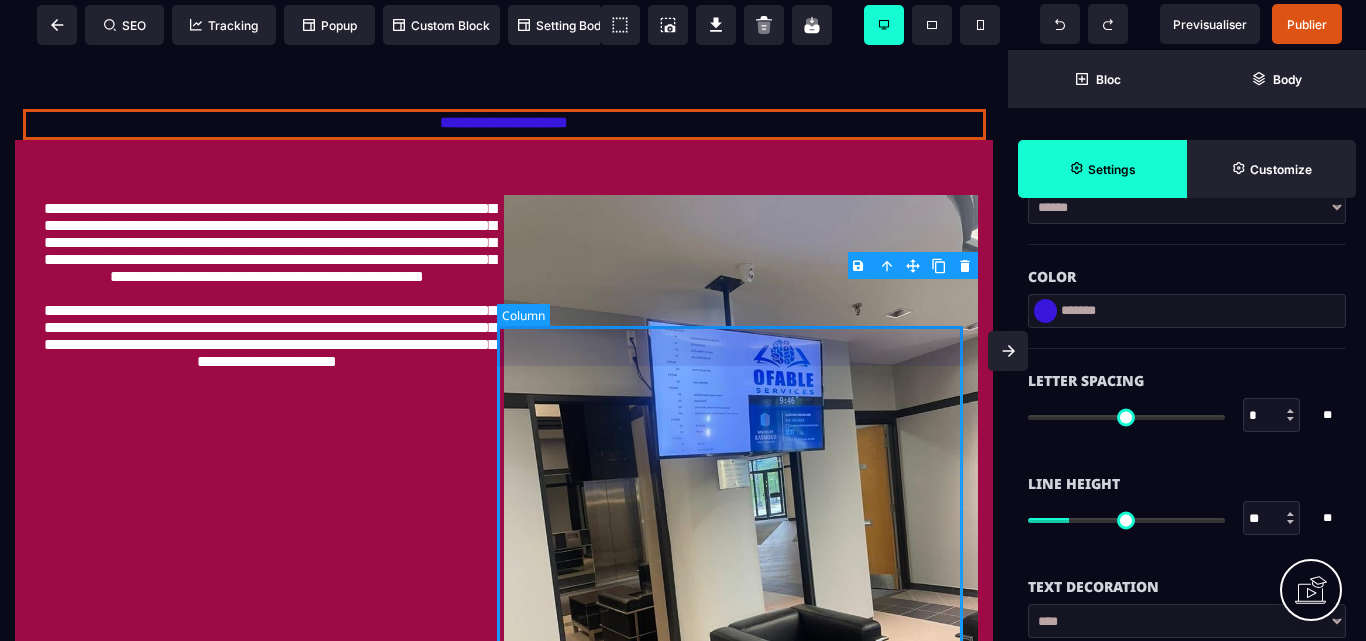 click at bounding box center (741, 513) 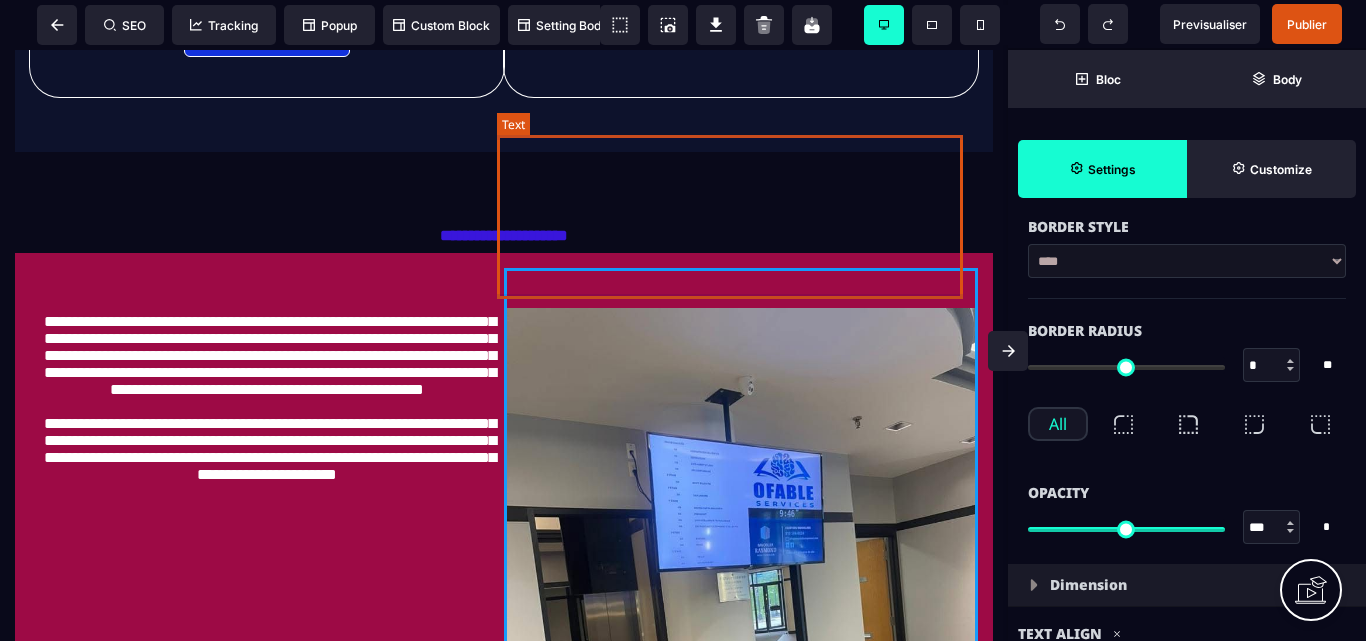 scroll, scrollTop: 0, scrollLeft: 0, axis: both 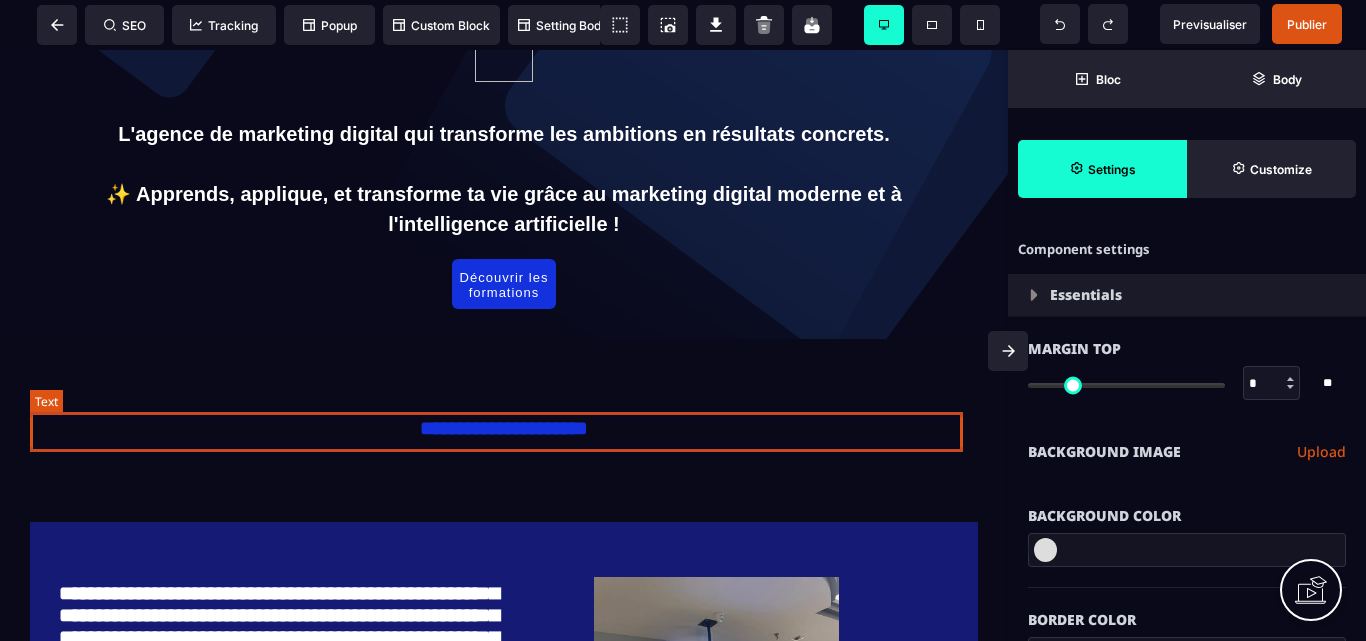 click on "**********" at bounding box center [504, 432] 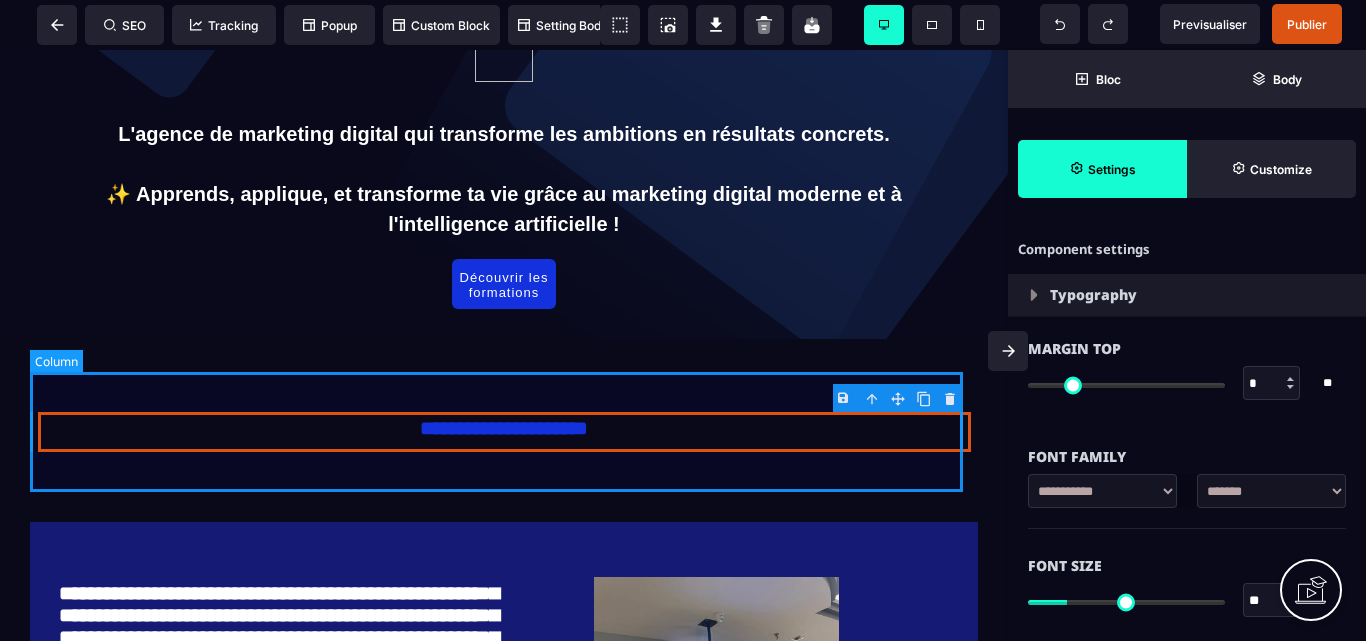 drag, startPoint x: 764, startPoint y: 379, endPoint x: 921, endPoint y: 379, distance: 157 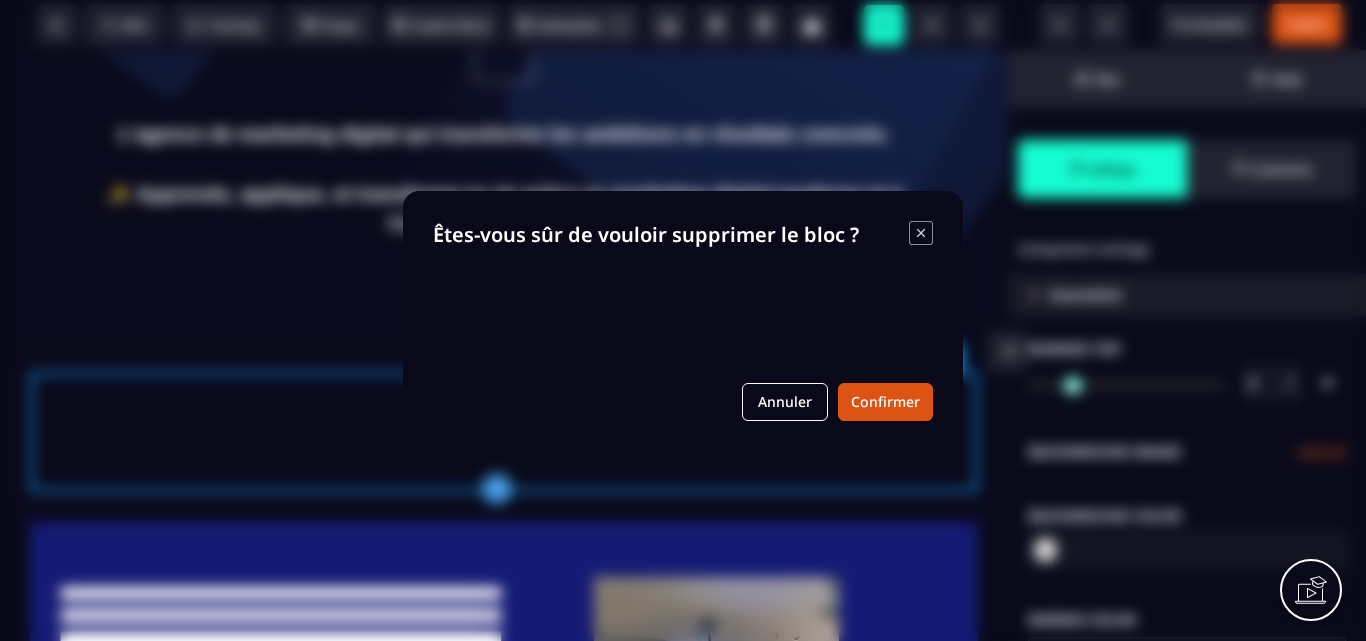 click on "B I U S
A *******
plus
[GEOGRAPHIC_DATA]
SEO
Tracking
Popup" at bounding box center (683, 320) 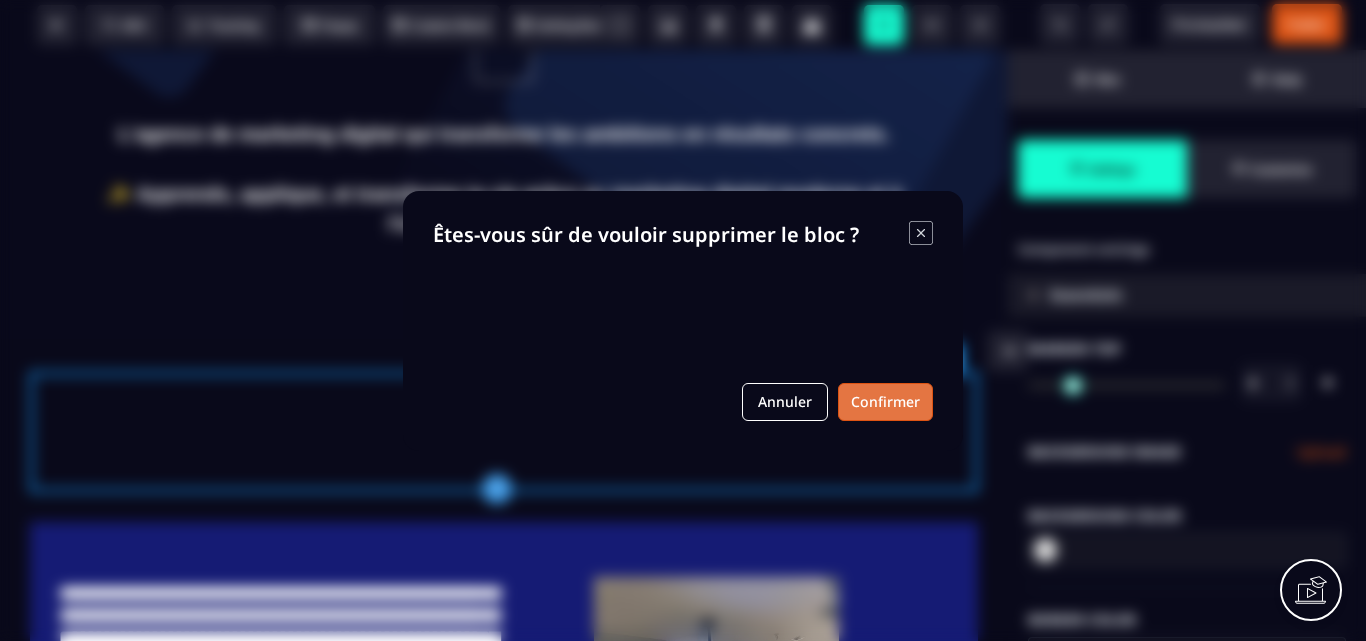 click on "Confirmer" at bounding box center (885, 402) 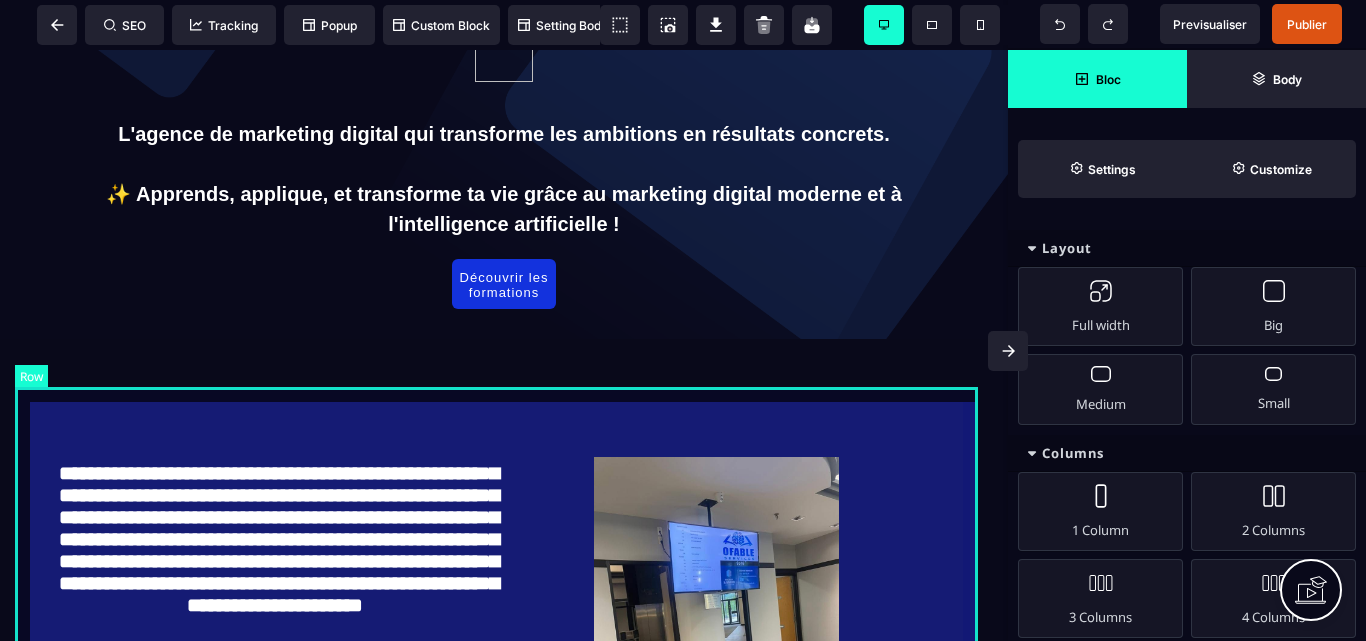 click on "**********" at bounding box center [504, 747] 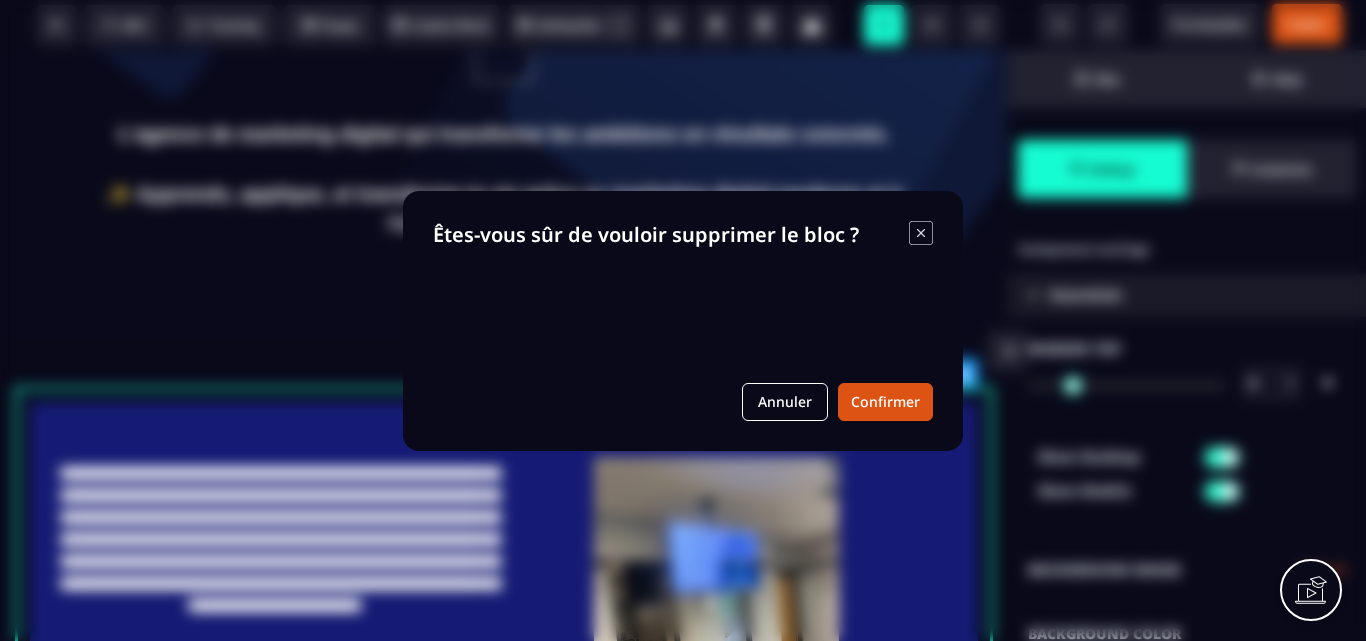 click on "B I U S
A *******
plus
Row
SEO
Tracking
Popup
Bloc" at bounding box center (683, 320) 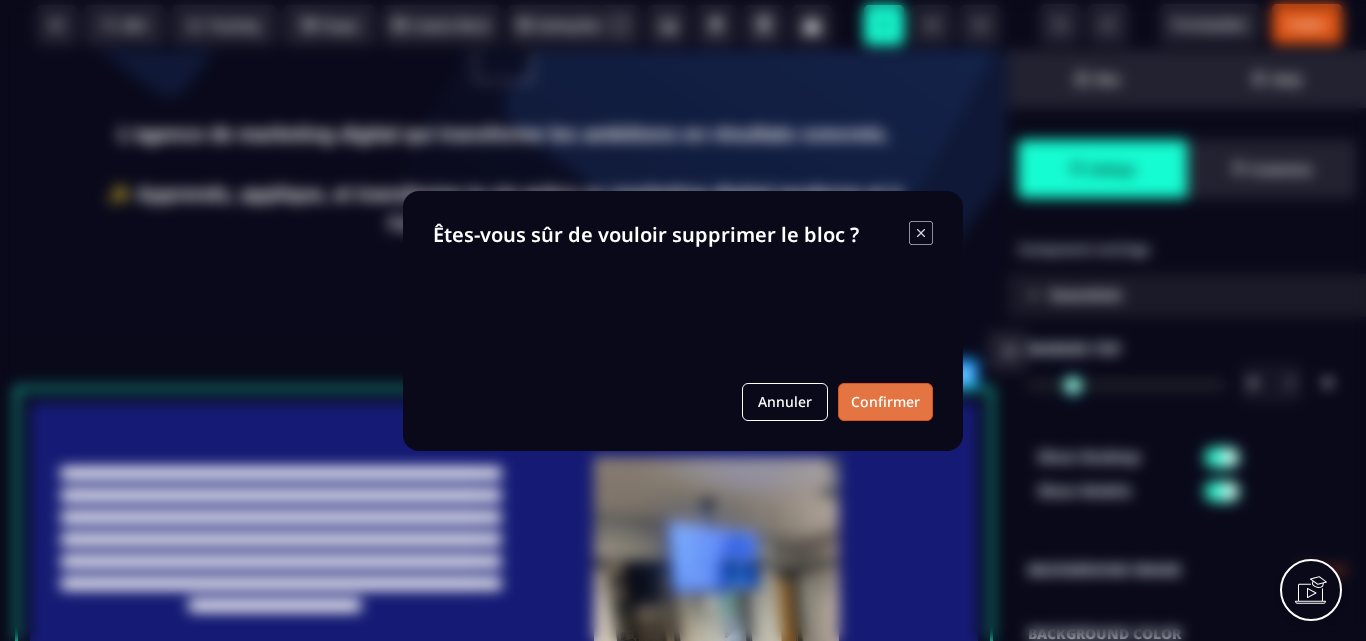 click on "Confirmer" at bounding box center [885, 402] 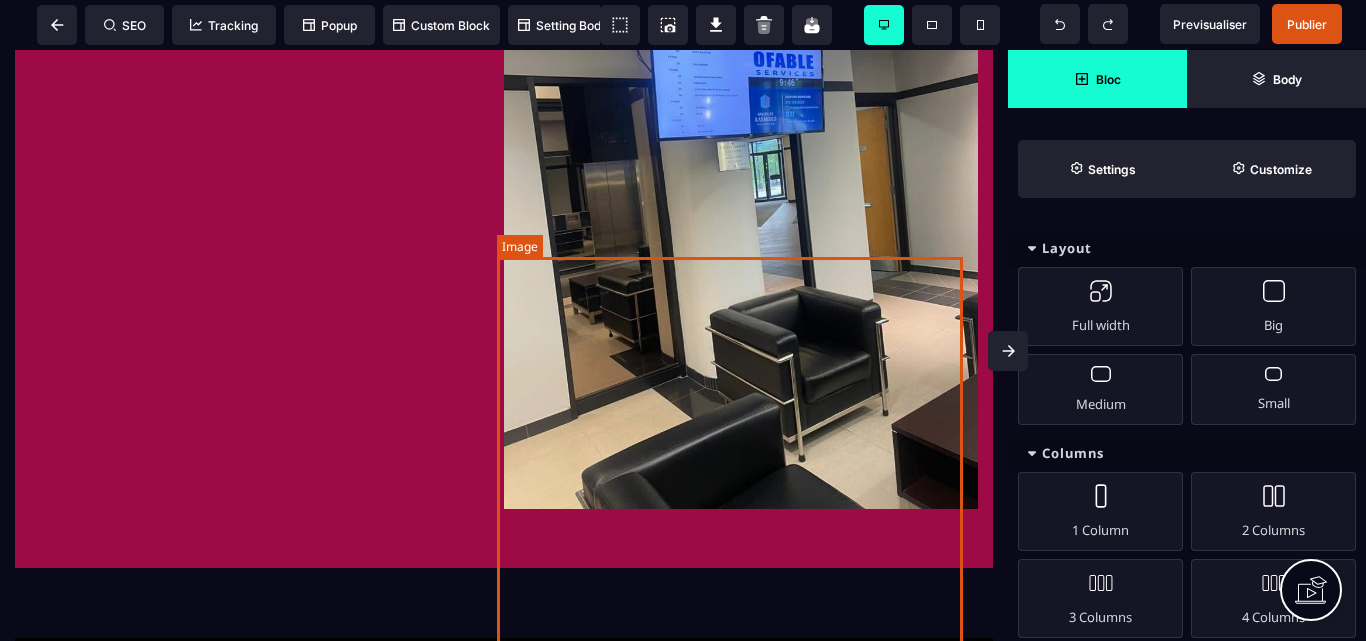 scroll, scrollTop: 6100, scrollLeft: 0, axis: vertical 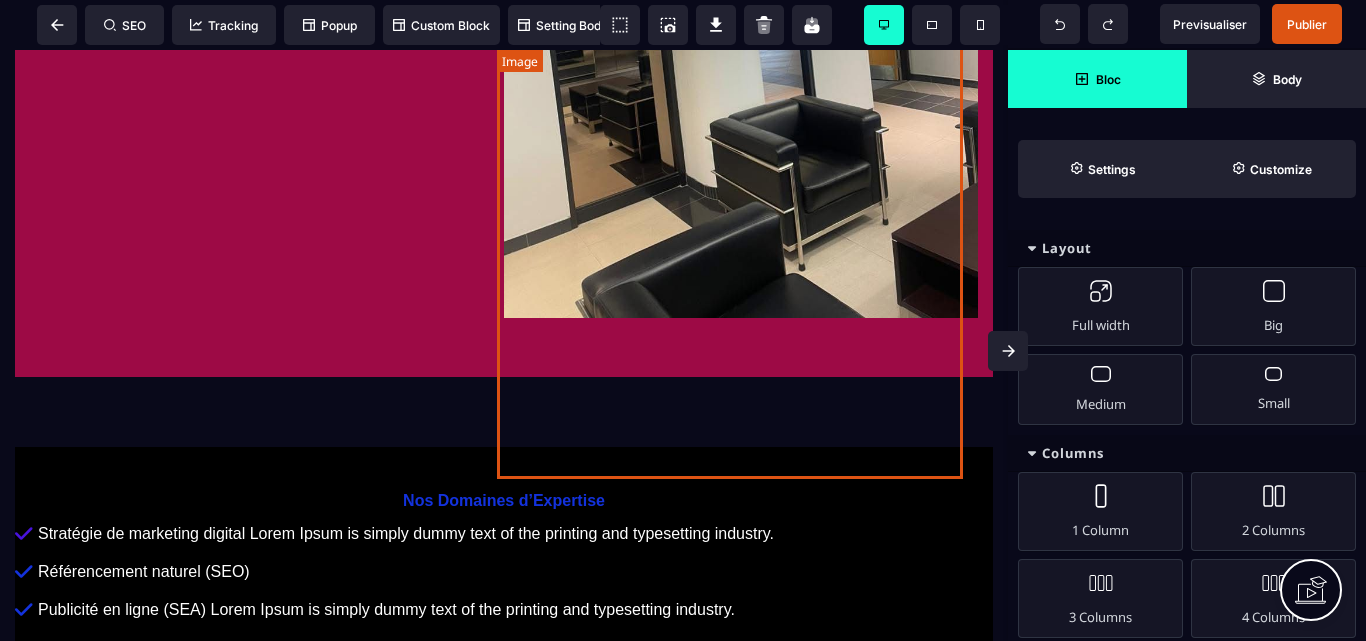 click at bounding box center (741, 2) 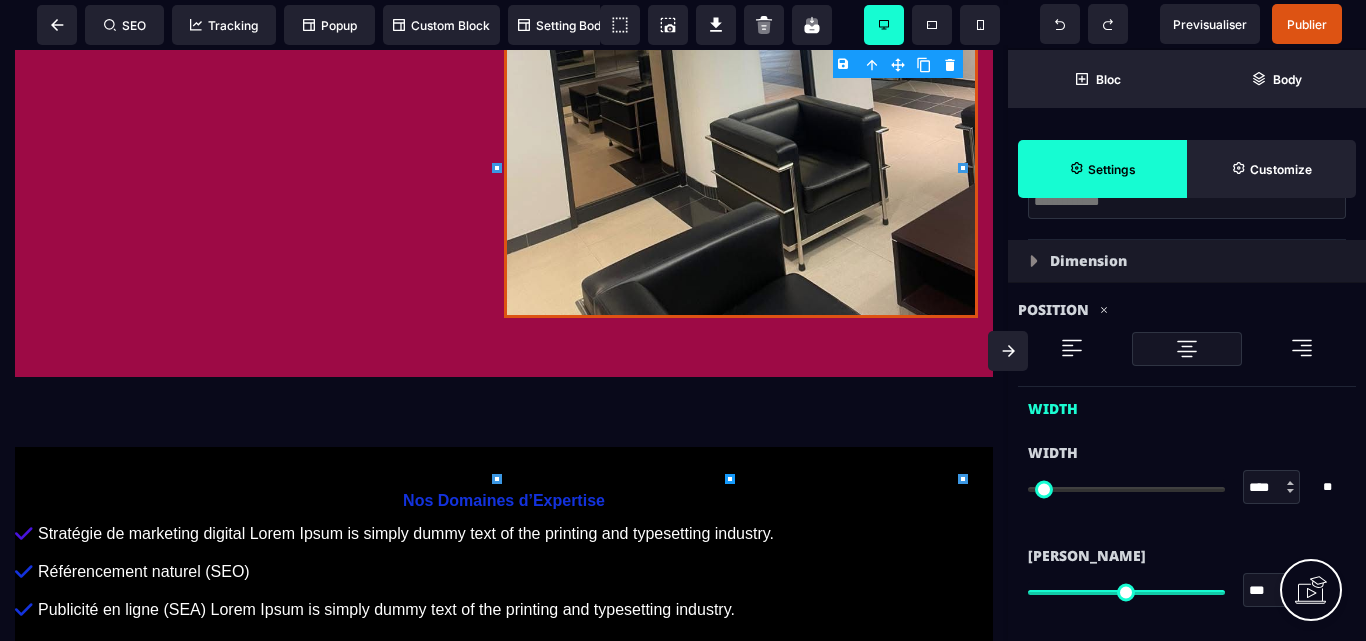 scroll, scrollTop: 600, scrollLeft: 0, axis: vertical 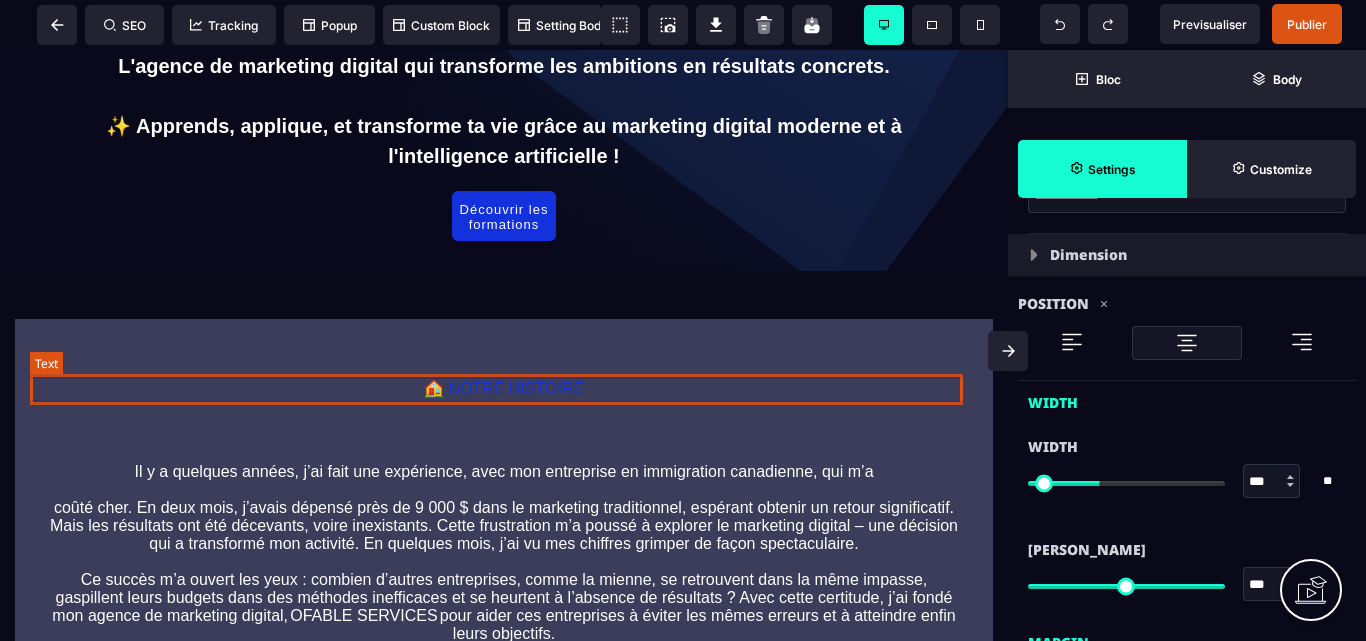 click on "🏠 NOTRE HISTOIRE" at bounding box center (504, 388) 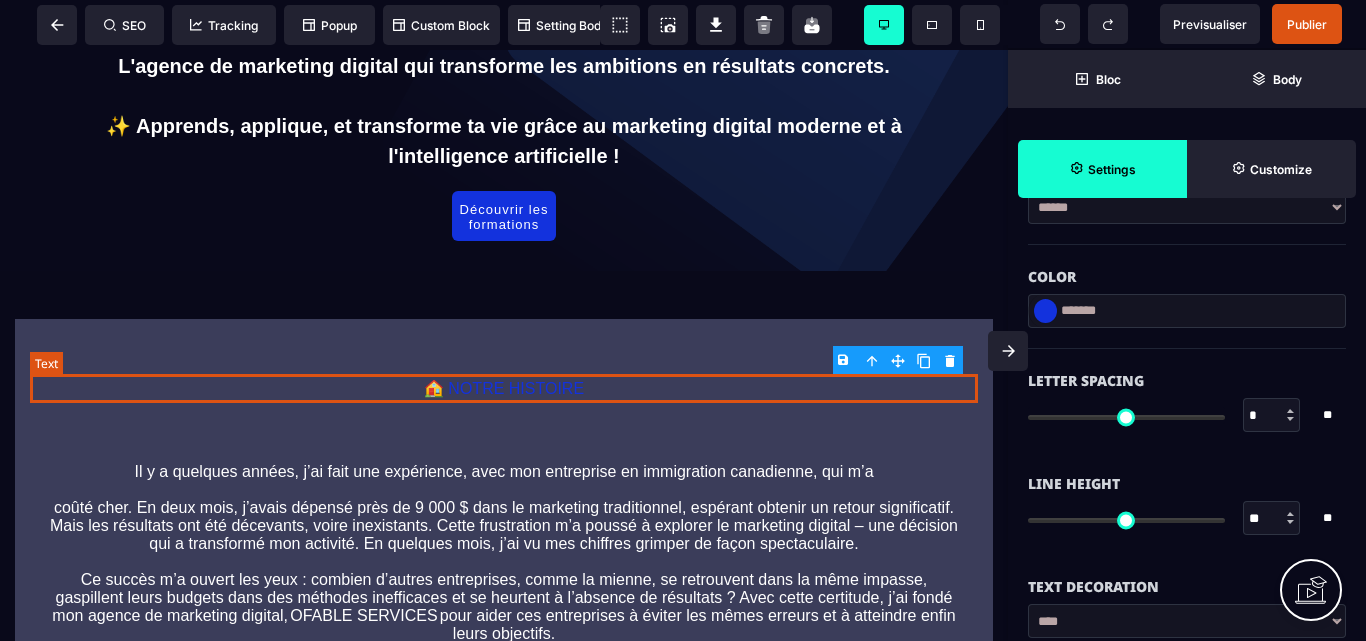 scroll, scrollTop: 0, scrollLeft: 0, axis: both 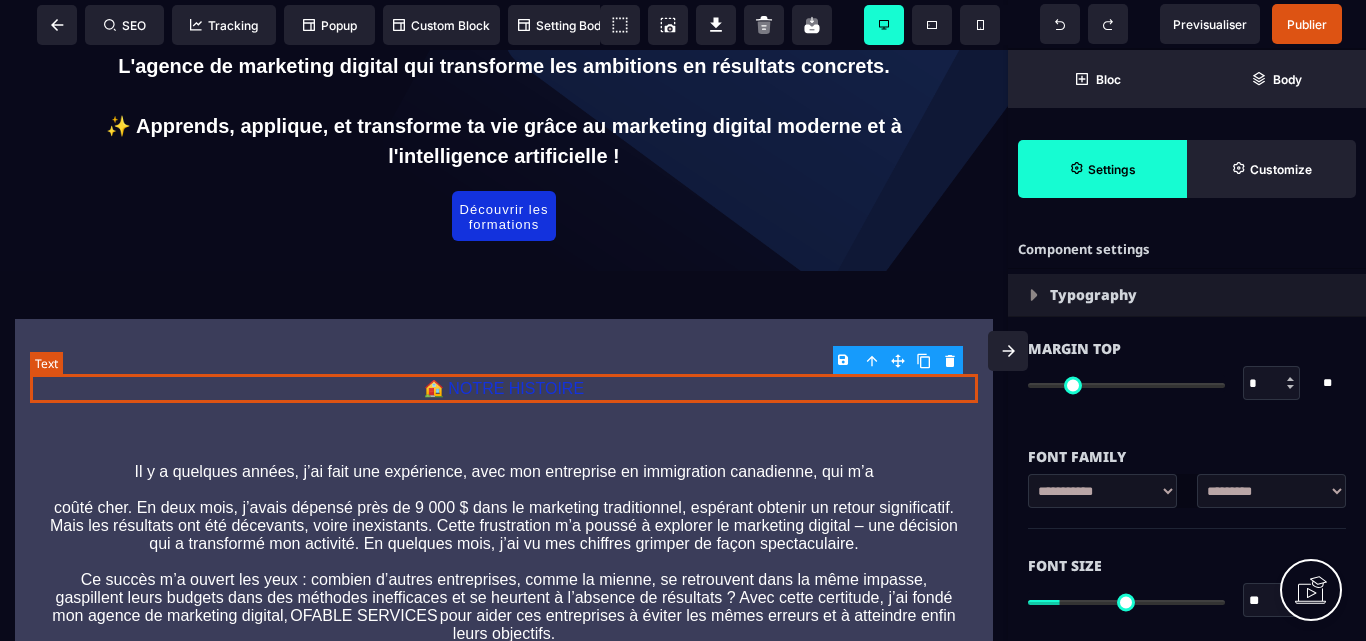 click on "🏠 NOTRE HISTOIRE" at bounding box center [504, 388] 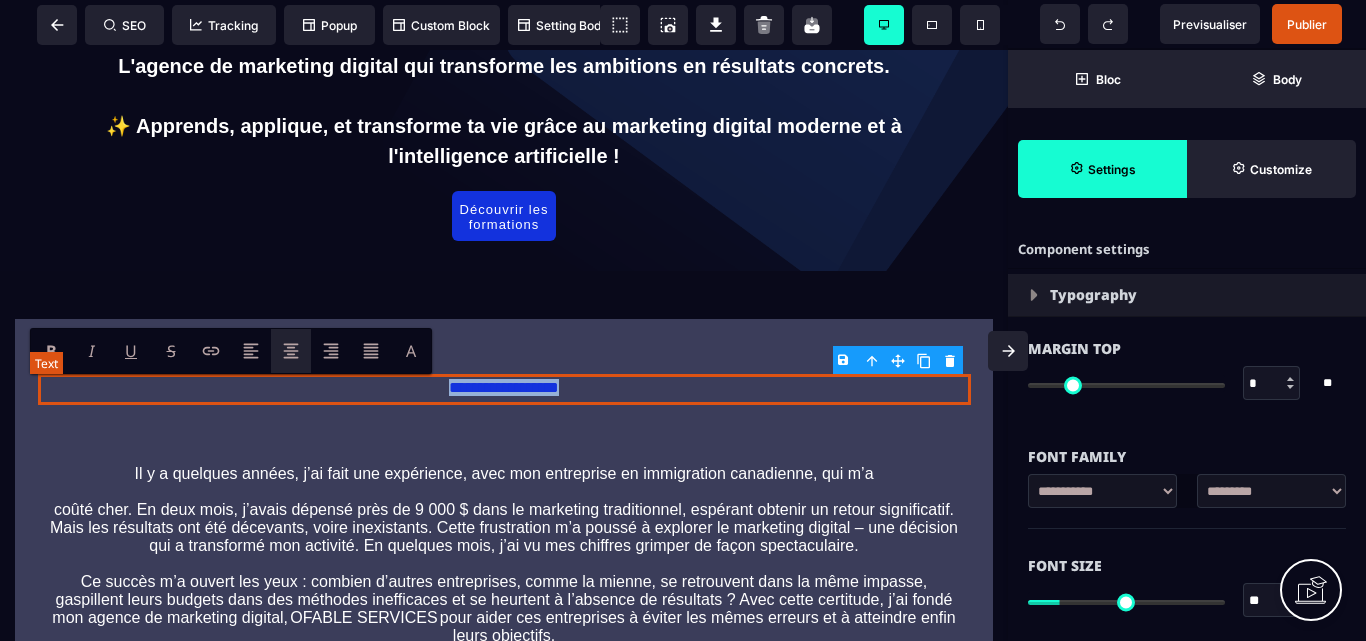 drag, startPoint x: 580, startPoint y: 390, endPoint x: 410, endPoint y: 393, distance: 170.02647 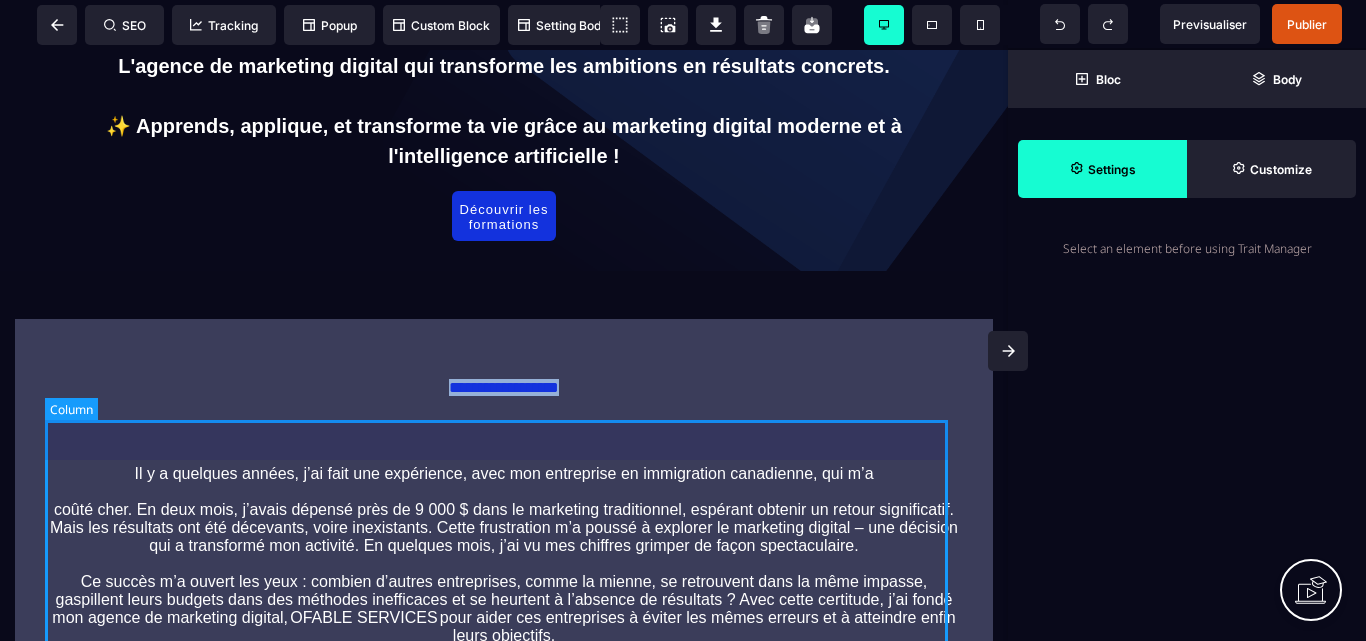 scroll, scrollTop: 500, scrollLeft: 0, axis: vertical 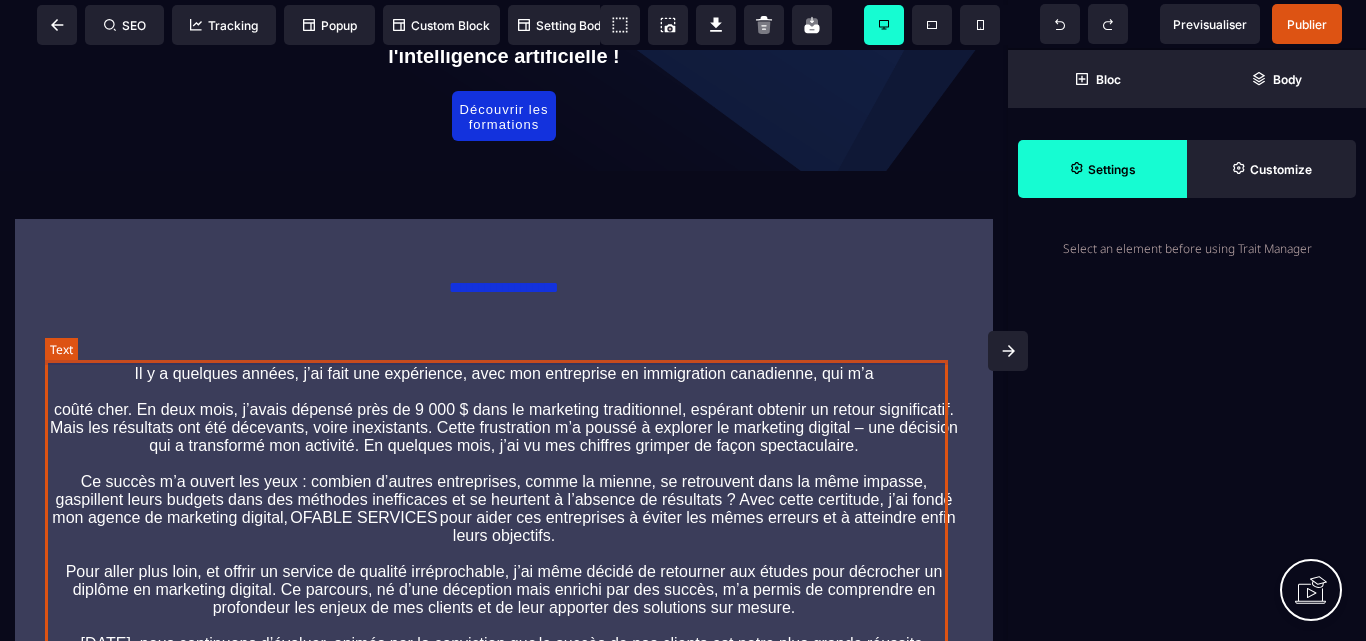 click on "Il y a quelques années, j’ai fait une expérience, avec mon entreprise en immigration canadienne, qui m’a  coûté cher. En deux mois, j’avais dépensé près de 9 000 $ dans le marketing traditionnel, espérant obtenir un retour significatif. Mais les résultats ont été décevants, voire inexistants. Cette frustration m’a poussé à explorer le marketing digital – une décision qui a transformé mon activité. En quelques mois, j’ai vu mes chiffres grimper de façon spectaculaire.  Ce succès m’a ouvert les yeux : combien d’autres entreprises, comme la mienne, se retrouvent dans la même impasse, gaspillent leurs budgets dans des méthodes inefficaces et se heurtent à l’absence de résultats ? Avec cette certitude, j’ai fondé mon agence de marketing digital, OFABLE SERVICES pour aider ces entreprises à éviter les mêmes erreurs et à atteindre enfin leurs objectifs." at bounding box center [504, 509] 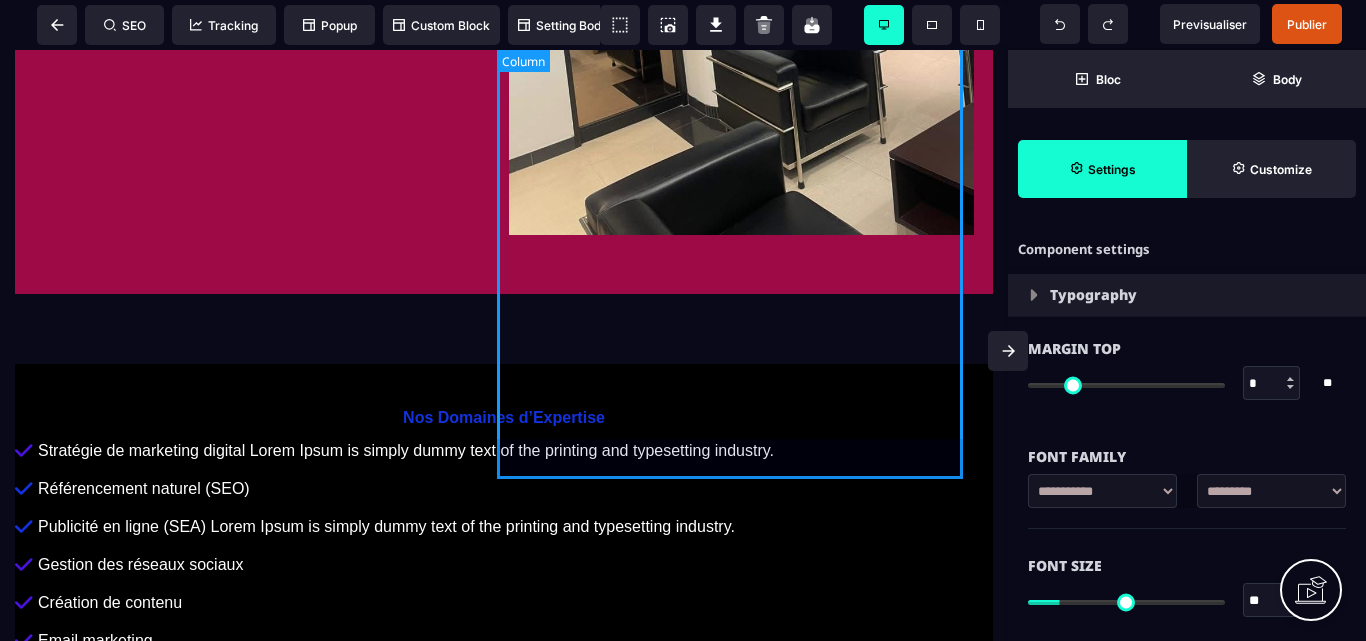 scroll, scrollTop: 6300, scrollLeft: 0, axis: vertical 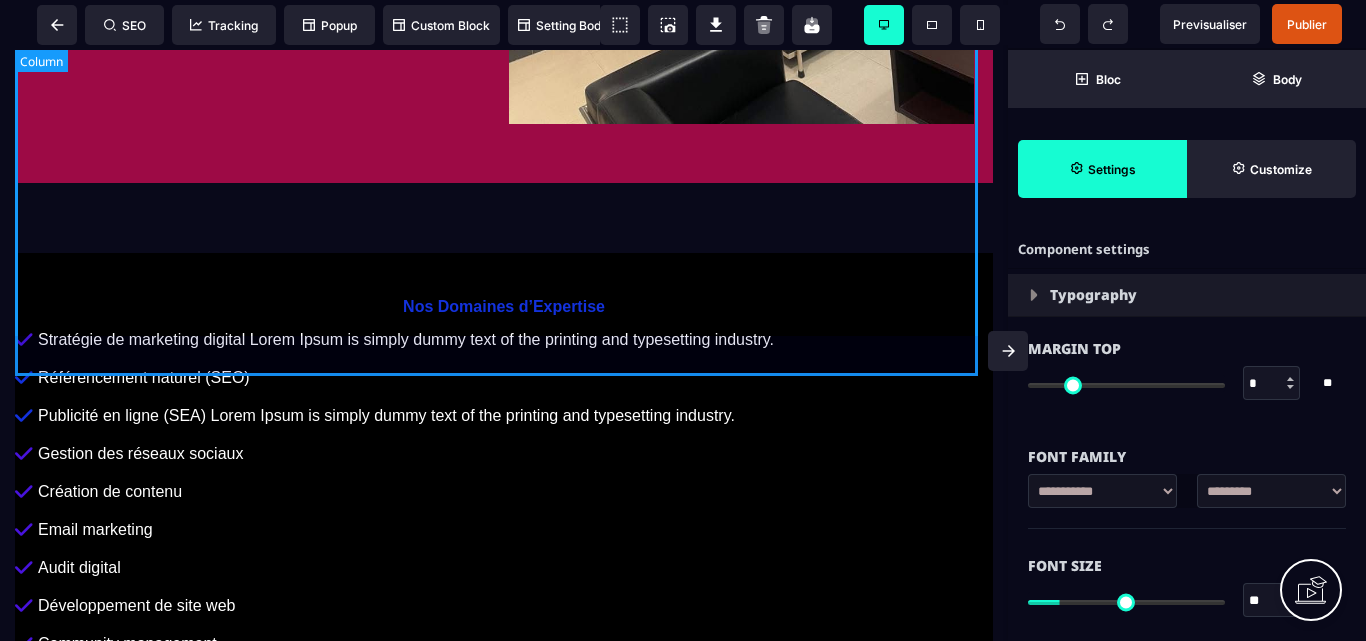 click on "**********" at bounding box center [504, -200] 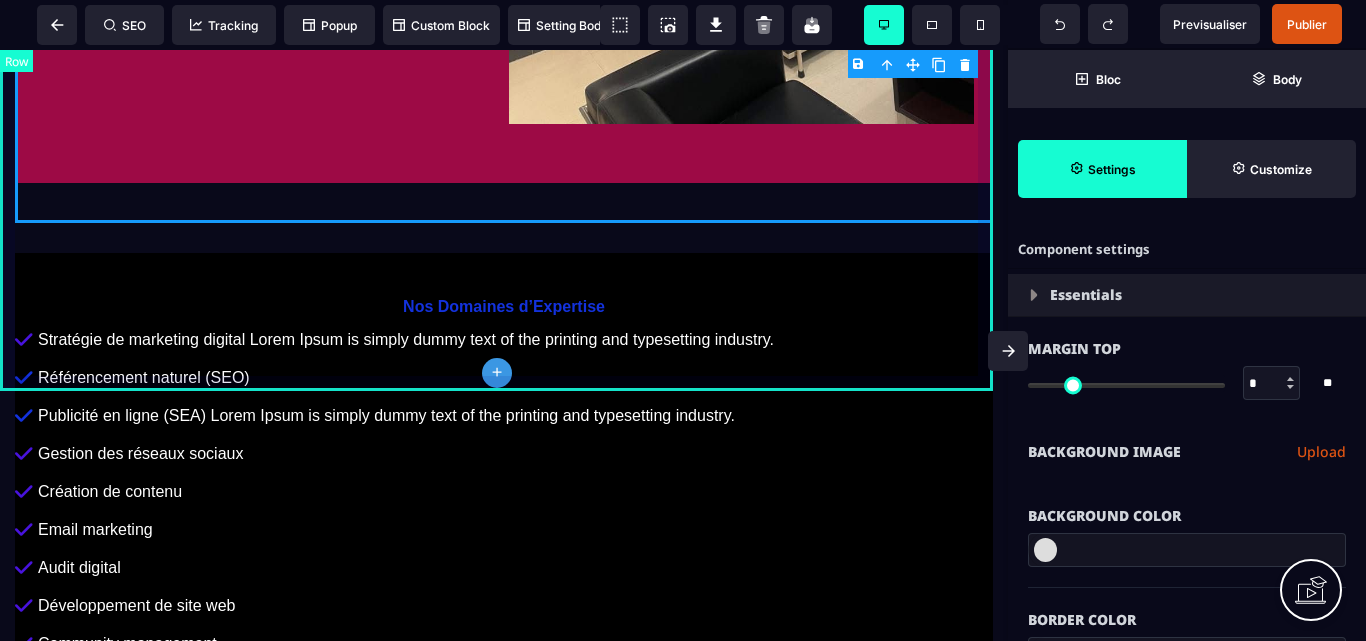 click on "**********" at bounding box center [504, -200] 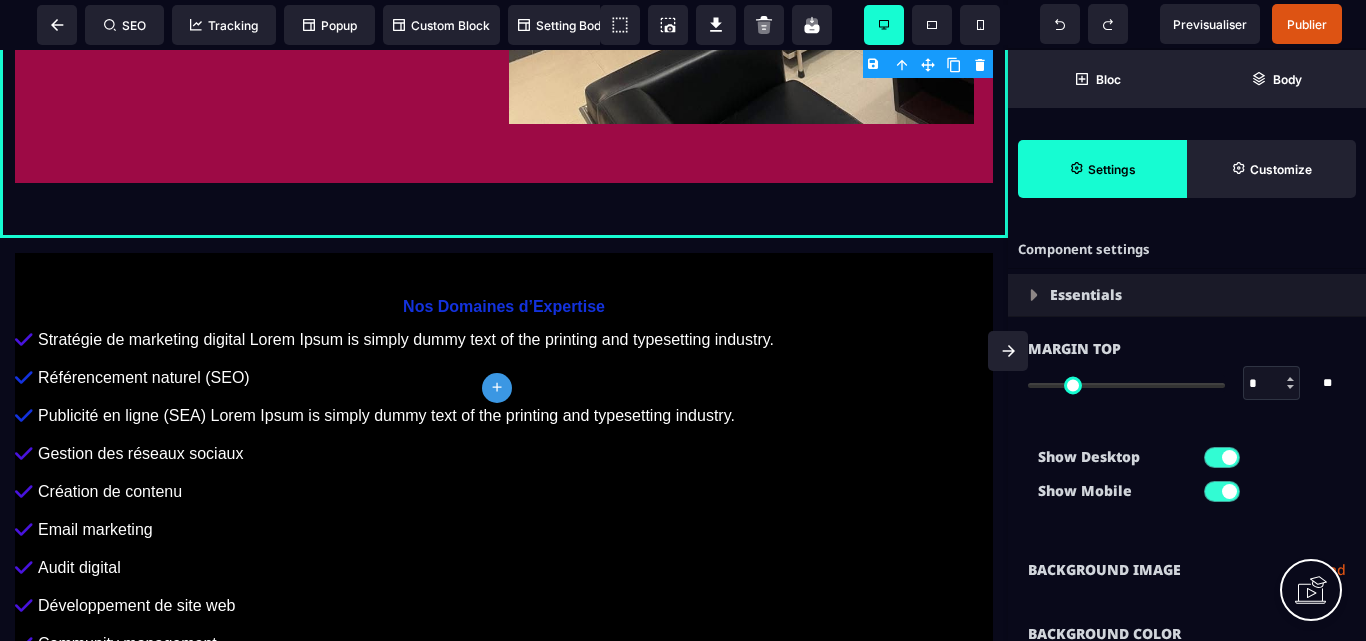 drag, startPoint x: 495, startPoint y: 387, endPoint x: 813, endPoint y: 309, distance: 327.42633 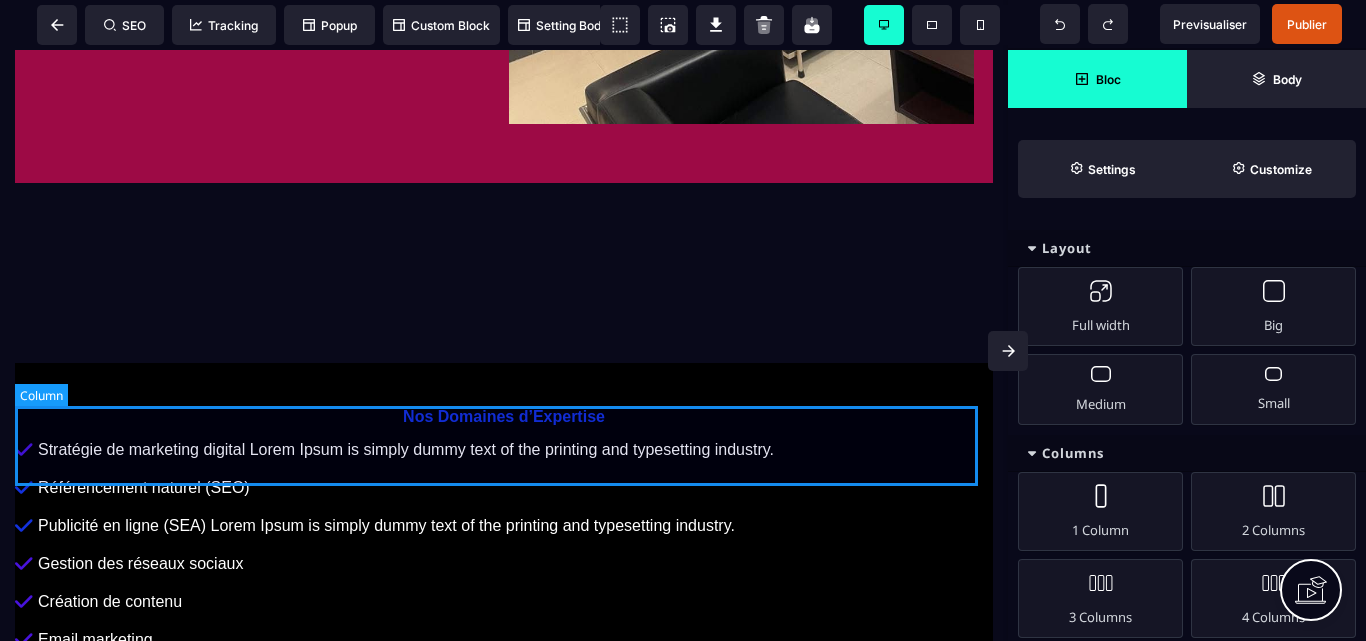 click at bounding box center [504, 293] 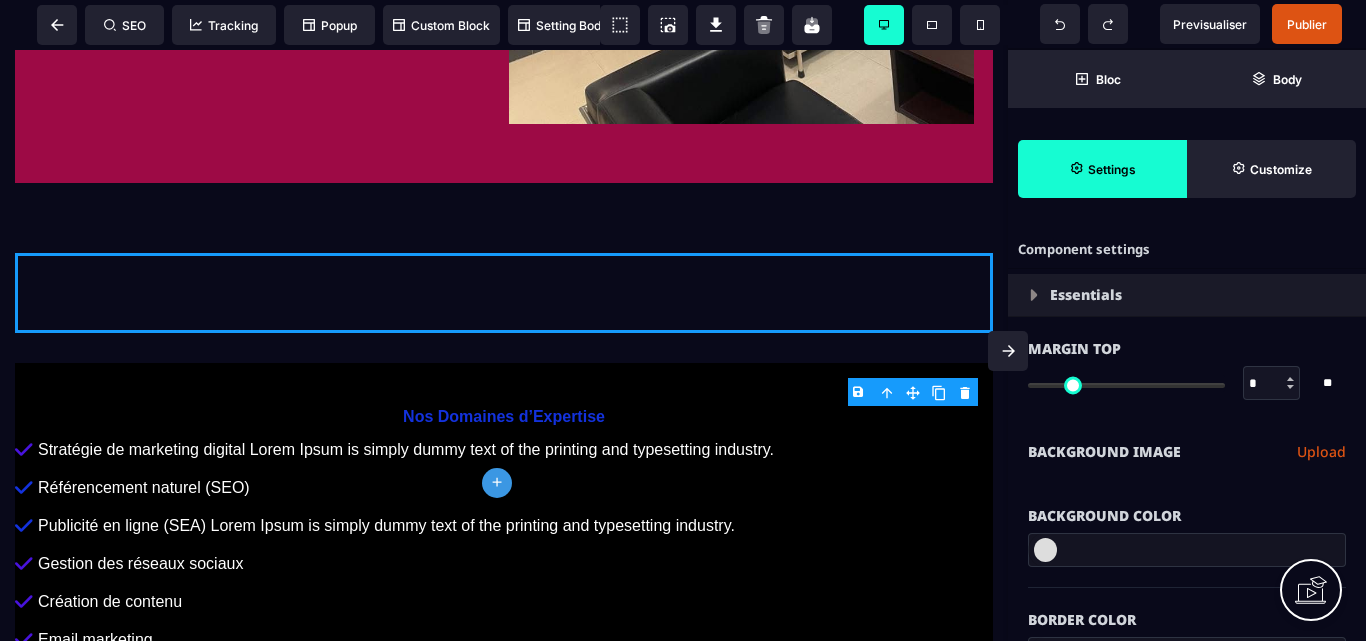 drag, startPoint x: 501, startPoint y: 481, endPoint x: 738, endPoint y: 365, distance: 263.8655 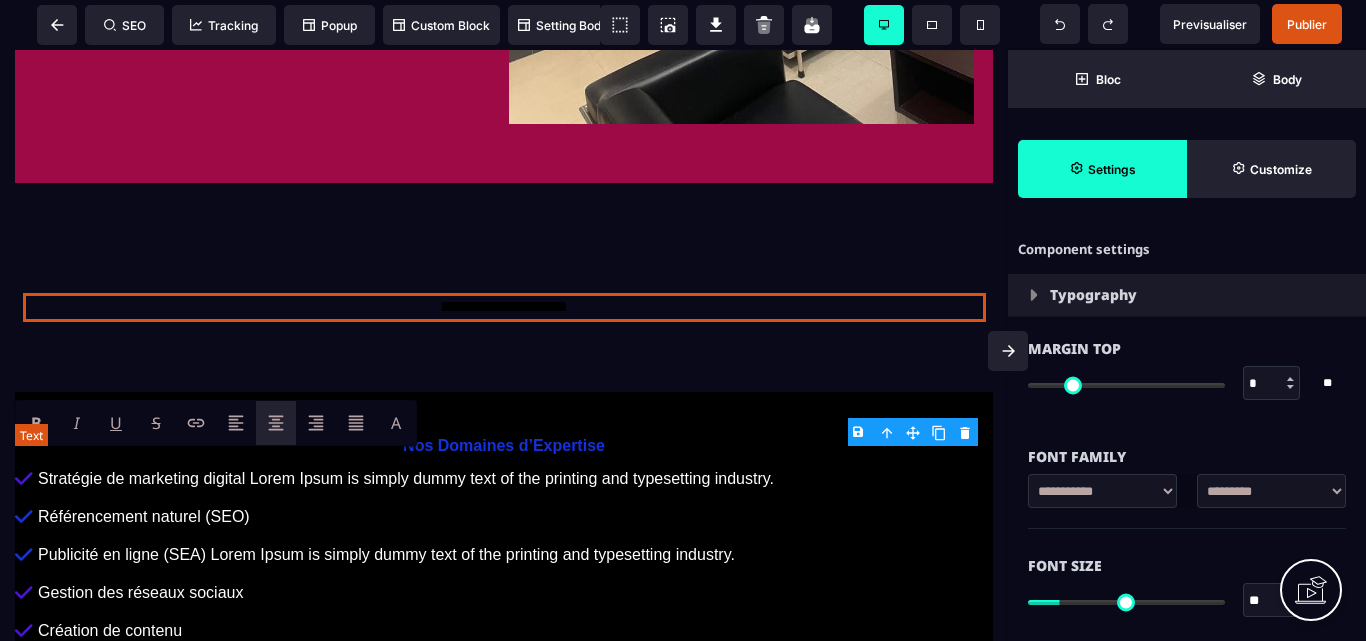 click on "**********" at bounding box center [504, 307] 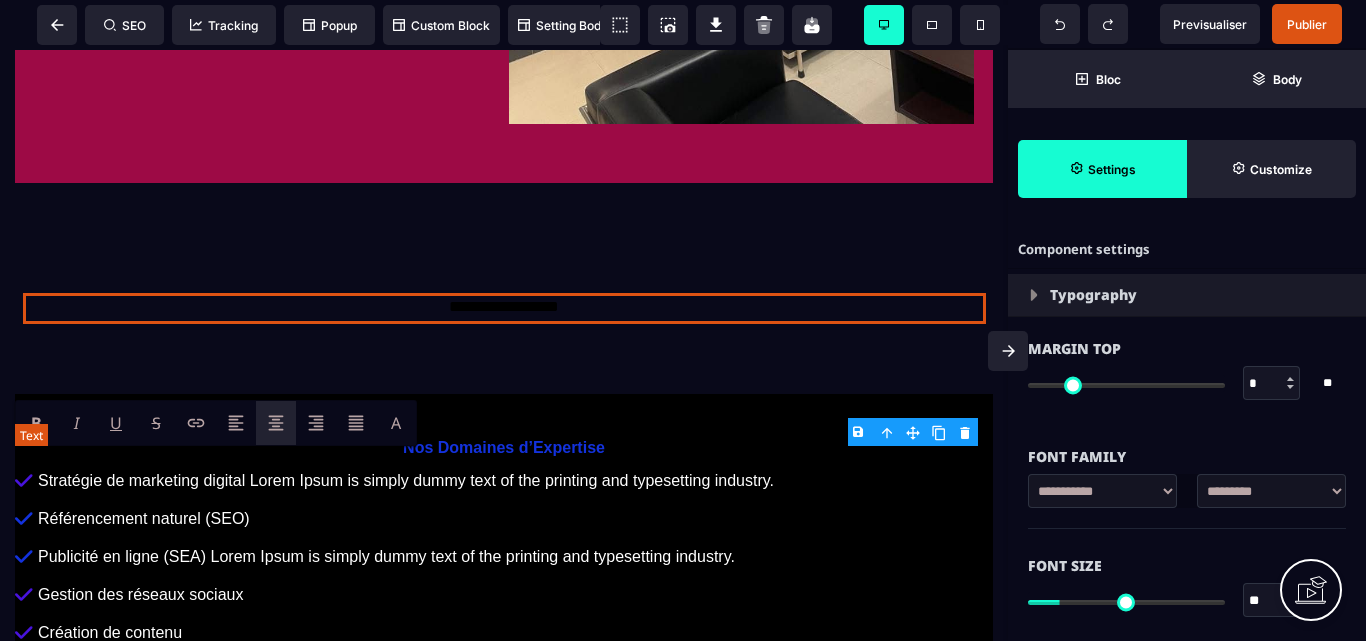 click on "**********" at bounding box center [504, 308] 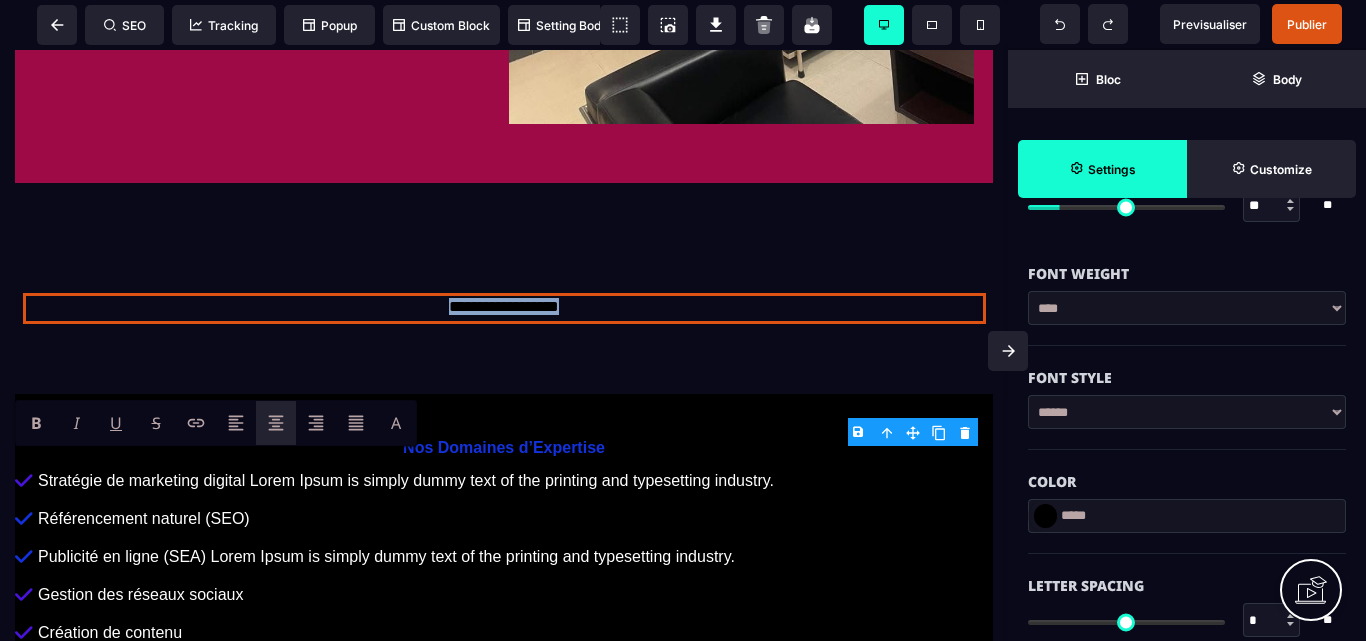 scroll, scrollTop: 400, scrollLeft: 0, axis: vertical 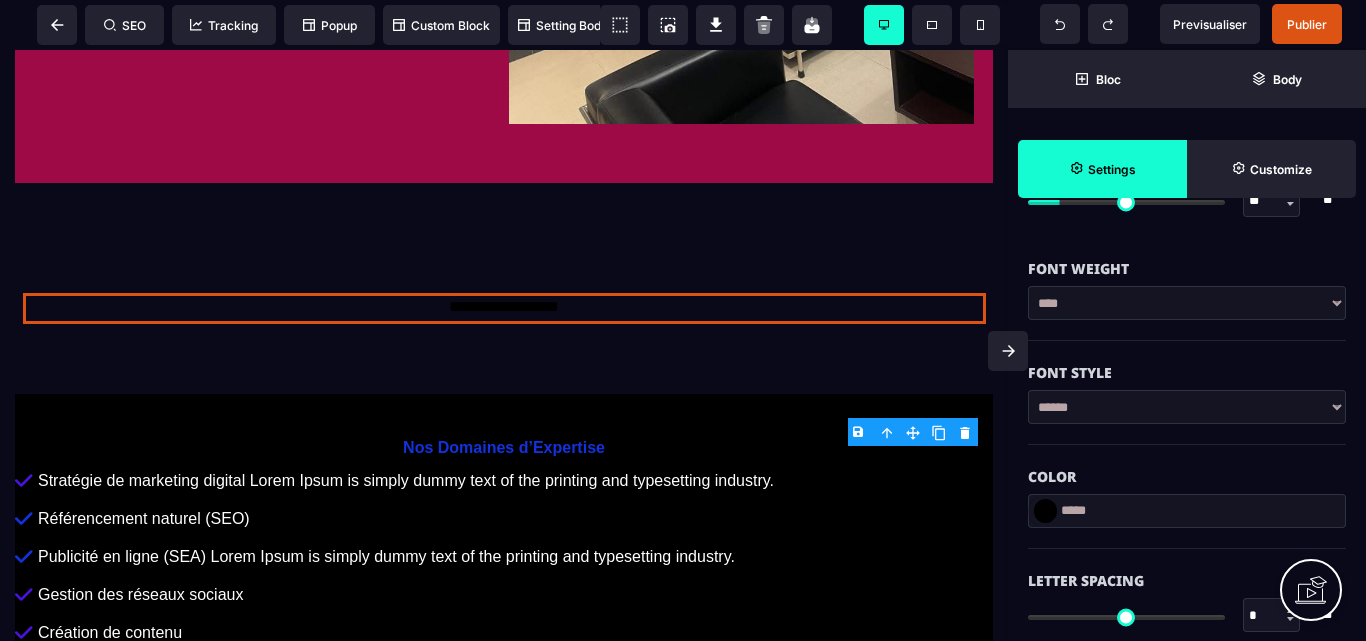 click at bounding box center [1045, 511] 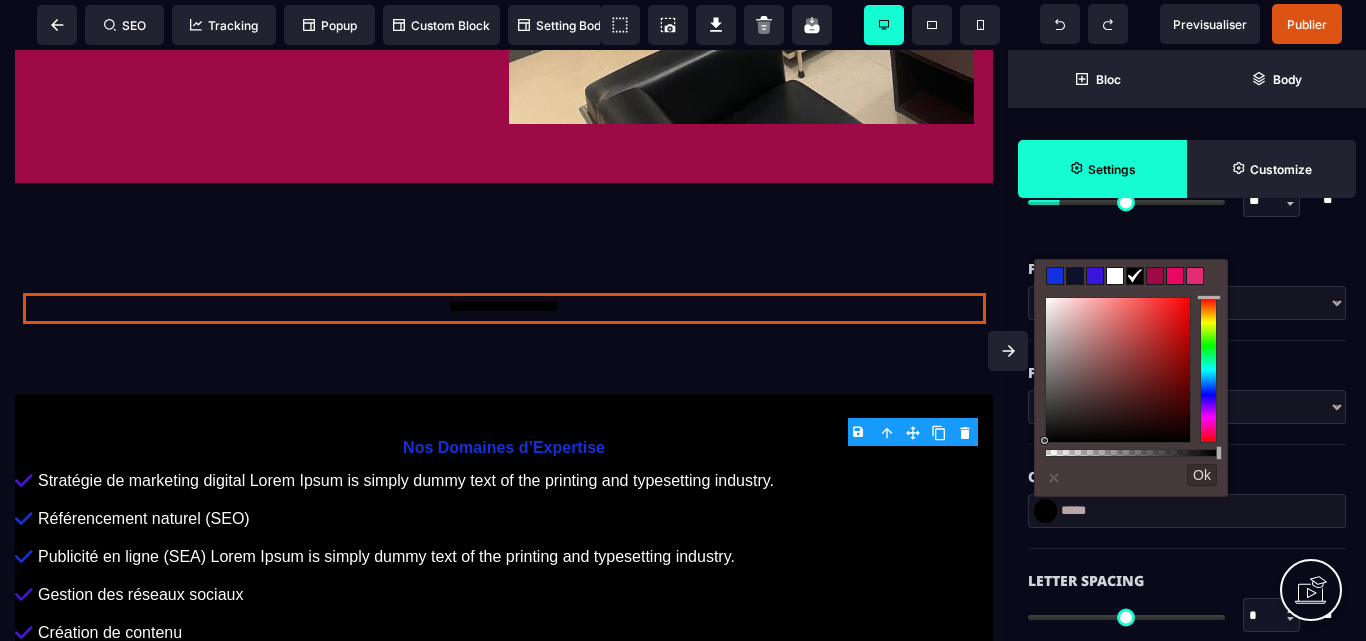 click at bounding box center [1115, 276] 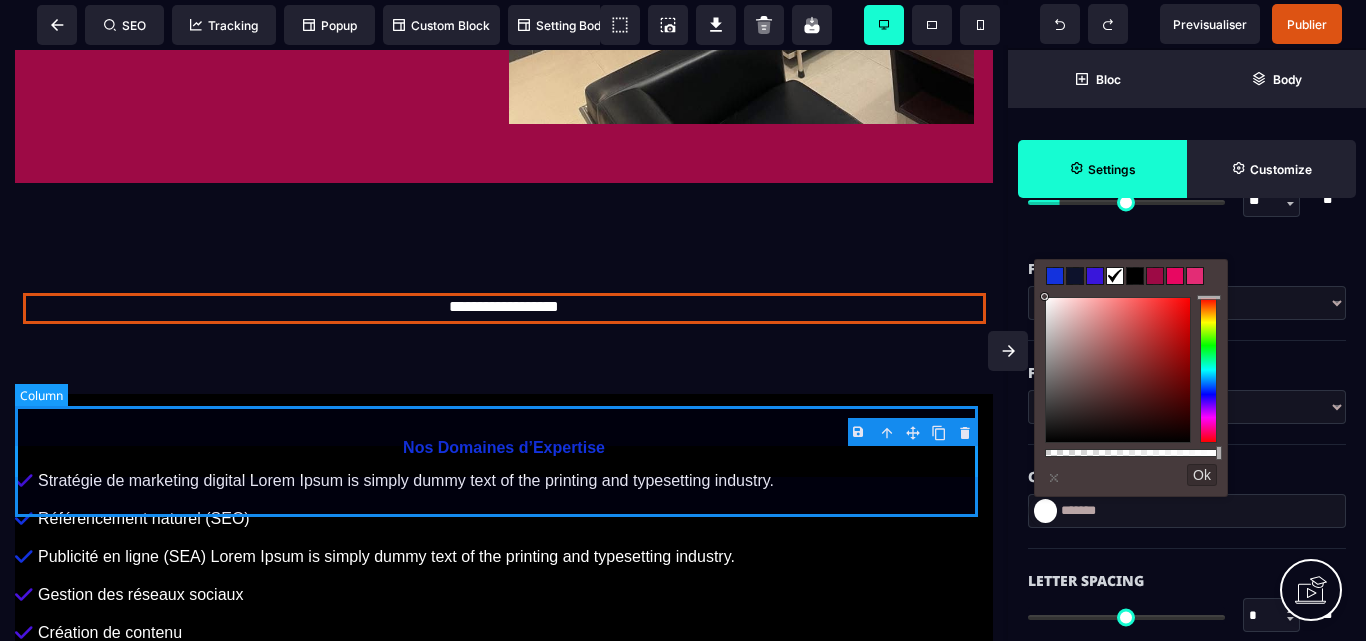 click on "**********" at bounding box center (504, 308) 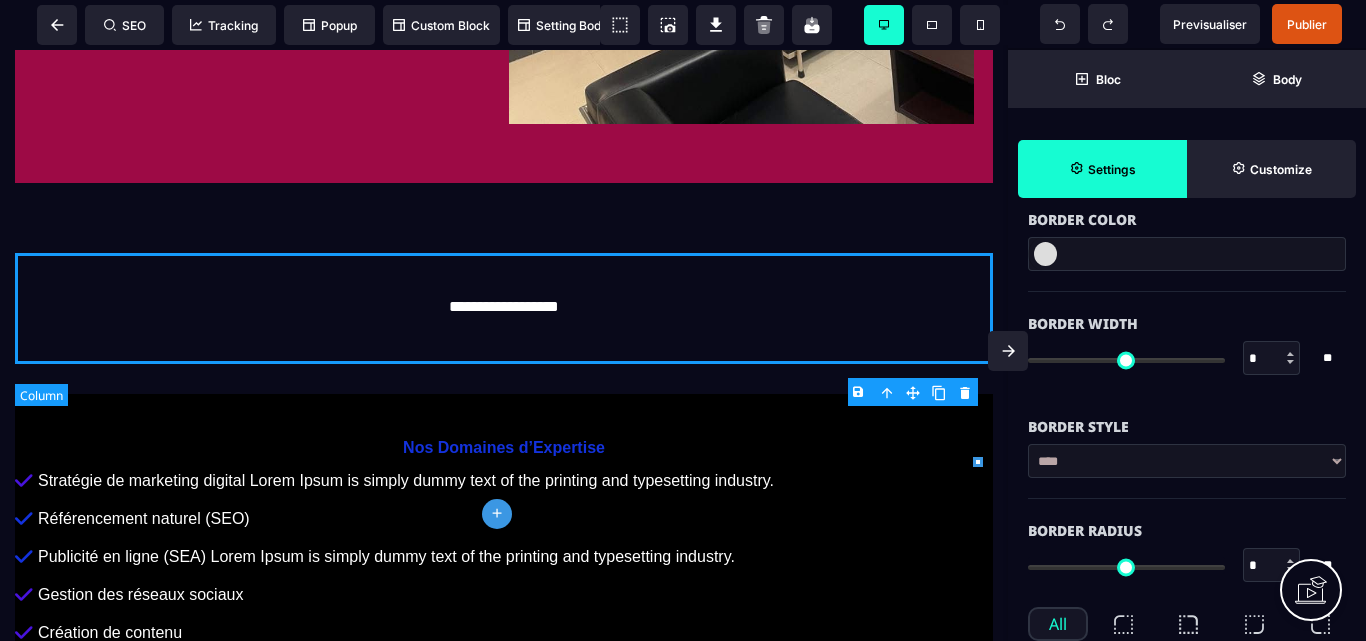 scroll, scrollTop: 0, scrollLeft: 0, axis: both 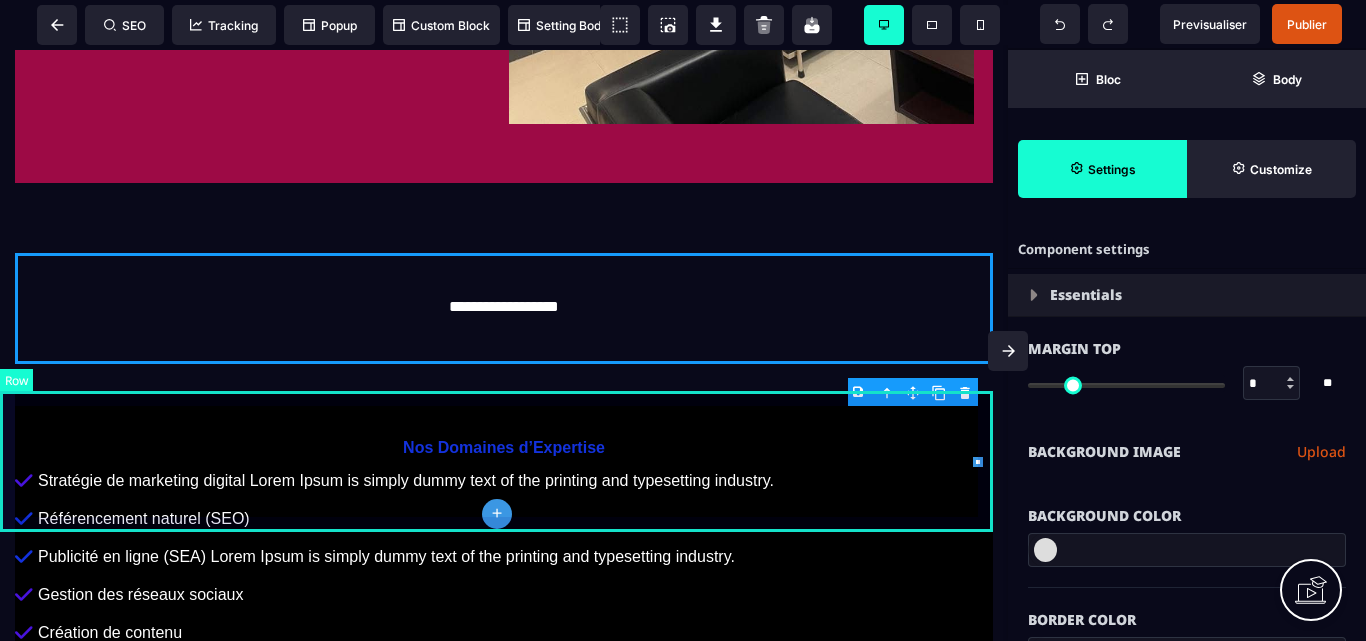 click on "**********" at bounding box center [504, 308] 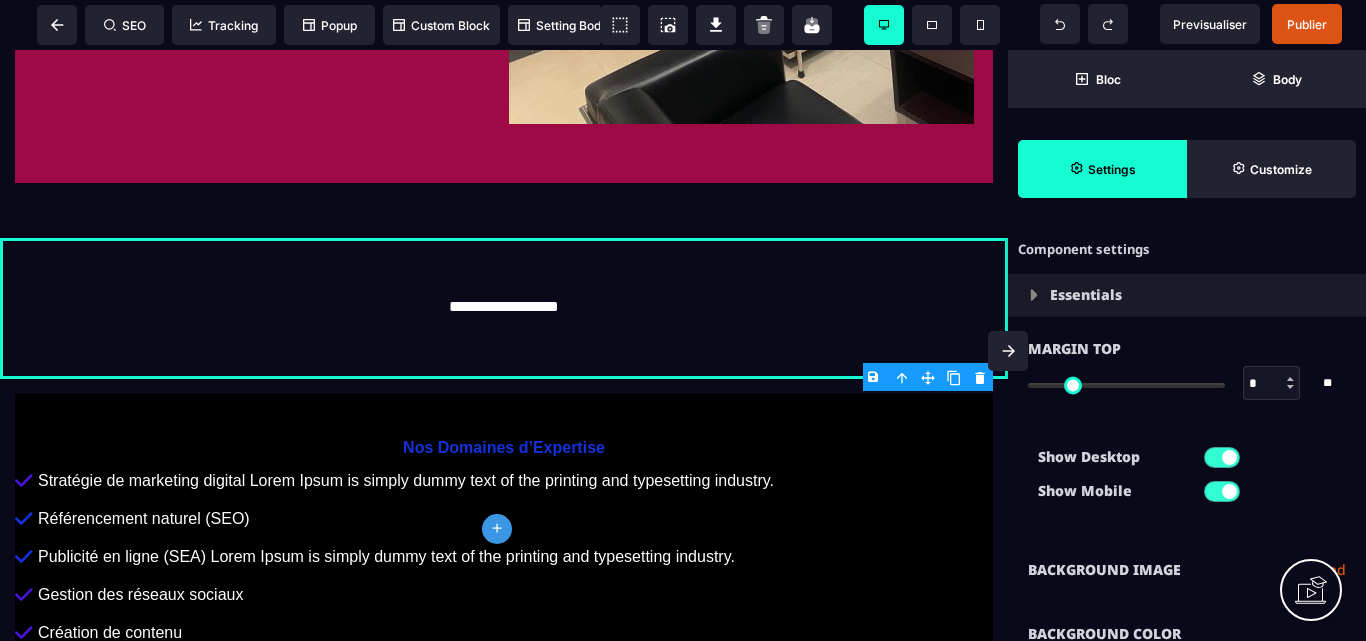 click on "plus" 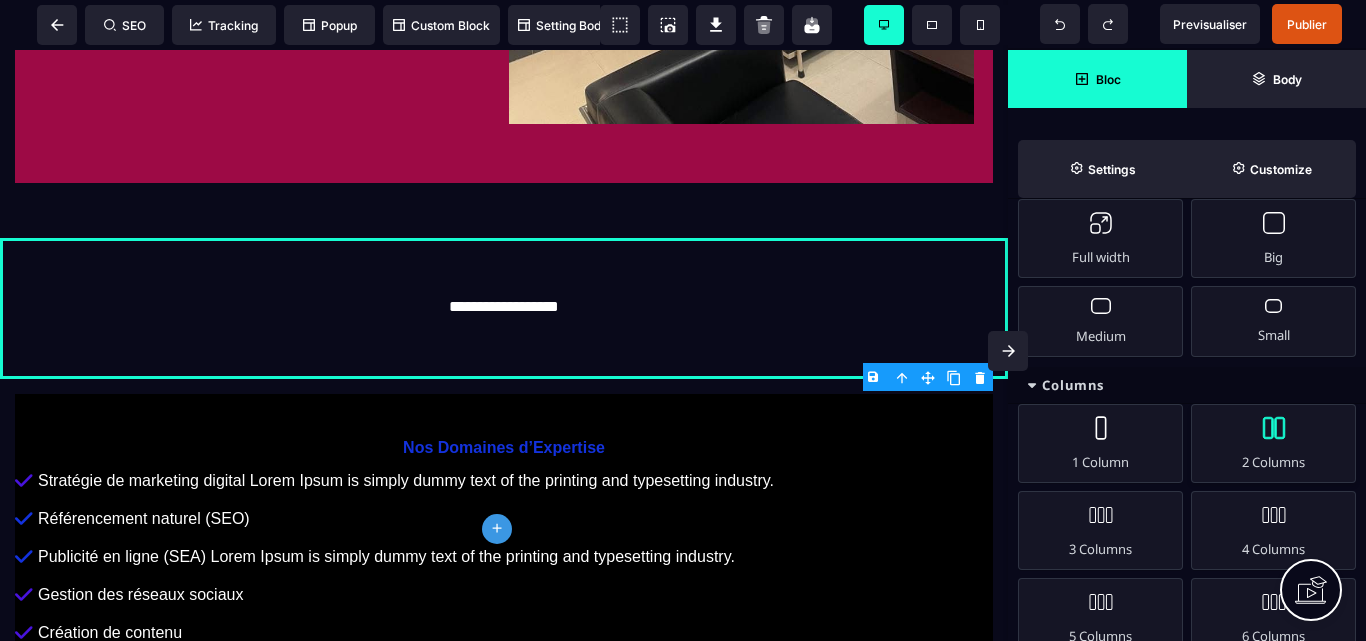 scroll, scrollTop: 100, scrollLeft: 0, axis: vertical 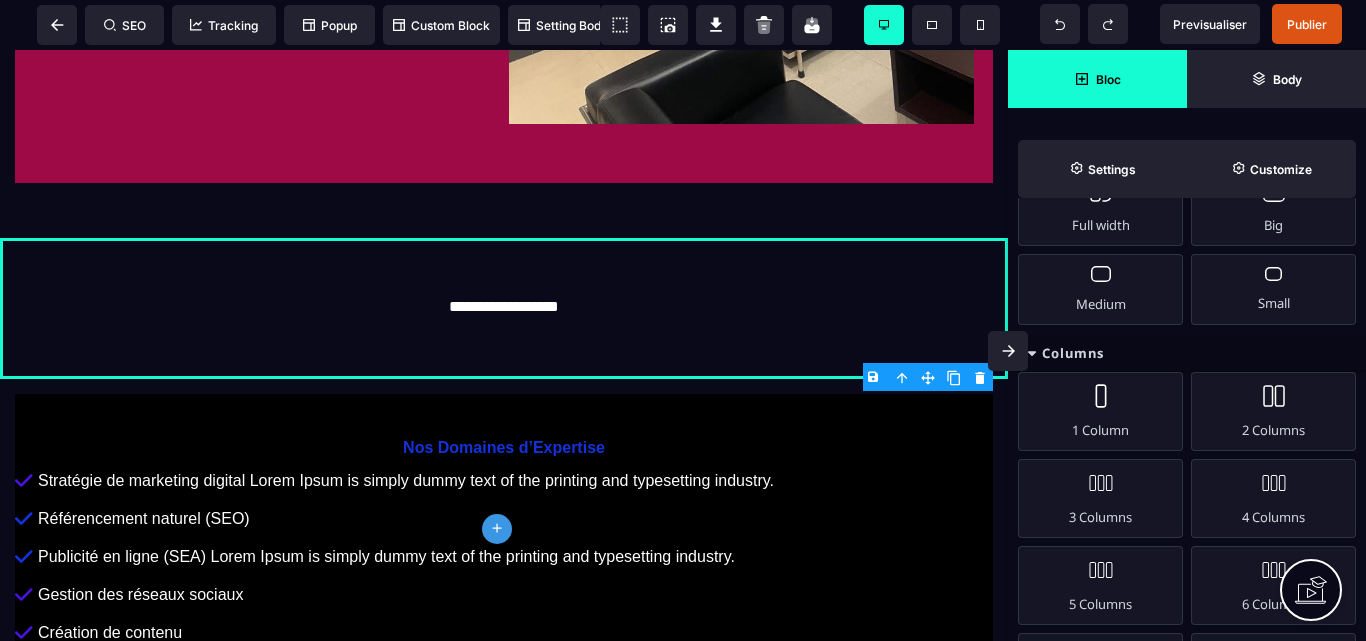 click on "plus" at bounding box center [497, 529] 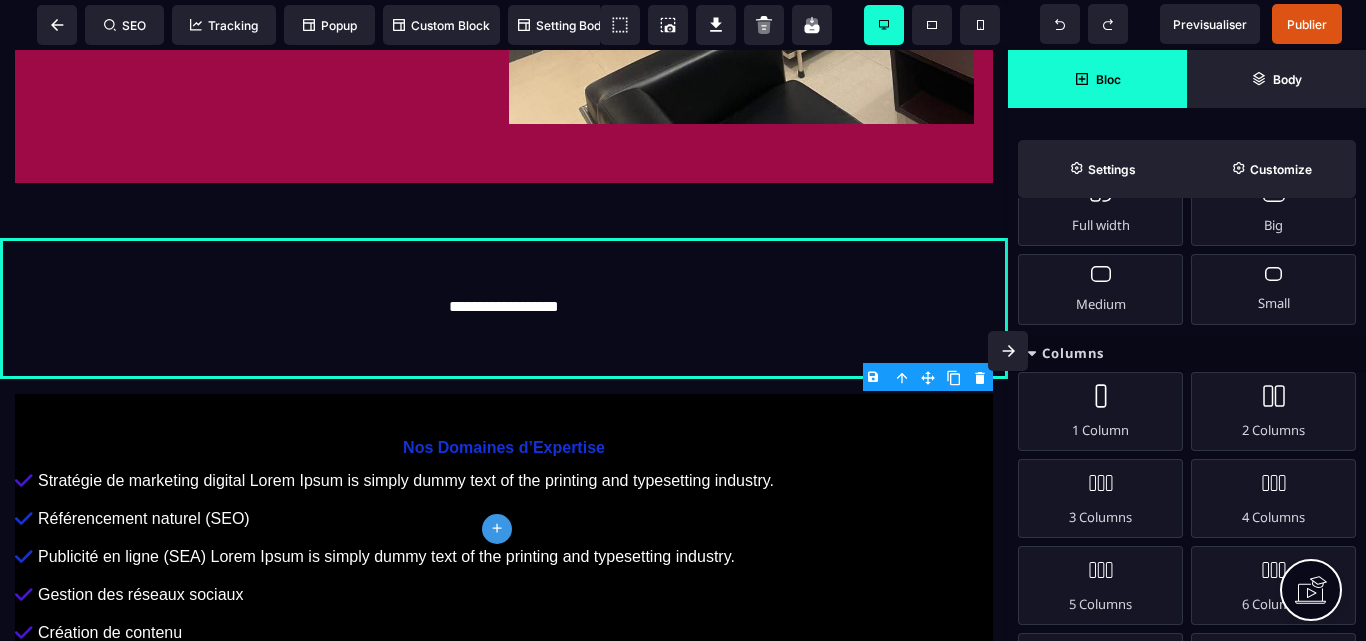 click 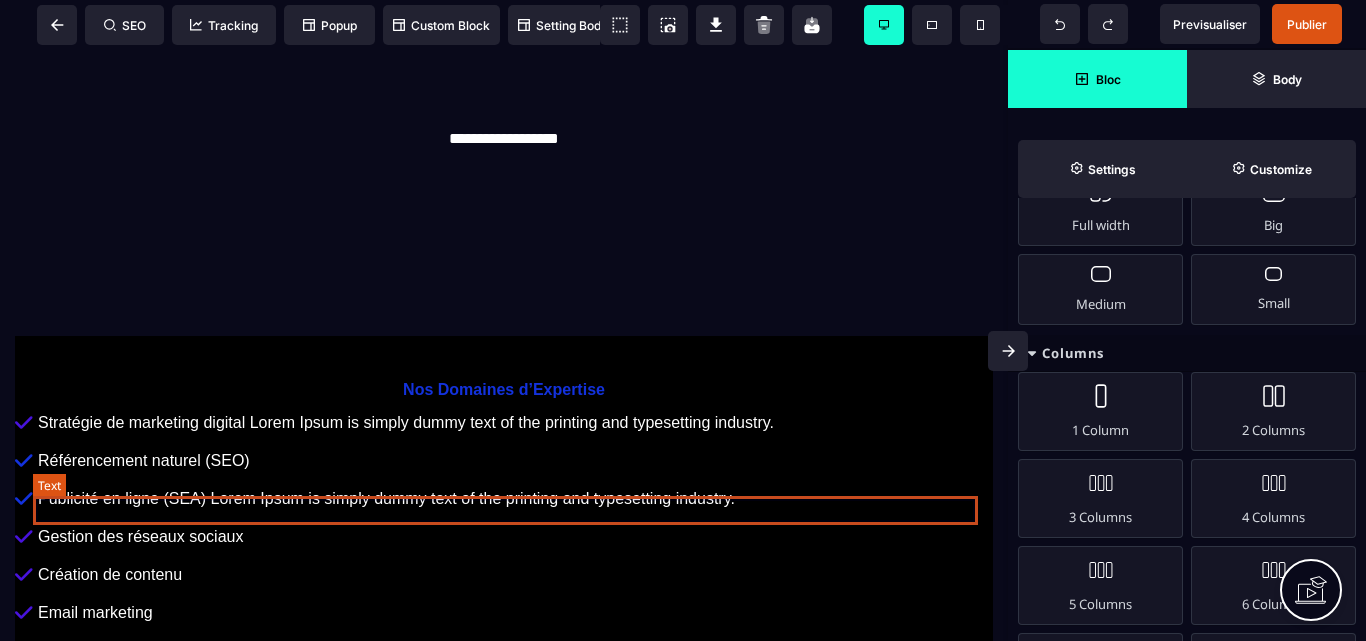 scroll, scrollTop: 6600, scrollLeft: 0, axis: vertical 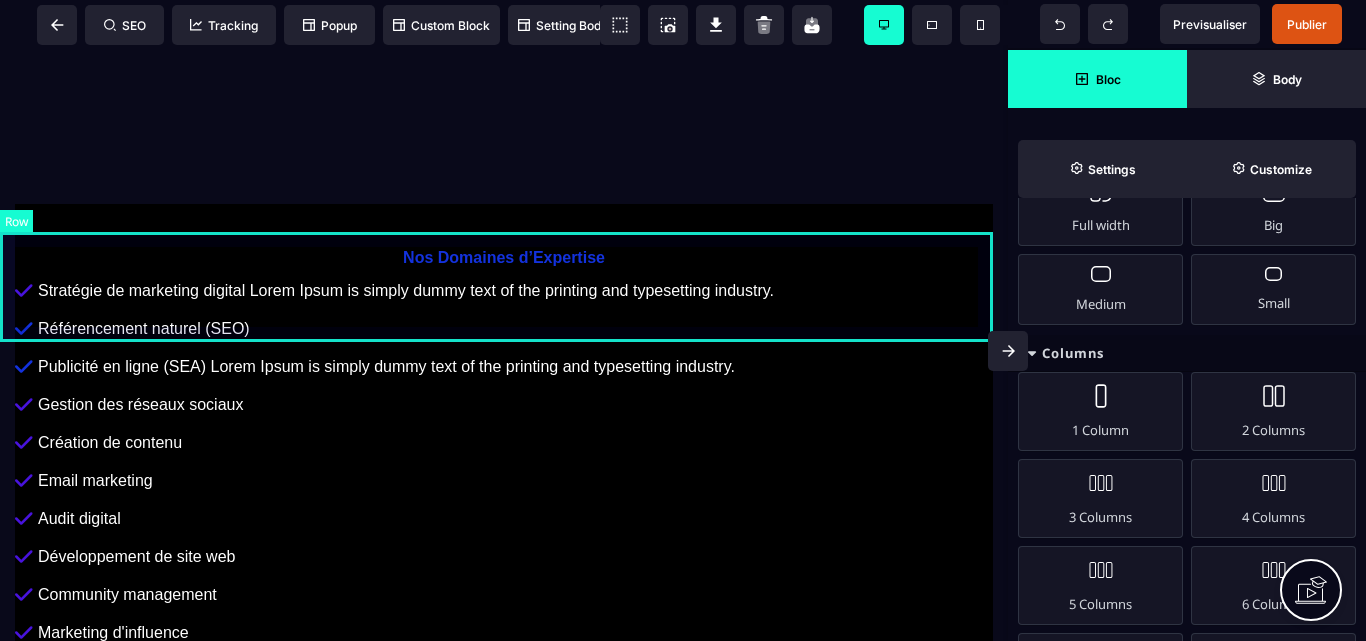 click at bounding box center [504, 134] 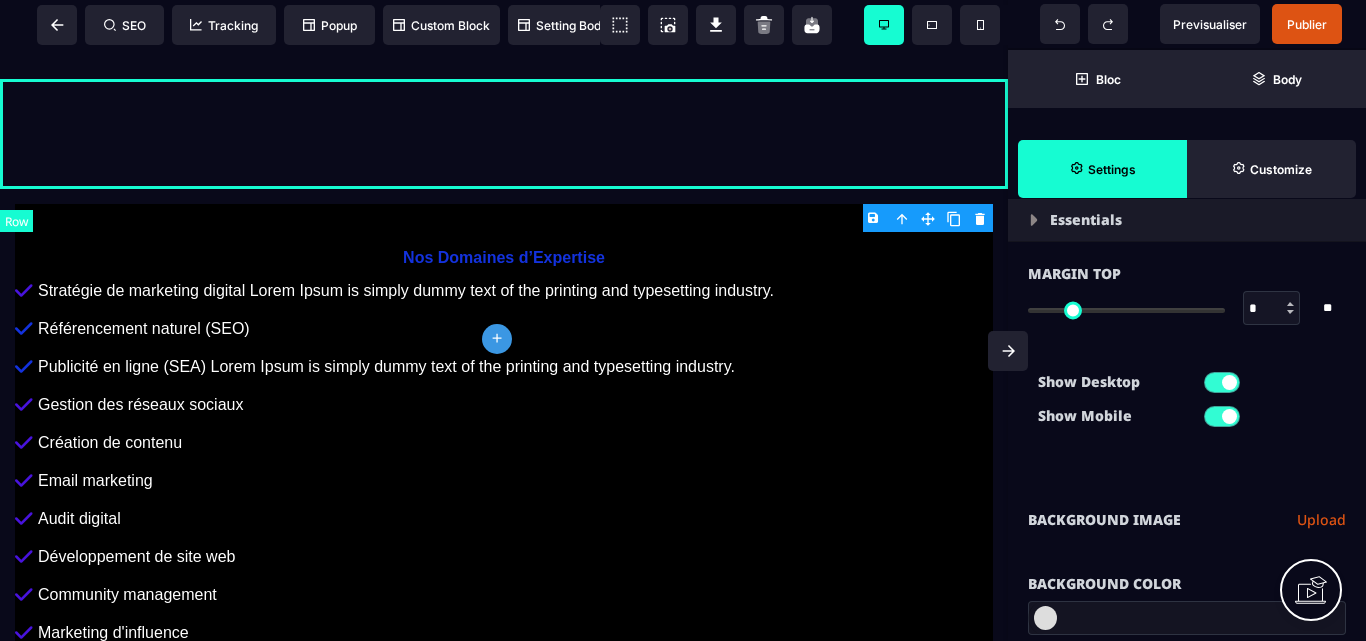 scroll, scrollTop: 0, scrollLeft: 0, axis: both 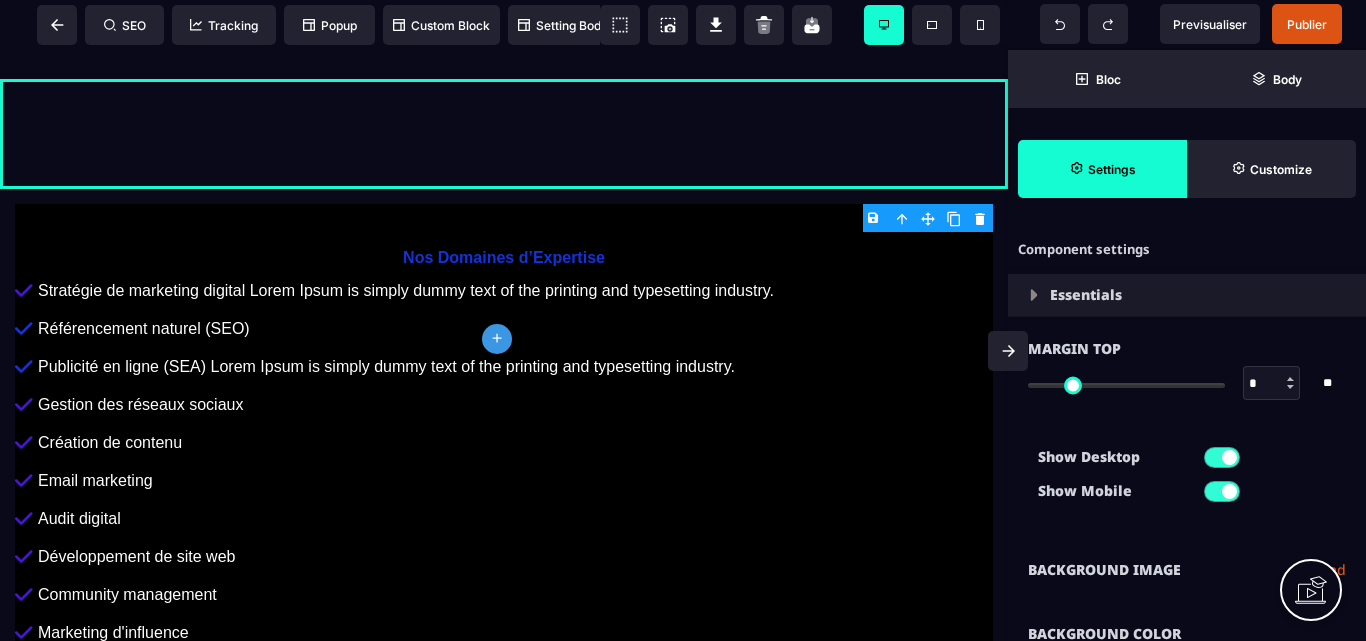 click on "plus" 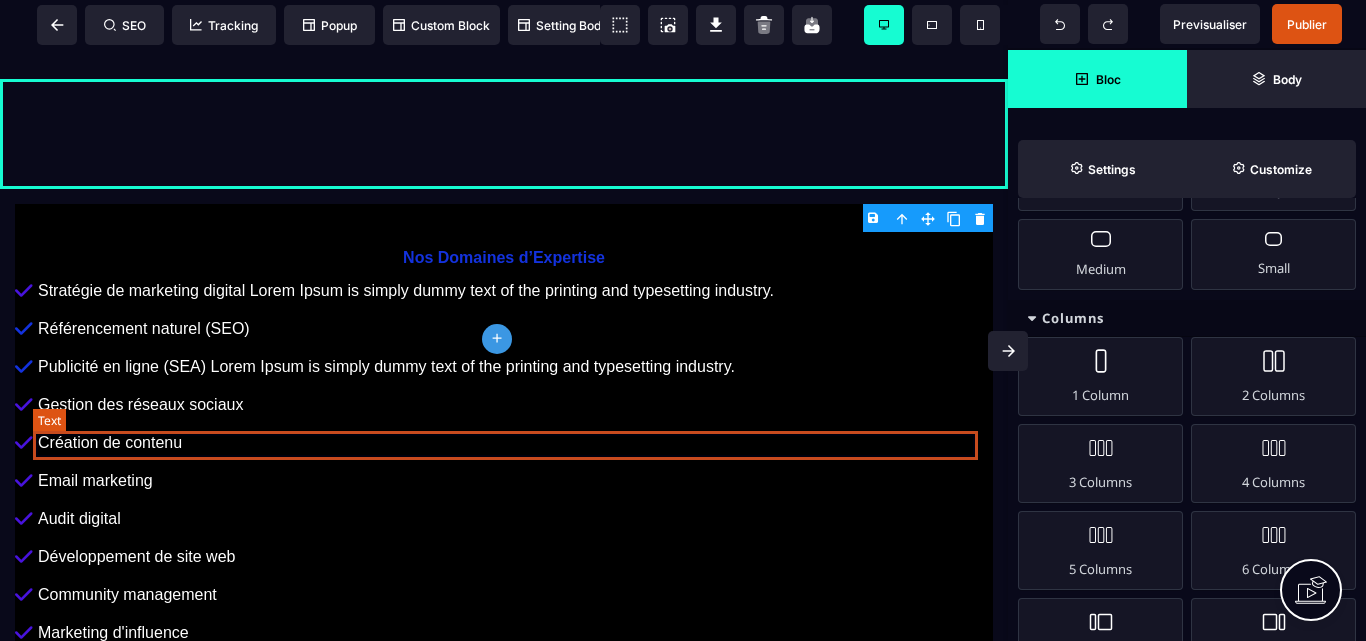 scroll, scrollTop: 100, scrollLeft: 0, axis: vertical 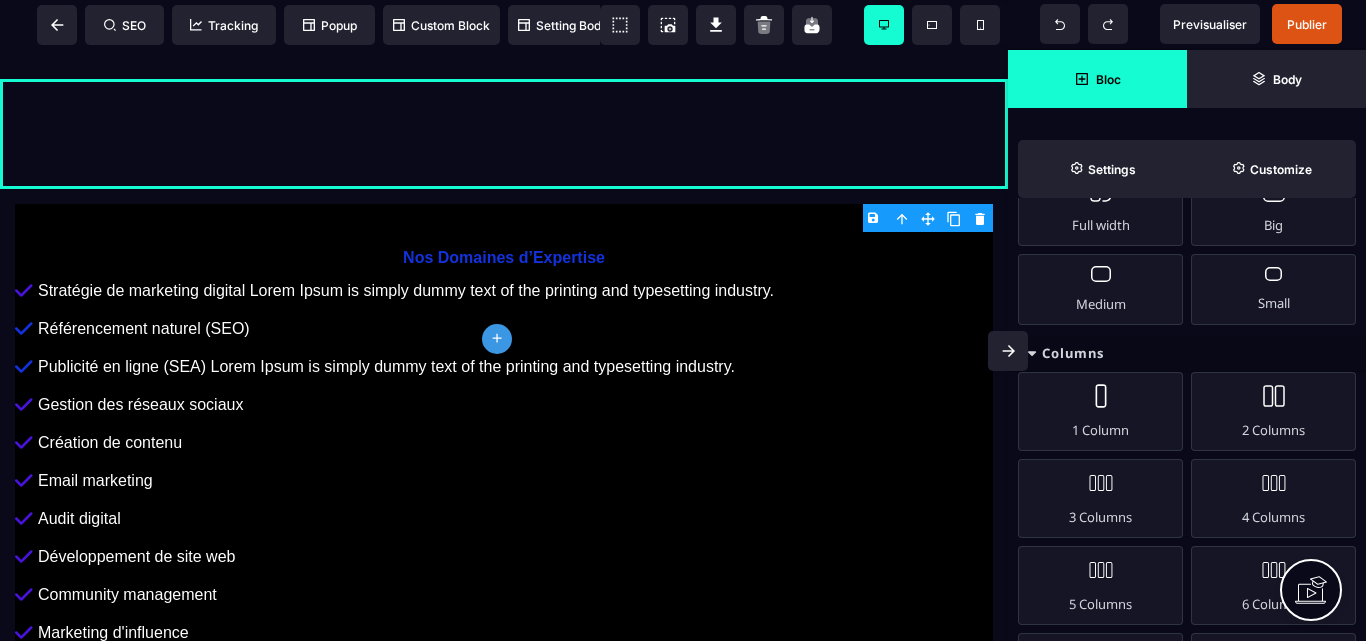 click on "plus" at bounding box center (497, 339) 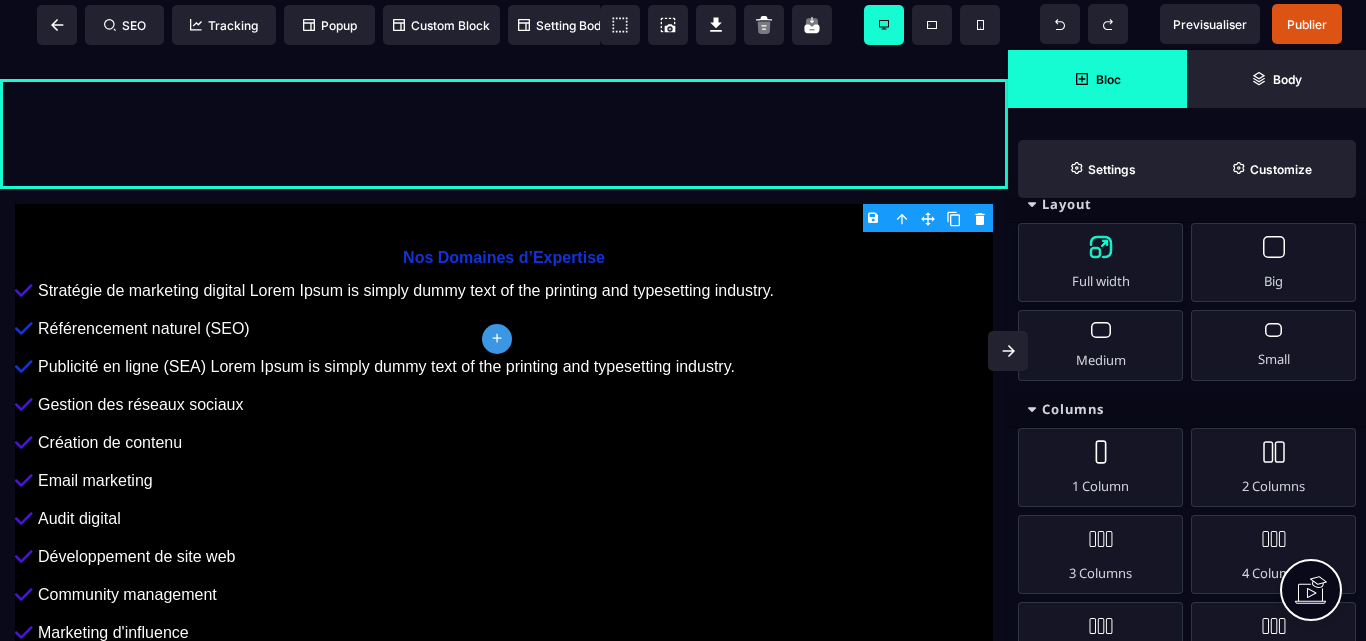 scroll, scrollTop: 0, scrollLeft: 0, axis: both 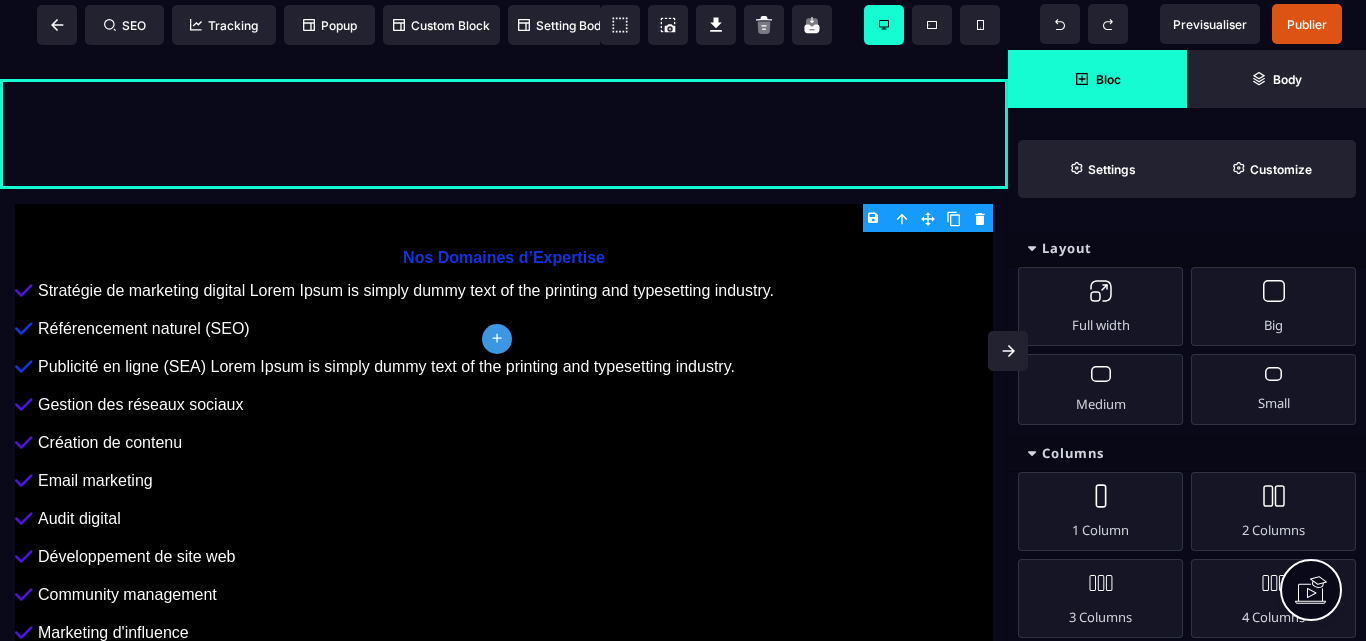 click on "B I U S
A *******
plus
Row
SEO
Tracking
Popup
Bloc" at bounding box center (683, 320) 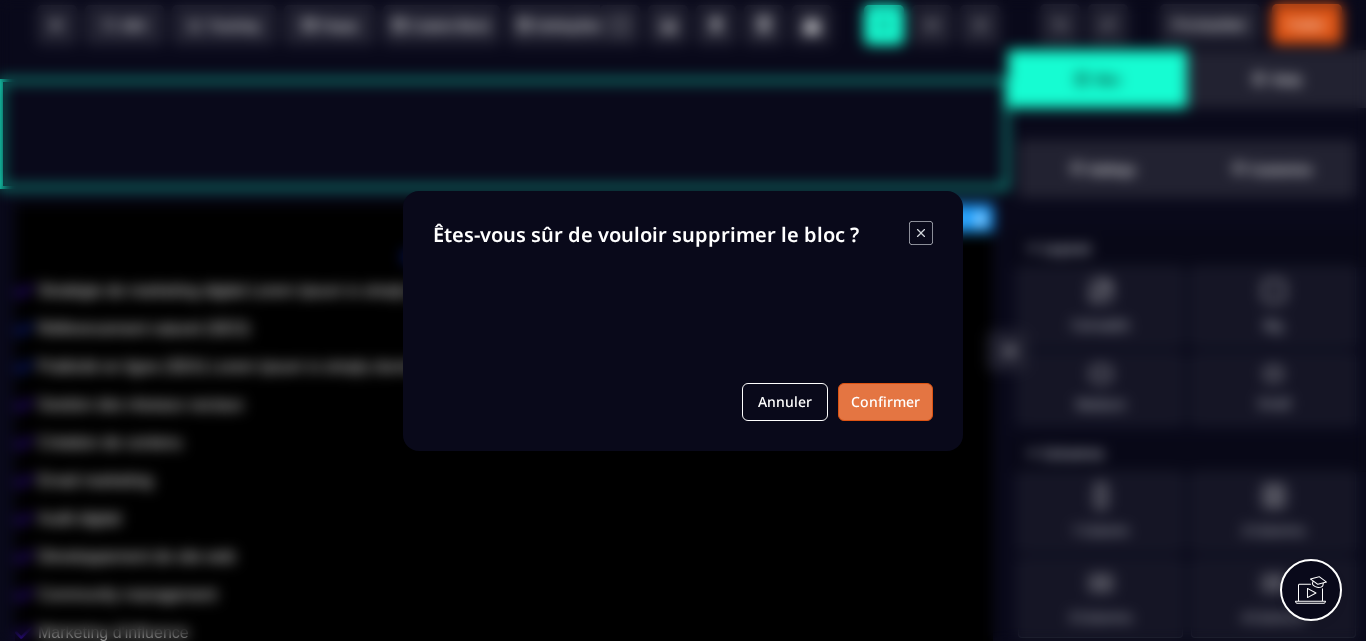 click on "Confirmer" at bounding box center (885, 402) 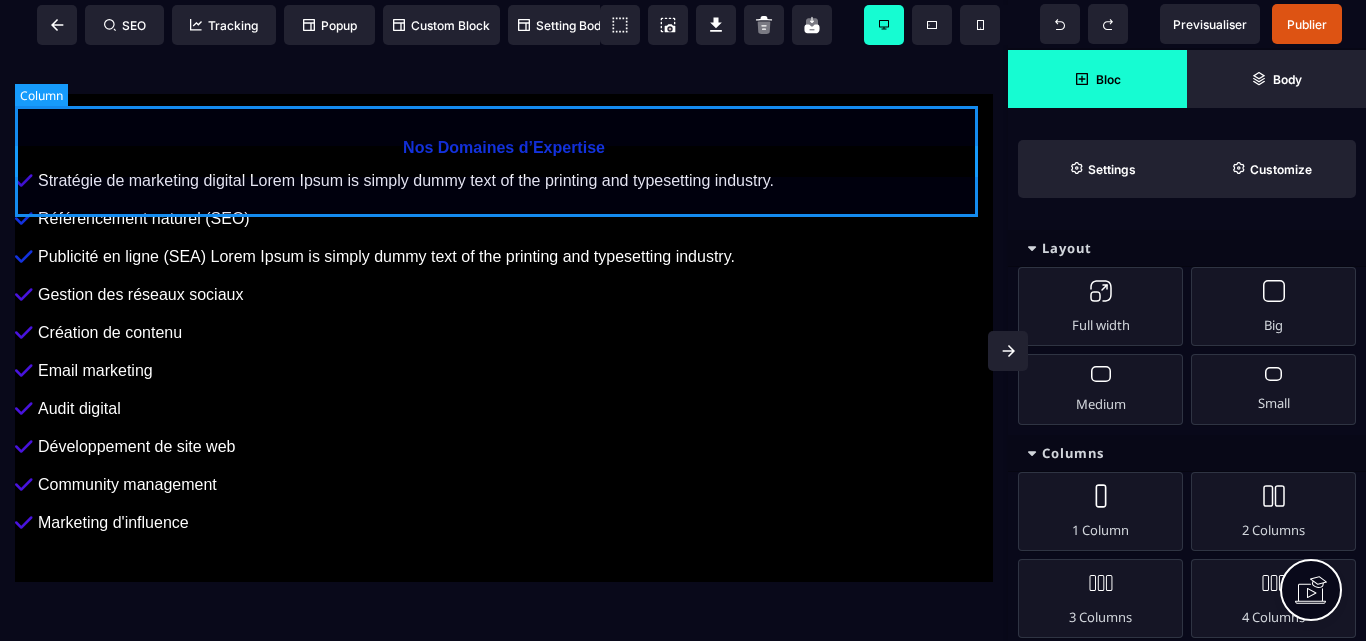 click on "**********" at bounding box center (504, 8) 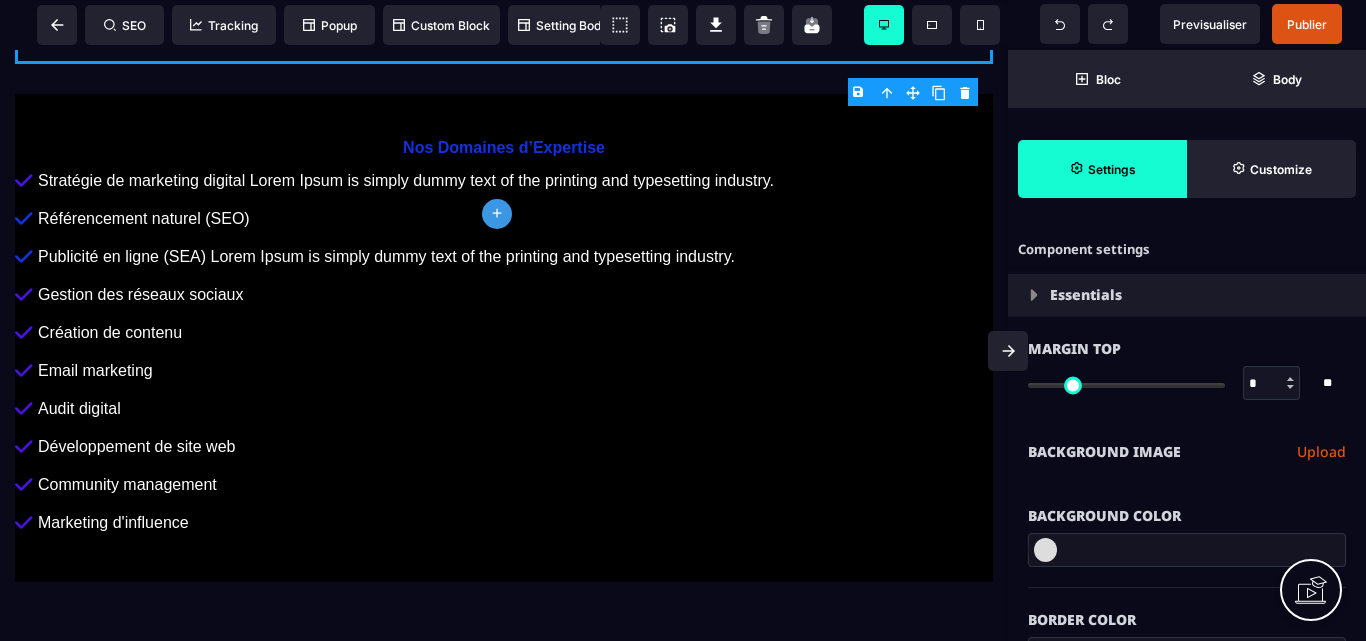 click on "plus" 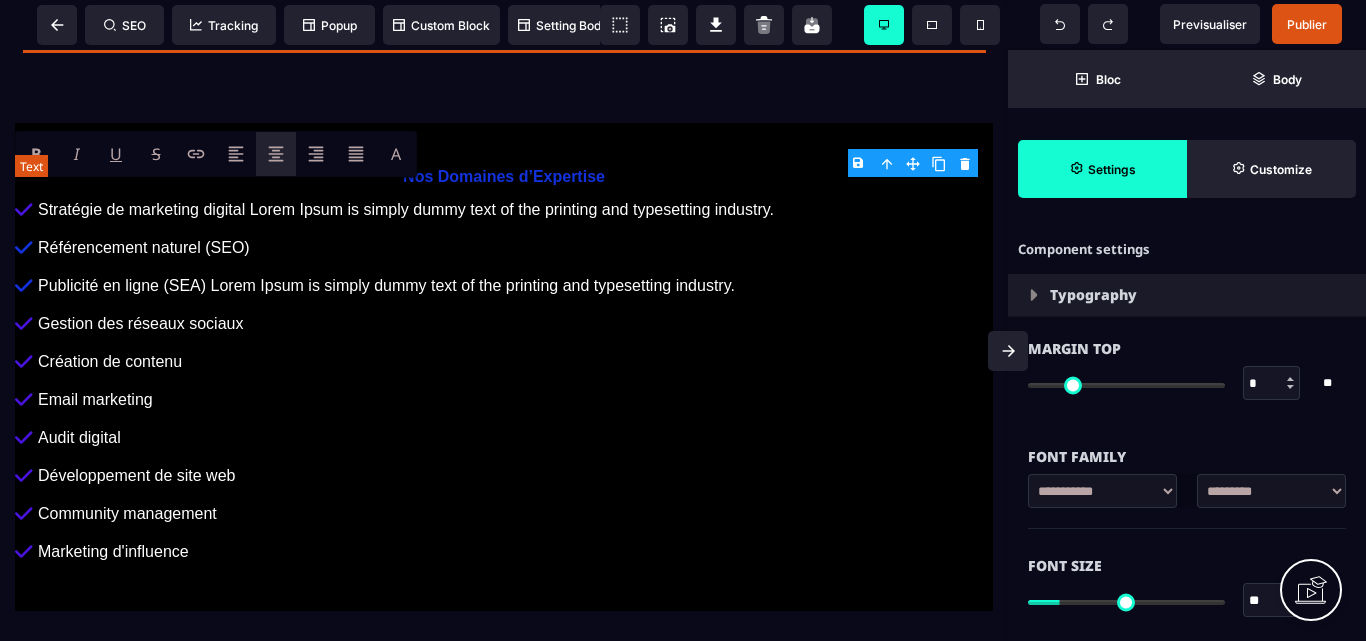 click on "**********" at bounding box center (504, 38) 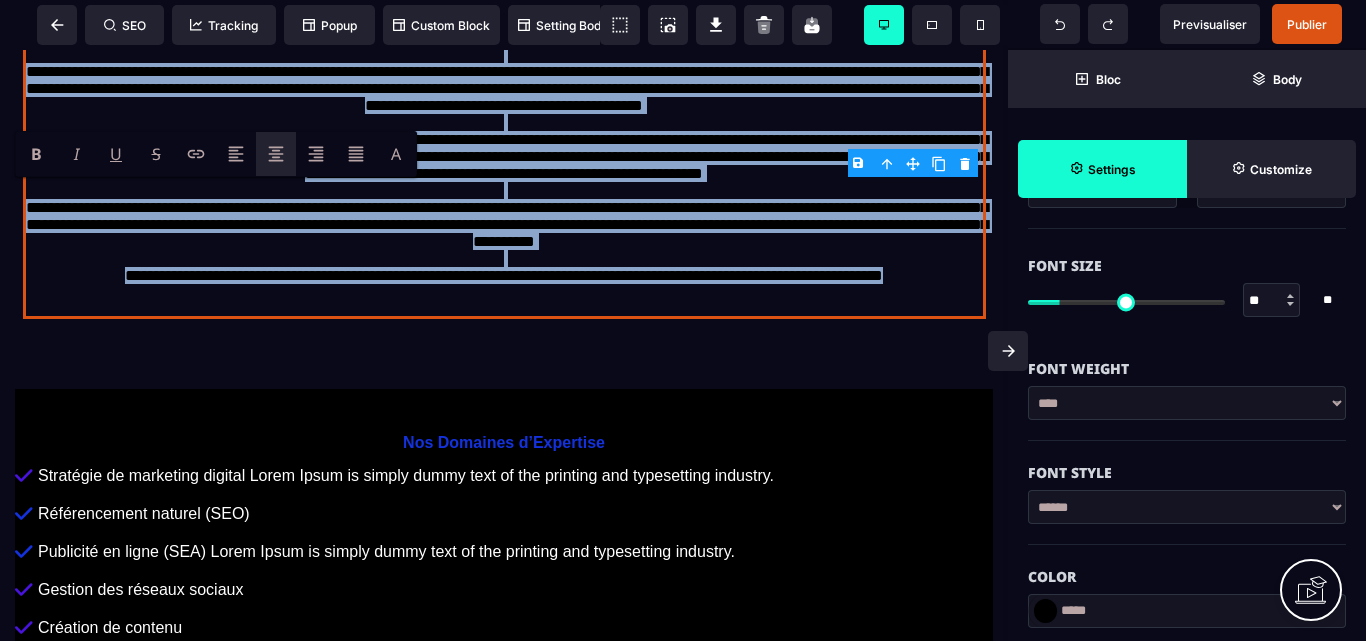 scroll, scrollTop: 500, scrollLeft: 0, axis: vertical 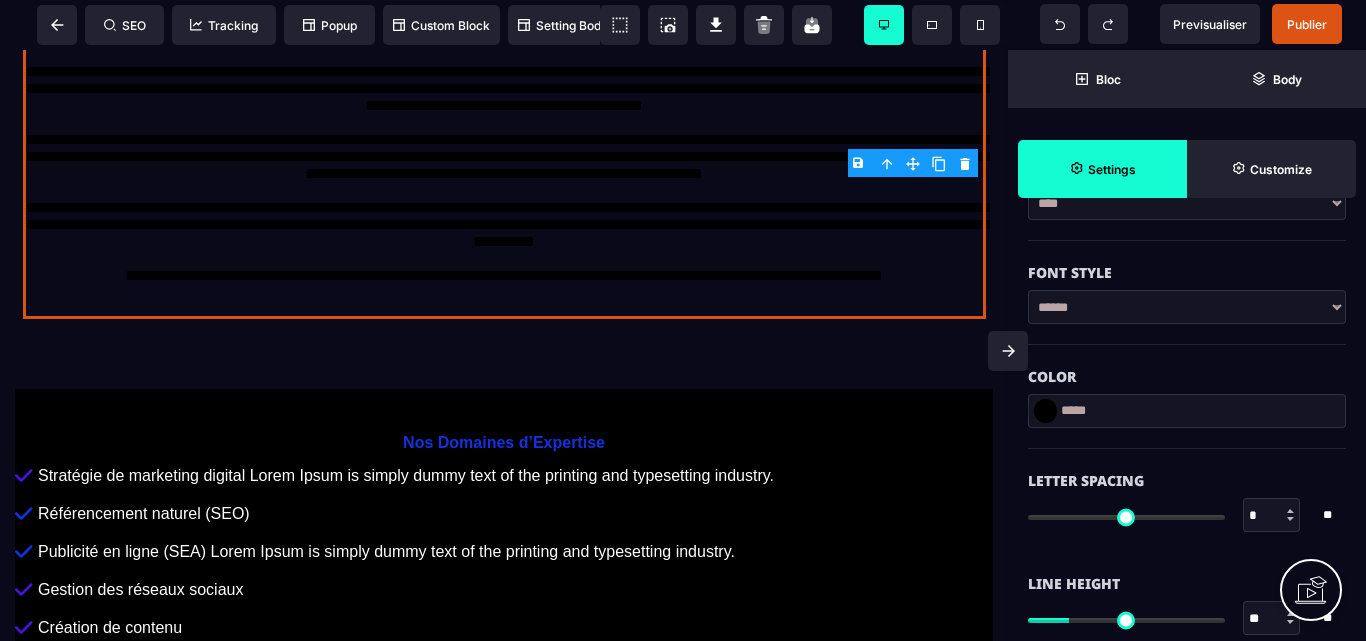 click at bounding box center (1045, 411) 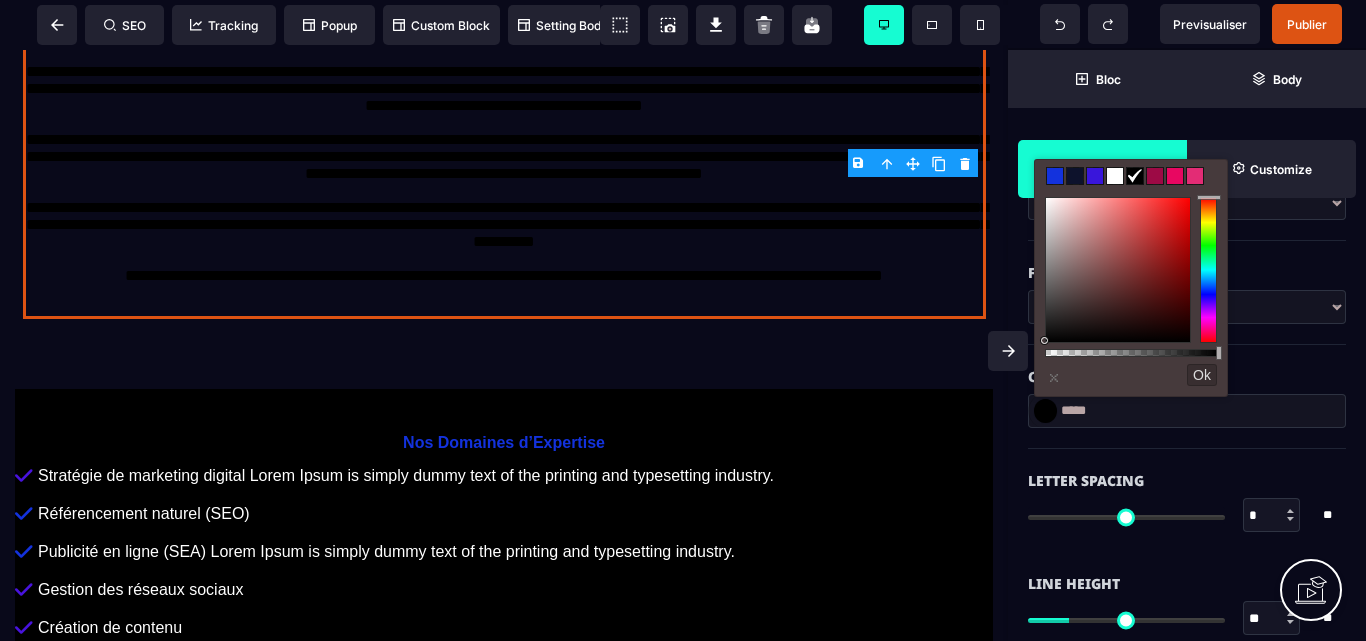 click at bounding box center (1115, 176) 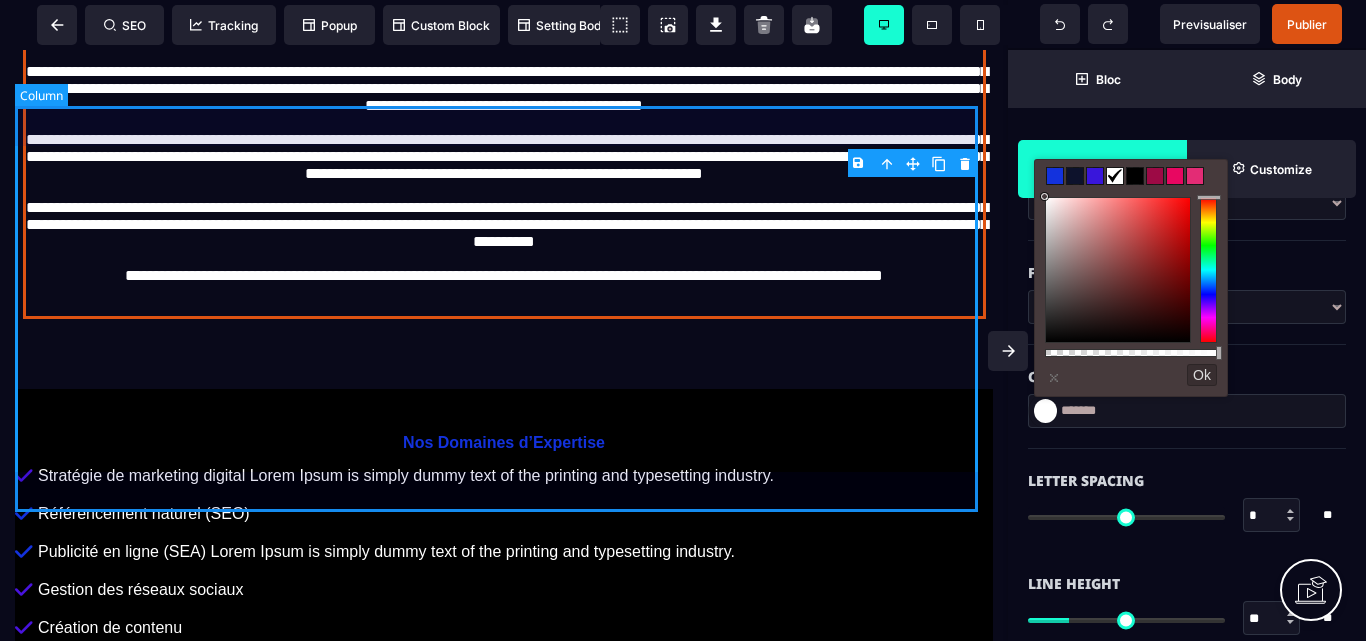 click on "**********" at bounding box center (504, 156) 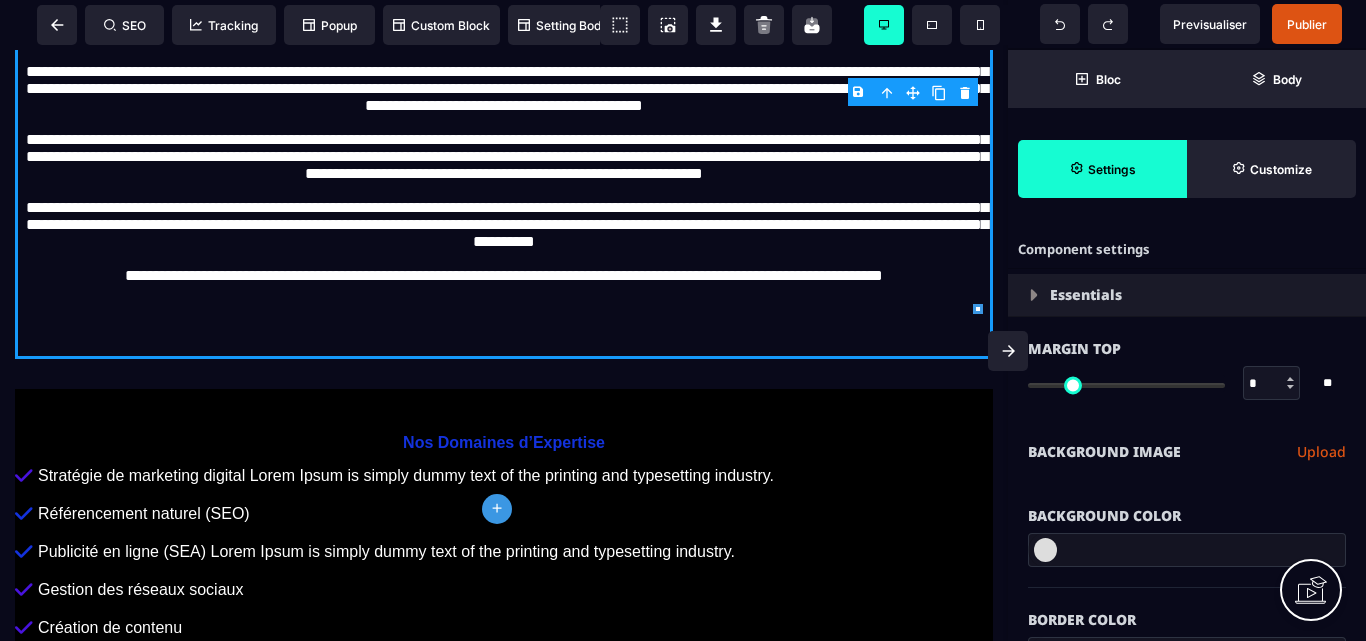 scroll, scrollTop: 200, scrollLeft: 0, axis: vertical 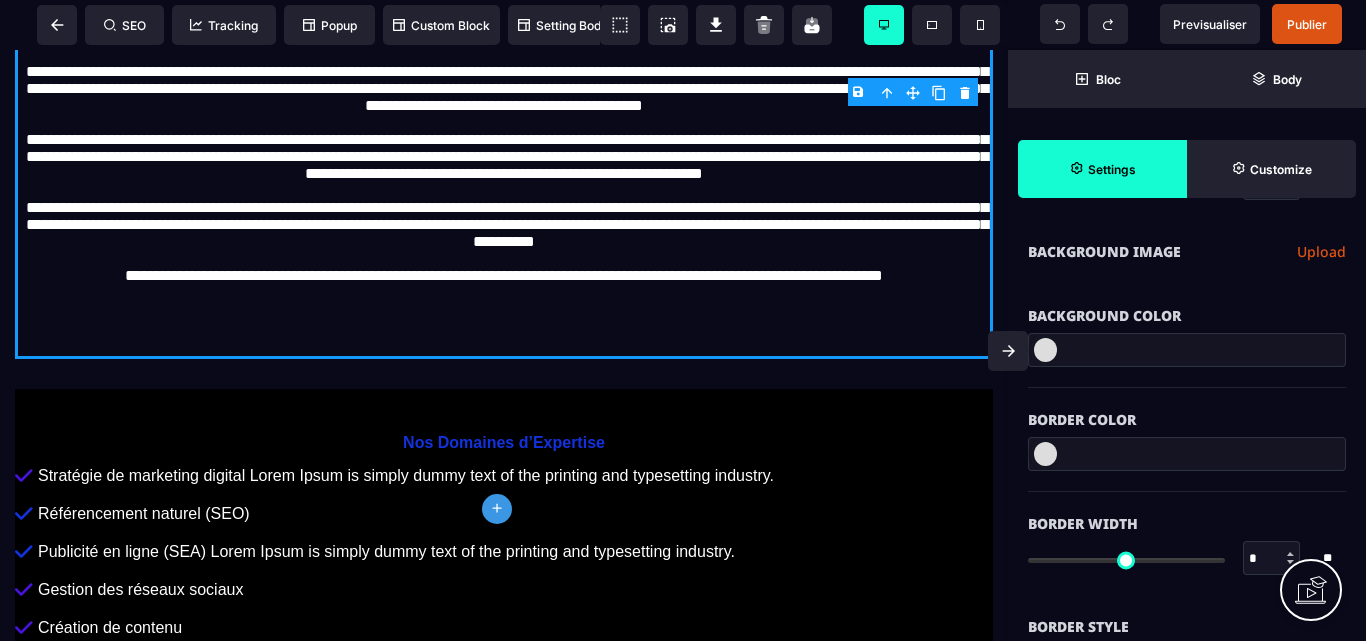 click at bounding box center (1045, 350) 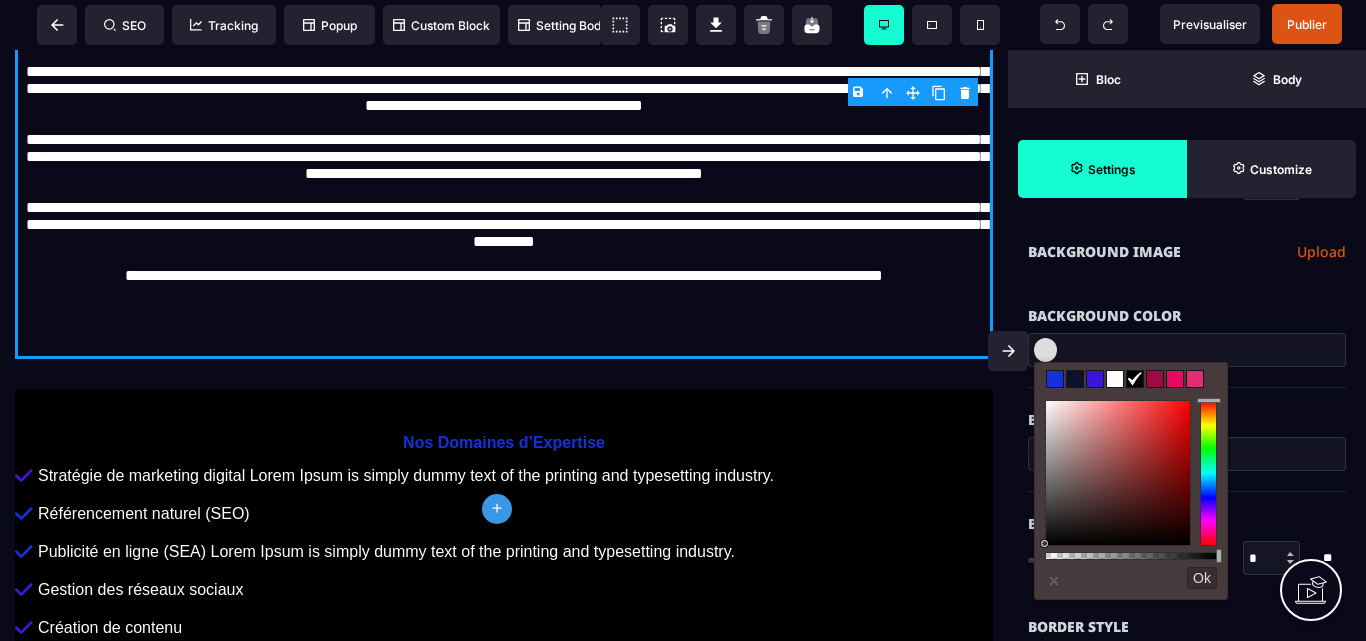 click at bounding box center [1095, 379] 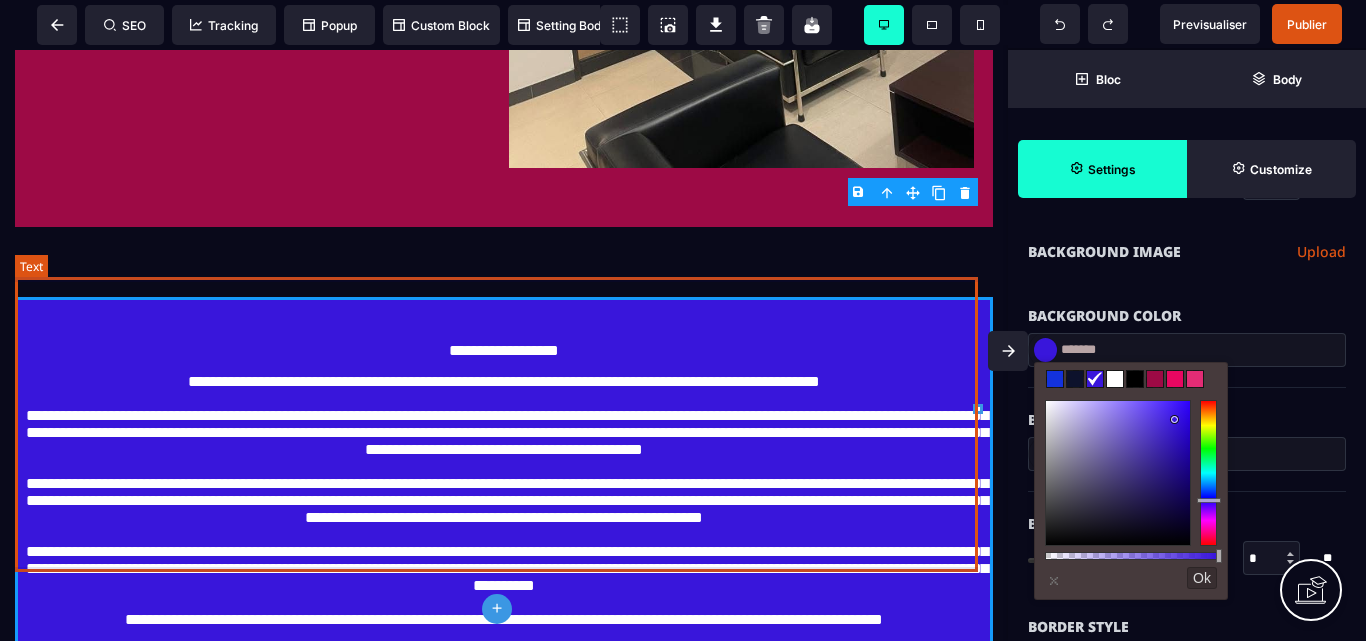 scroll, scrollTop: 6500, scrollLeft: 0, axis: vertical 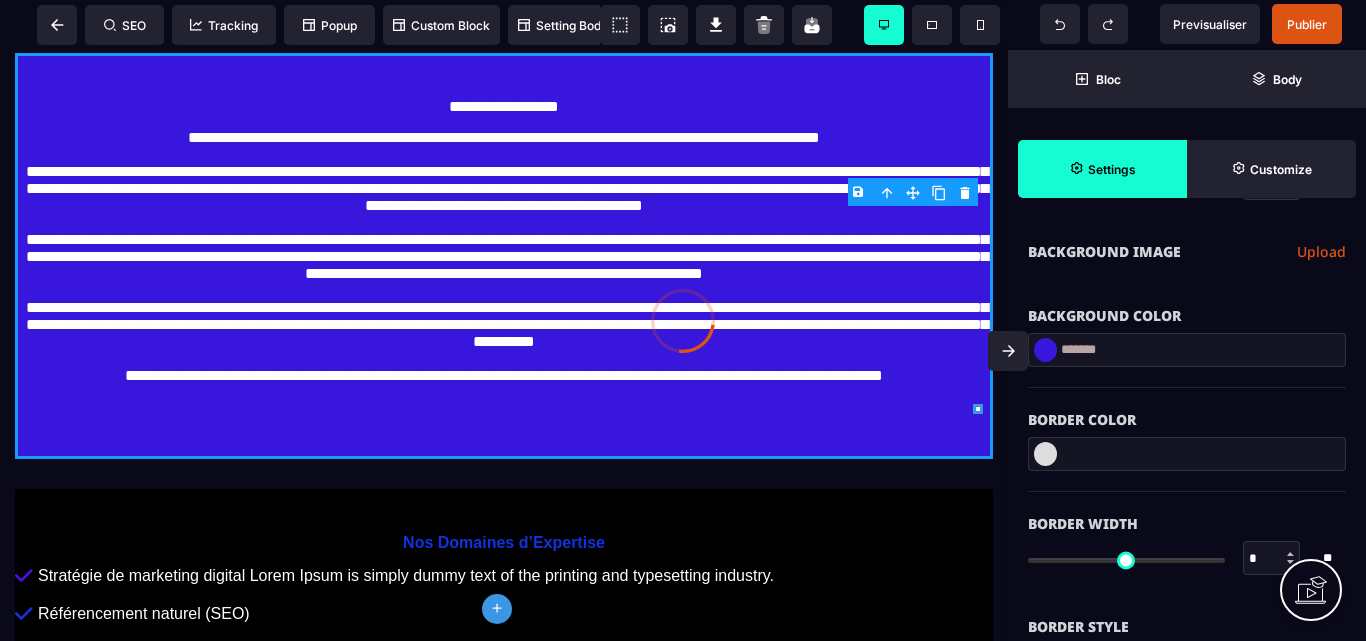 click 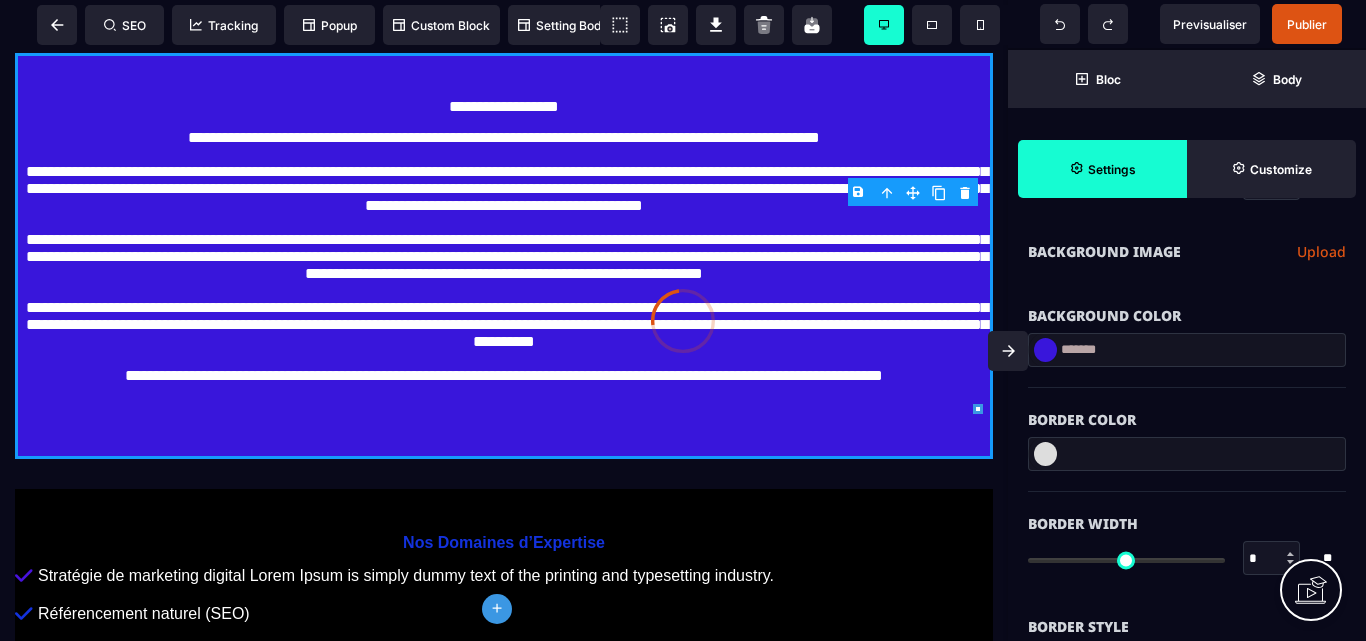 click 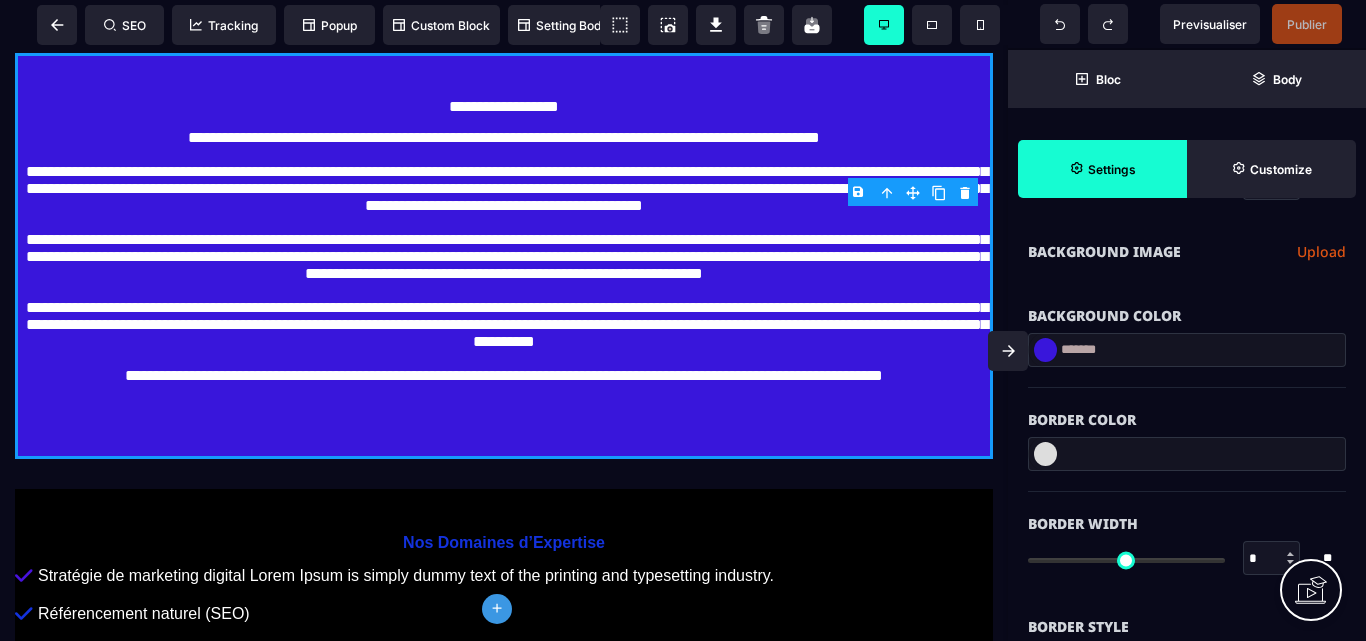 click at bounding box center (1045, 350) 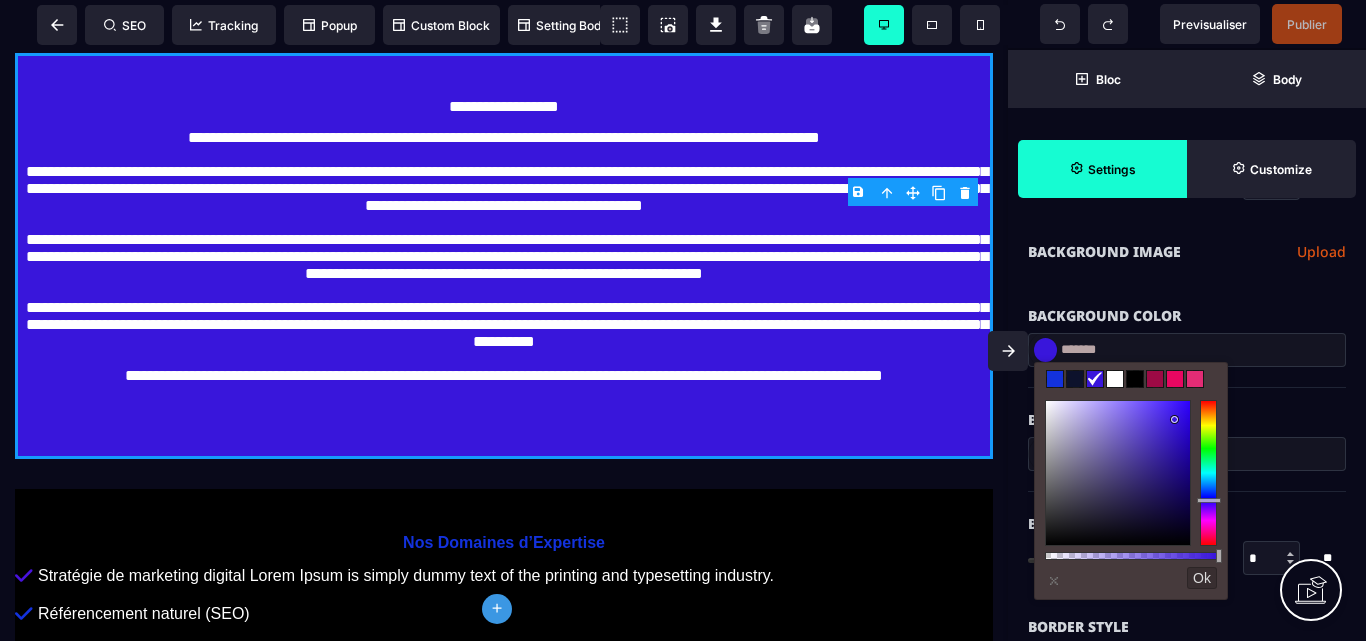 click at bounding box center (1135, 379) 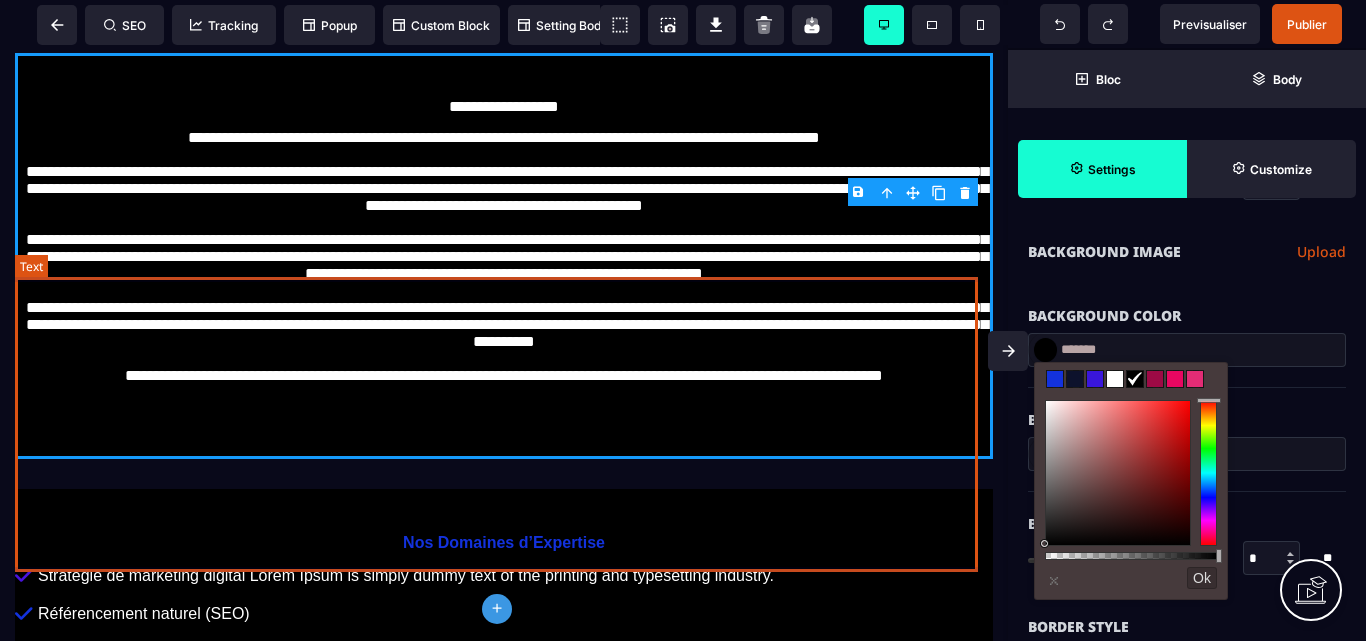 click on "**********" at bounding box center [504, 271] 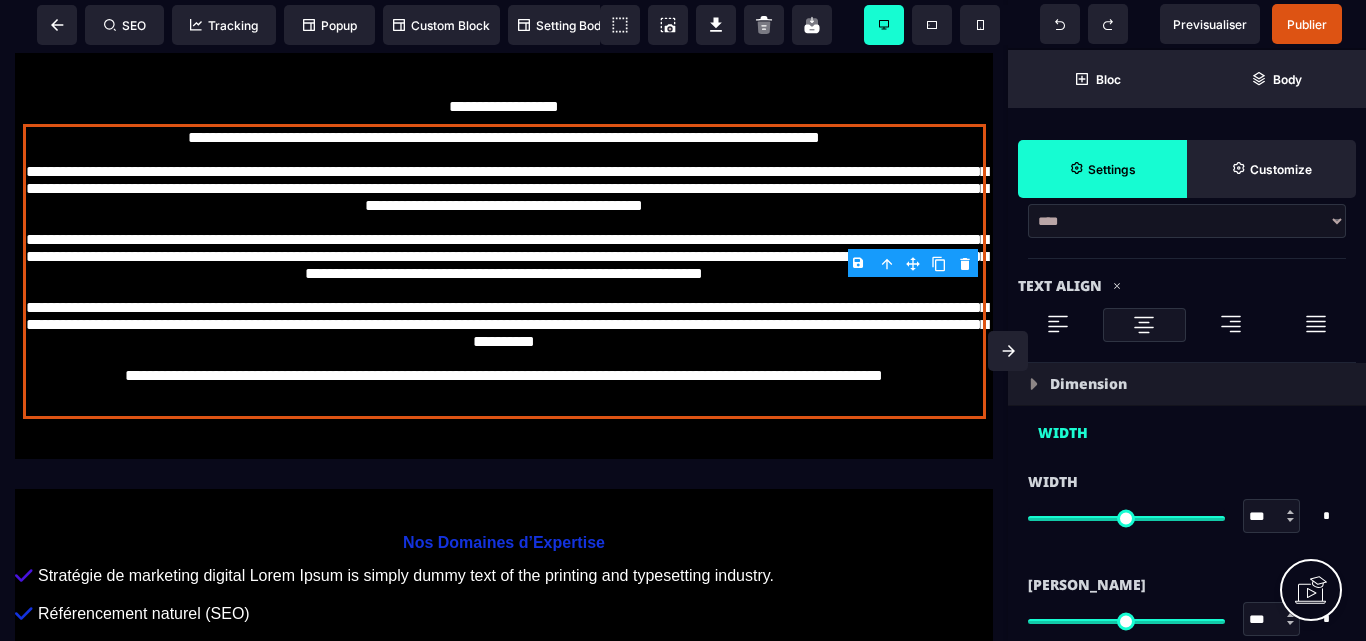 scroll, scrollTop: 1100, scrollLeft: 0, axis: vertical 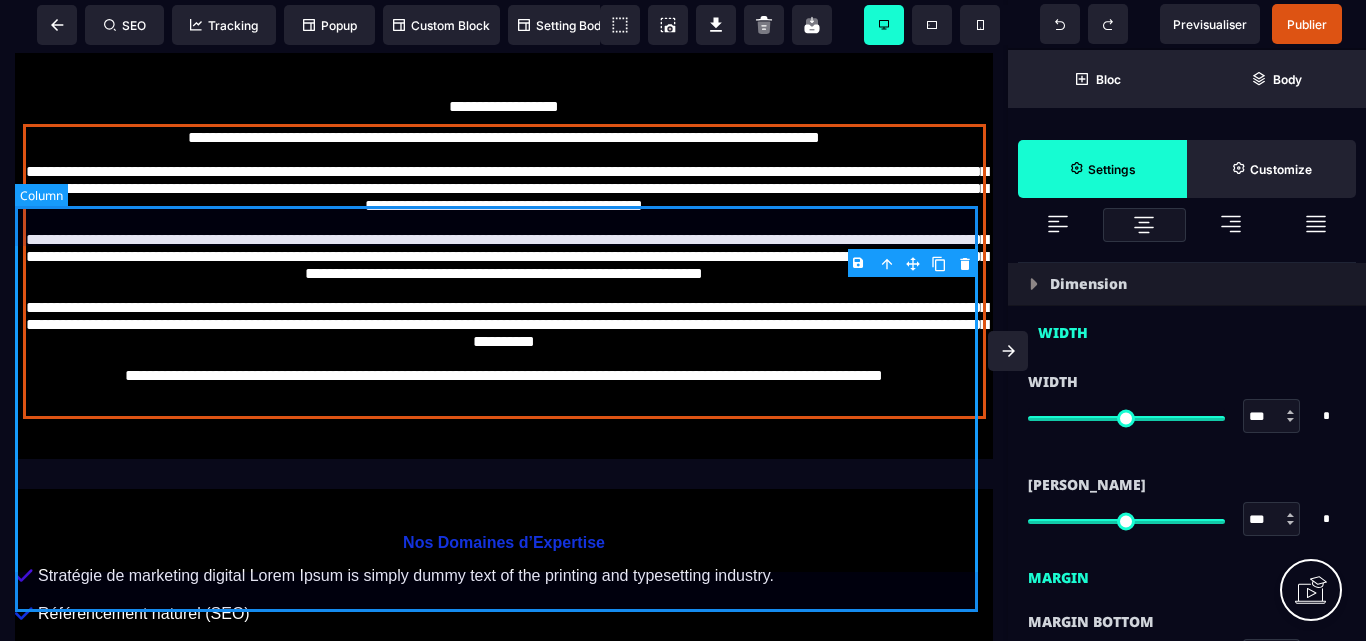 click on "**********" at bounding box center [504, 256] 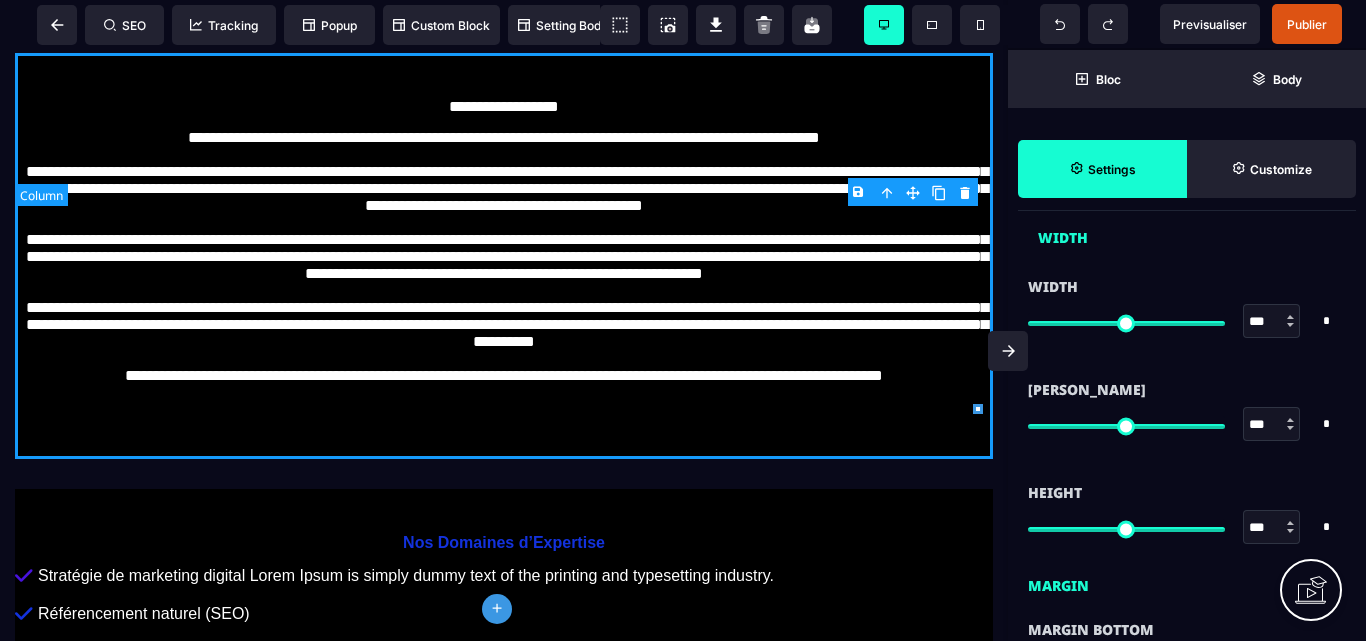 scroll, scrollTop: 0, scrollLeft: 0, axis: both 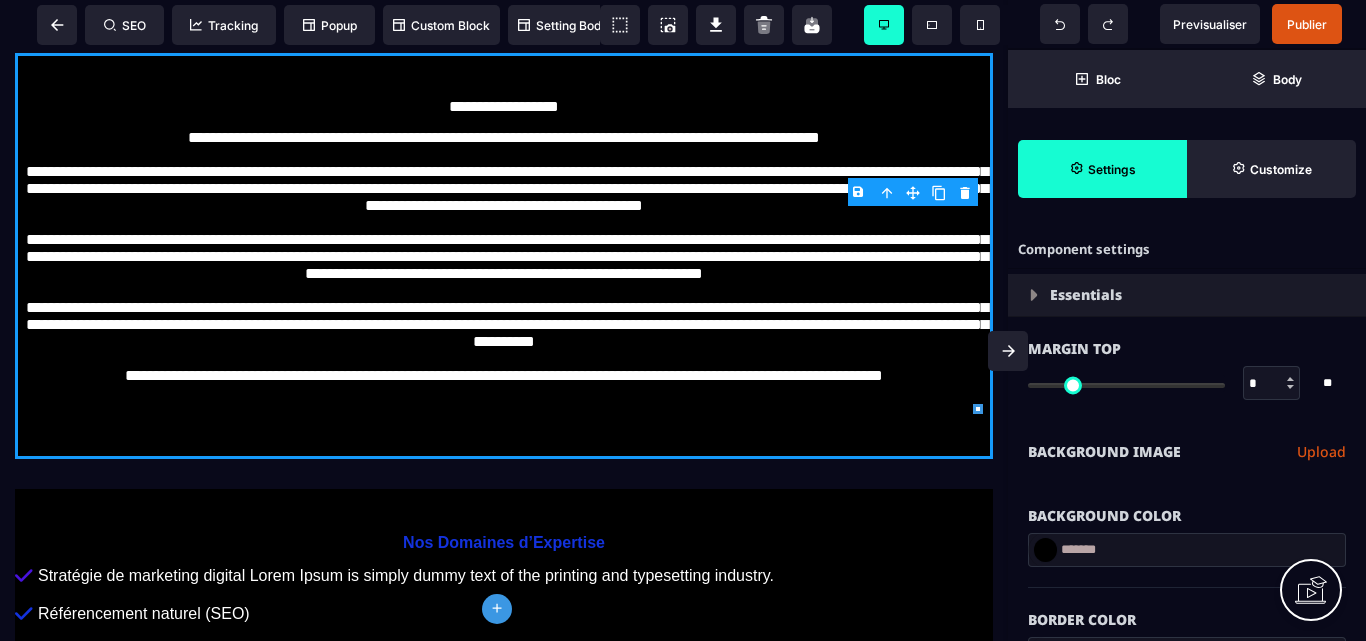 click at bounding box center [1045, 550] 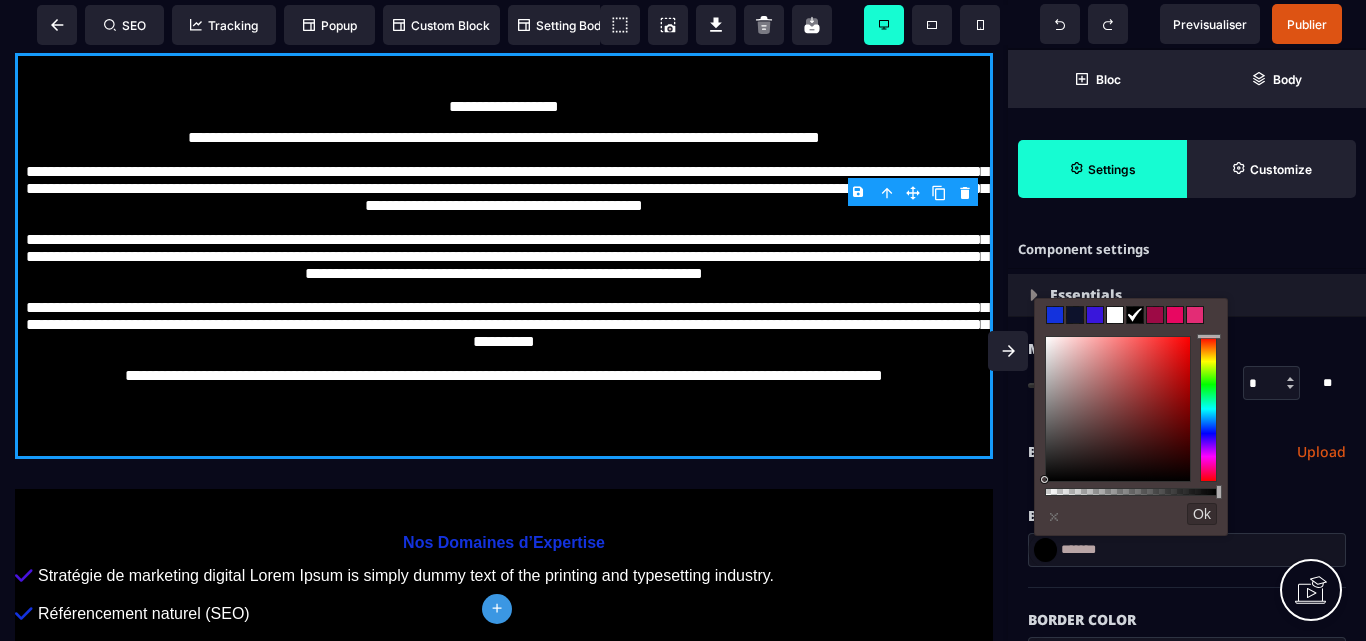 click at bounding box center (1055, 315) 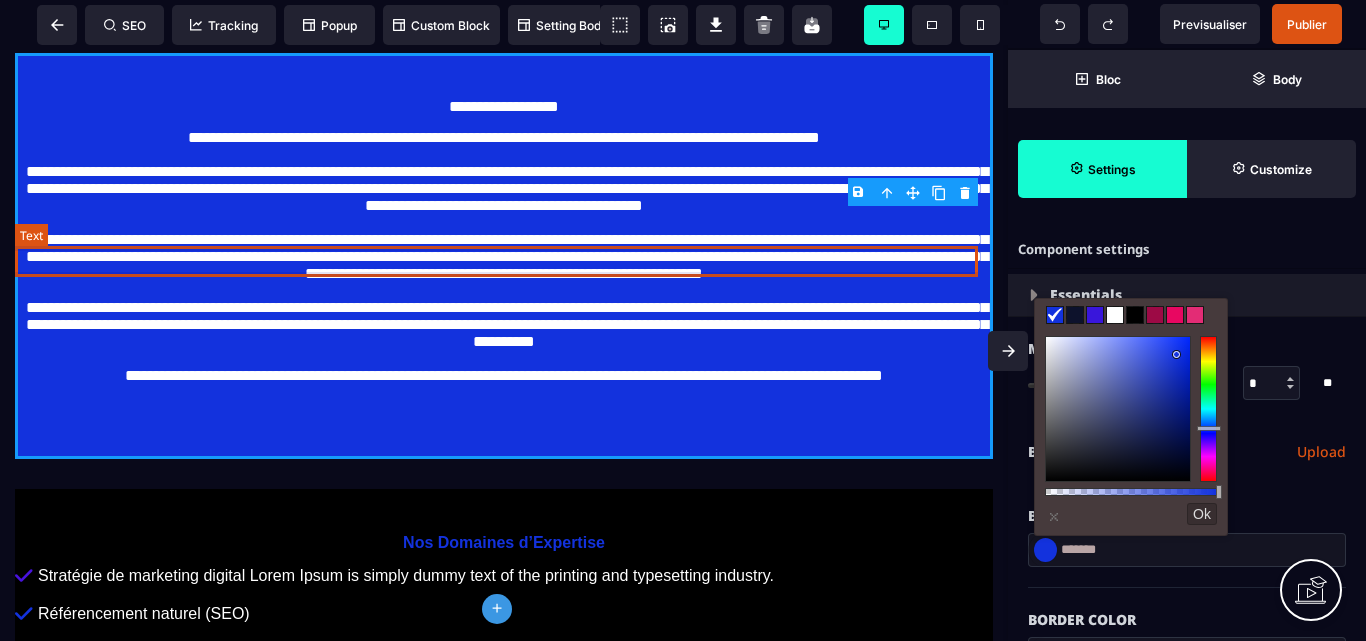 click on "**********" at bounding box center [504, 108] 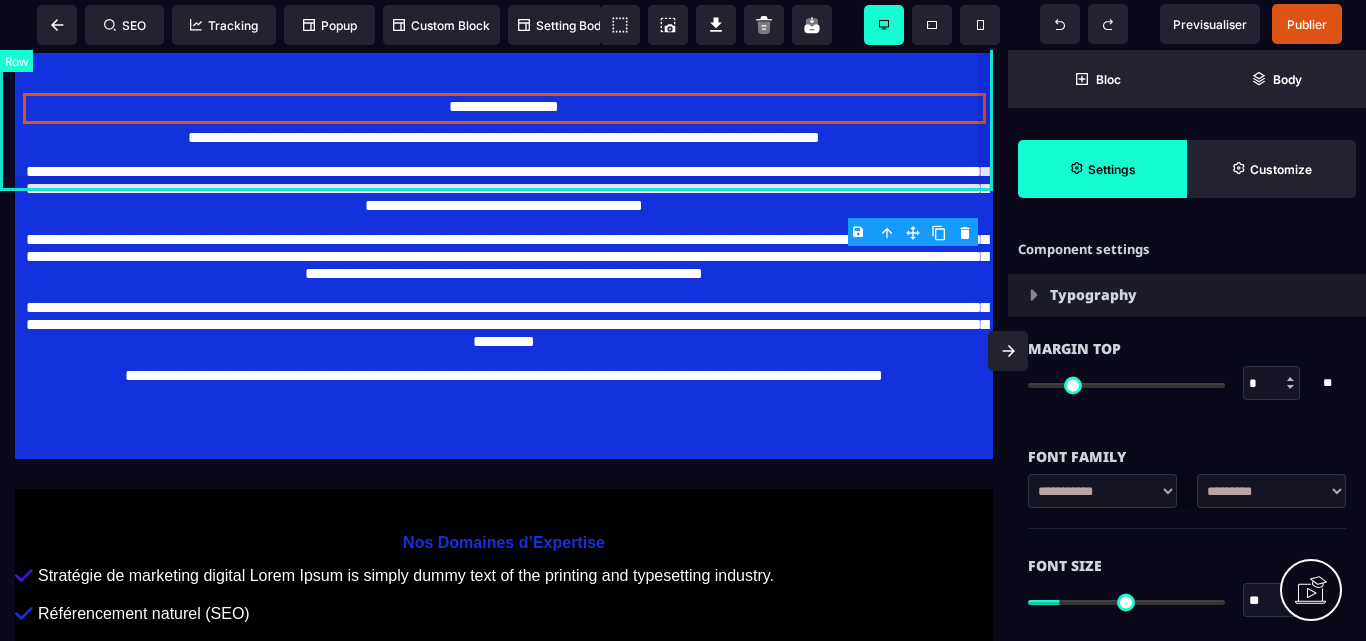 click on "**********" at bounding box center [504, -400] 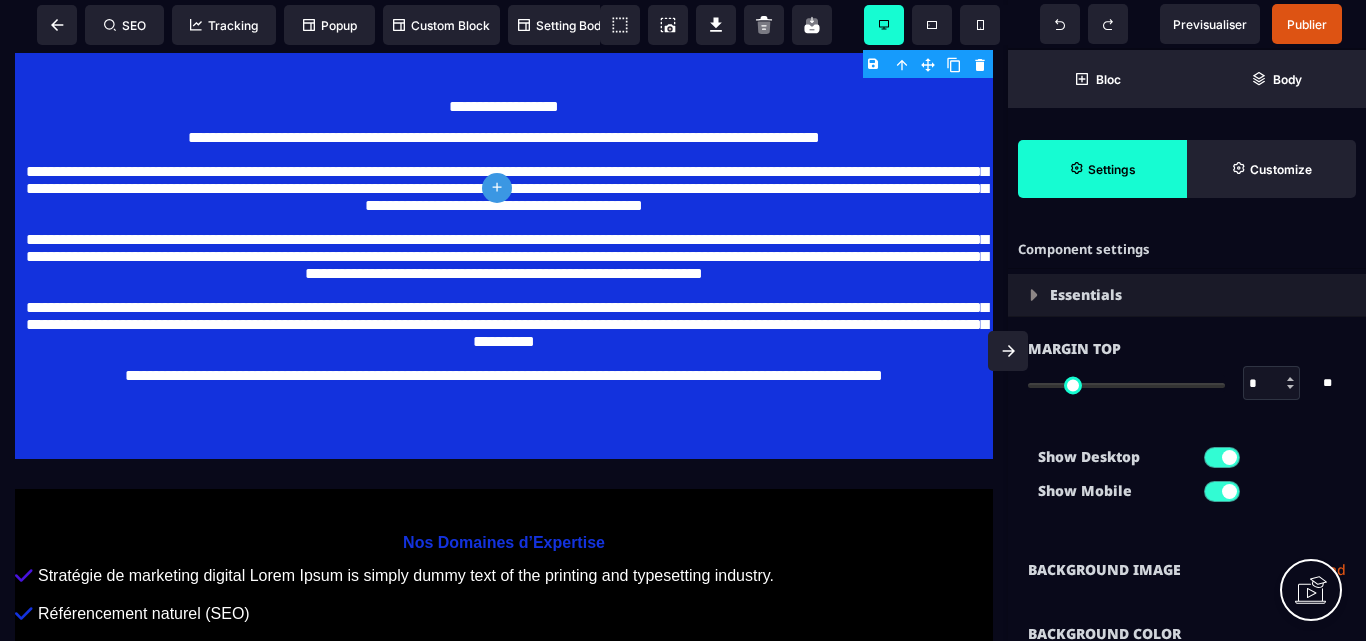 click on "plus" 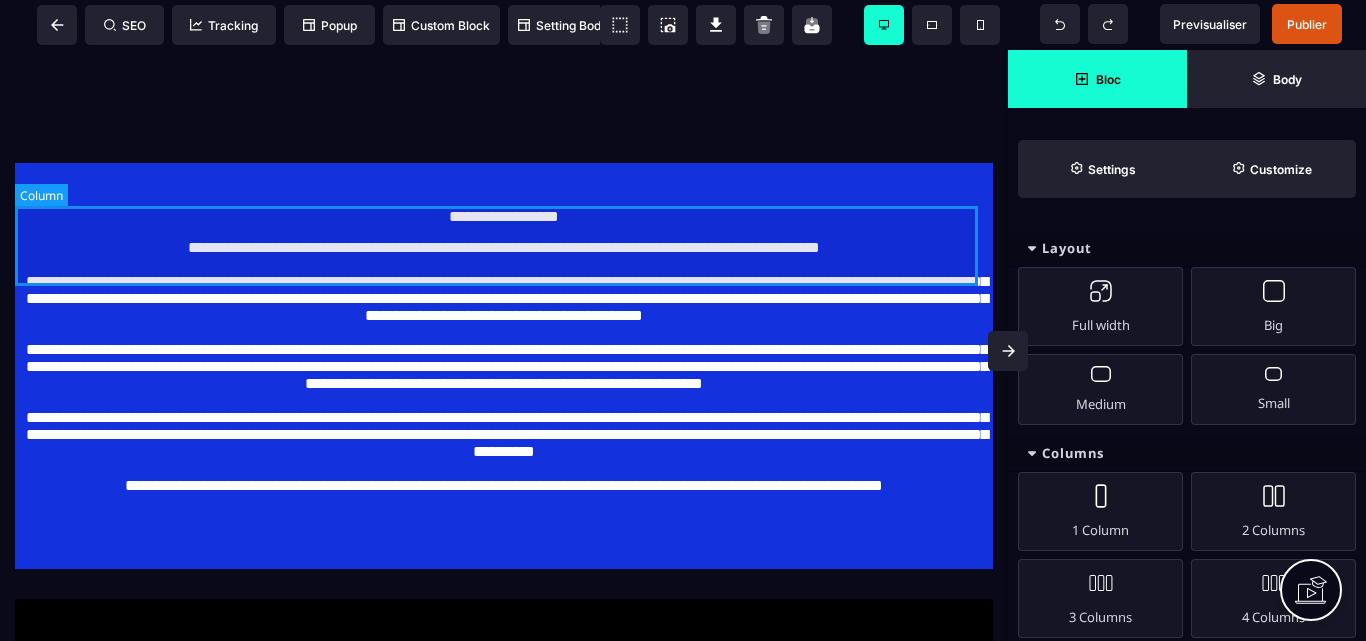 click at bounding box center (504, 93) 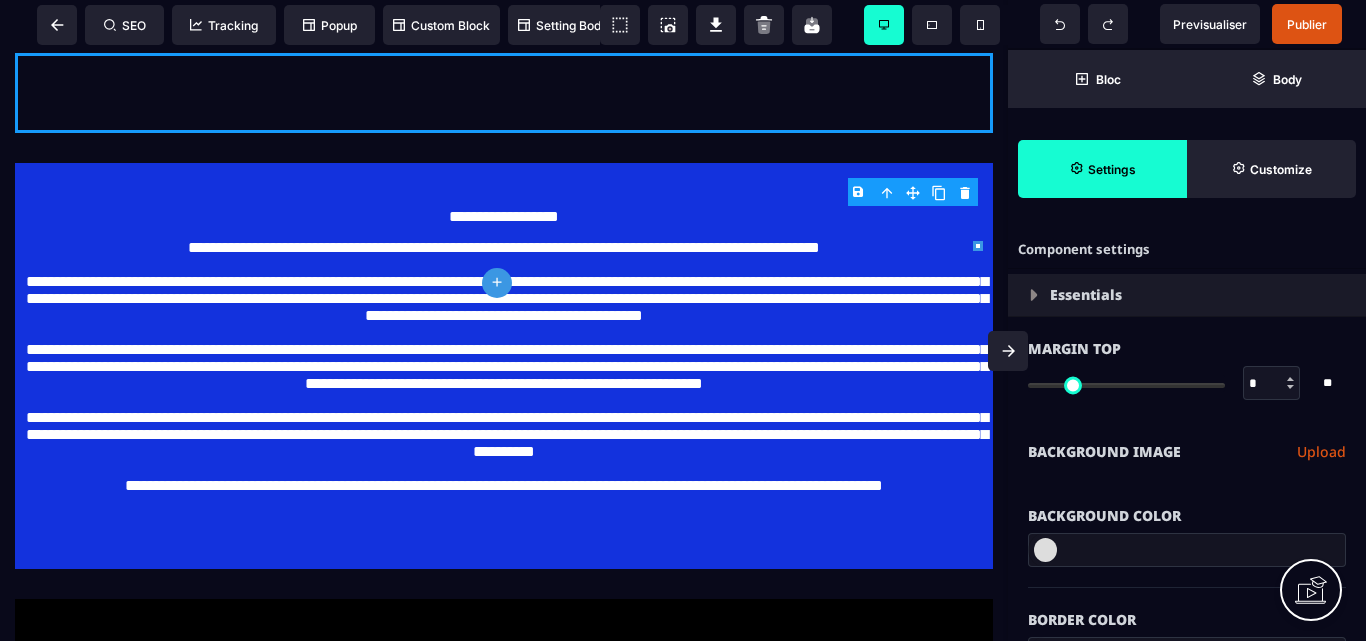 scroll, scrollTop: 100, scrollLeft: 0, axis: vertical 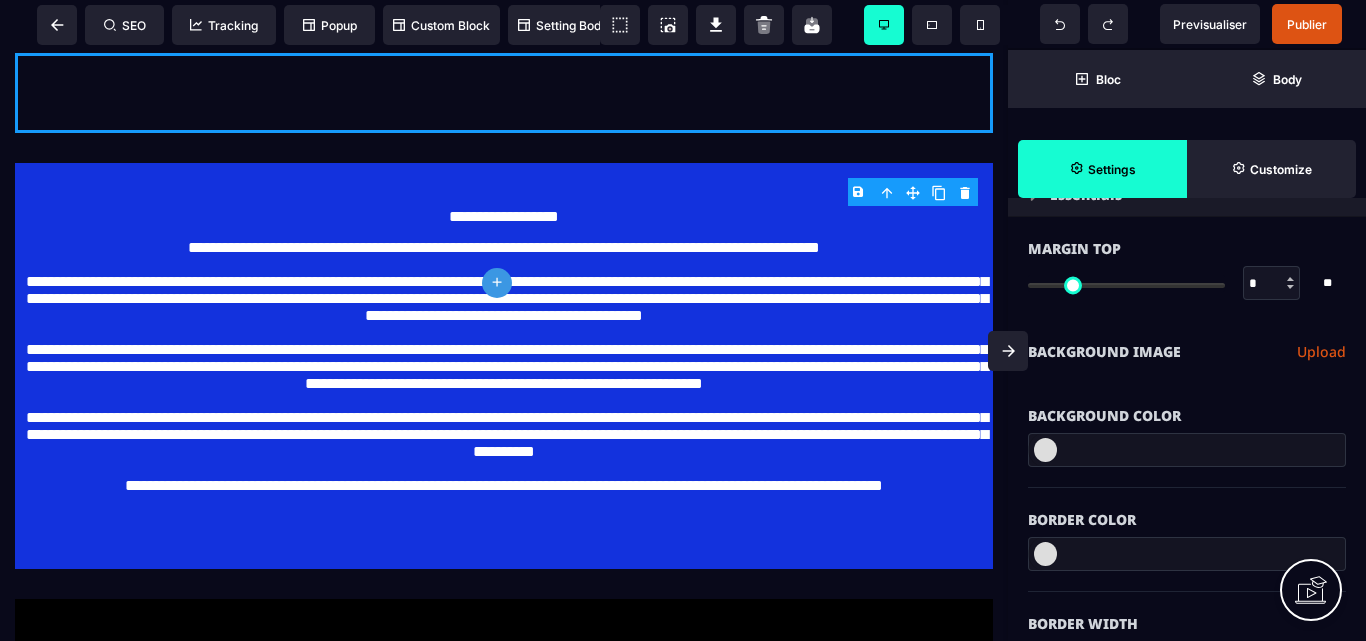 drag, startPoint x: 491, startPoint y: 282, endPoint x: 504, endPoint y: 294, distance: 17.691807 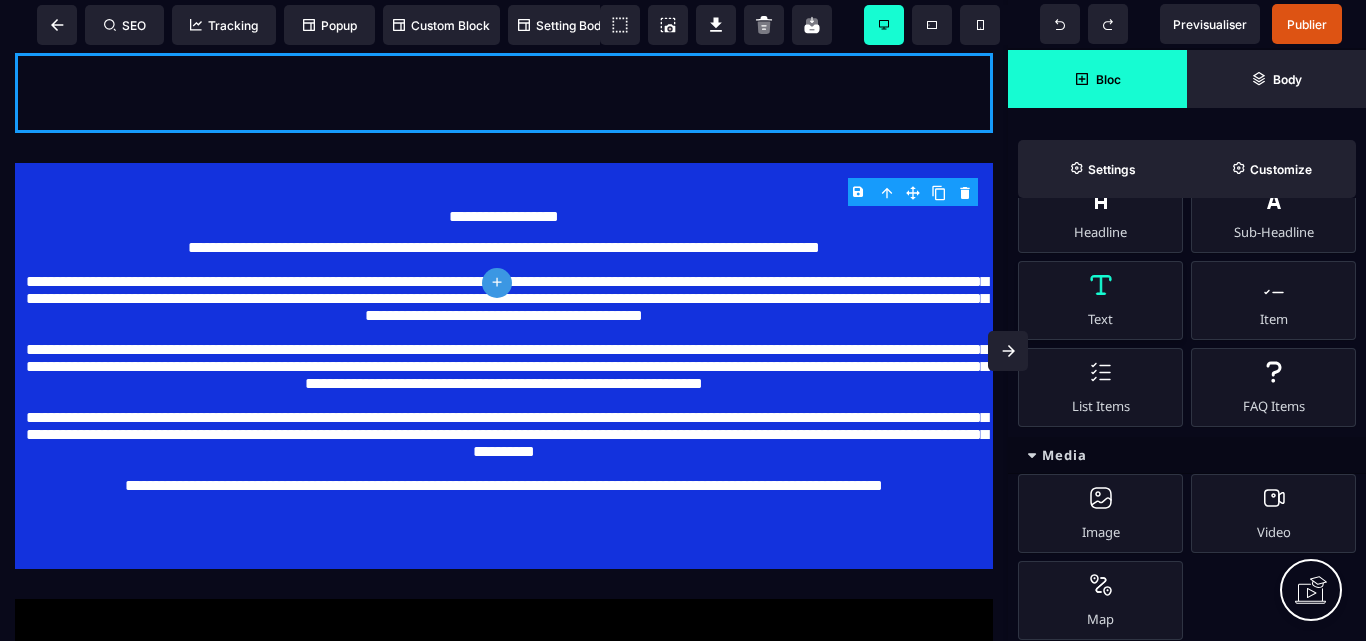 scroll, scrollTop: 0, scrollLeft: 0, axis: both 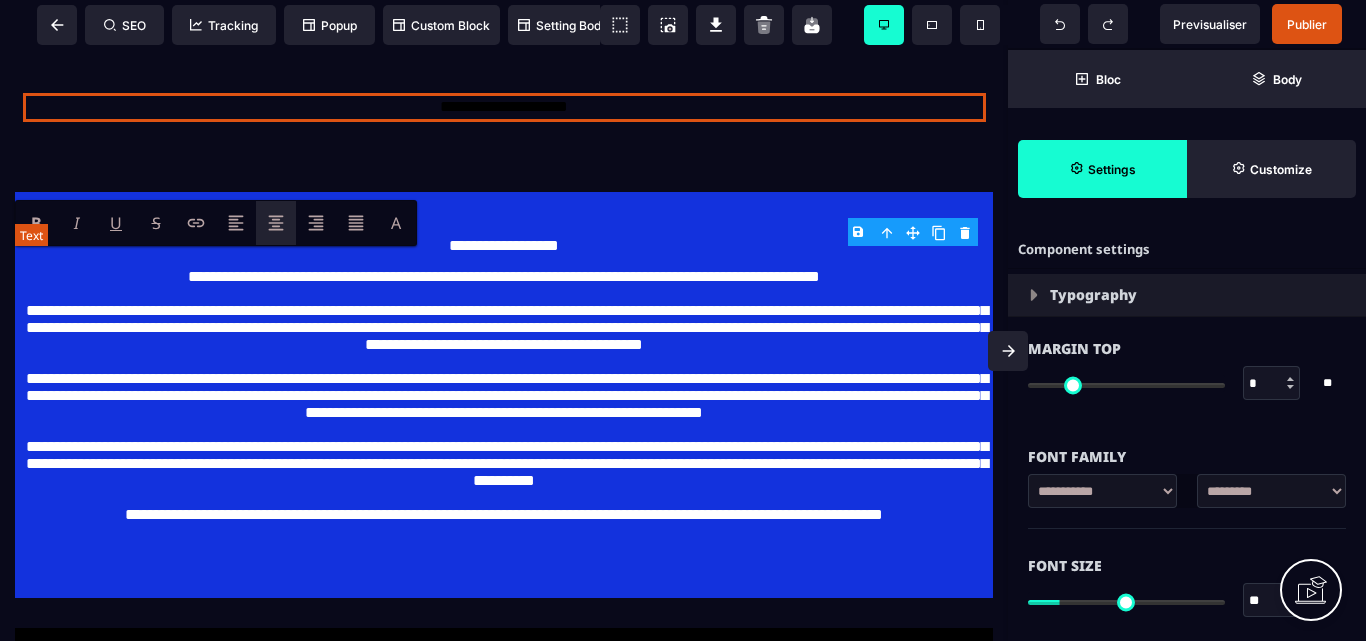 click on "**********" at bounding box center [504, 107] 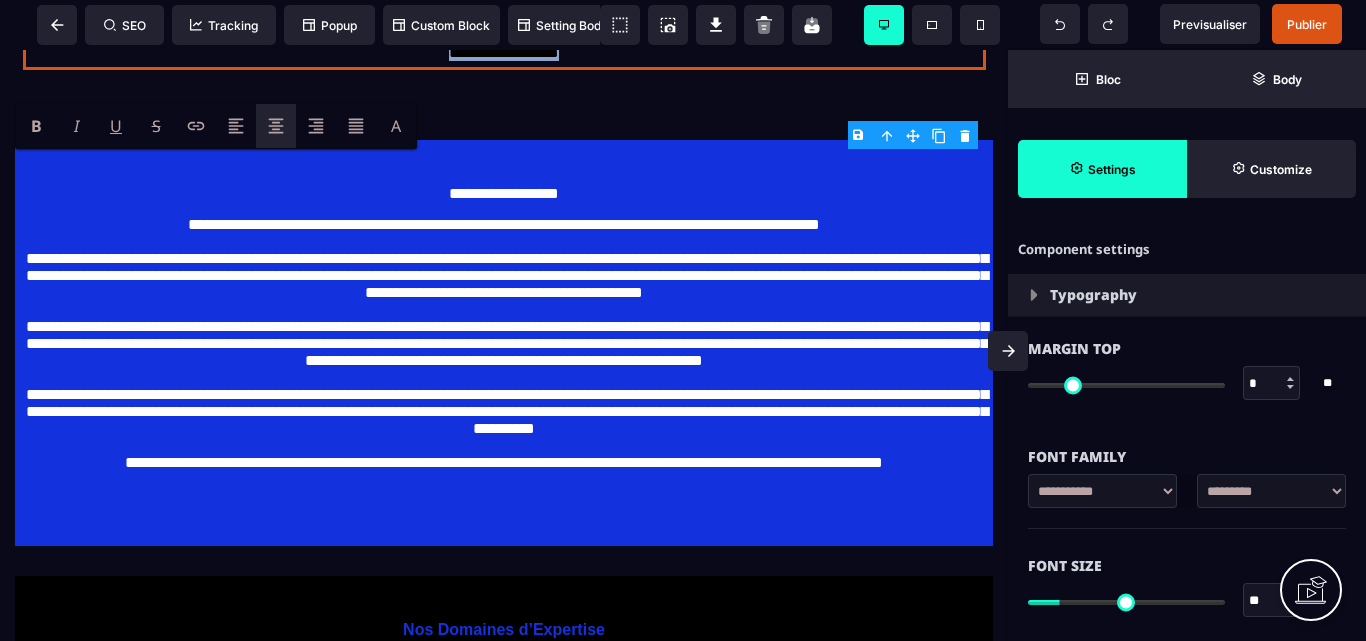 scroll, scrollTop: 6600, scrollLeft: 0, axis: vertical 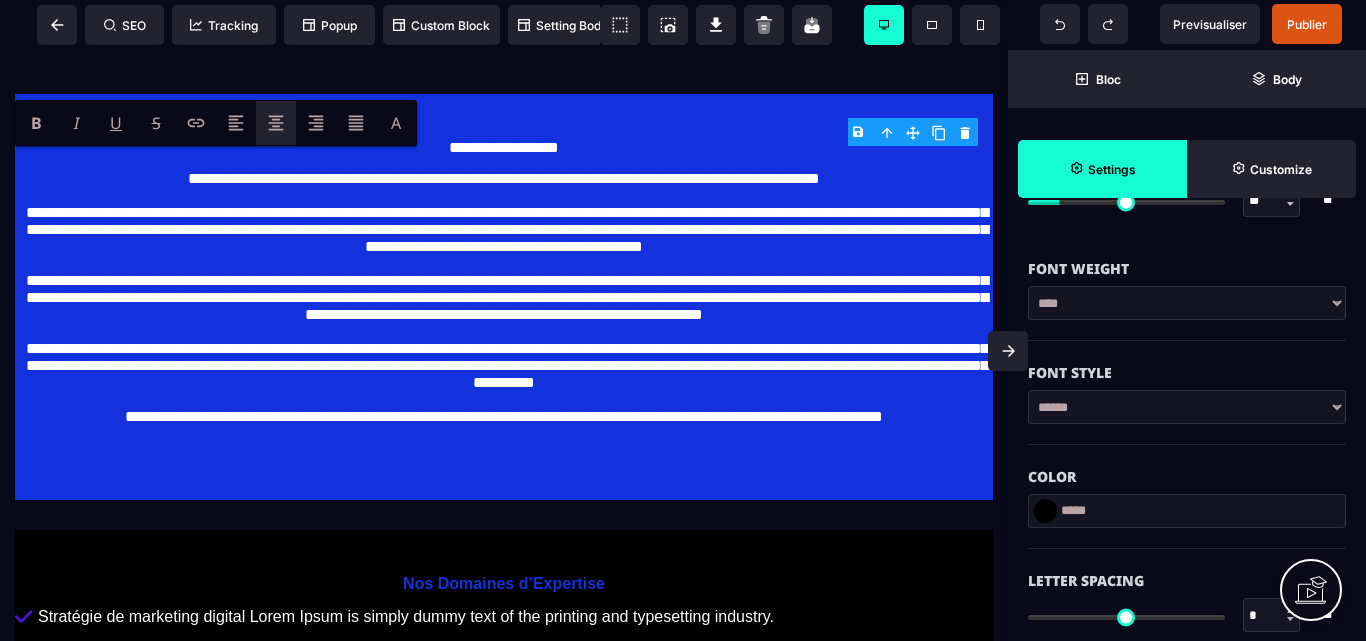 click at bounding box center [1045, 511] 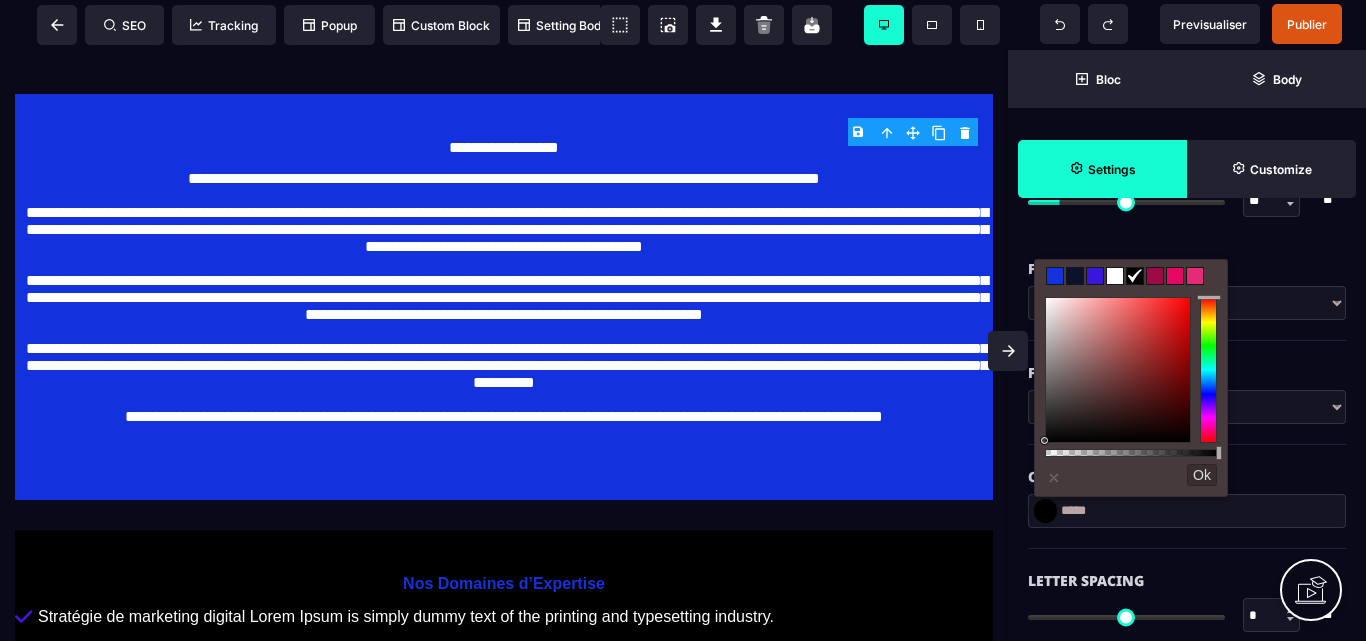 click at bounding box center [1115, 276] 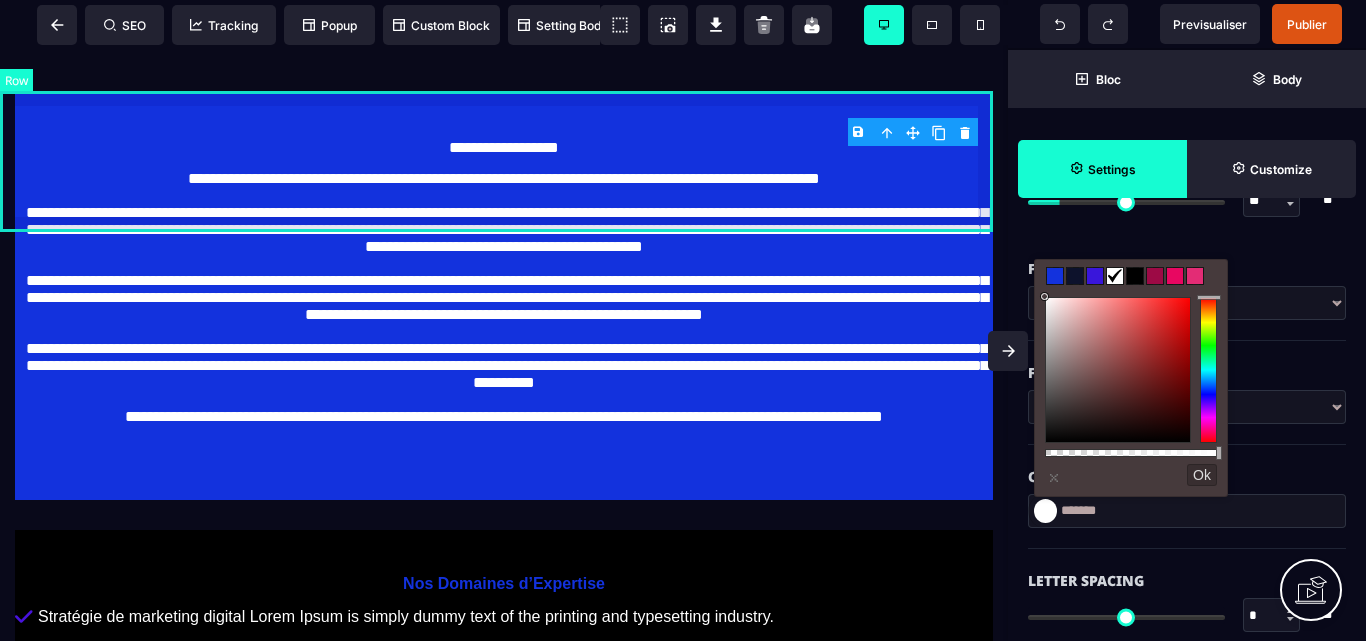 drag, startPoint x: 576, startPoint y: 229, endPoint x: 492, endPoint y: 303, distance: 111.94642 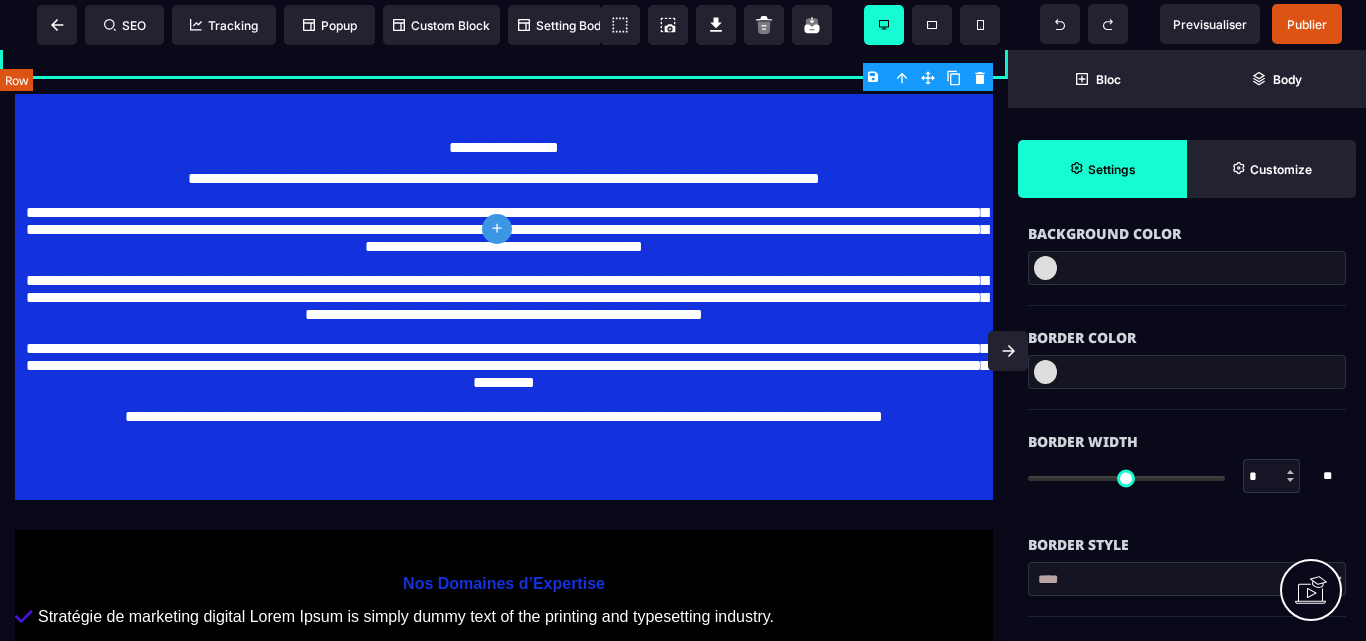 click on "**********" at bounding box center (504, 149) 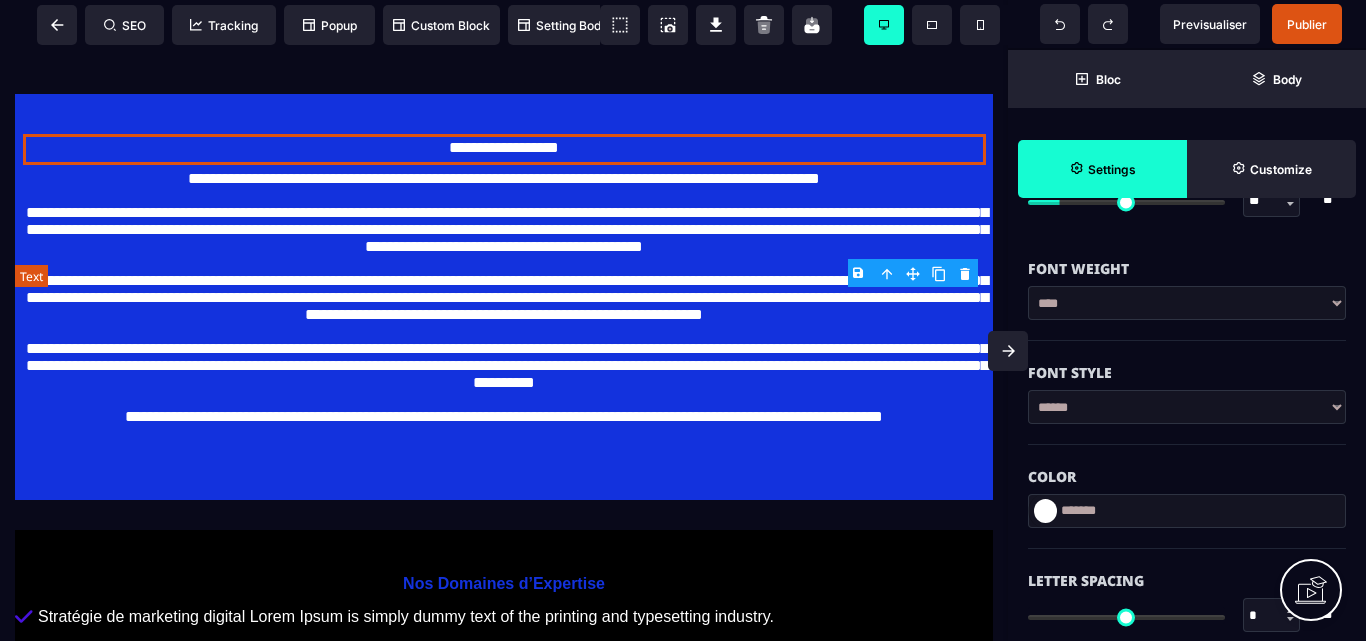 scroll, scrollTop: 0, scrollLeft: 0, axis: both 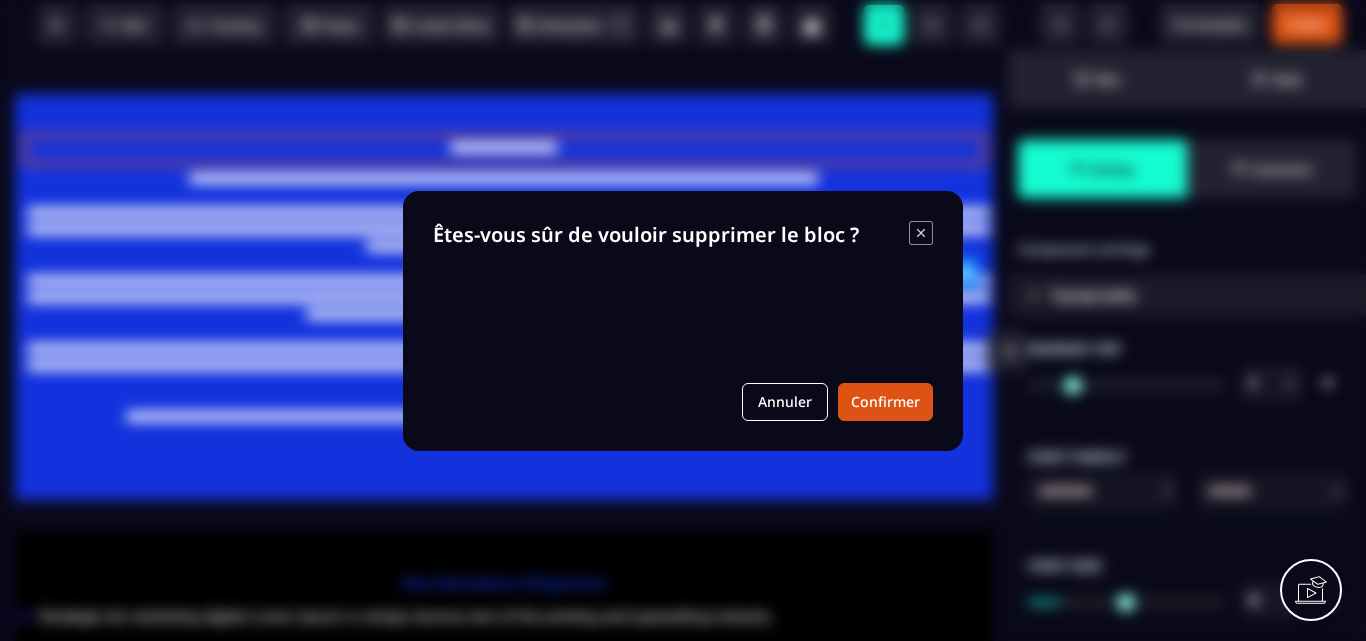 click on "B I U S
A *******
[GEOGRAPHIC_DATA]
SEO
Tracking
Popup
Custom Block
Setting Body
Bloc" at bounding box center [683, 320] 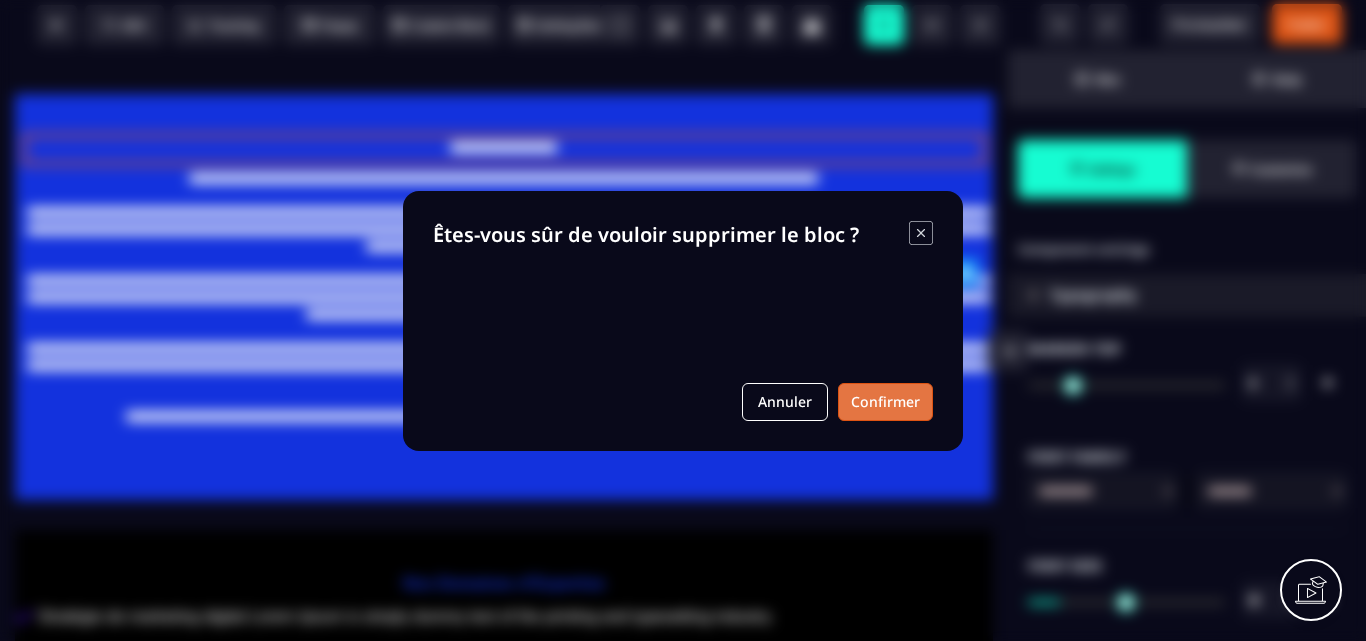 click on "Confirmer" at bounding box center (885, 402) 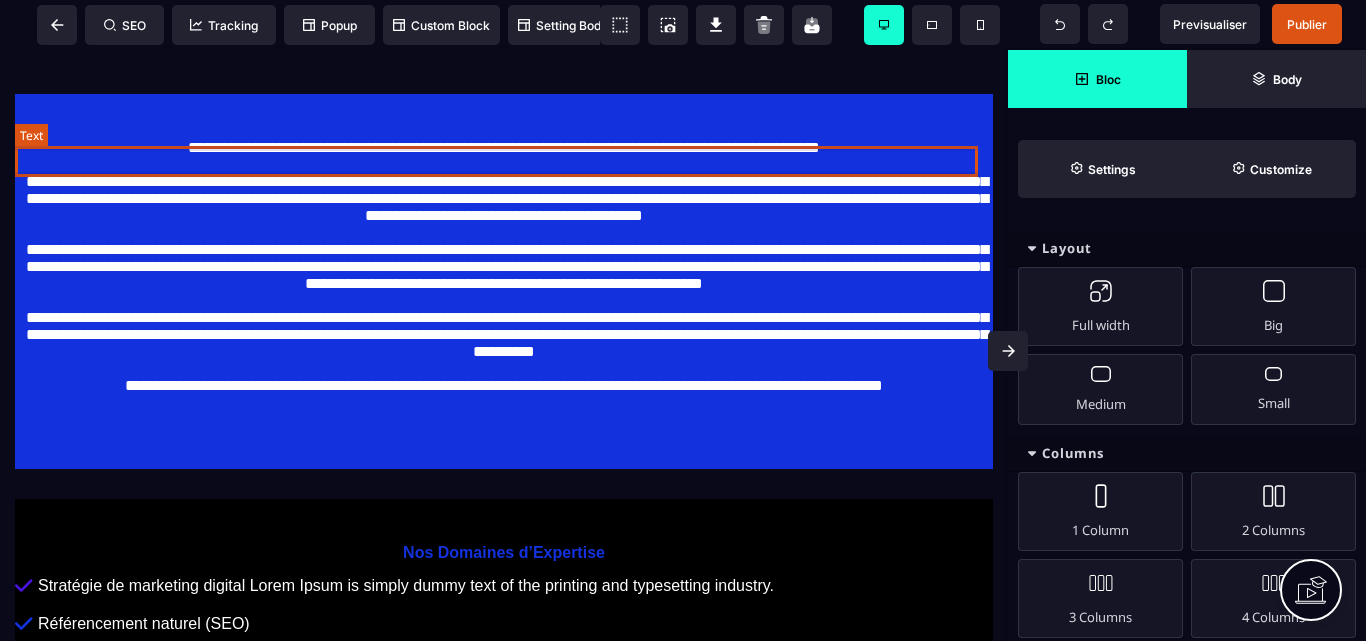 click on "**********" at bounding box center (504, 8) 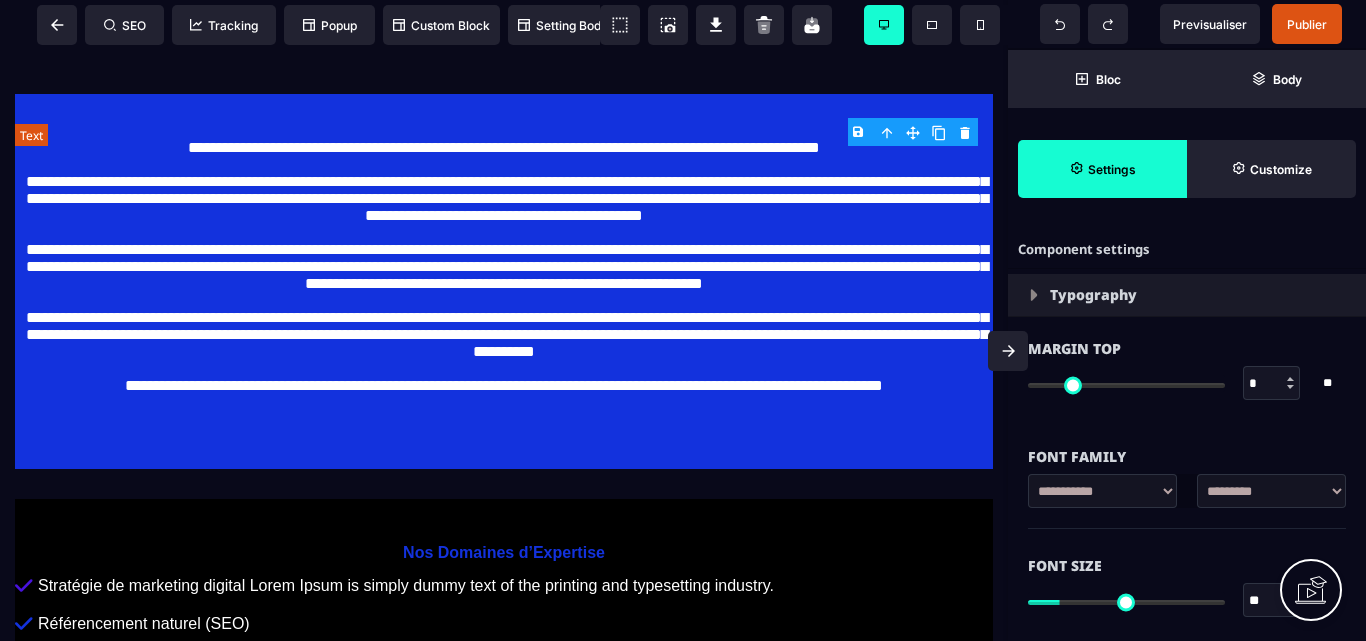 click on "**********" at bounding box center [504, 8] 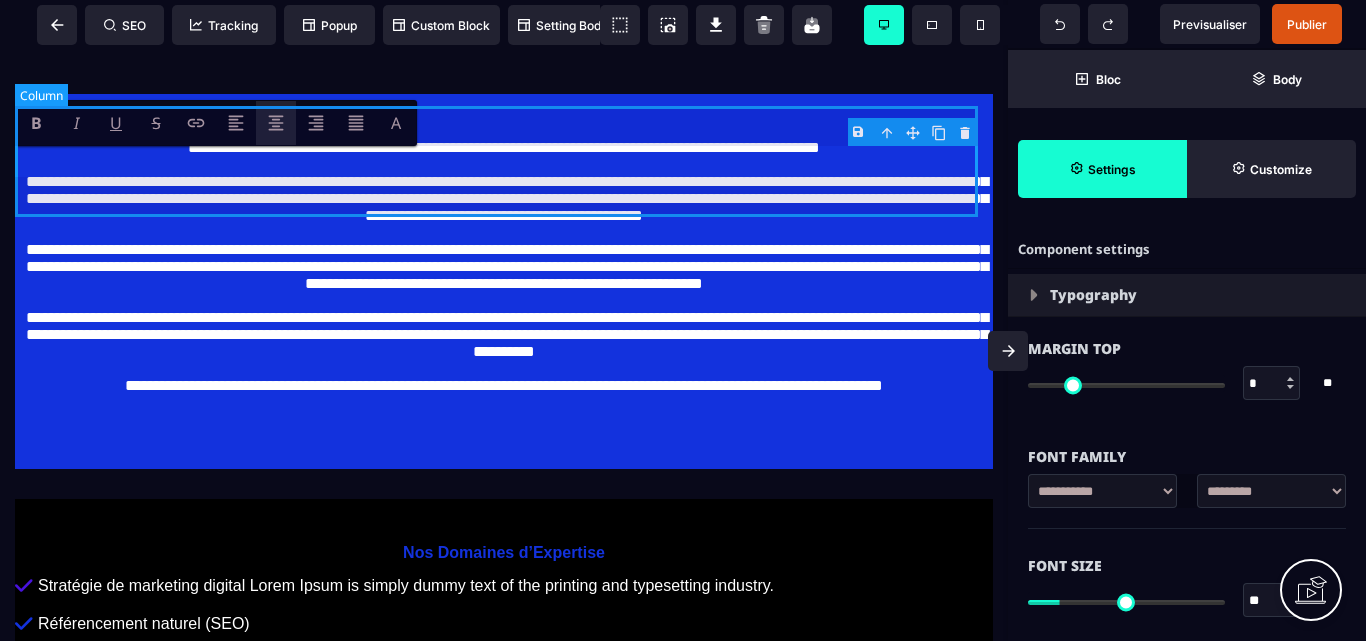 drag, startPoint x: 586, startPoint y: 163, endPoint x: 428, endPoint y: 171, distance: 158.20241 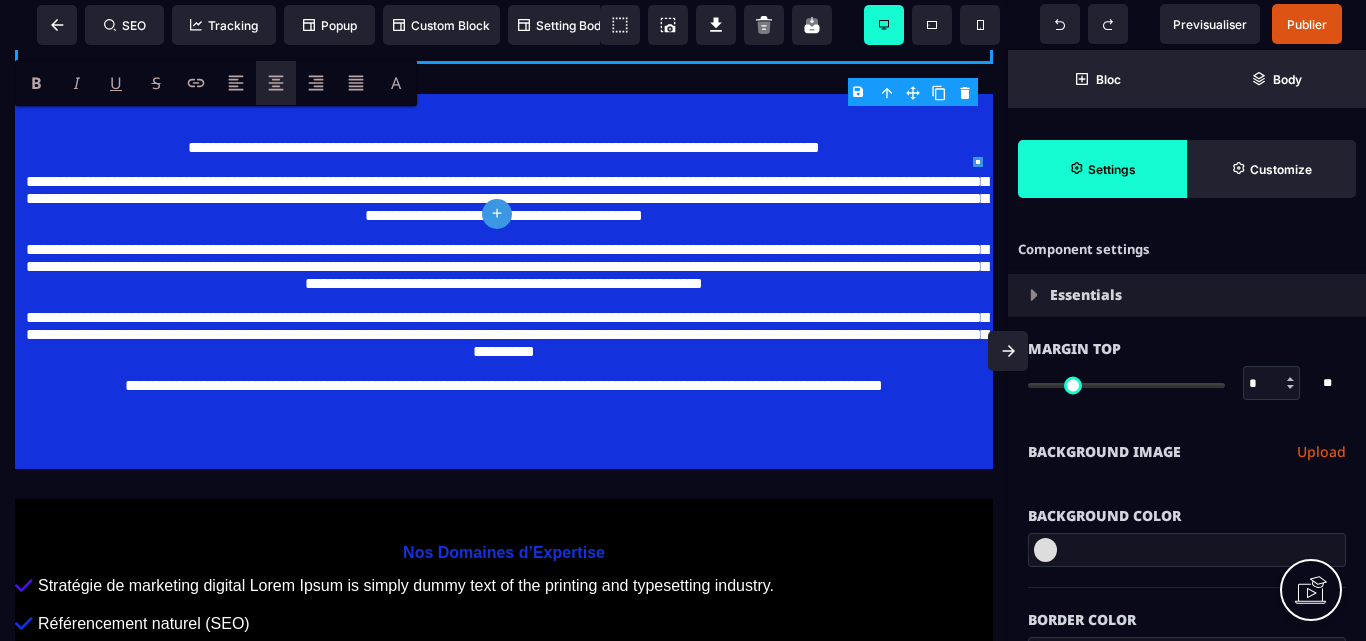 click at bounding box center [1045, 550] 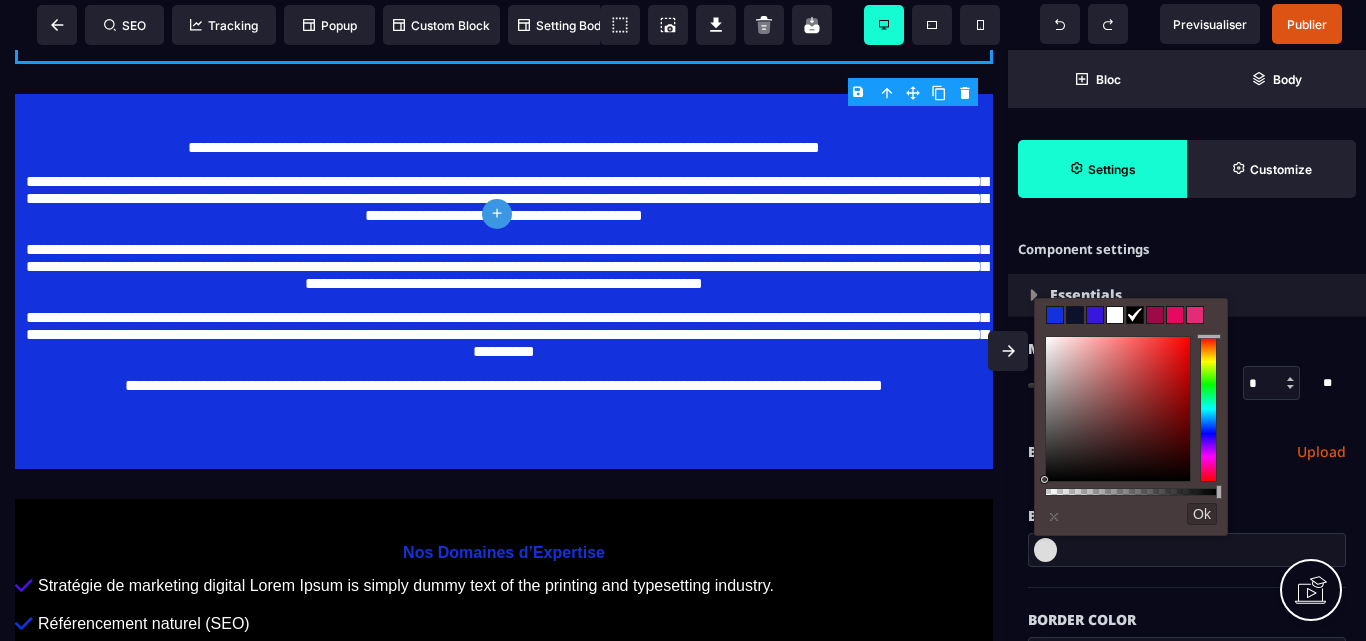 click at bounding box center [1155, 315] 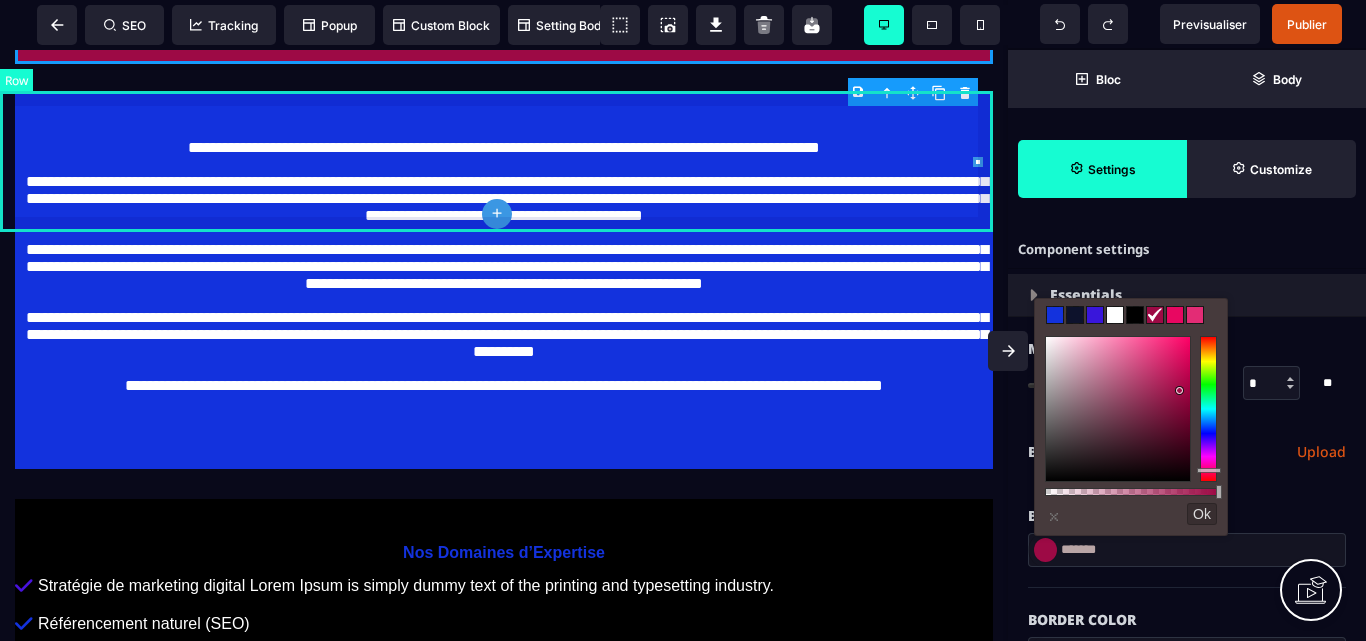 click on "**********" at bounding box center [504, 8] 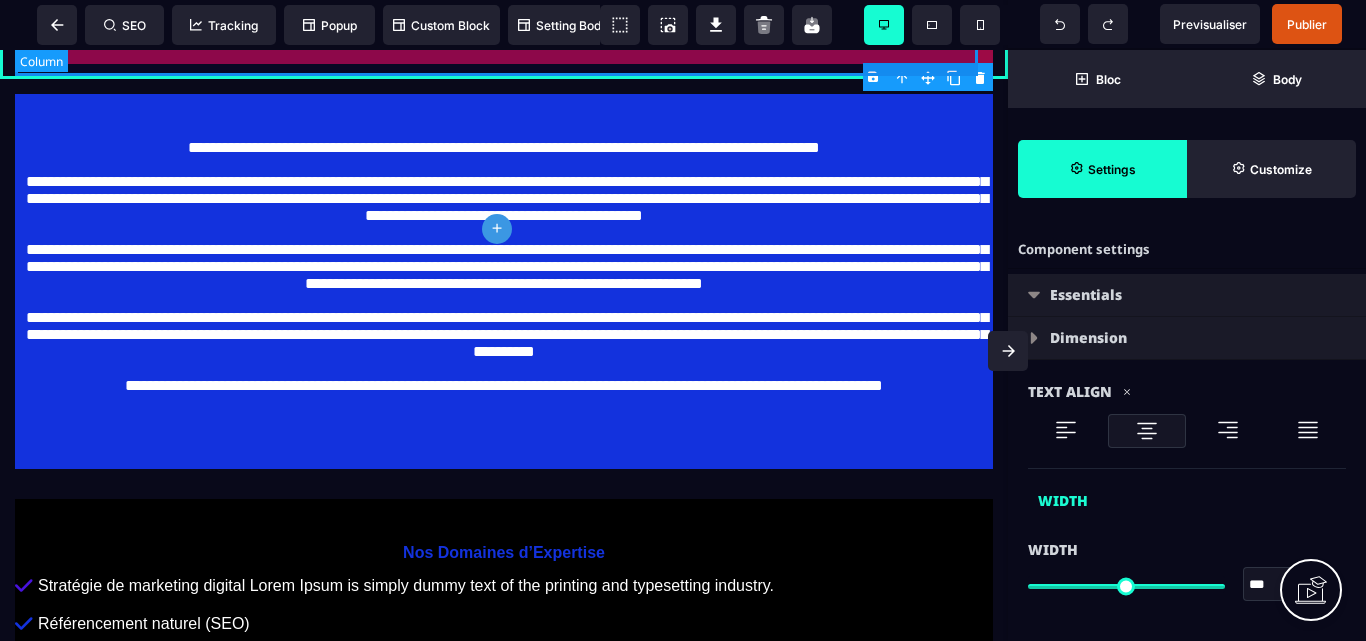 drag, startPoint x: 566, startPoint y: 61, endPoint x: 653, endPoint y: 347, distance: 298.9398 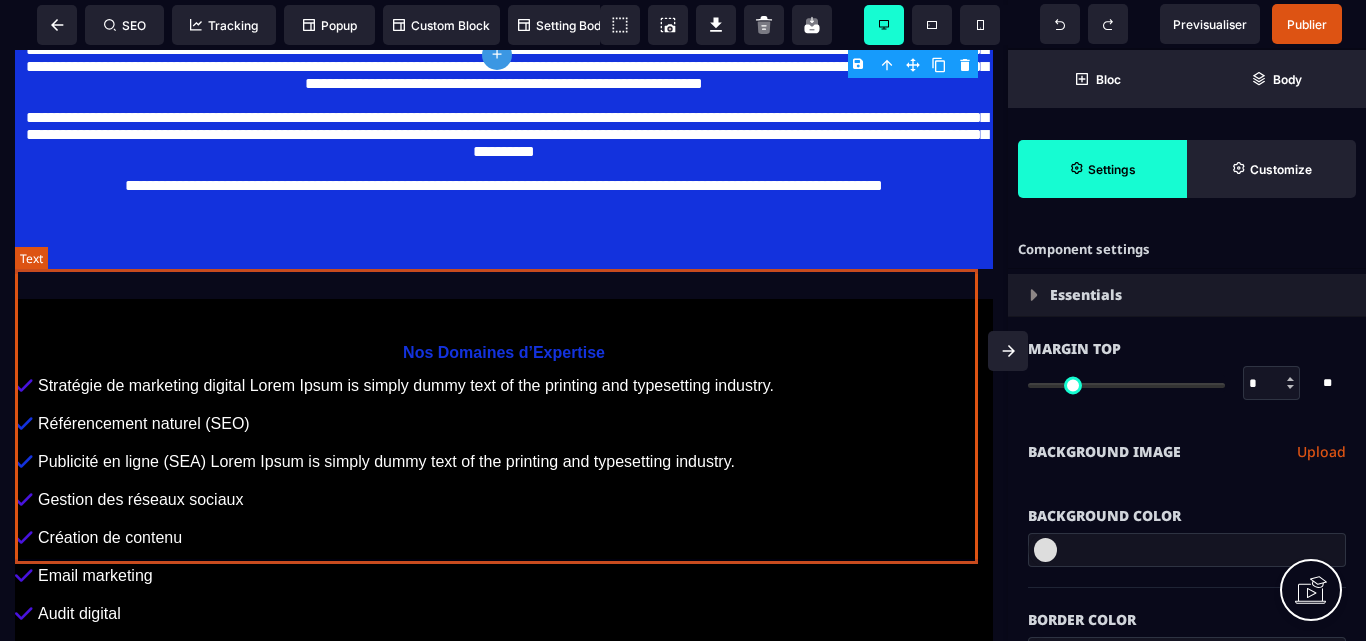 scroll, scrollTop: 6400, scrollLeft: 0, axis: vertical 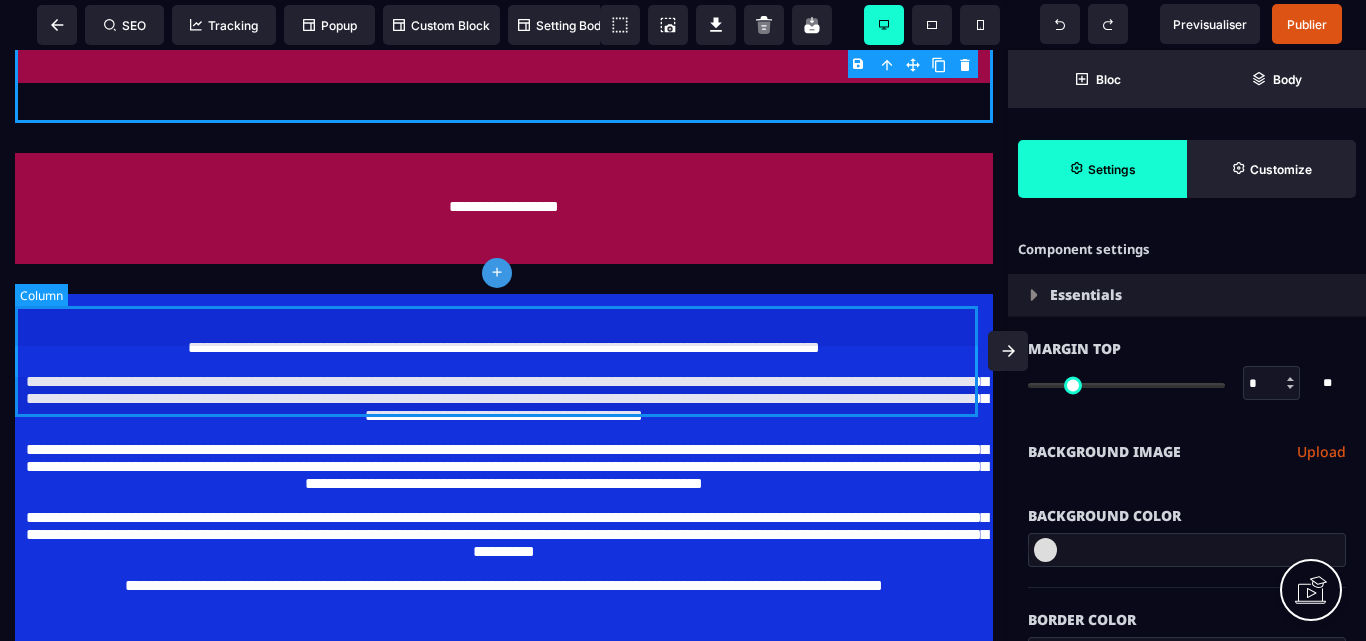 click on "**********" at bounding box center [504, 208] 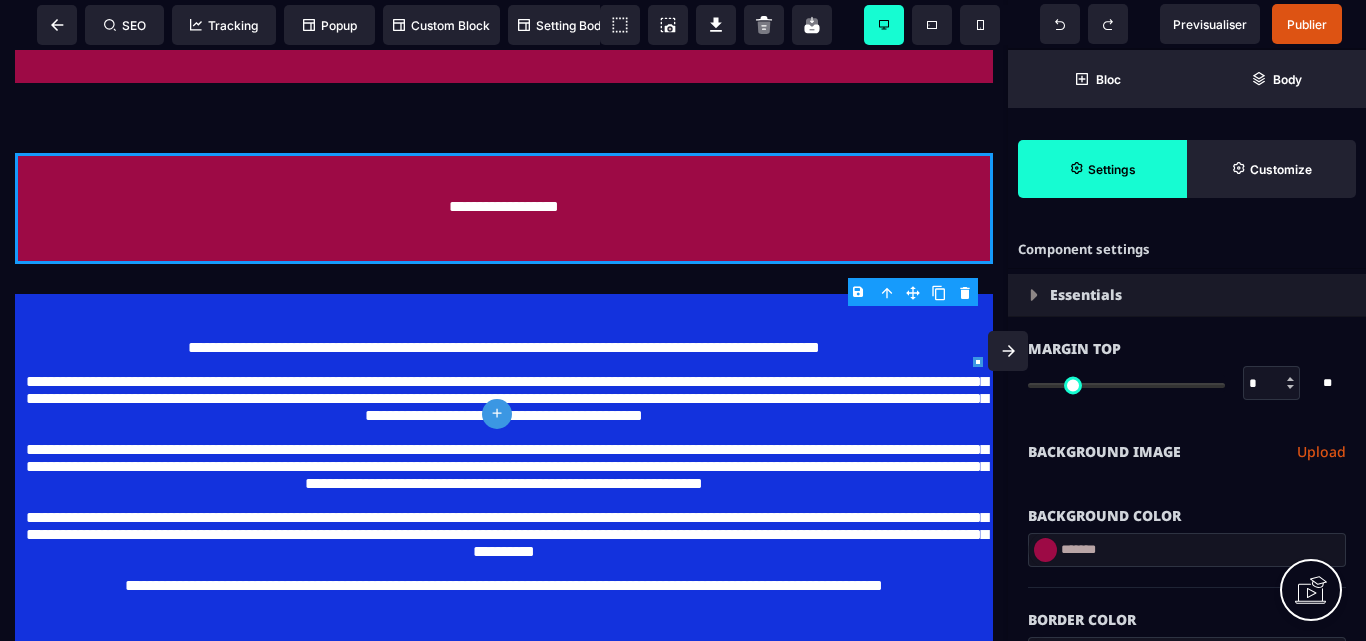 click at bounding box center (1045, 550) 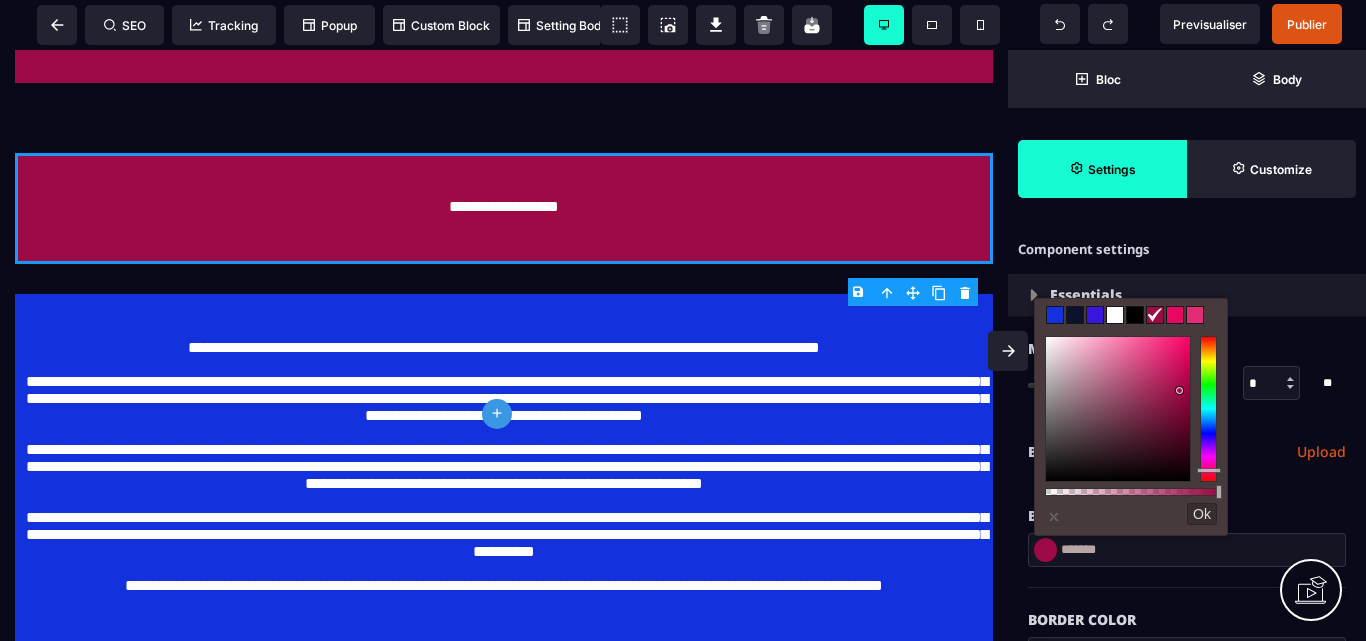 click at bounding box center (1175, 315) 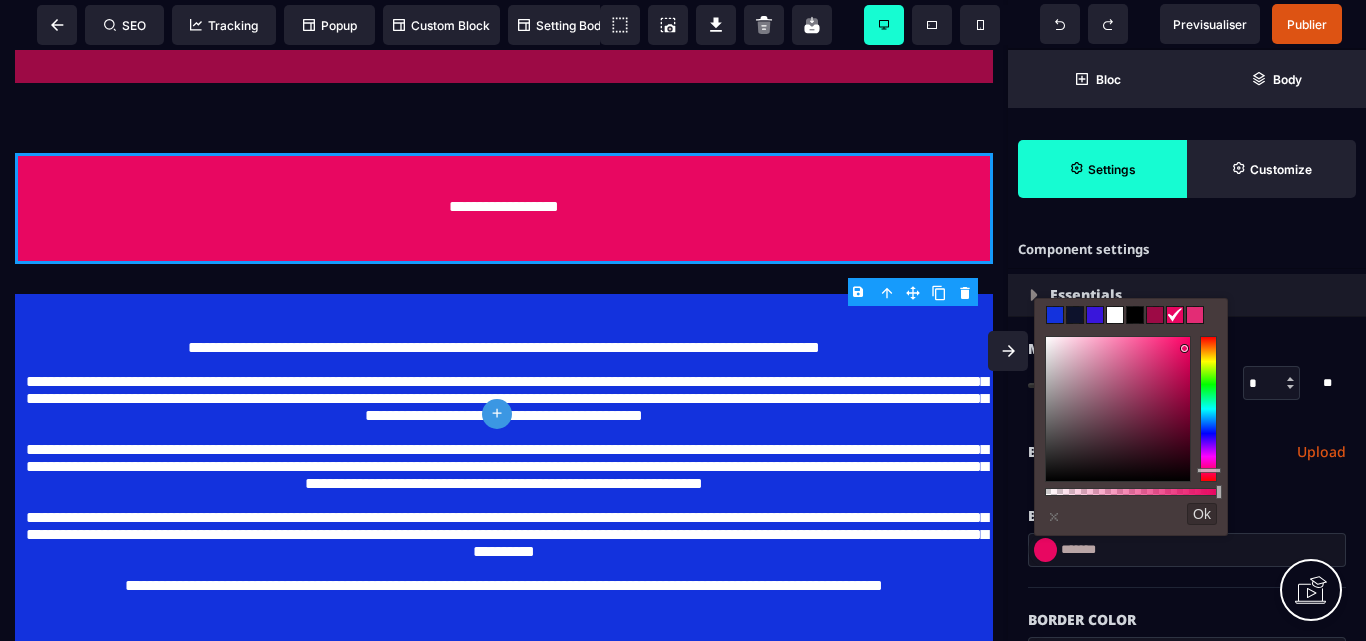 click at bounding box center (1195, 315) 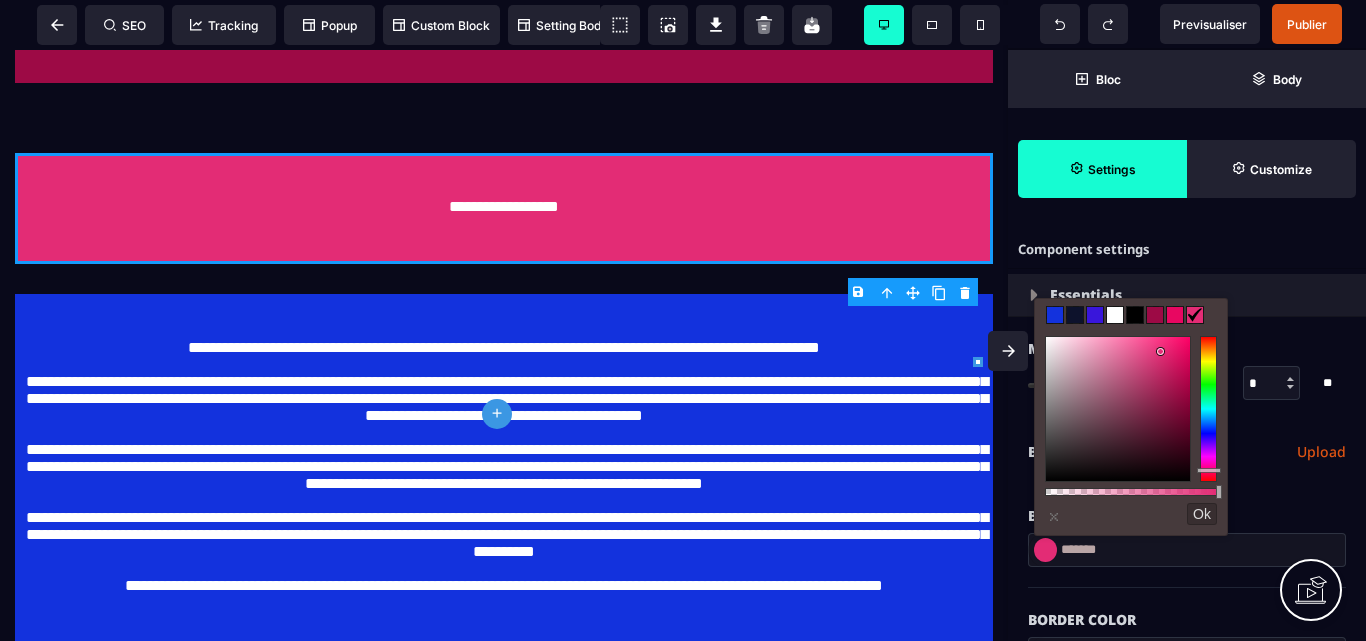 click at bounding box center [1075, 315] 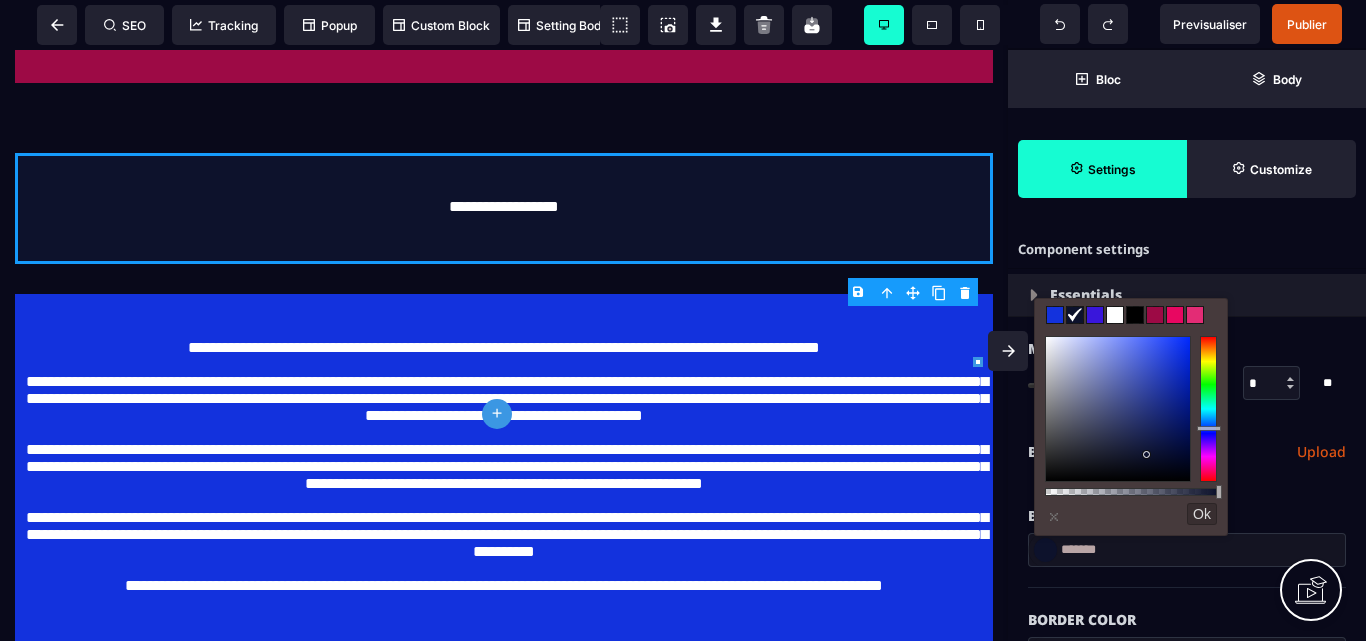click at bounding box center [1115, 315] 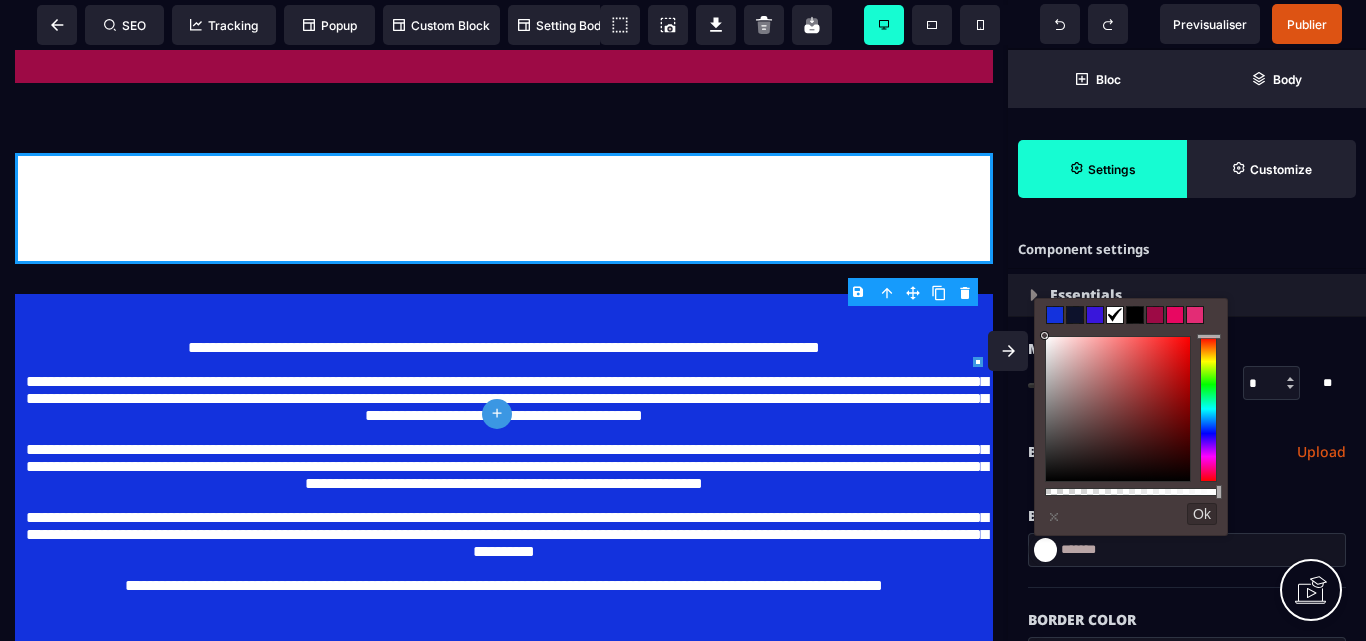 drag, startPoint x: 1201, startPoint y: 515, endPoint x: 1050, endPoint y: 549, distance: 154.78049 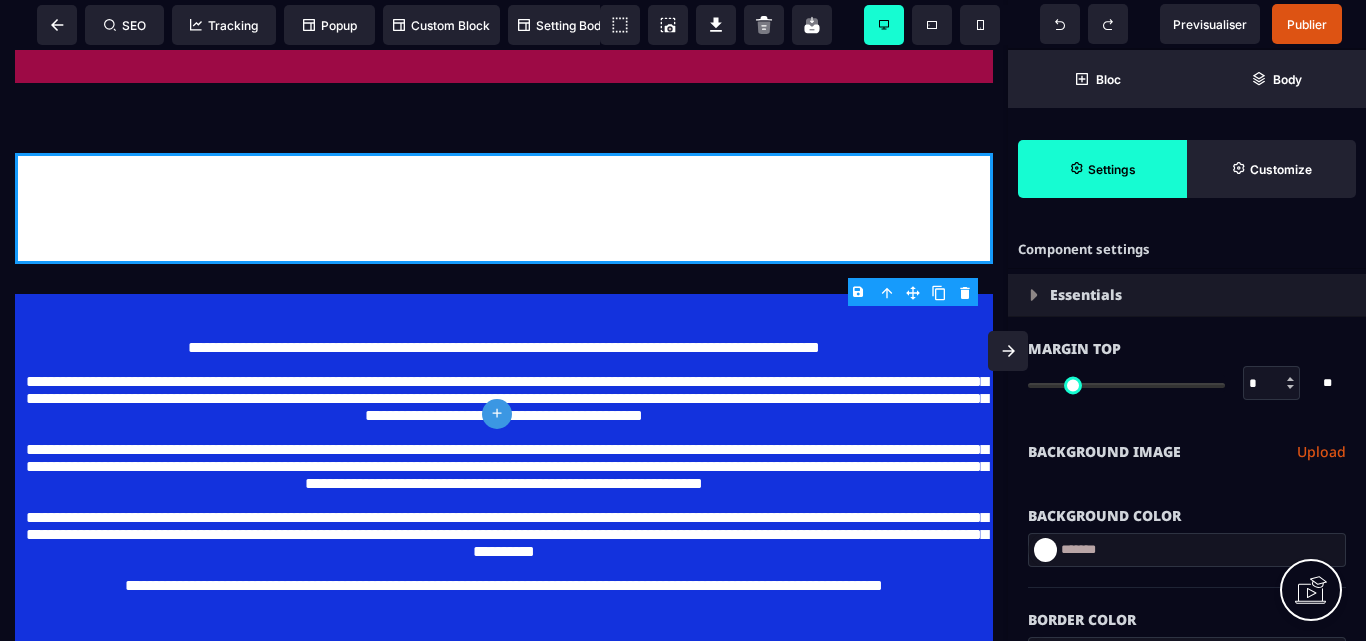 click at bounding box center (1045, 550) 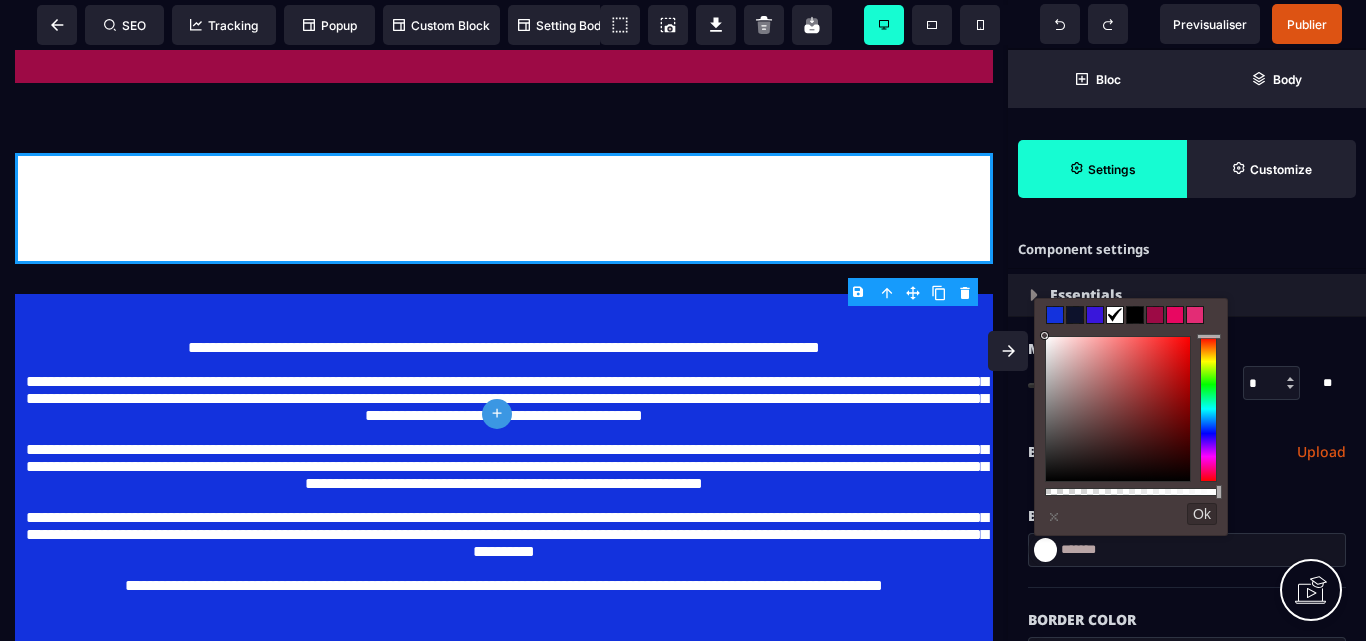 click at bounding box center (1095, 315) 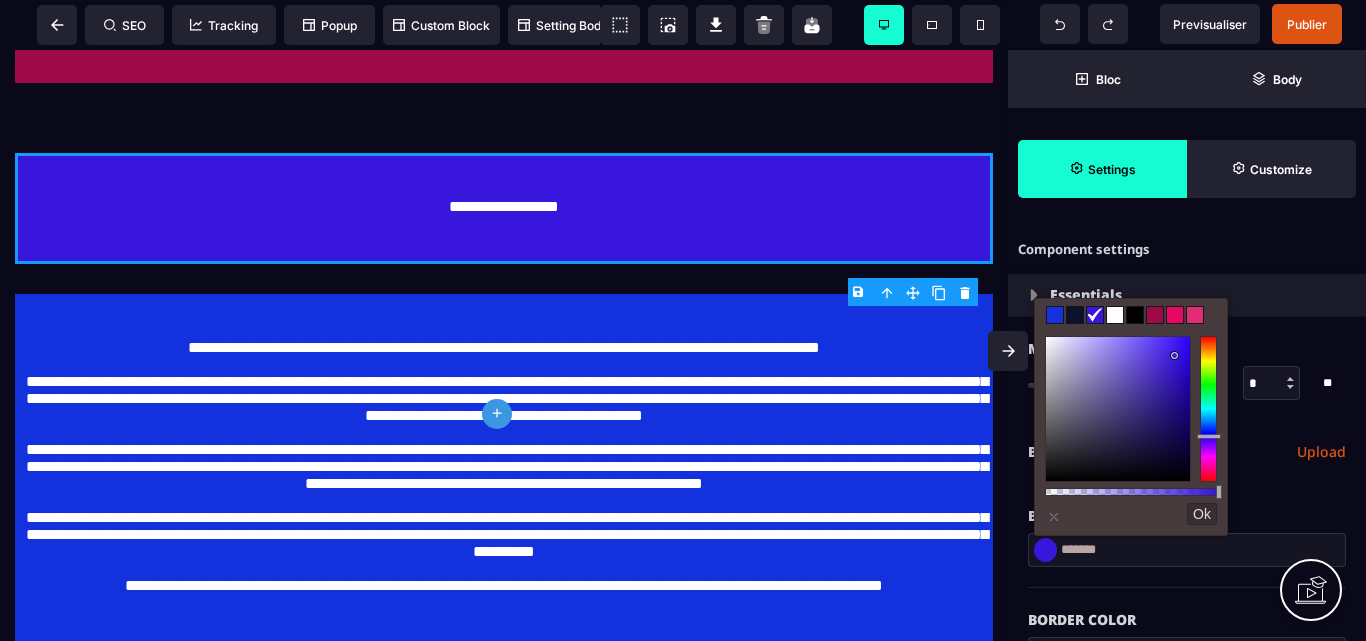 click at bounding box center [1115, 315] 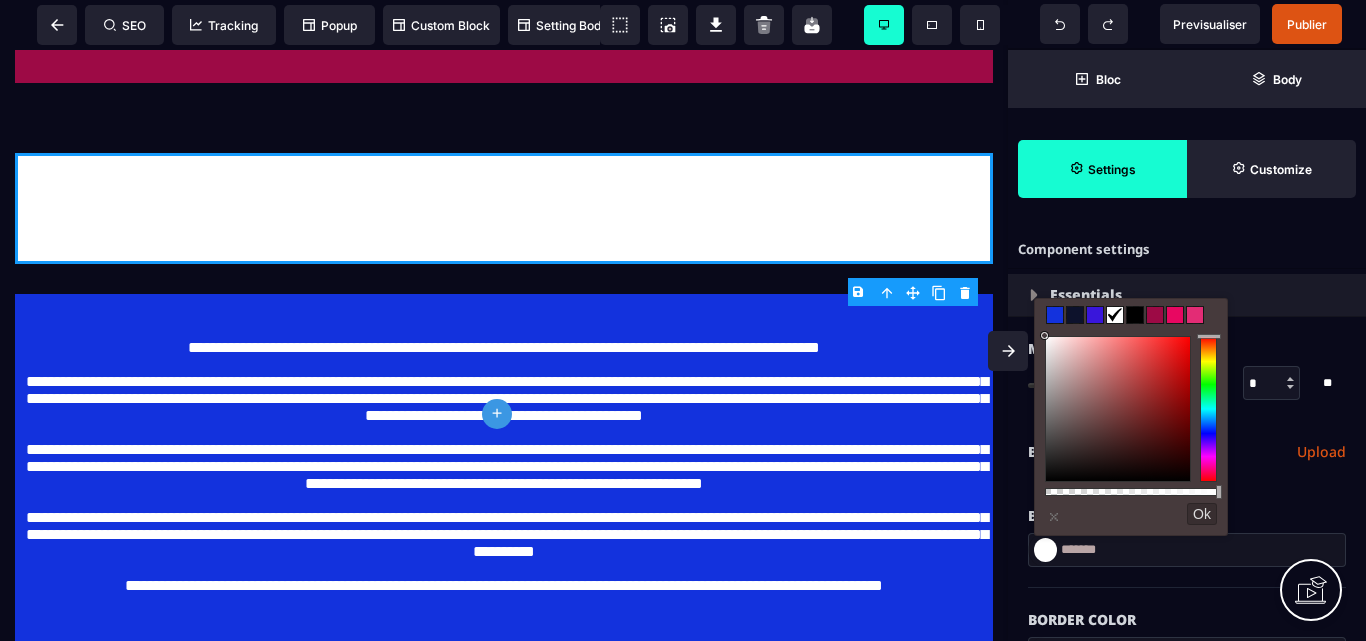 click on "Ok" at bounding box center [1202, 514] 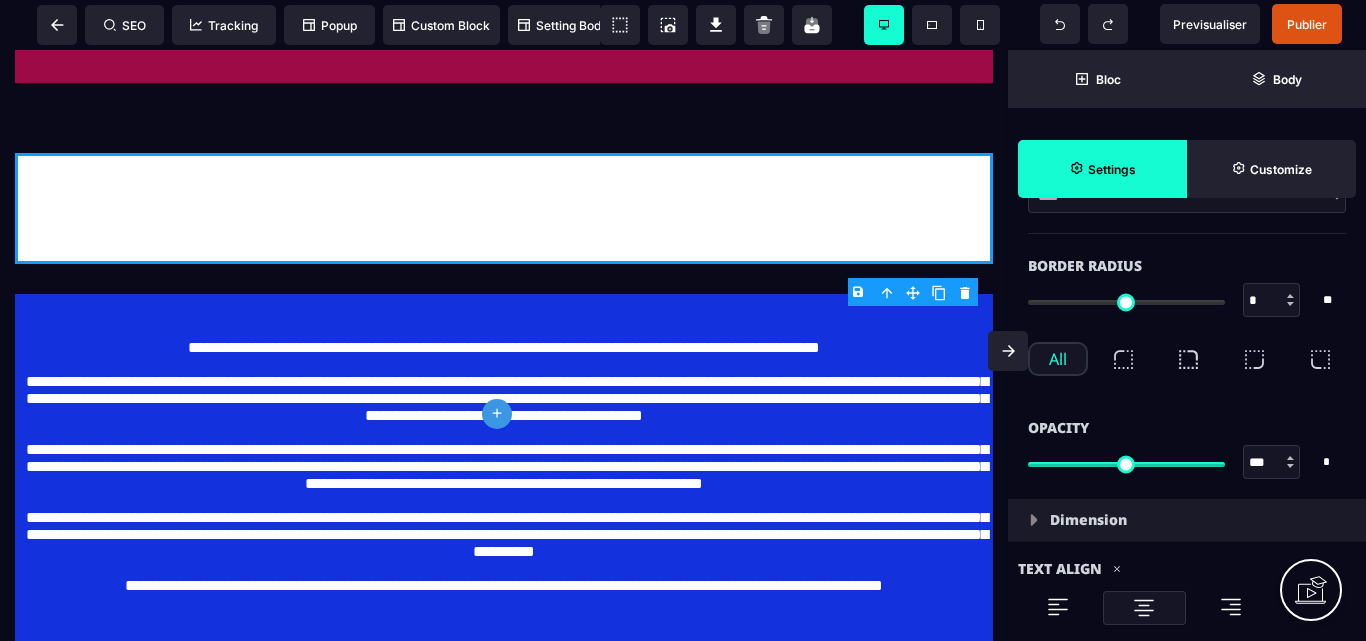 scroll, scrollTop: 700, scrollLeft: 0, axis: vertical 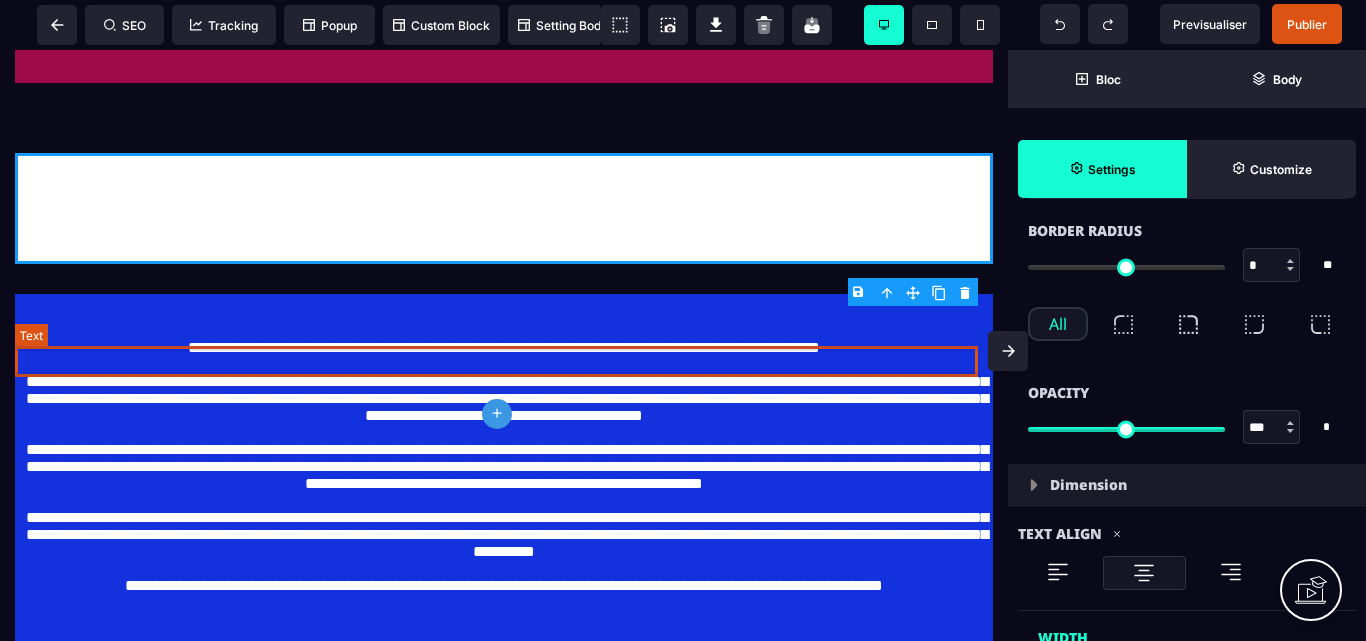click on "**********" at bounding box center [504, 208] 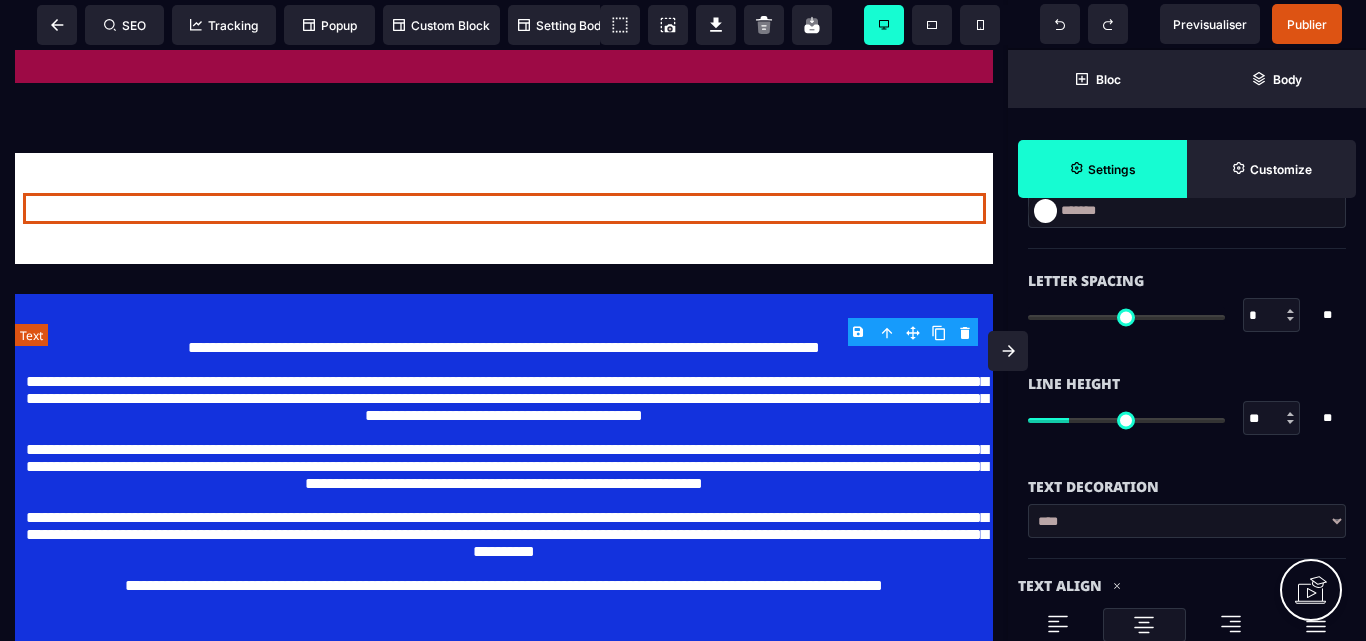 scroll, scrollTop: 0, scrollLeft: 0, axis: both 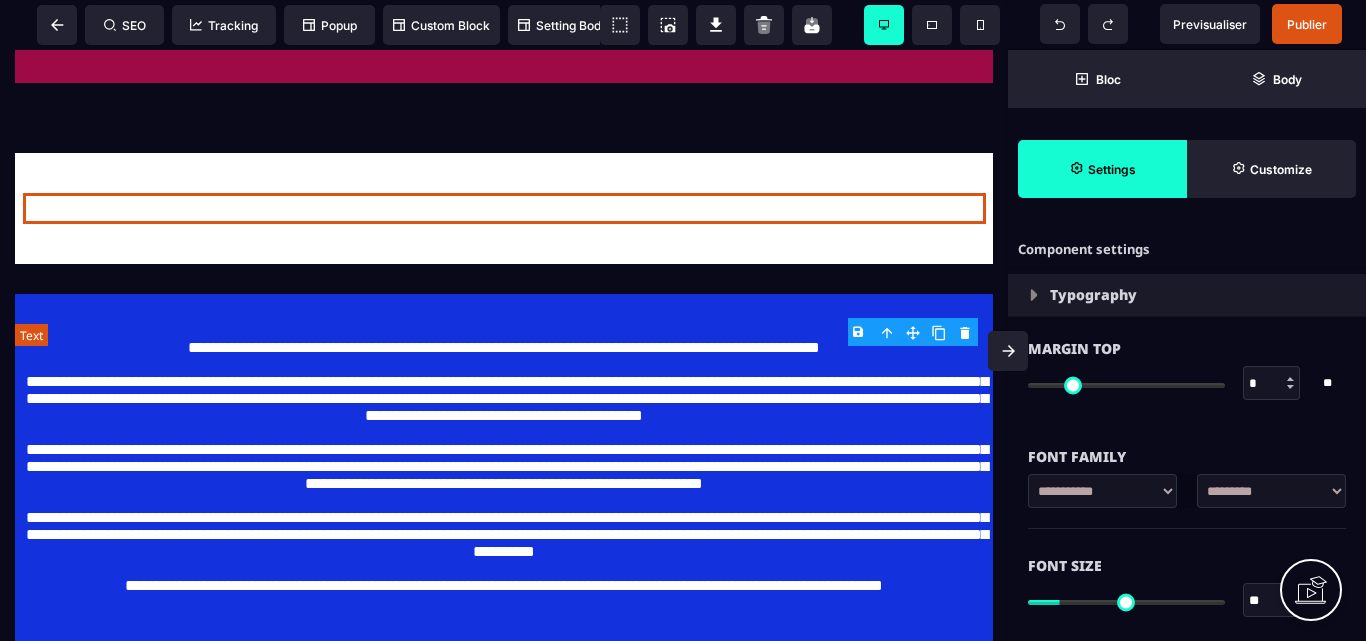 click on "**********" at bounding box center [504, 208] 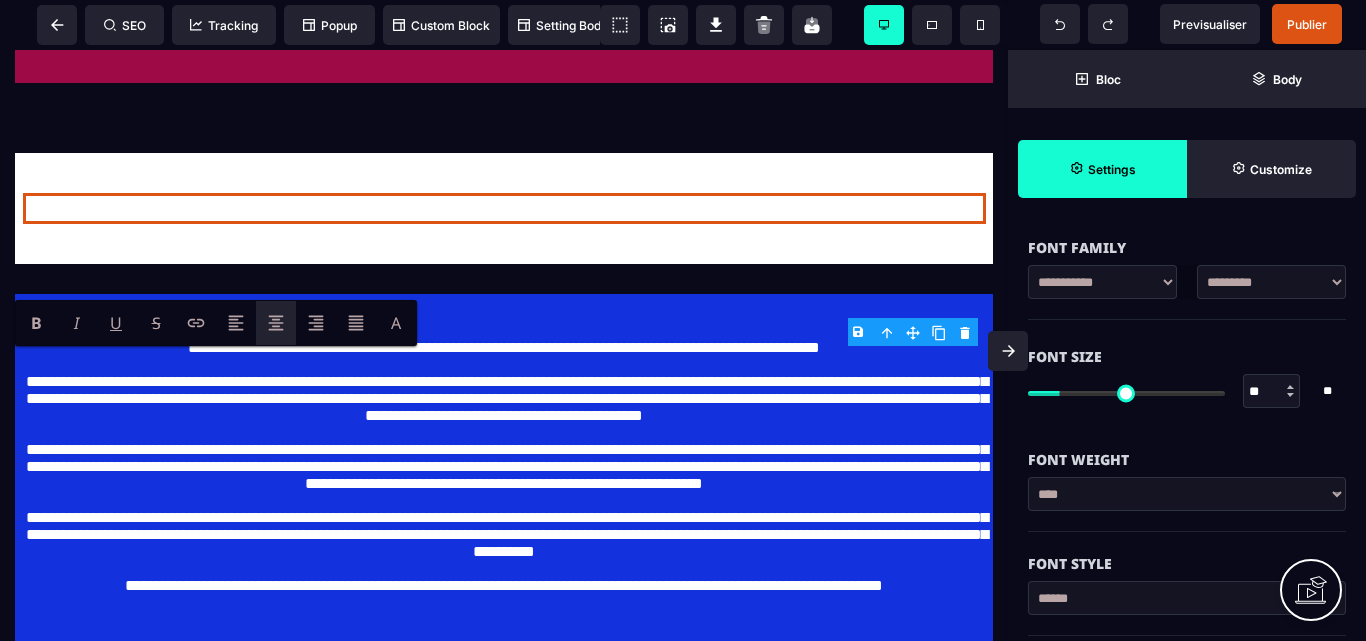 scroll, scrollTop: 400, scrollLeft: 0, axis: vertical 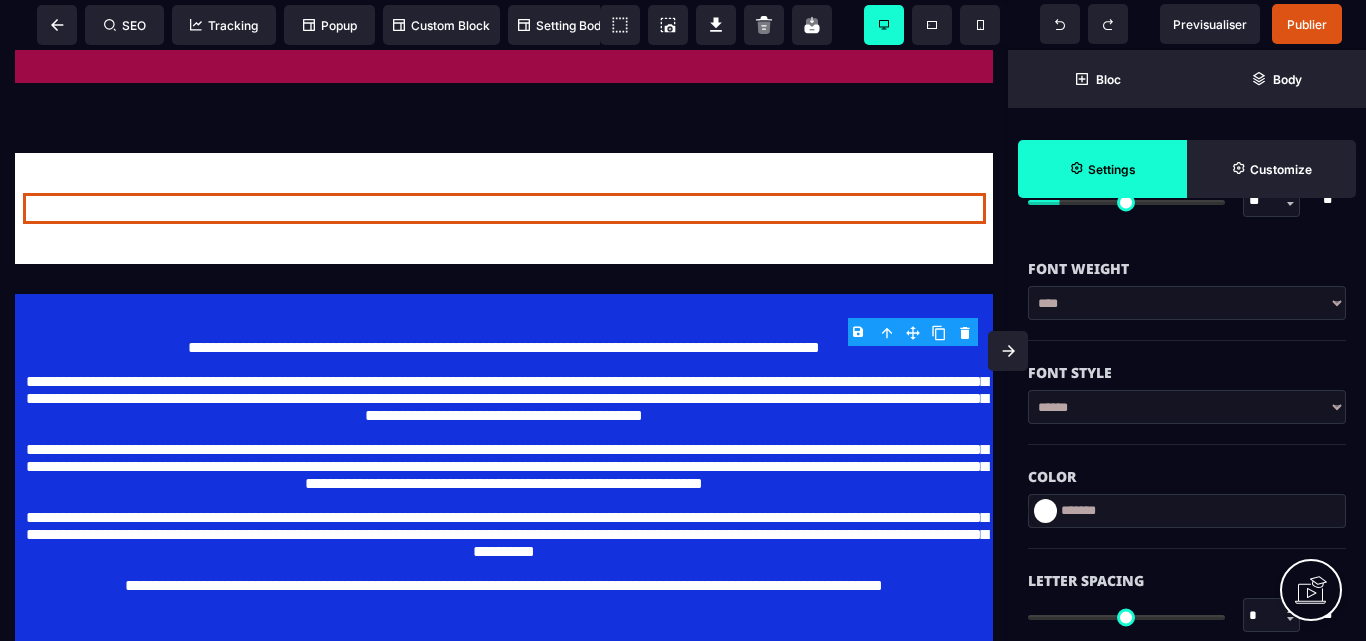 click at bounding box center (1045, 511) 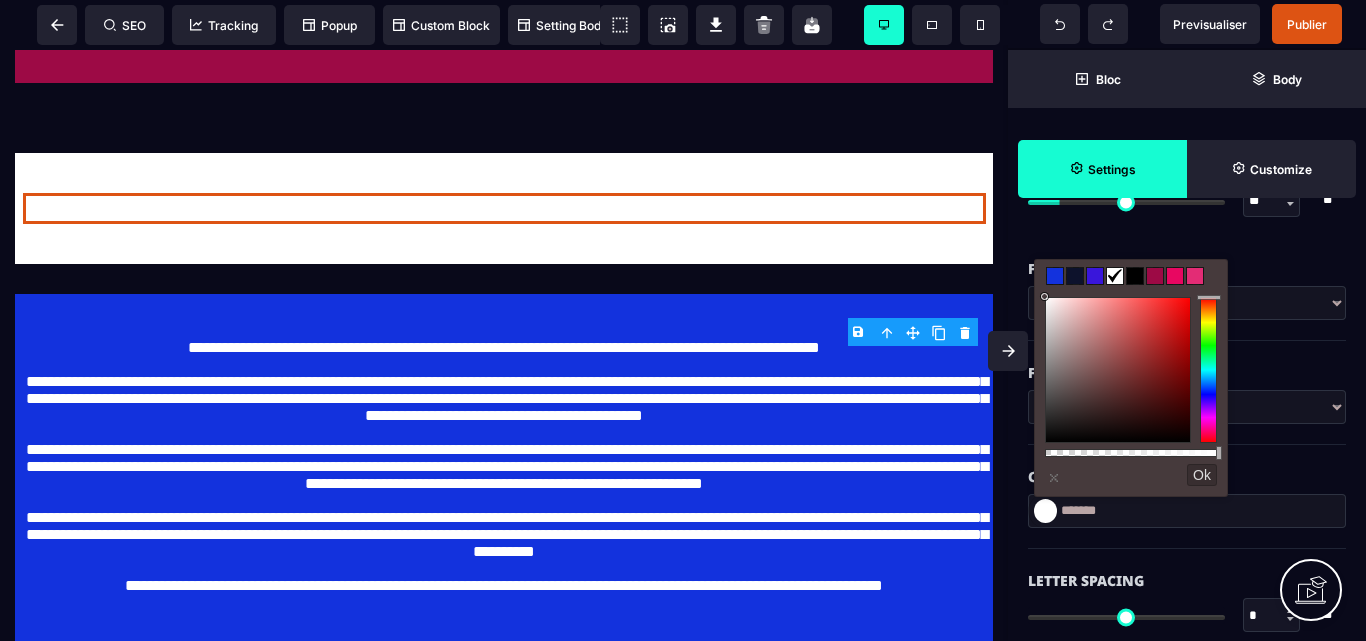 click at bounding box center [1095, 276] 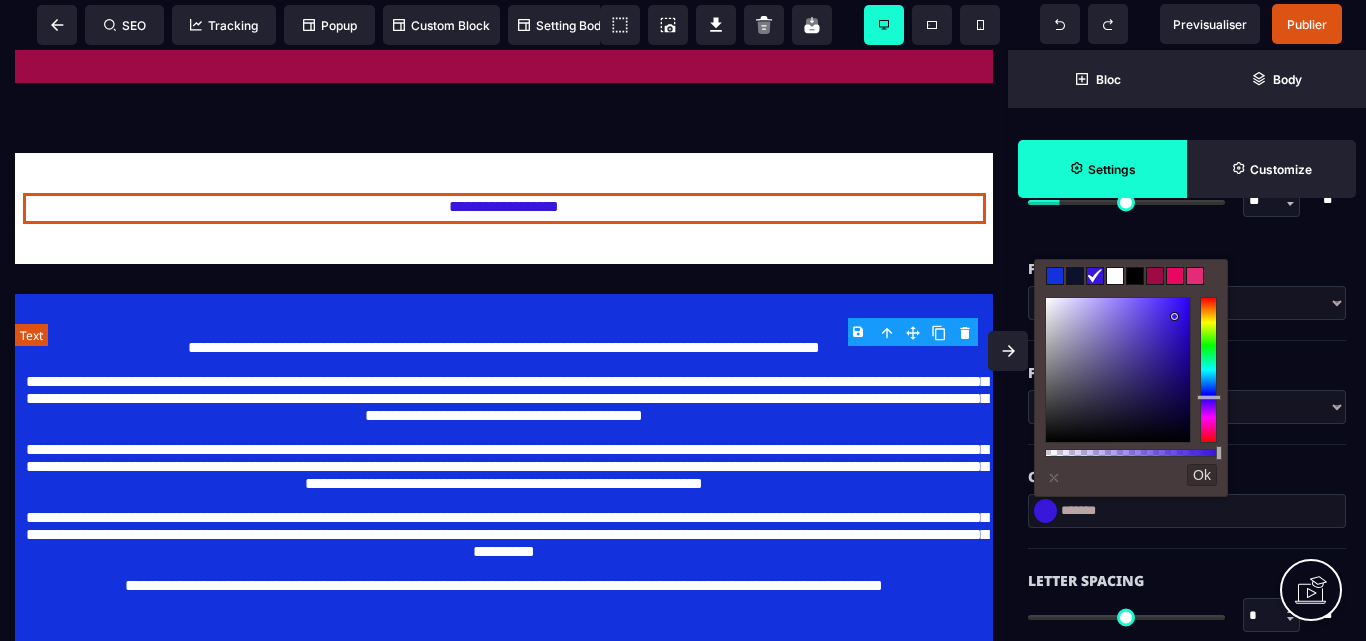 click on "**********" at bounding box center [504, 208] 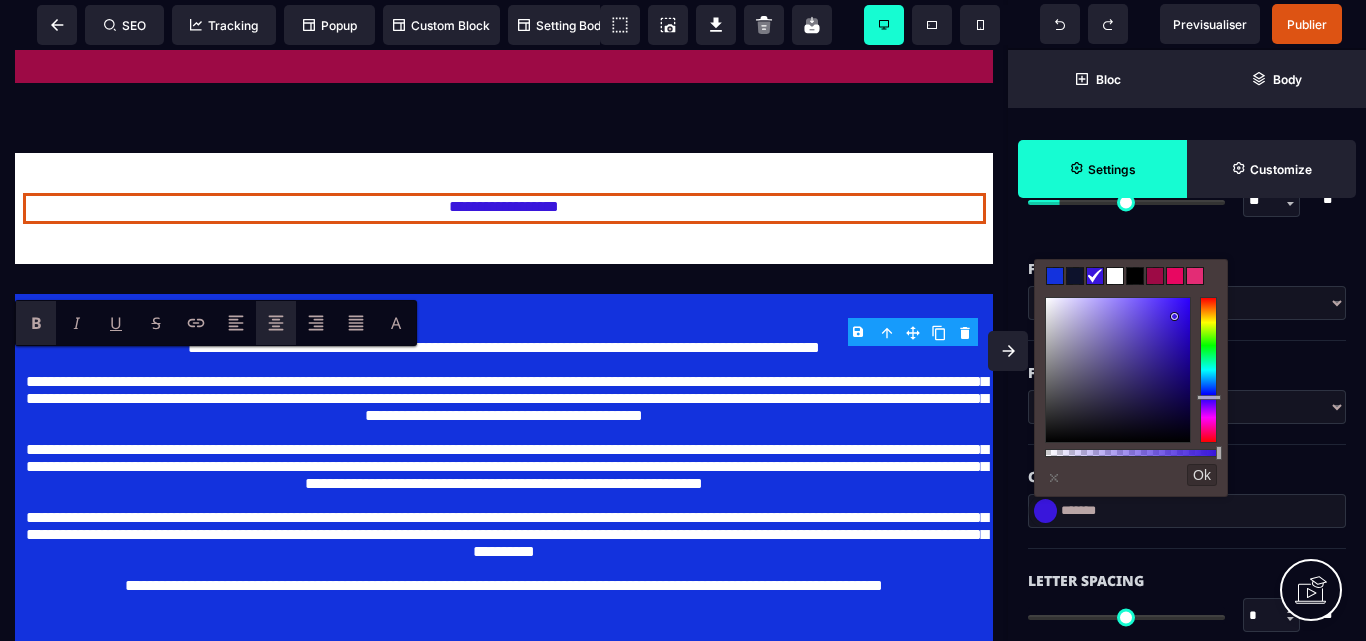 drag, startPoint x: 560, startPoint y: 361, endPoint x: 35, endPoint y: 322, distance: 526.4466 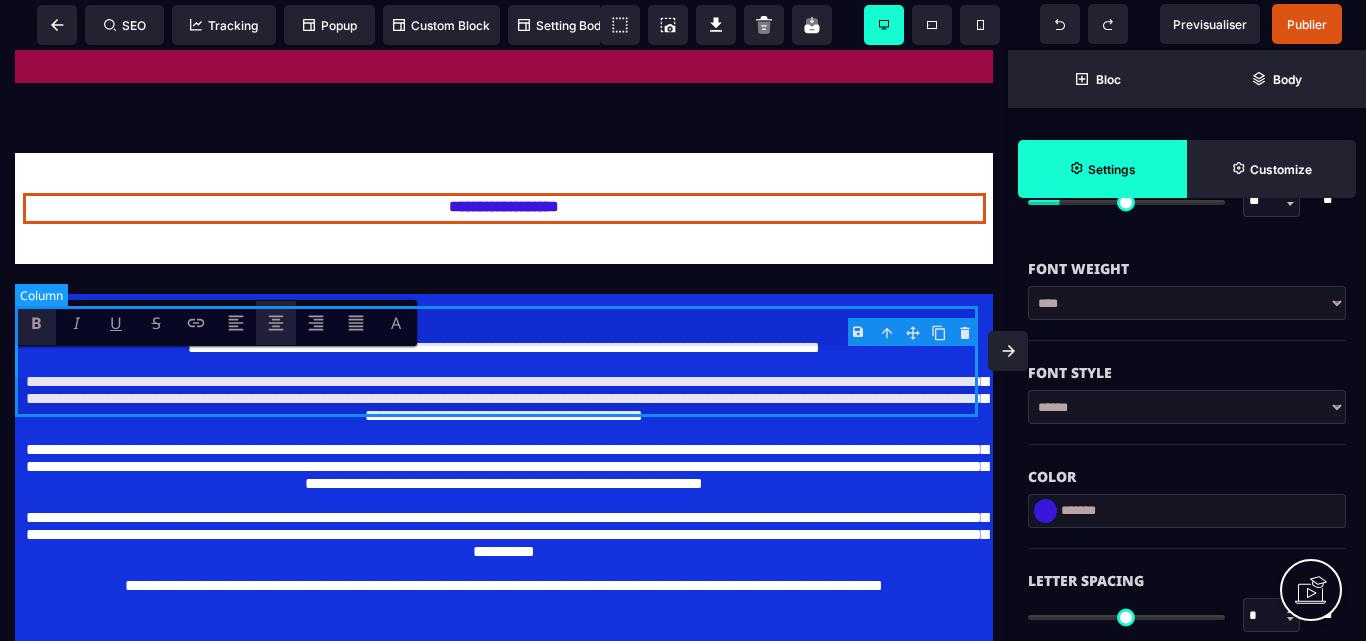 click on "**********" at bounding box center [504, 208] 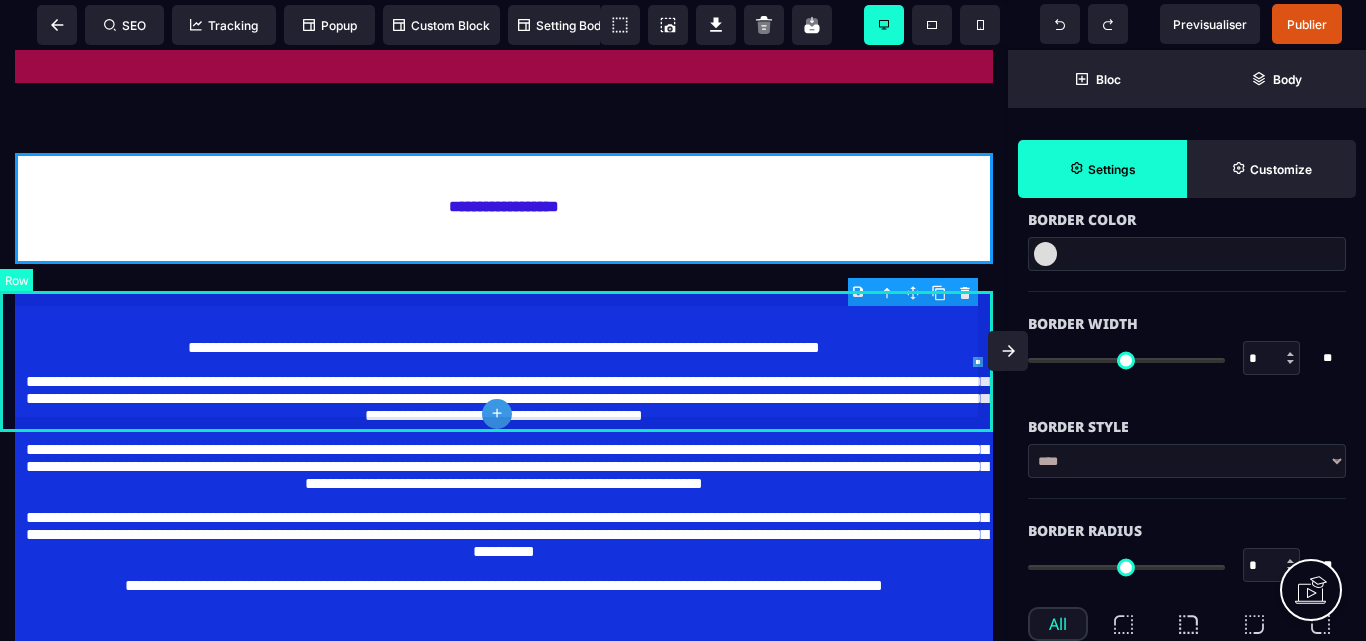 scroll, scrollTop: 0, scrollLeft: 0, axis: both 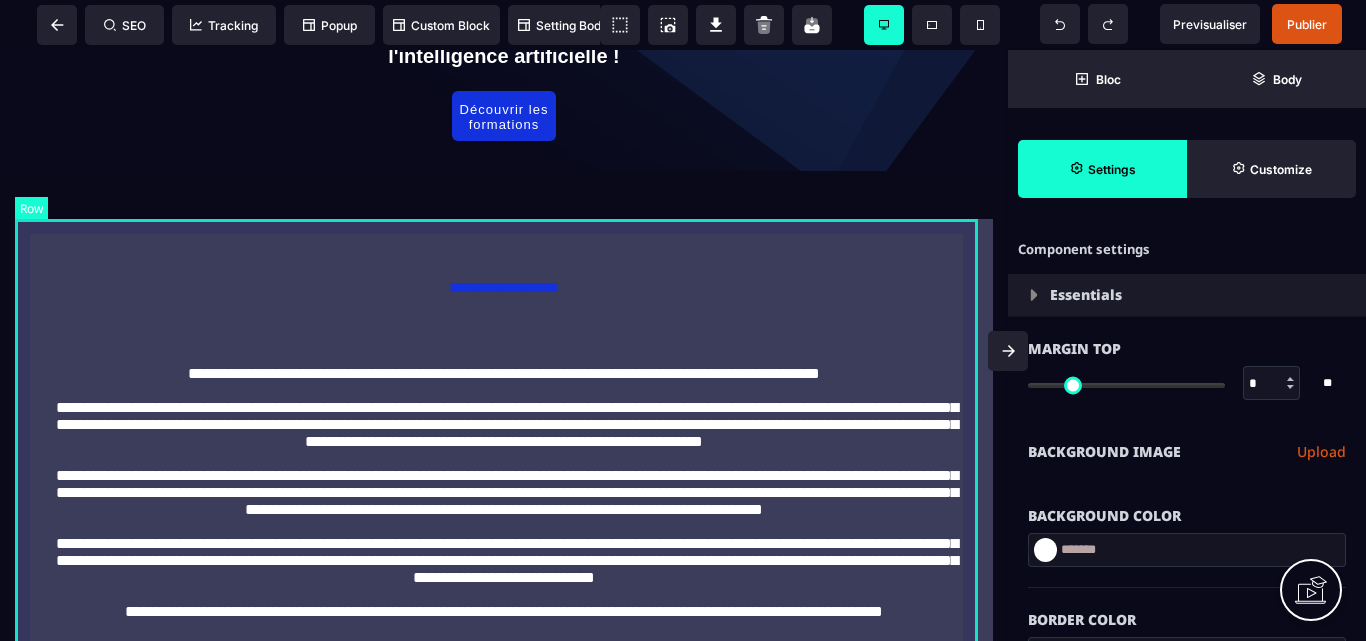click on "**********" at bounding box center (504, 501) 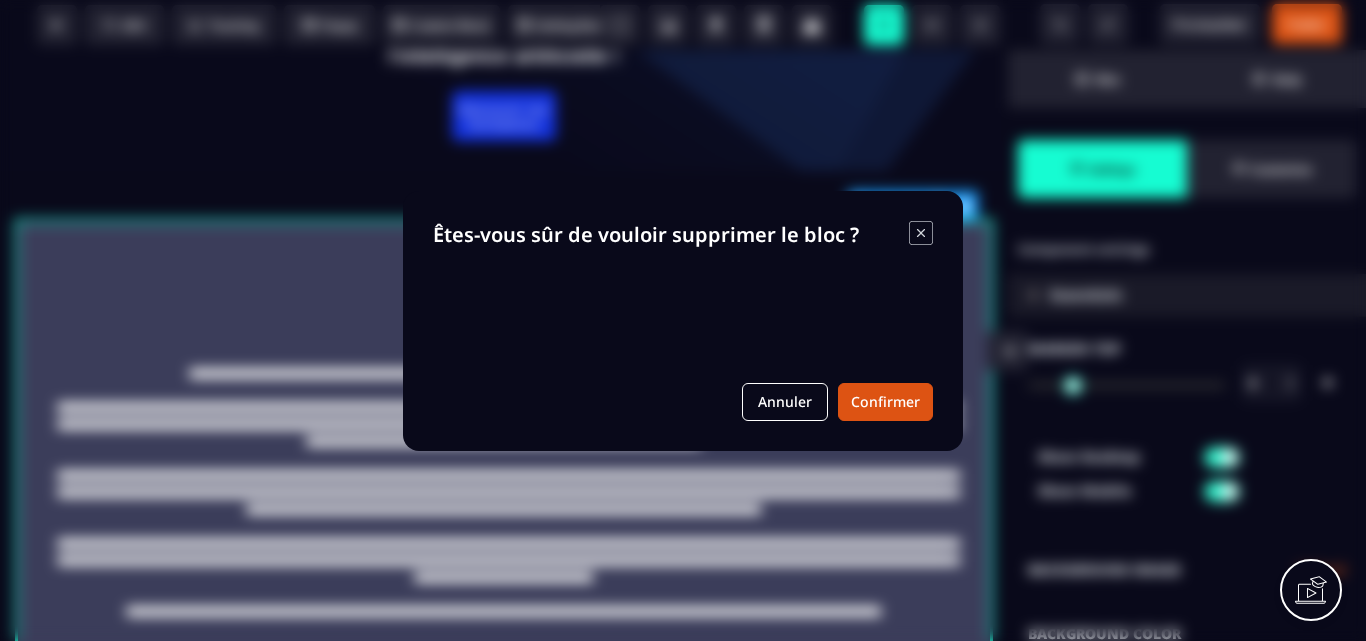 click on "B I U S
A *******
plus
Row
SEO
Tracking
Popup
Bloc" at bounding box center (683, 320) 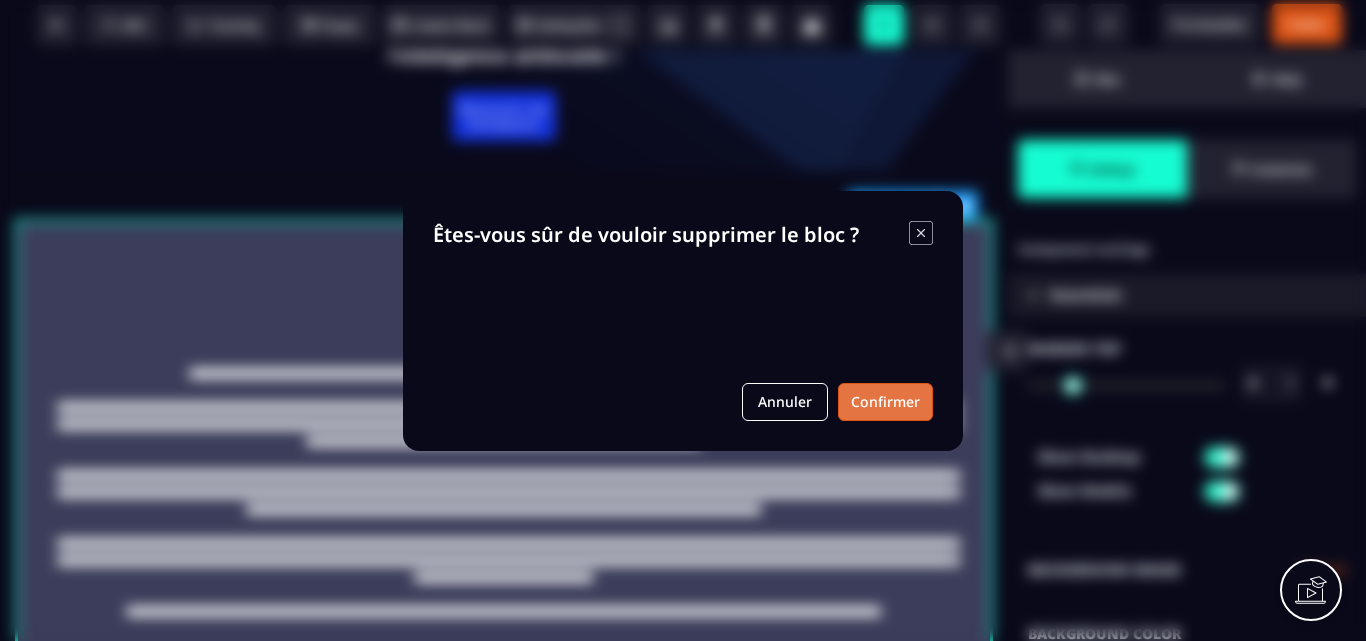 click on "Confirmer" at bounding box center [885, 402] 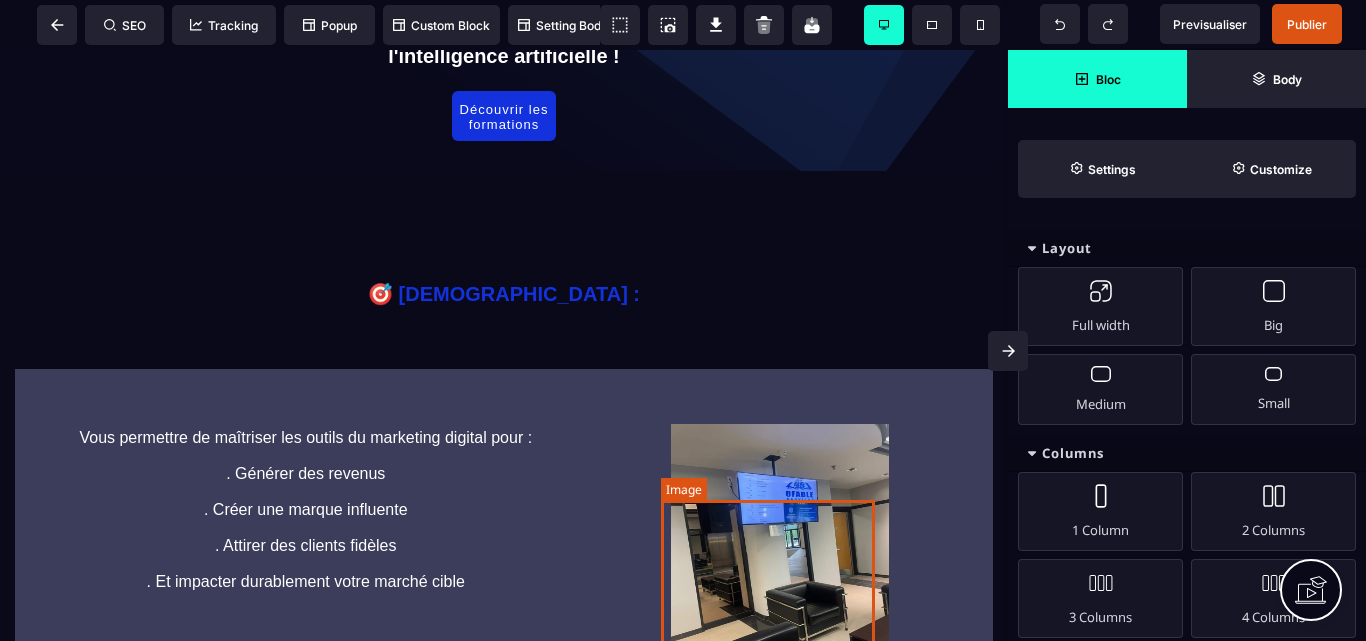 scroll, scrollTop: 300, scrollLeft: 0, axis: vertical 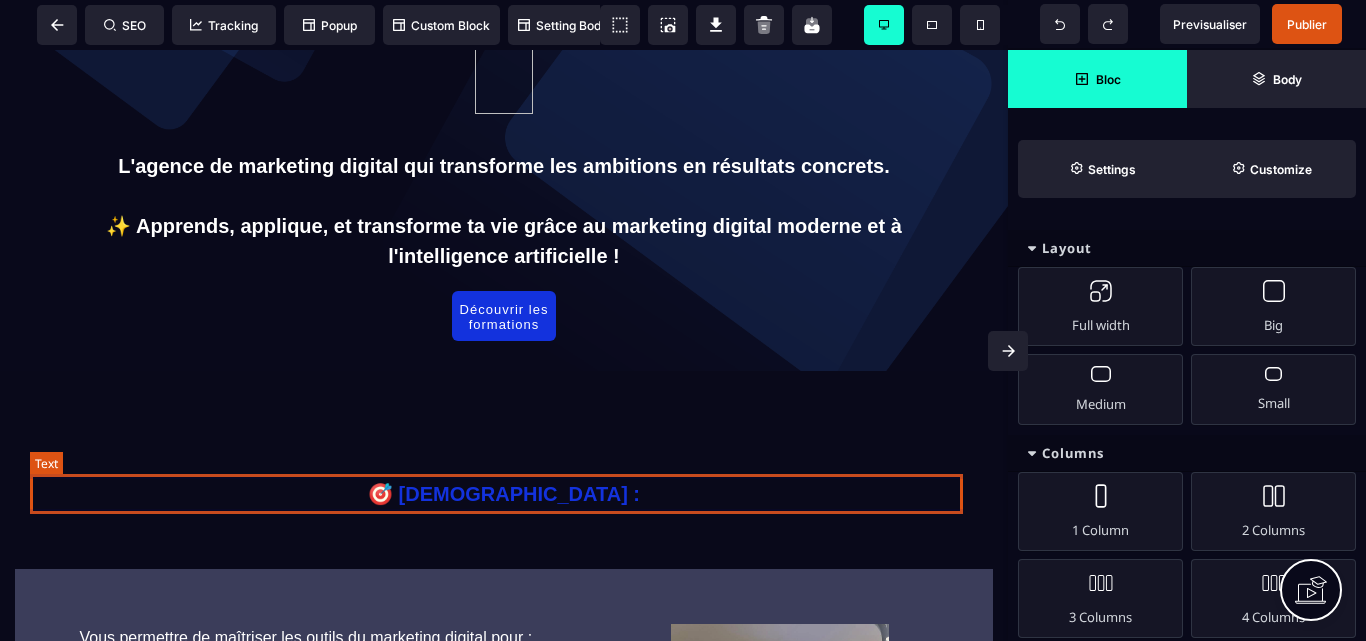 click on "🎯 [DEMOGRAPHIC_DATA] :" at bounding box center (504, 494) 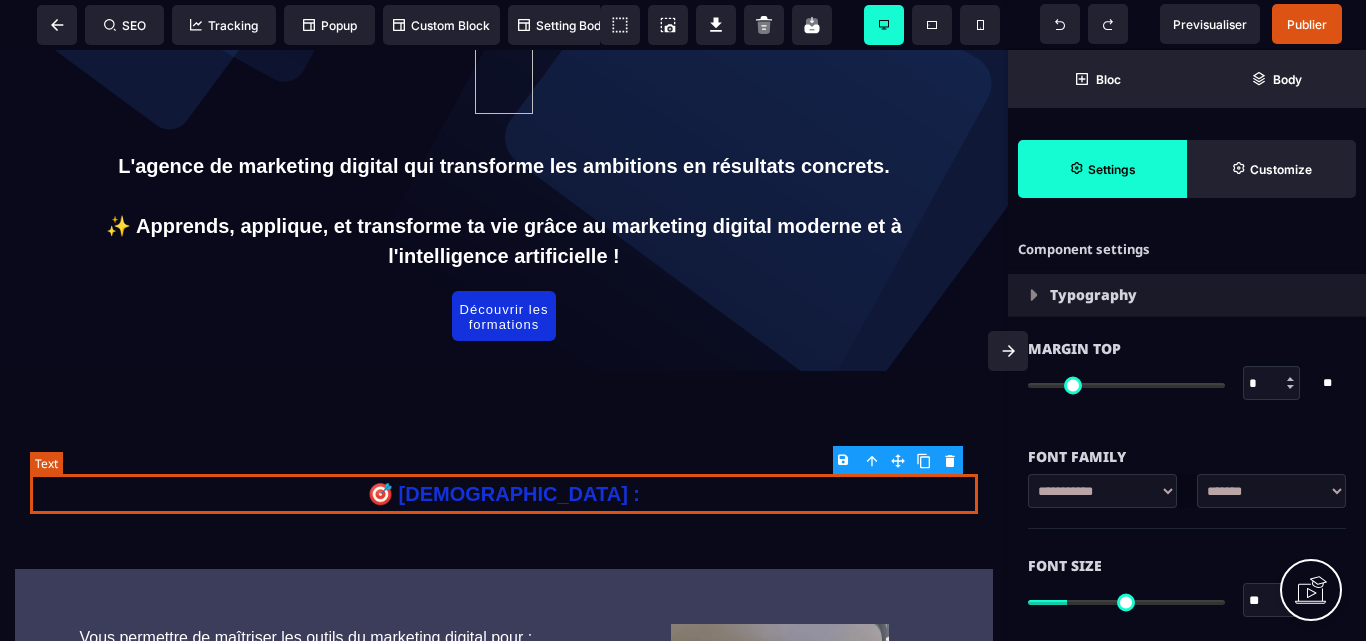 click on "🎯 [DEMOGRAPHIC_DATA] :" at bounding box center (504, 494) 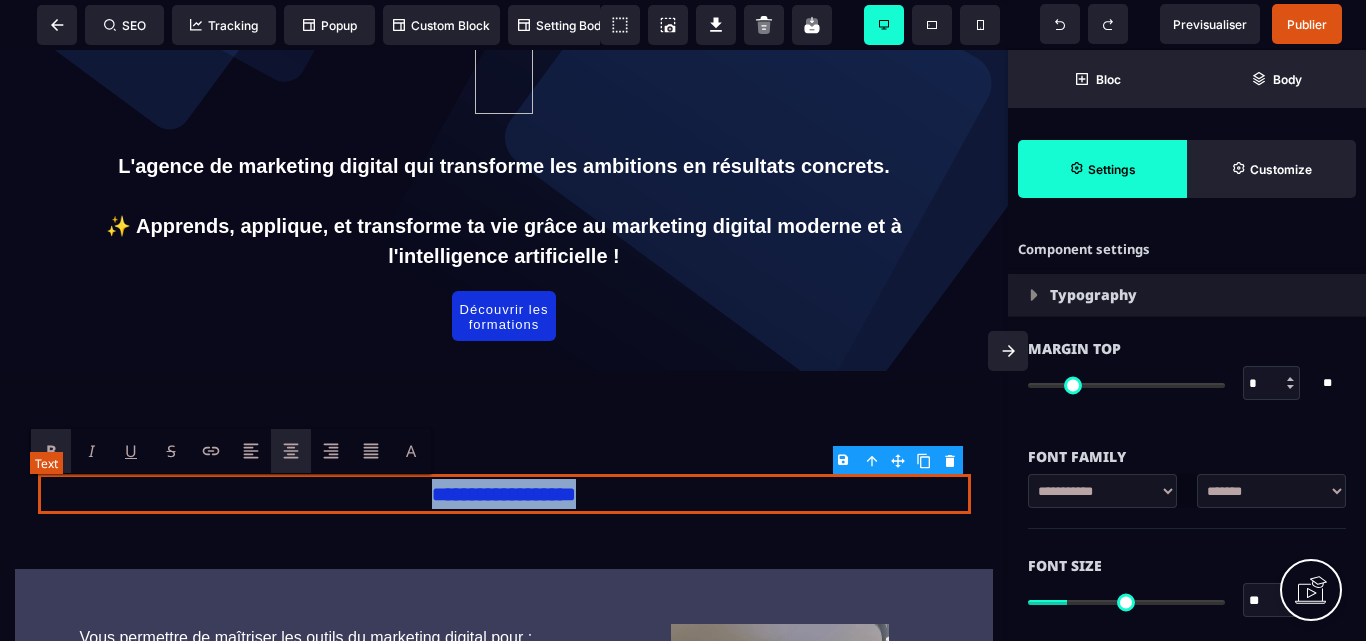 drag, startPoint x: 604, startPoint y: 503, endPoint x: 416, endPoint y: 511, distance: 188.17014 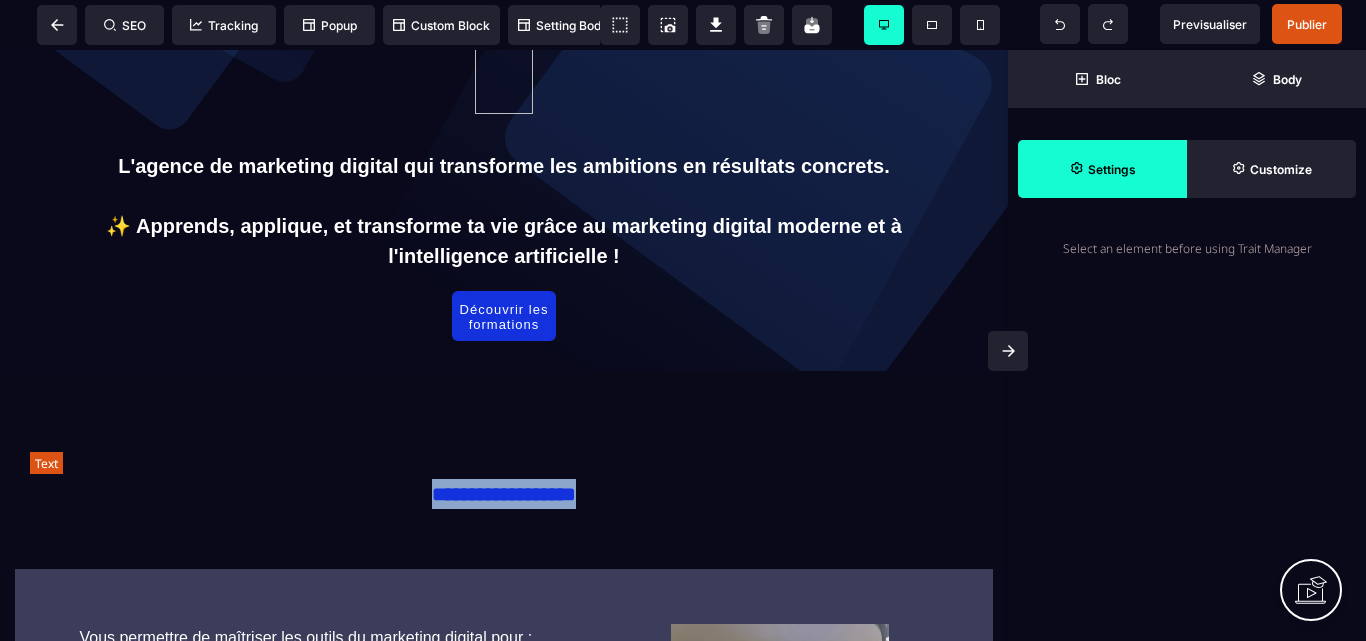 copy on "**********" 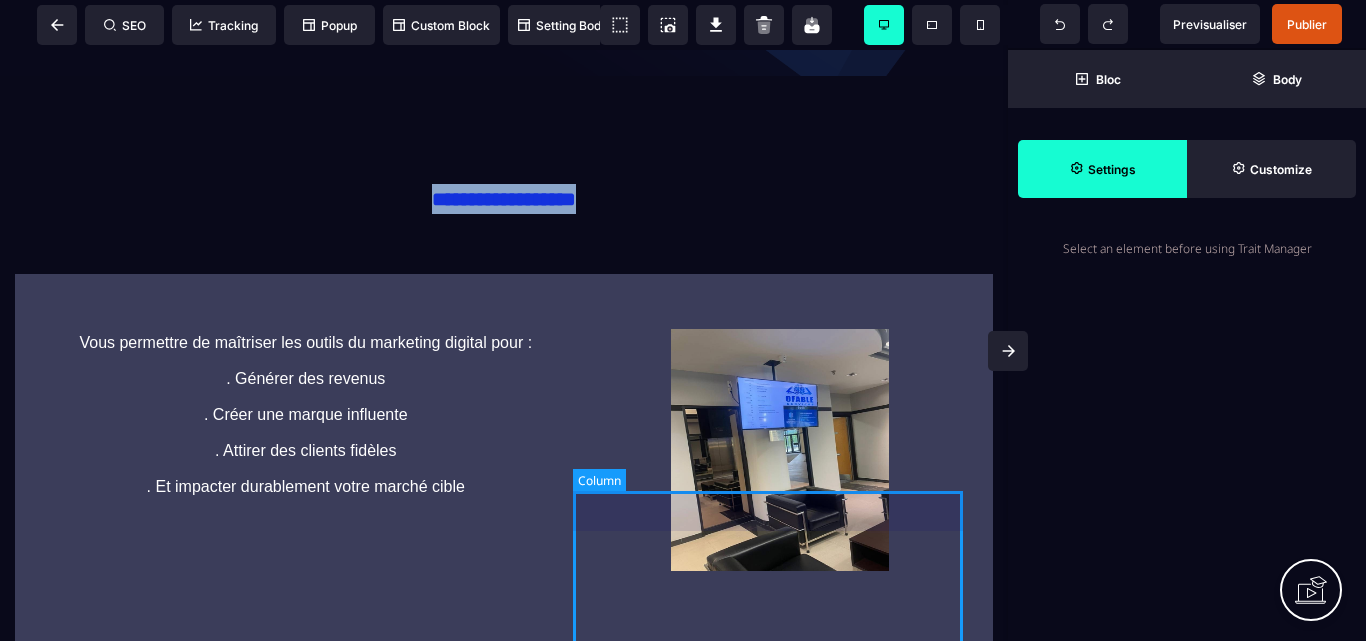 scroll, scrollTop: 600, scrollLeft: 0, axis: vertical 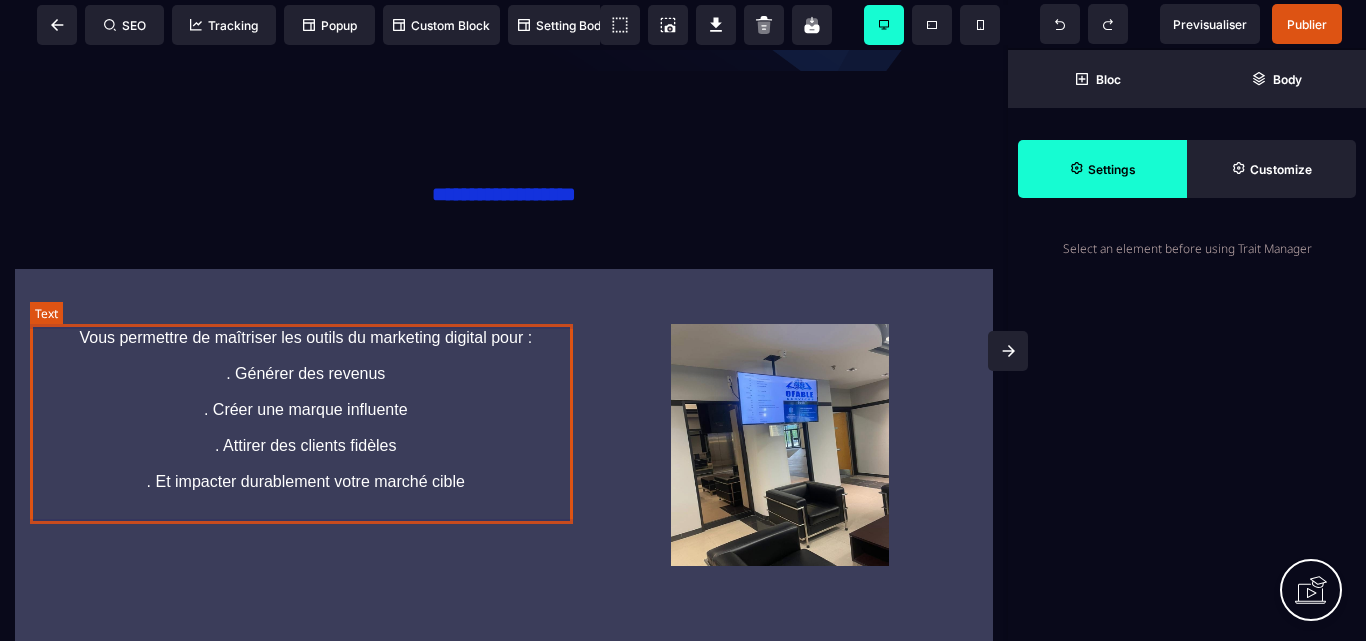 click on "Vous permettre de maîtriser les outils du marketing digital pour :  . Générer des revenus  . Créer une marque influente  . Attirer des clients fidèles  . Et impacter durablement votre marché cible" at bounding box center (306, 419) 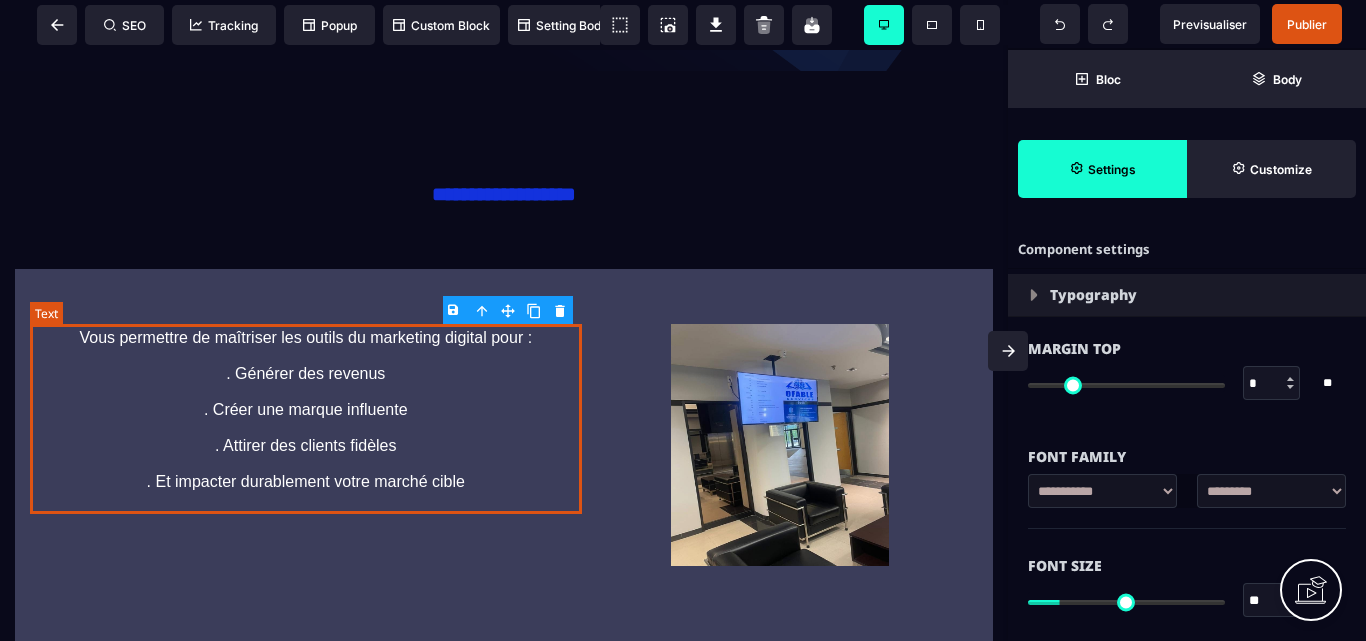 click on "Vous permettre de maîtriser les outils du marketing digital pour :  . Générer des revenus  . Créer une marque influente  . Attirer des clients fidèles  . Et impacter durablement votre marché cible" at bounding box center (306, 419) 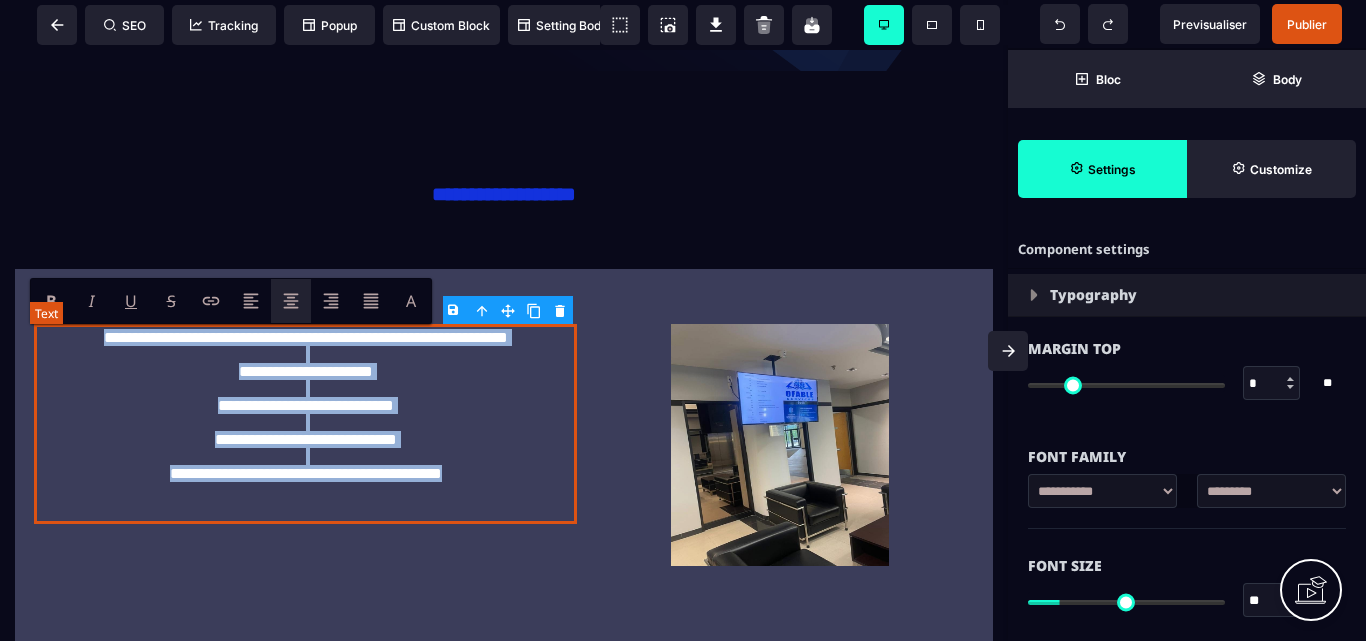 drag, startPoint x: 75, startPoint y: 334, endPoint x: 495, endPoint y: 487, distance: 447 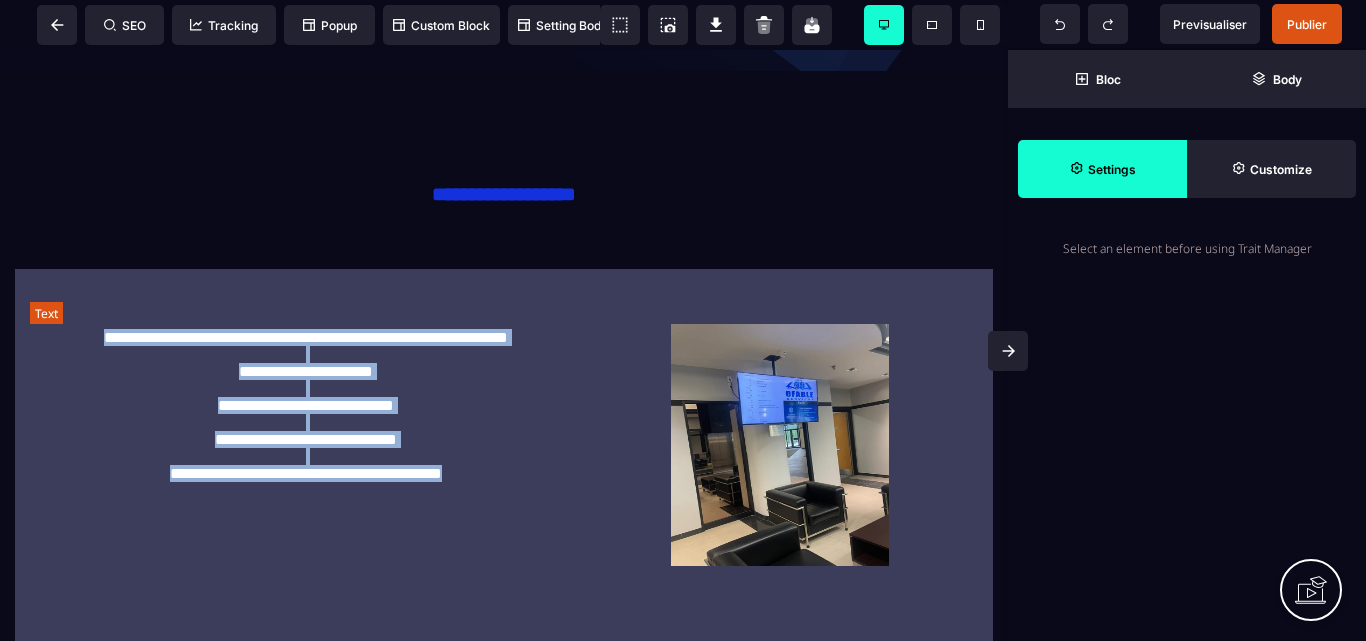 copy on "**********" 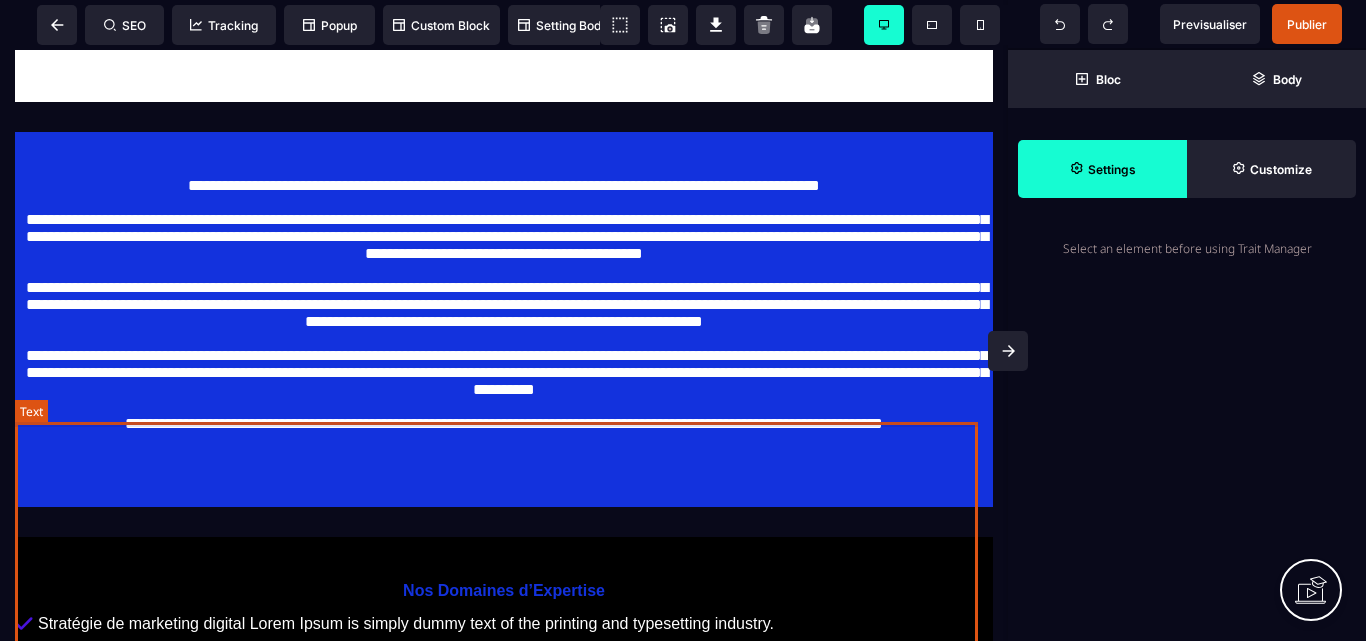 scroll, scrollTop: 6100, scrollLeft: 0, axis: vertical 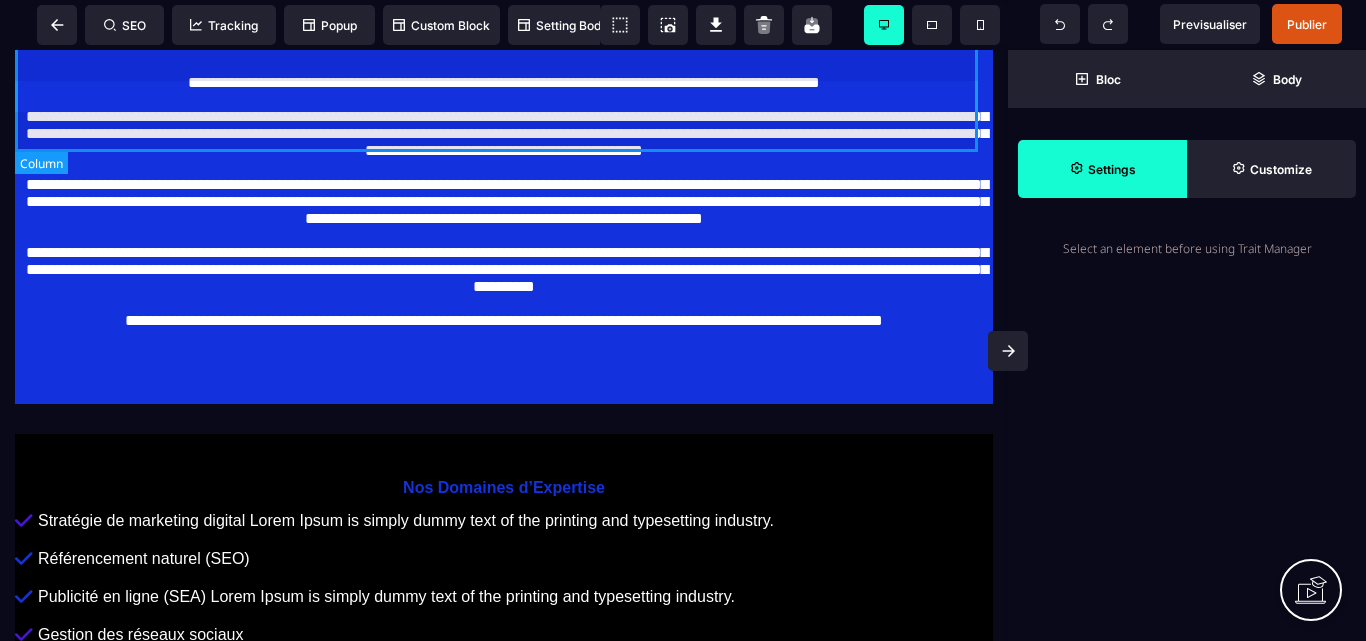 click on "**********" at bounding box center [504, -57] 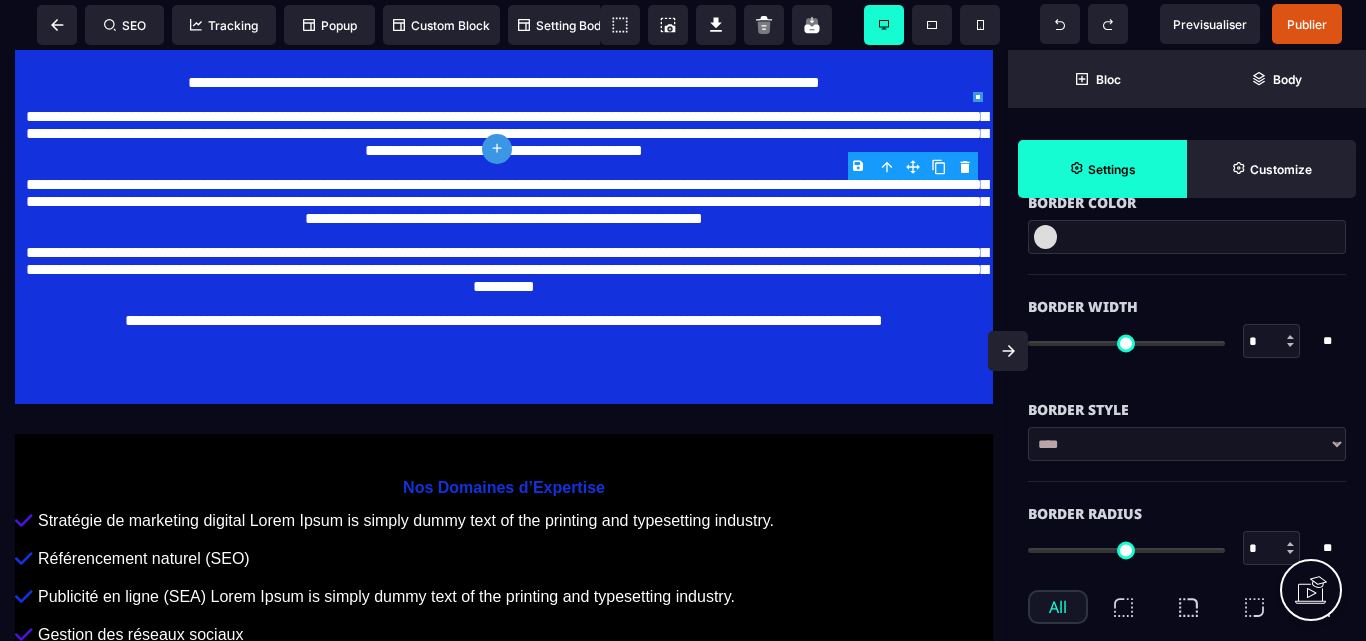 scroll, scrollTop: 600, scrollLeft: 0, axis: vertical 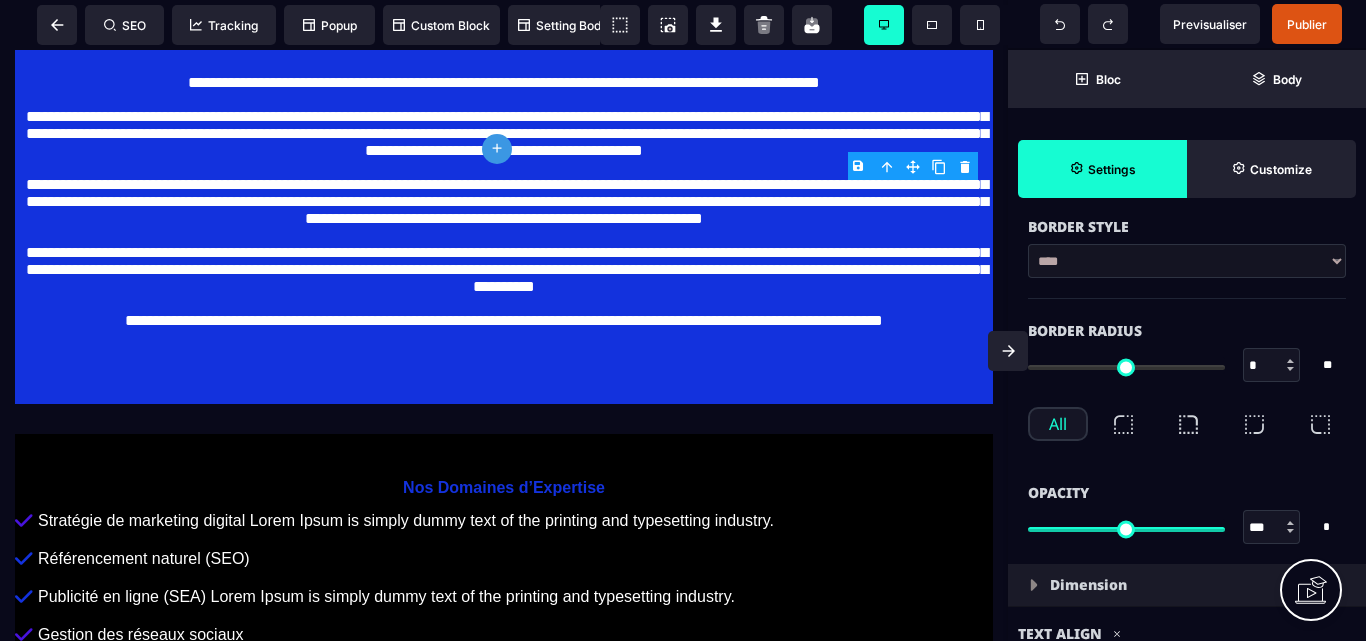 drag, startPoint x: 1263, startPoint y: 362, endPoint x: 1246, endPoint y: 371, distance: 19.235384 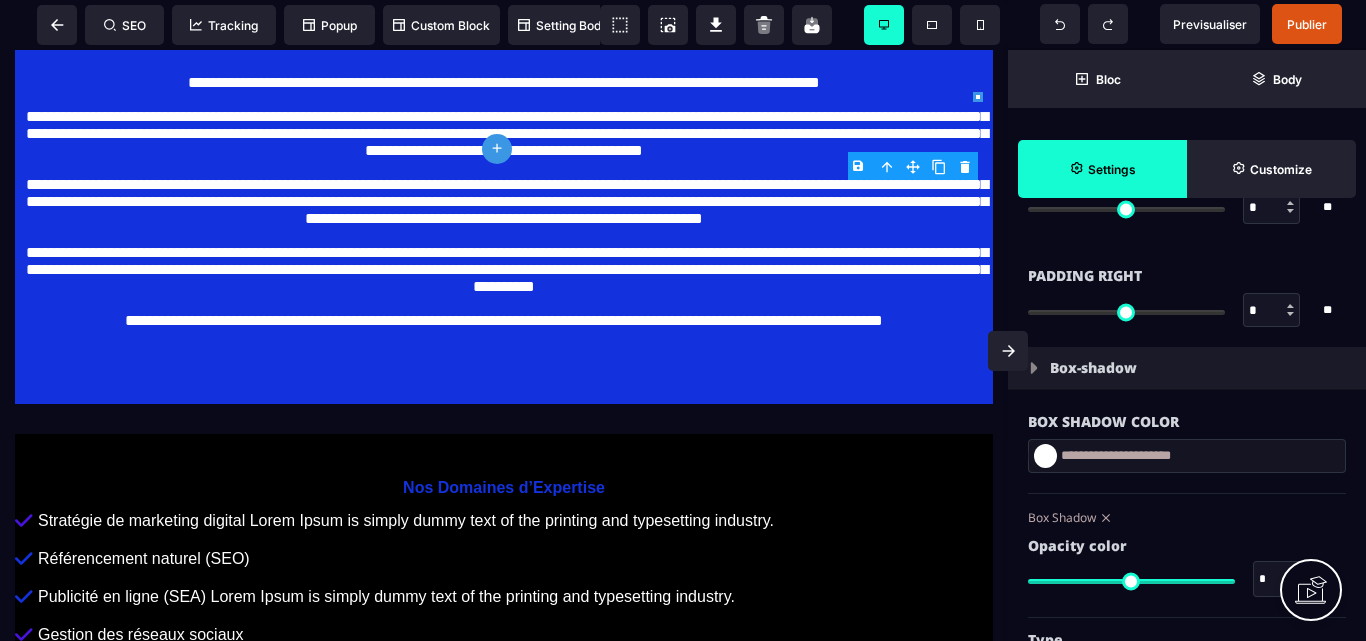 scroll, scrollTop: 2390, scrollLeft: 0, axis: vertical 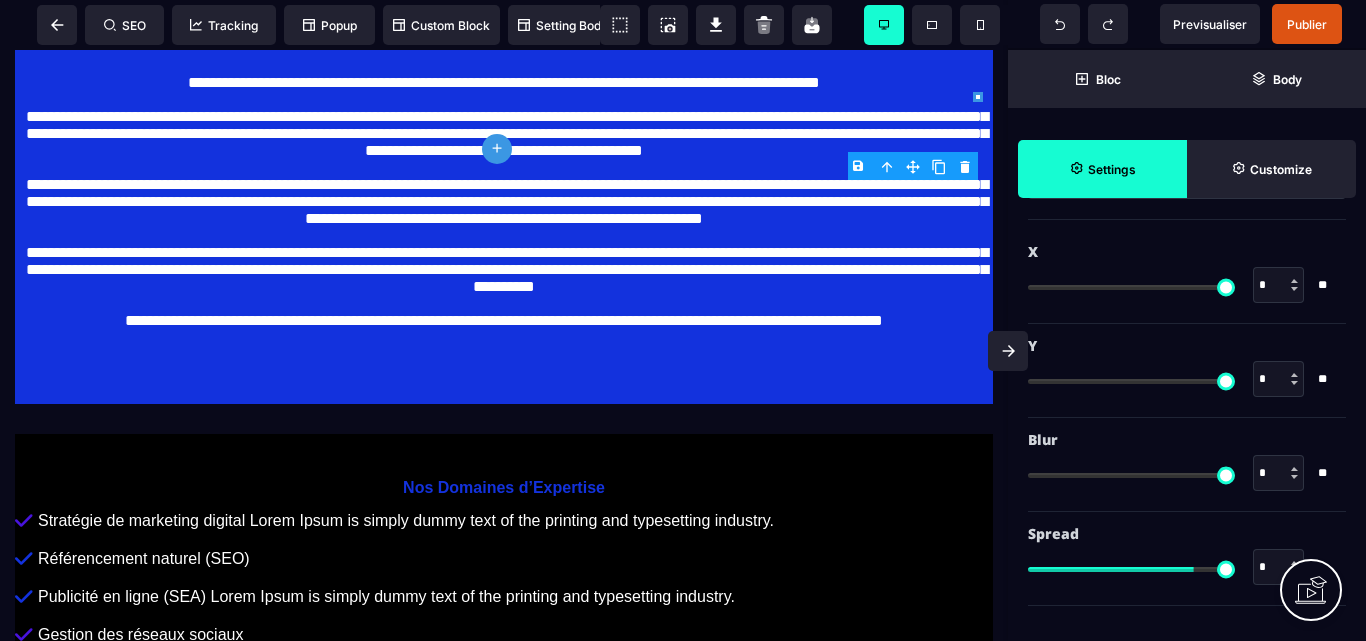 drag, startPoint x: 1039, startPoint y: 567, endPoint x: 1108, endPoint y: 532, distance: 77.36925 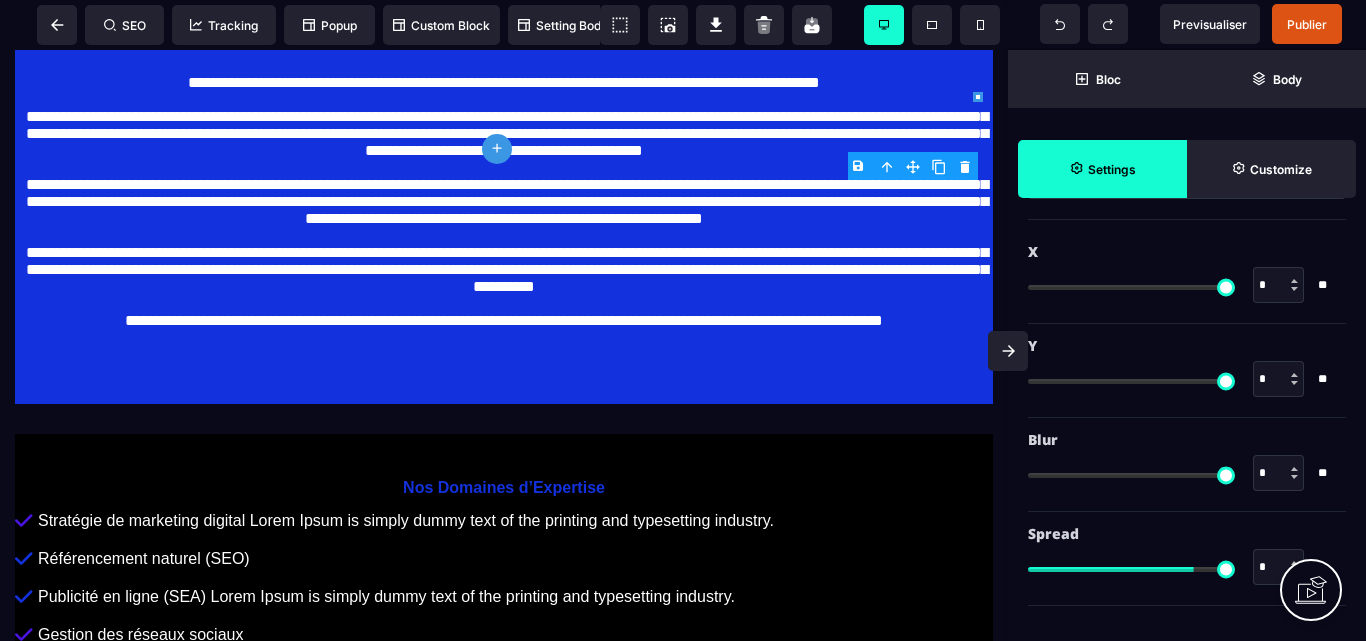 click at bounding box center (1131, 569) 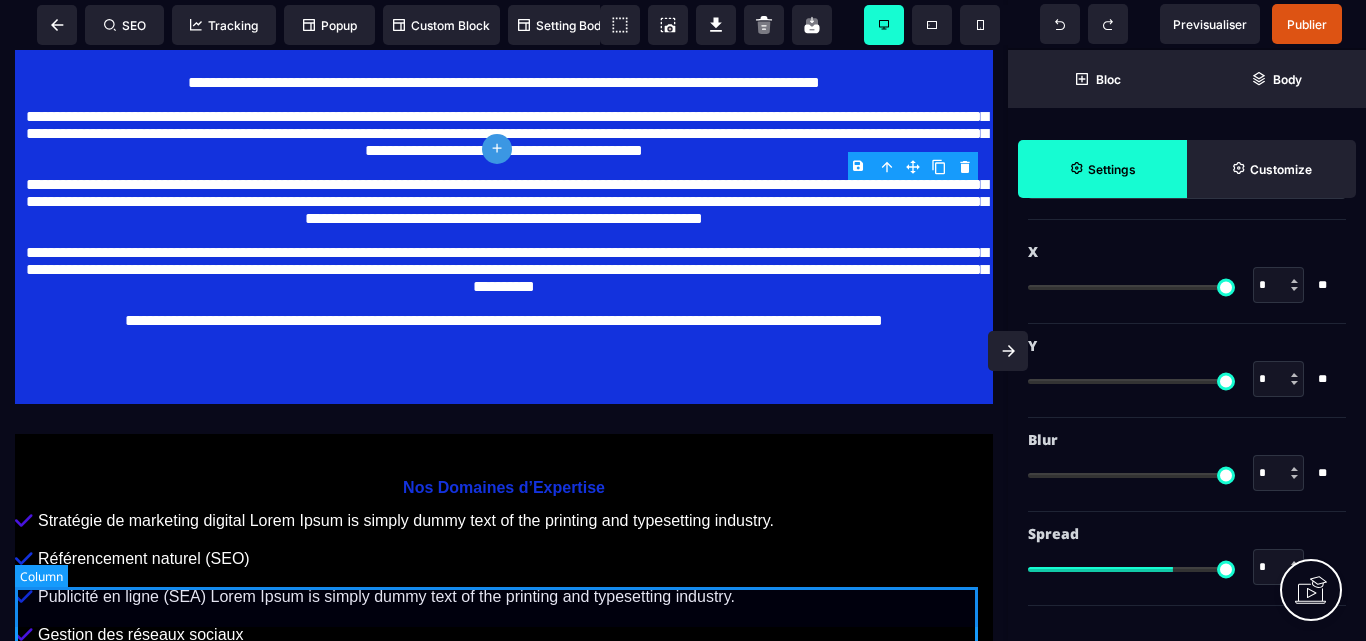 click on "Nos Domaines d’Expertise  Stratégie de marketing digital Lorem Ipsum is simply dummy text of the printing and typesetting industry. Référencement naturel (SEO)  Publicité en ligne (SEA) Lorem Ipsum is simply dummy text of the printing and typesetting industry. Gestion des réseaux sociaux  Création de contenu  Email marketing  Audit digital  Développement de site web  Community management  Marketing d'influence" at bounding box center (504, 678) 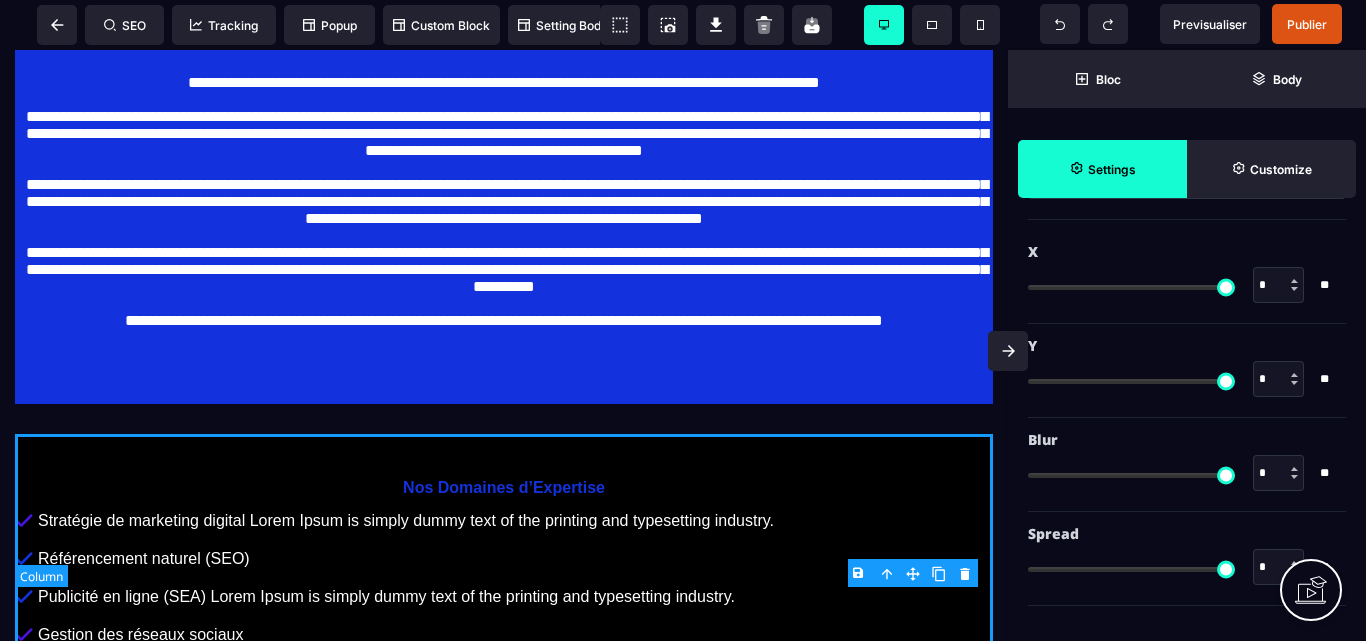 scroll, scrollTop: 0, scrollLeft: 0, axis: both 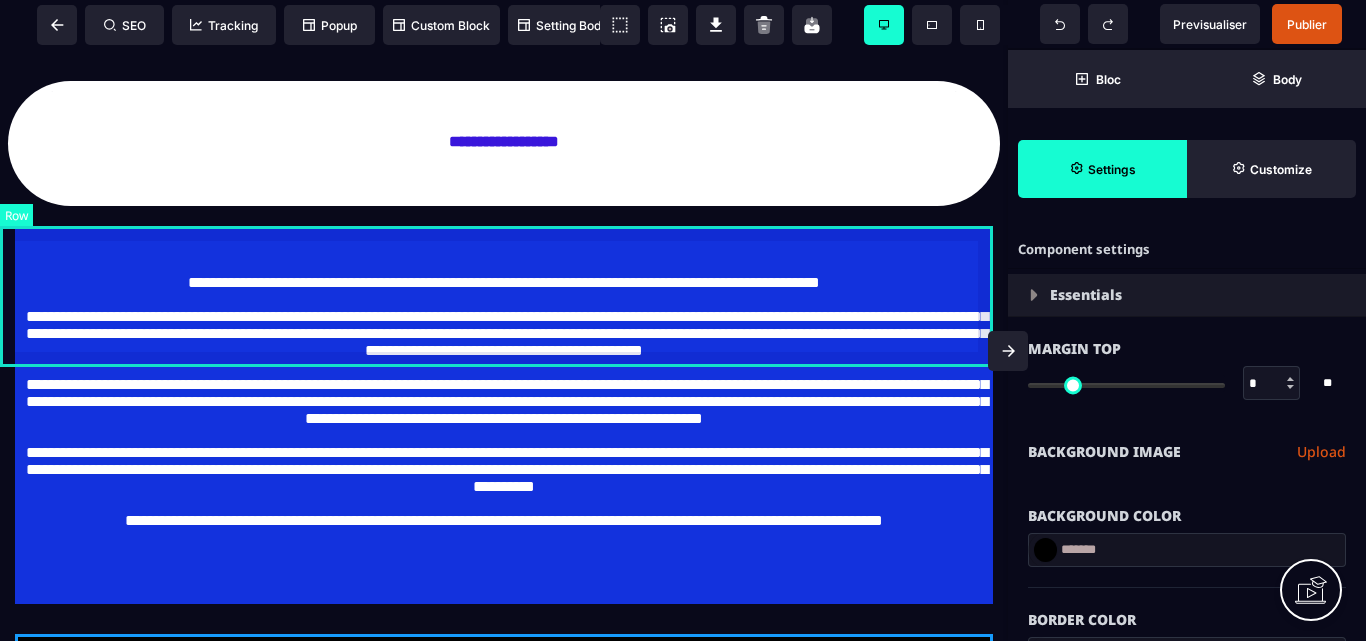 click on "**********" at bounding box center (504, 143) 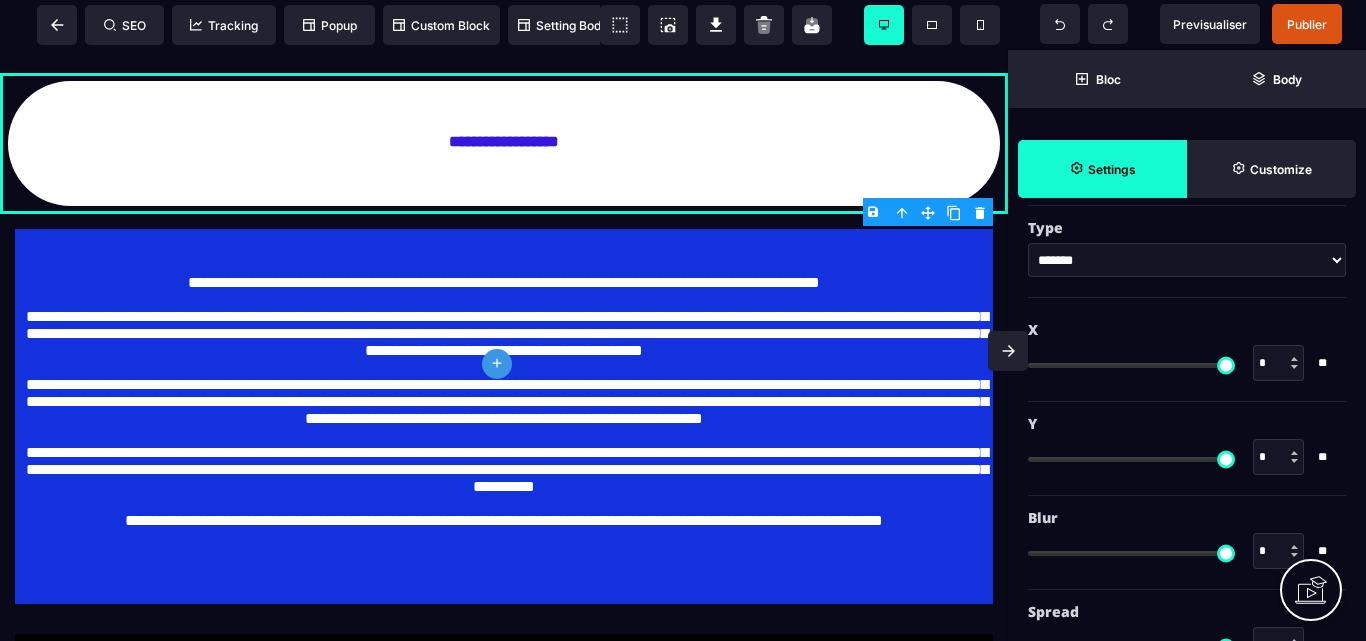scroll, scrollTop: 1553, scrollLeft: 0, axis: vertical 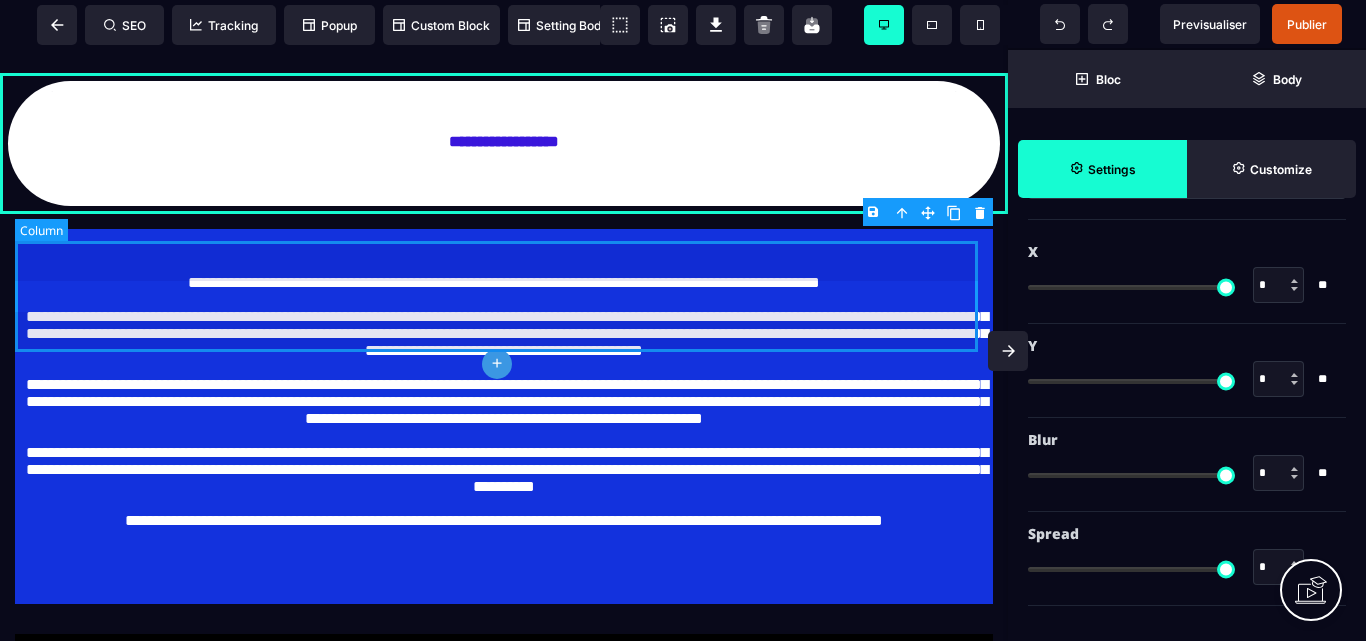 click on "**********" at bounding box center (504, 143) 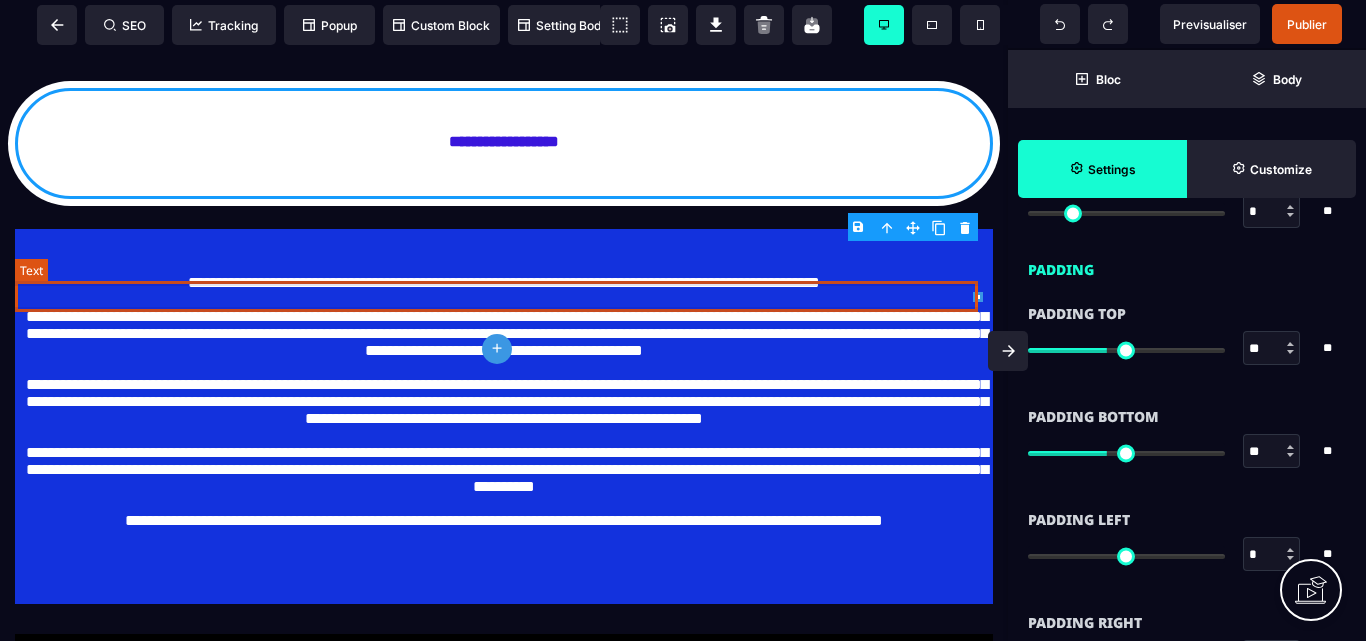 scroll, scrollTop: 0, scrollLeft: 0, axis: both 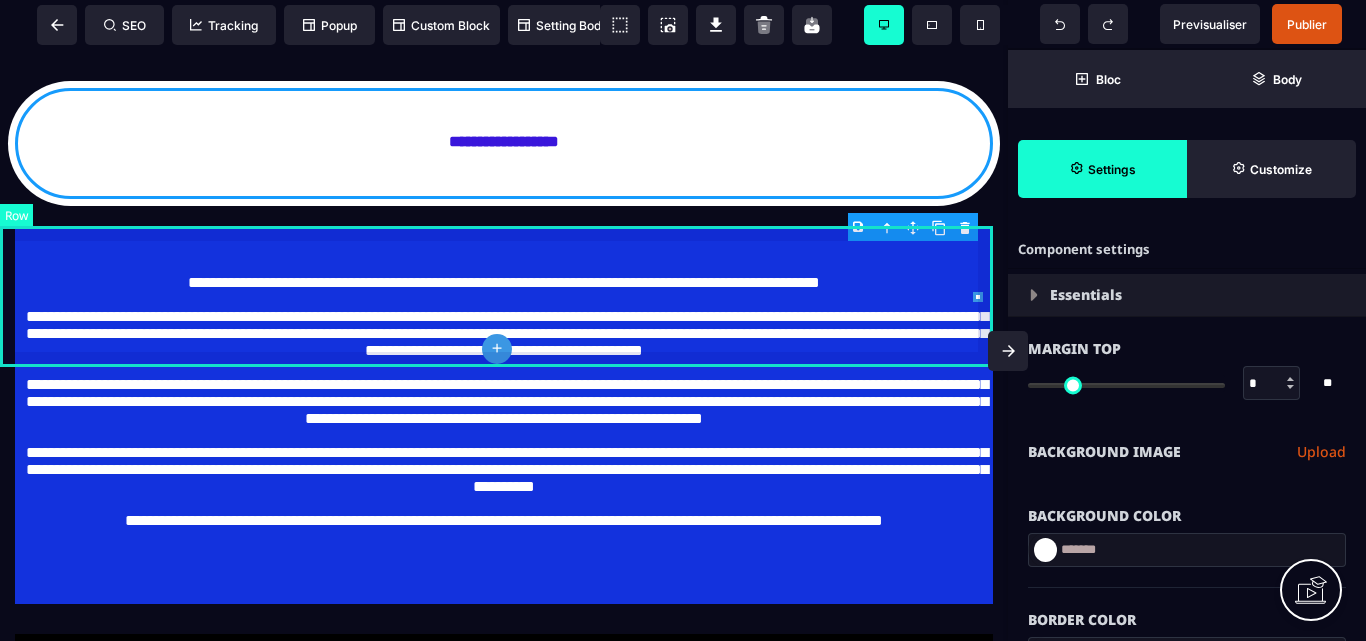 click on "**********" at bounding box center [504, 143] 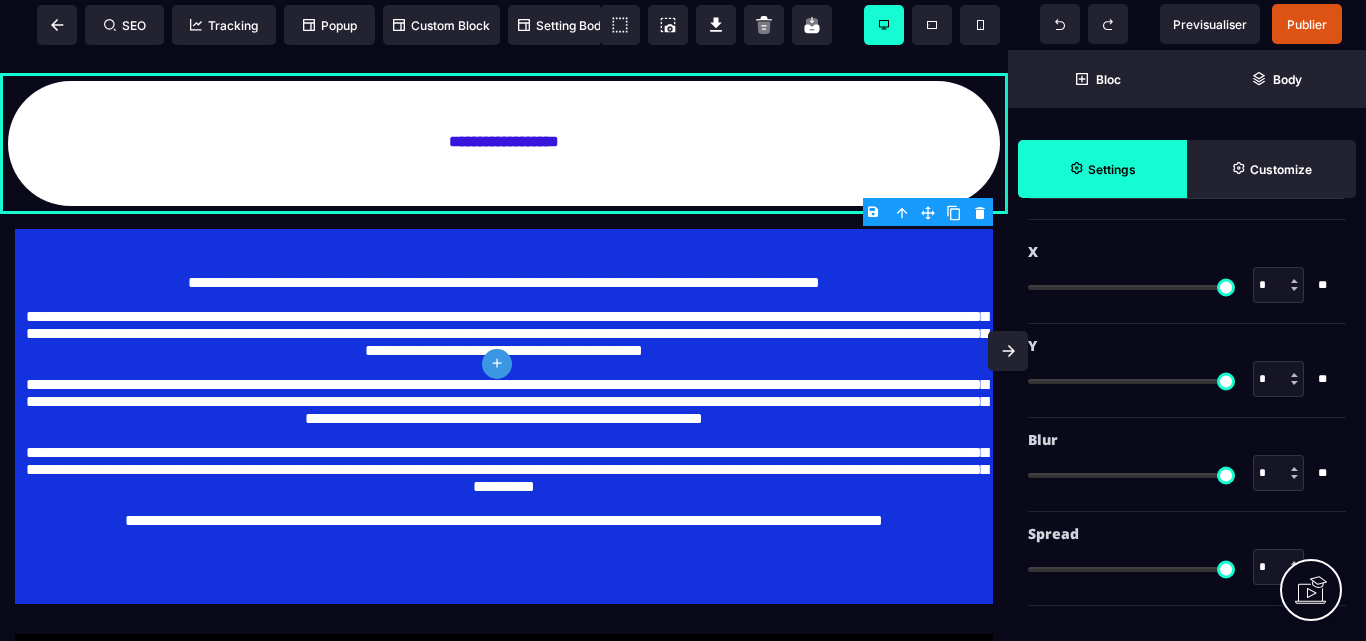 scroll, scrollTop: 1053, scrollLeft: 0, axis: vertical 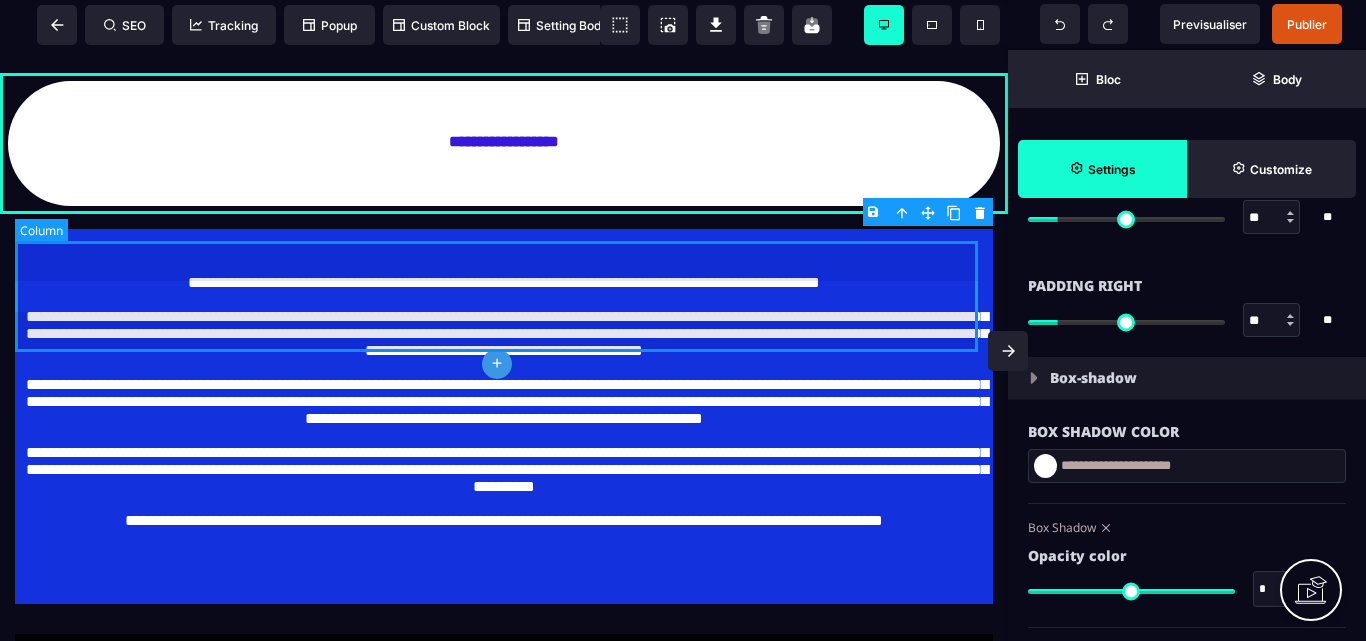 click on "**********" at bounding box center [504, 143] 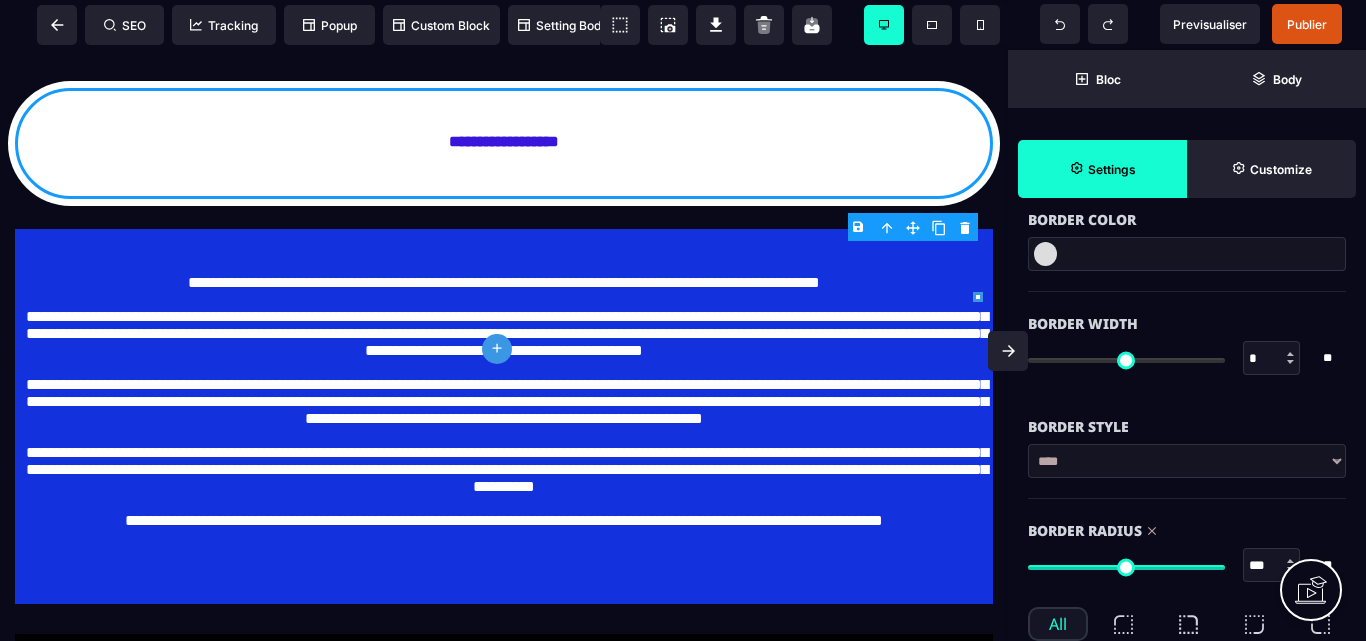 scroll, scrollTop: 300, scrollLeft: 0, axis: vertical 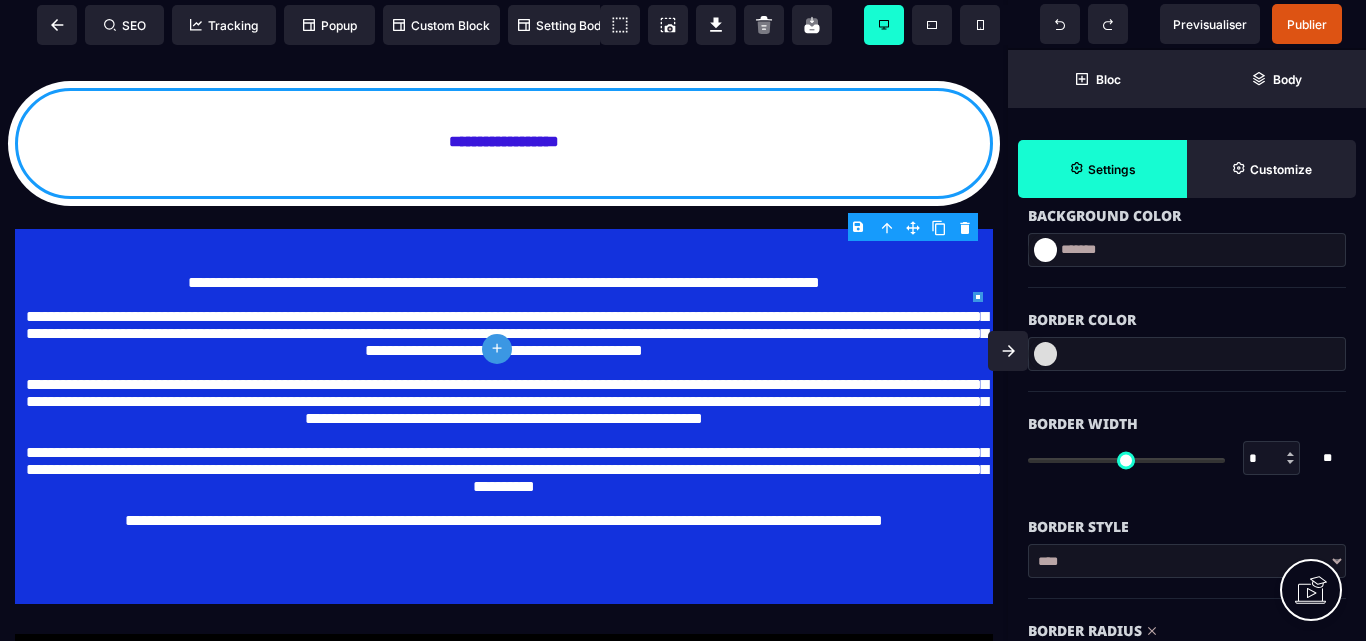 click at bounding box center (1045, 354) 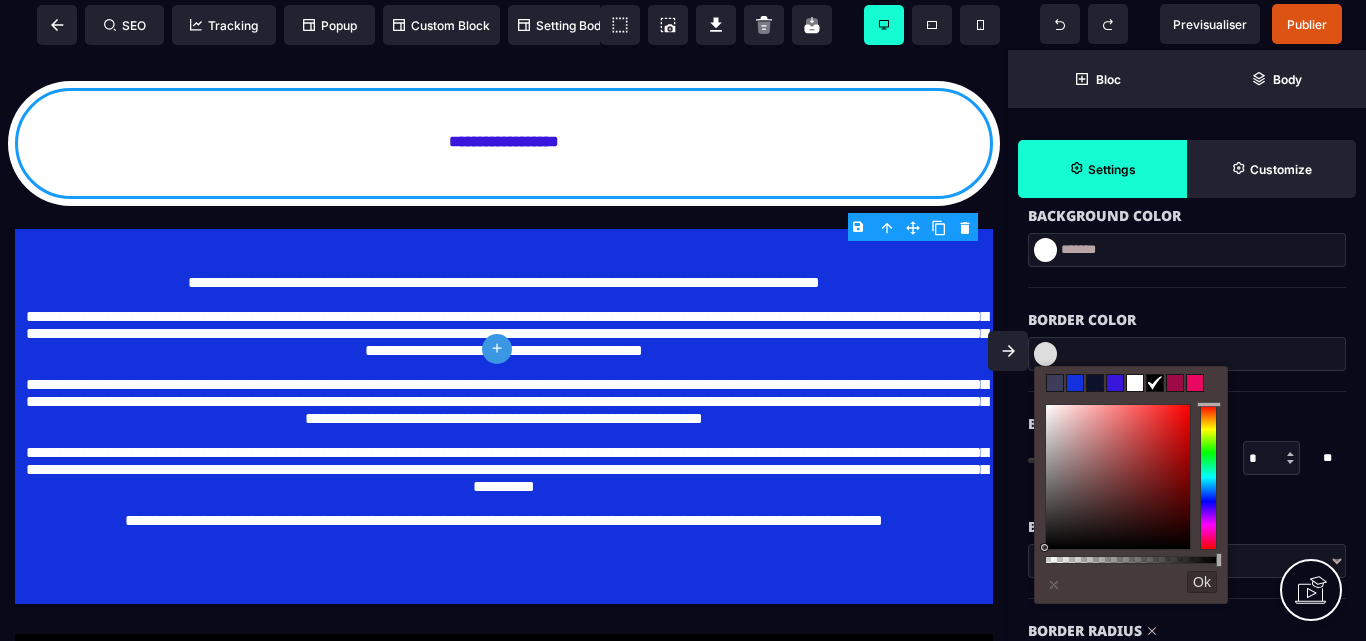 click at bounding box center (1055, 383) 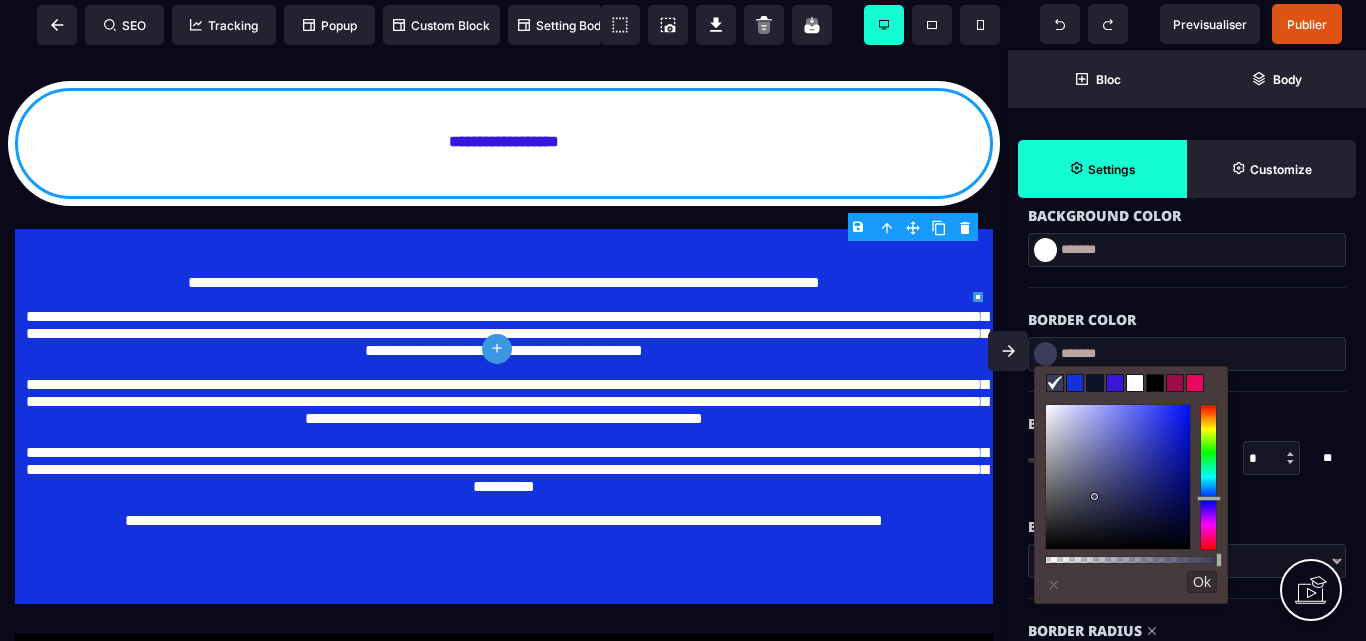 click at bounding box center (1175, 383) 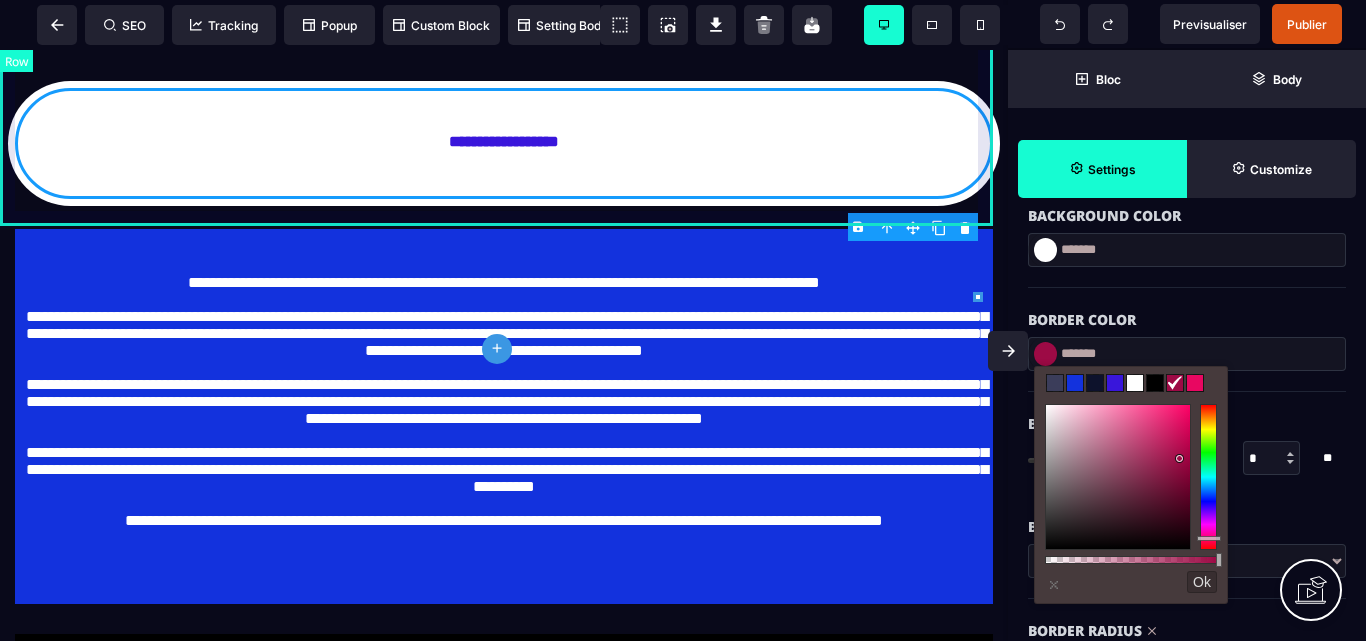 click on "**********" at bounding box center (504, -365) 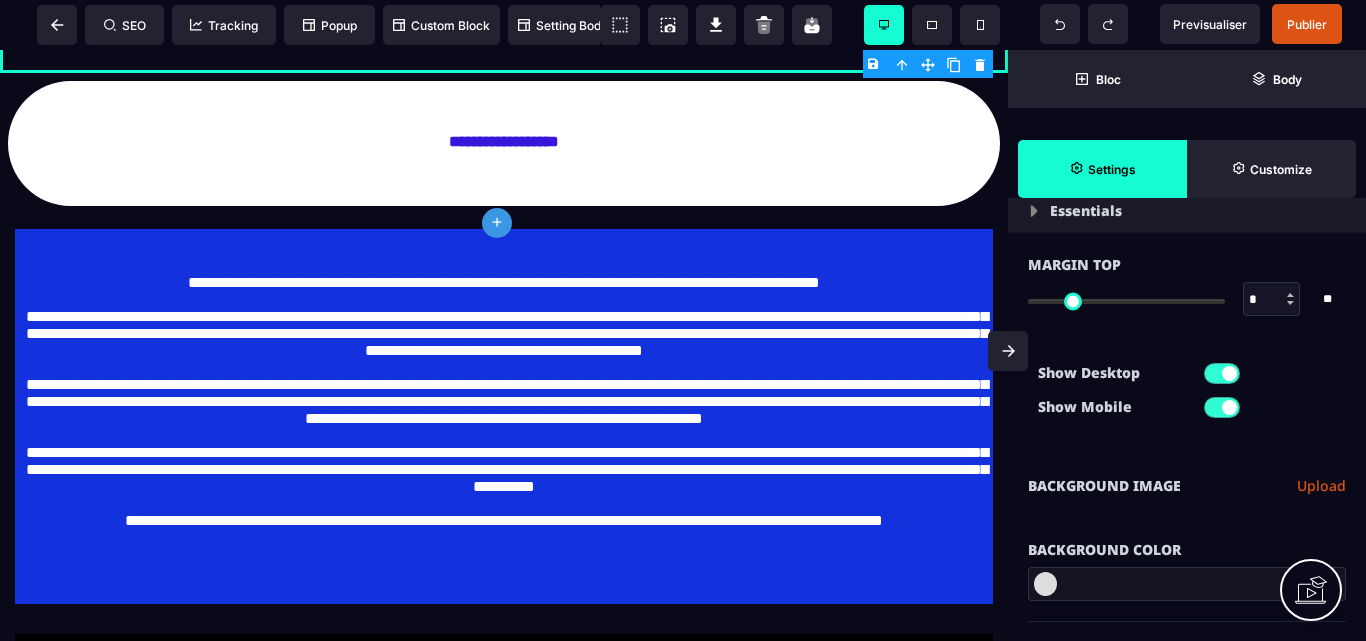 scroll, scrollTop: 200, scrollLeft: 0, axis: vertical 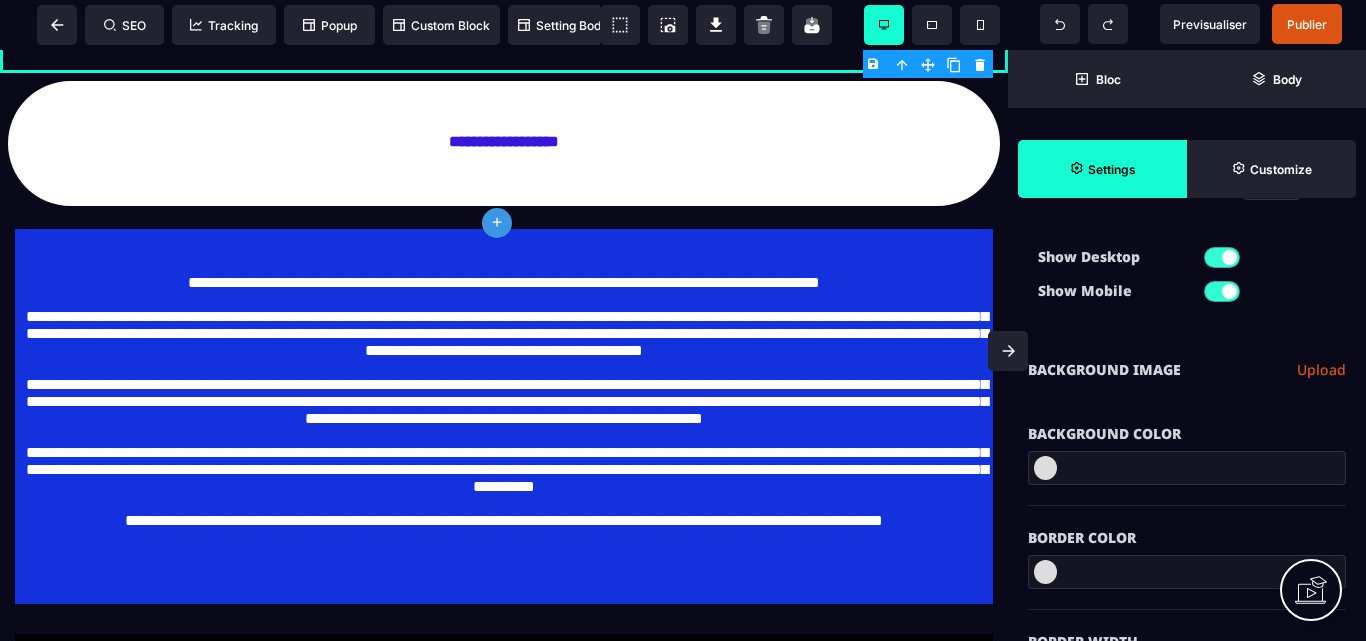 click at bounding box center [1045, 572] 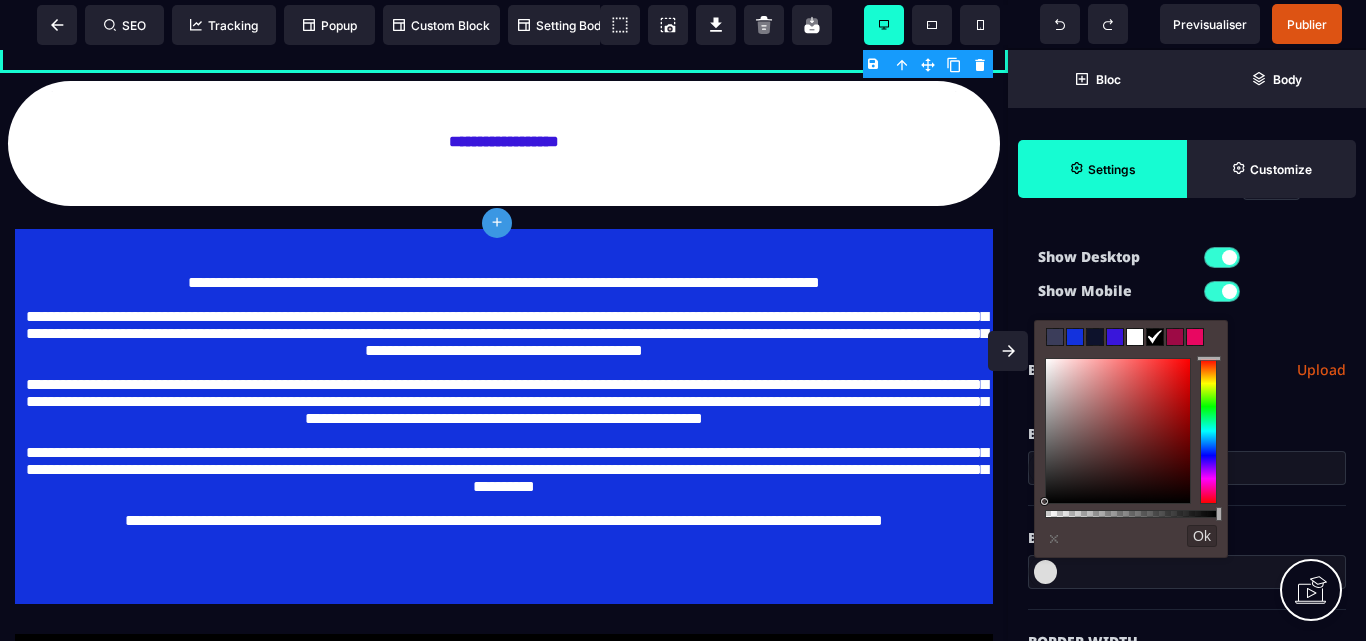 click at bounding box center (1175, 337) 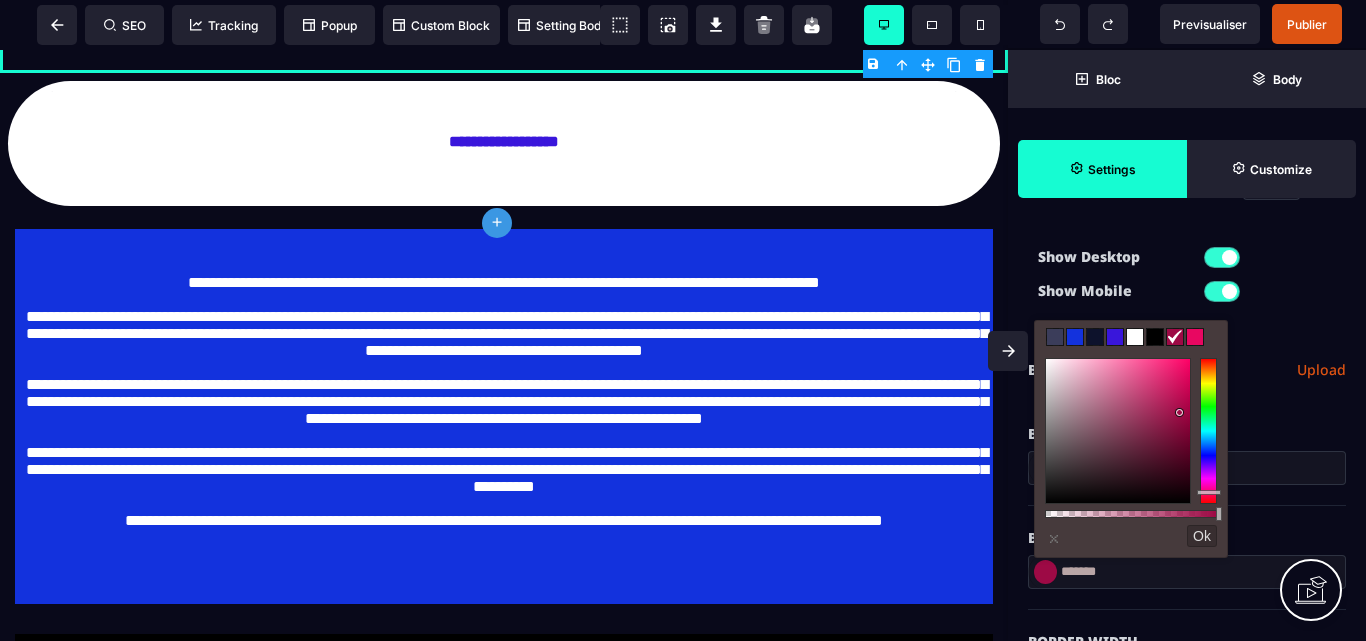 click at bounding box center (1055, 337) 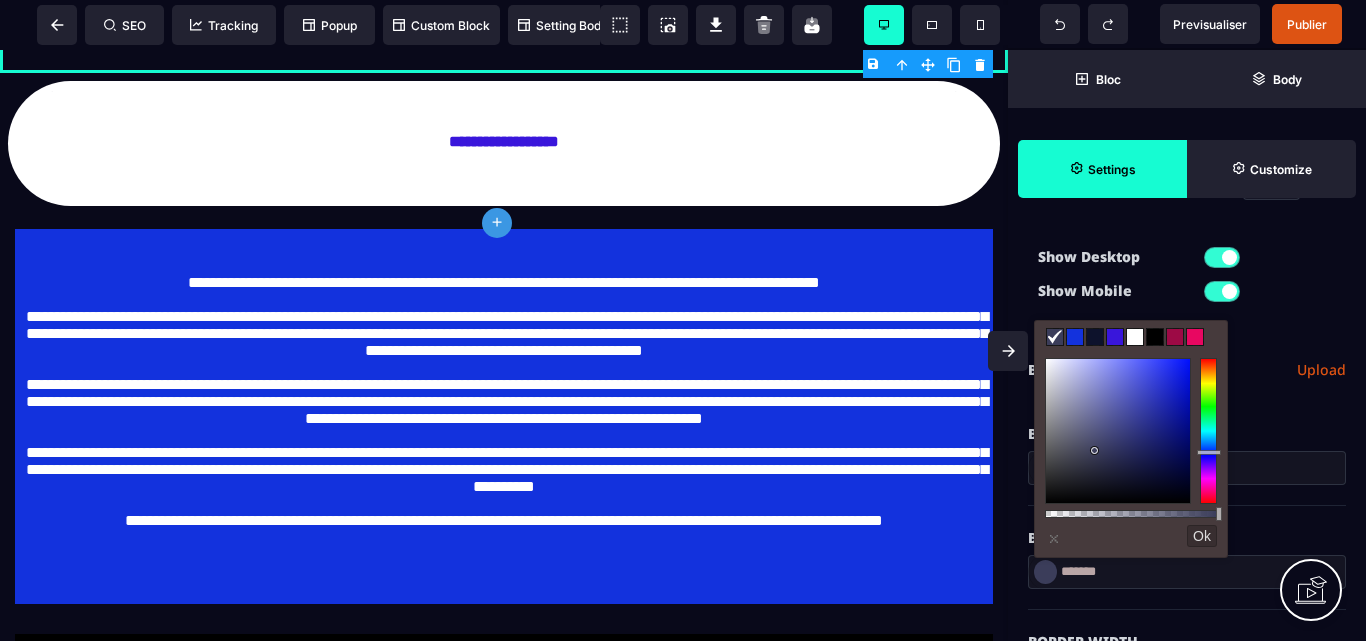 click at bounding box center [1075, 337] 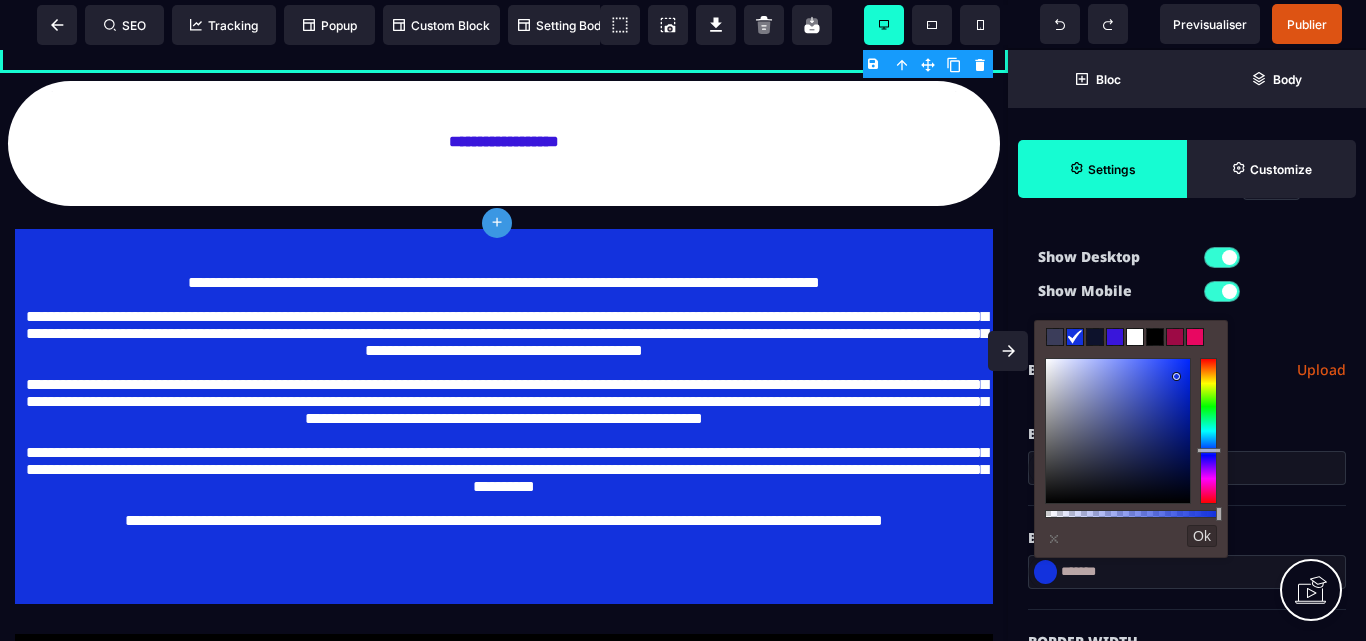 click on "Ok" at bounding box center (1202, 536) 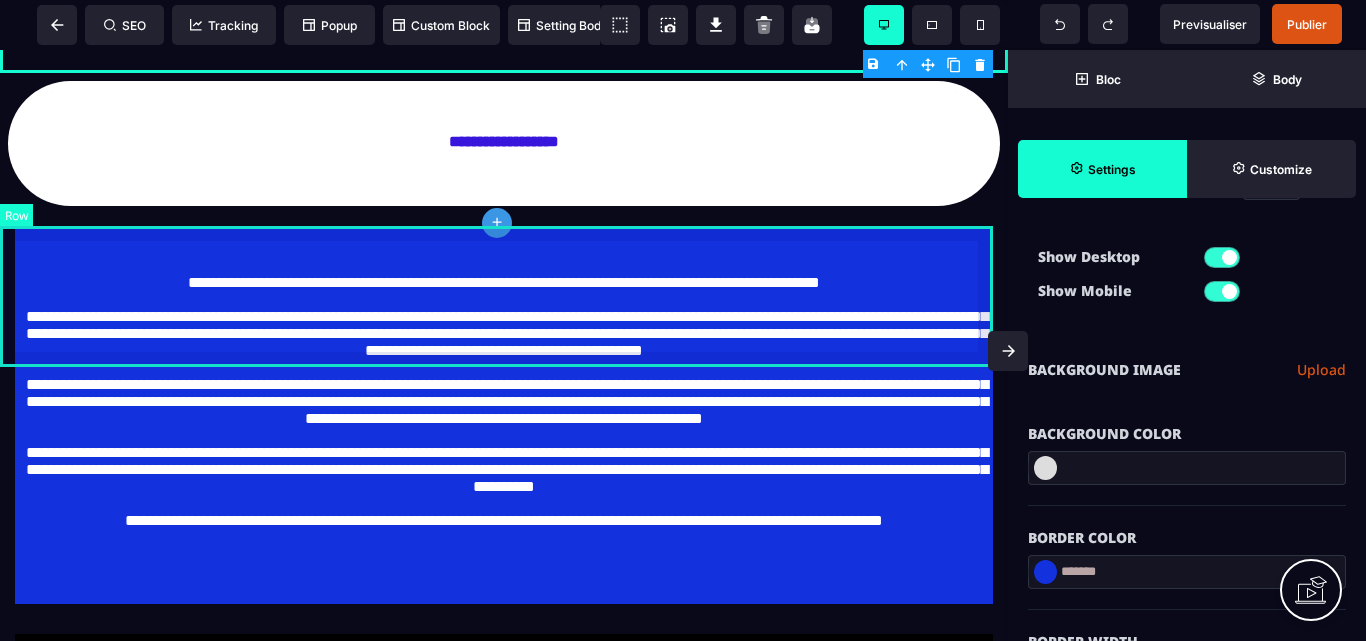 click on "**********" at bounding box center [504, 143] 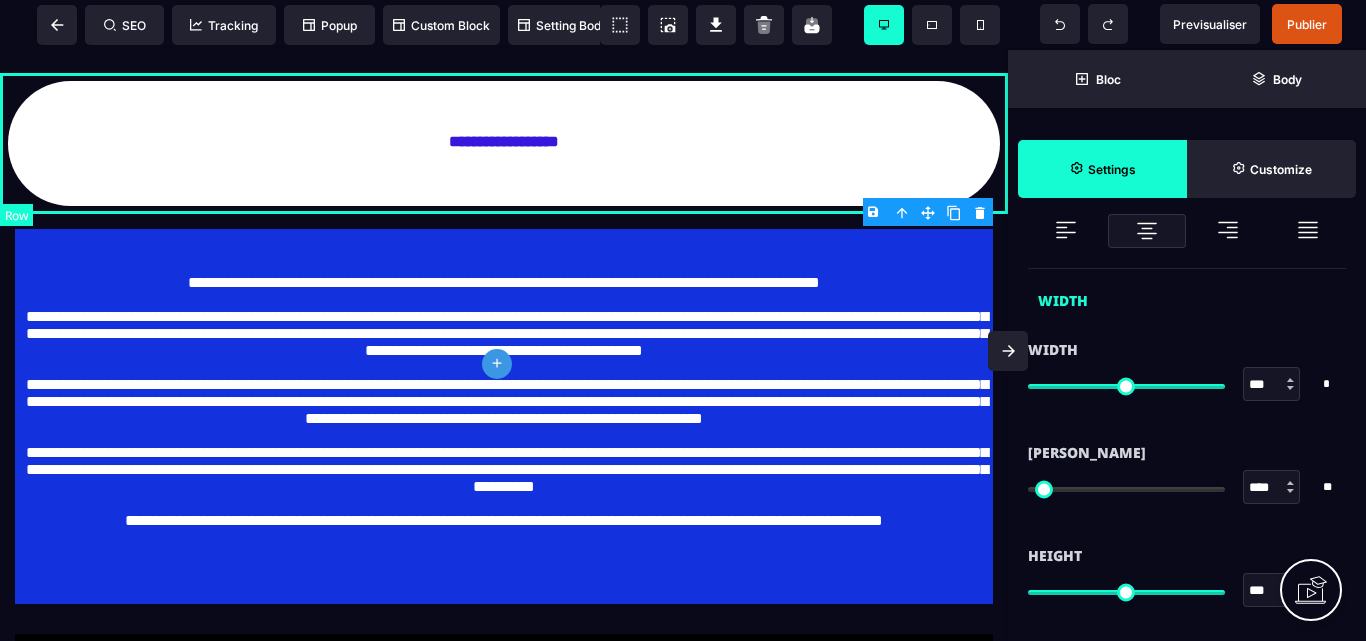 scroll, scrollTop: 0, scrollLeft: 0, axis: both 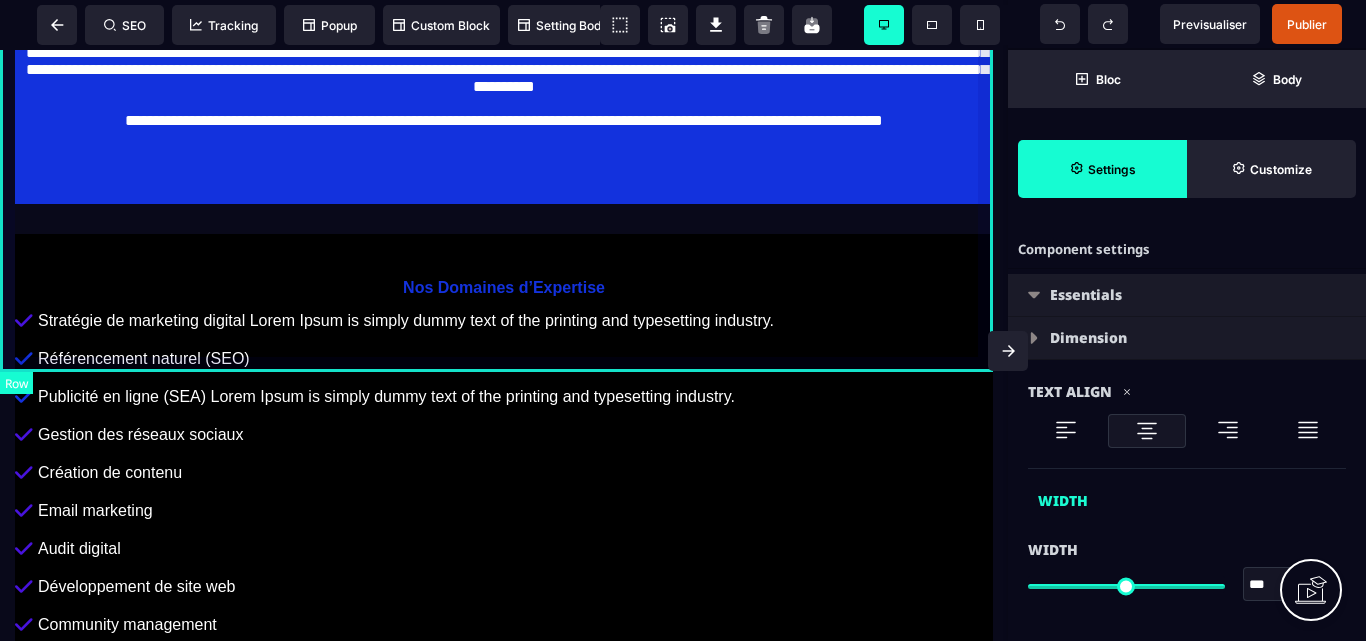 click on "**********" at bounding box center (504, 3880) 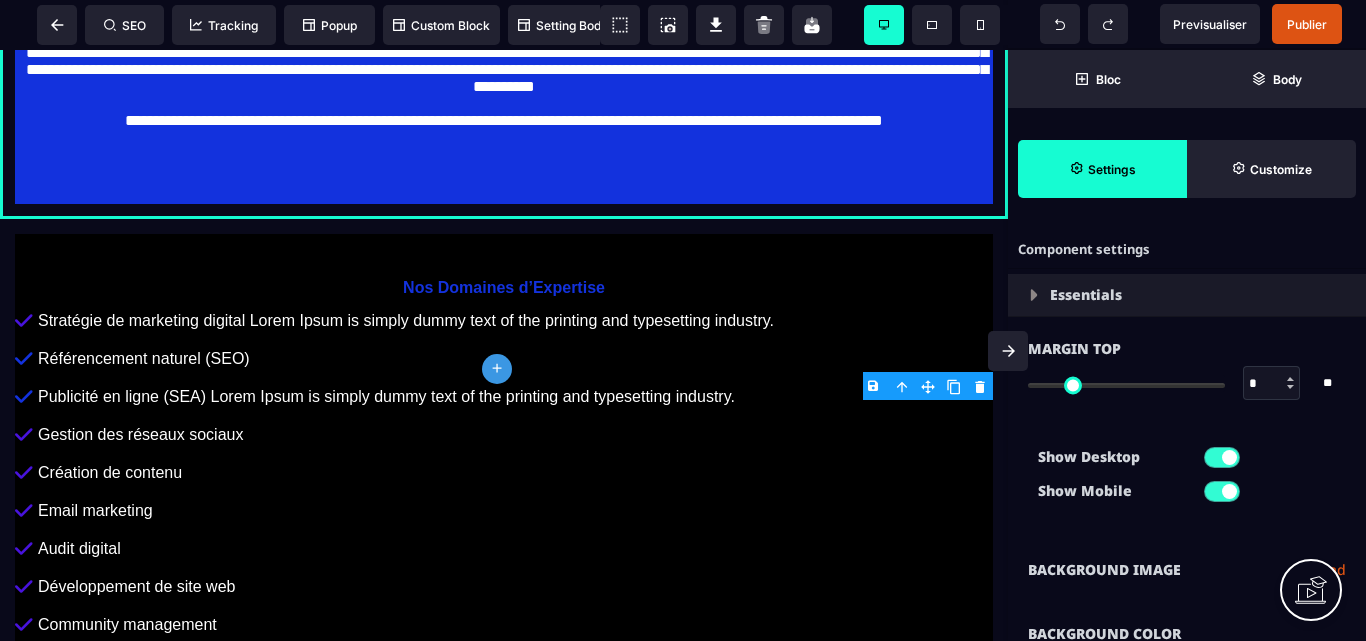 click on "plus" 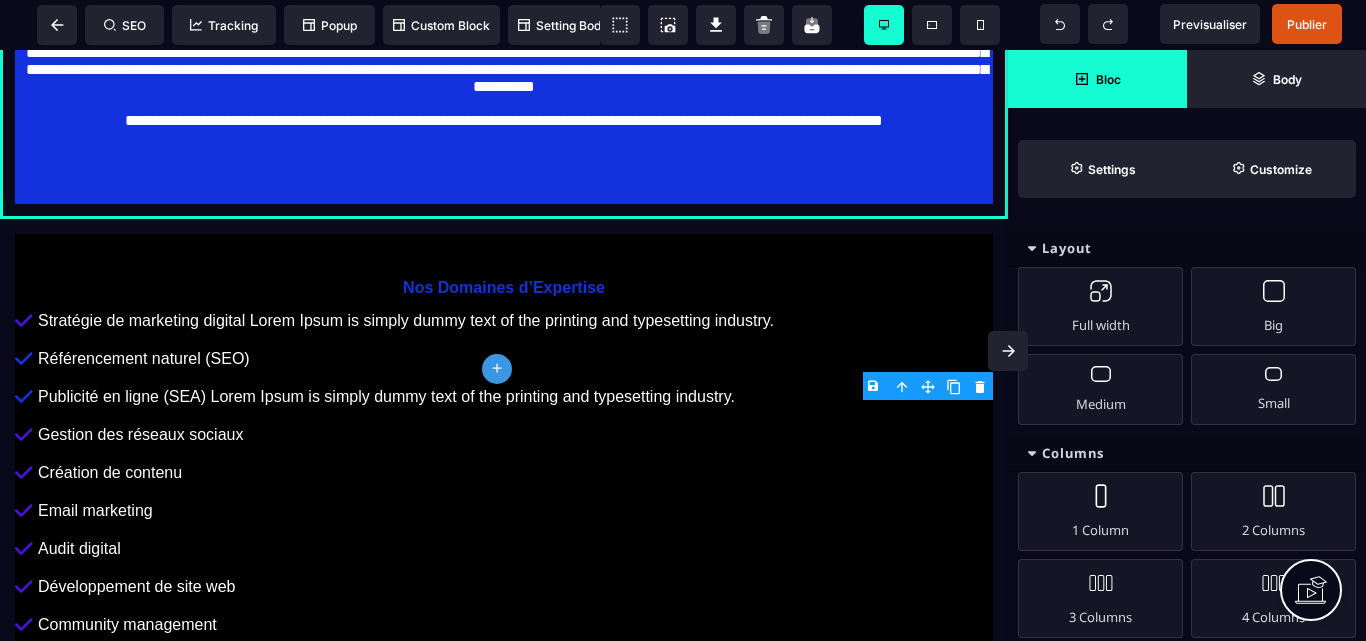click on "plus" 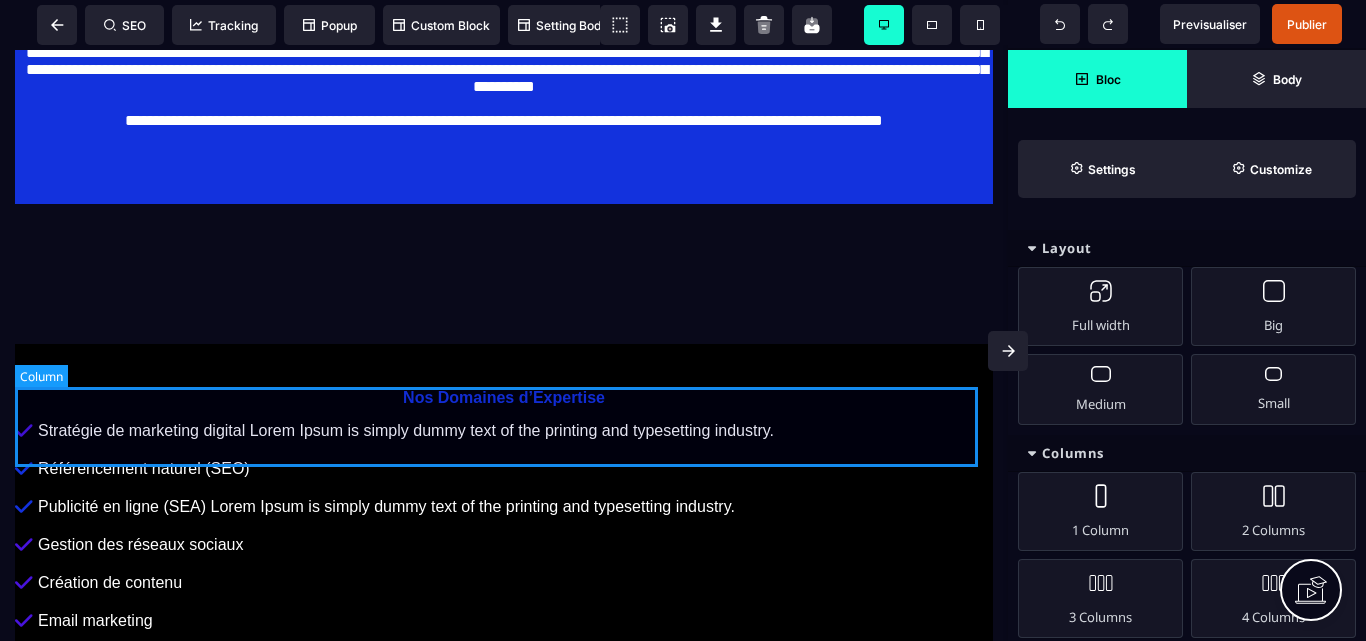 click at bounding box center [504, 274] 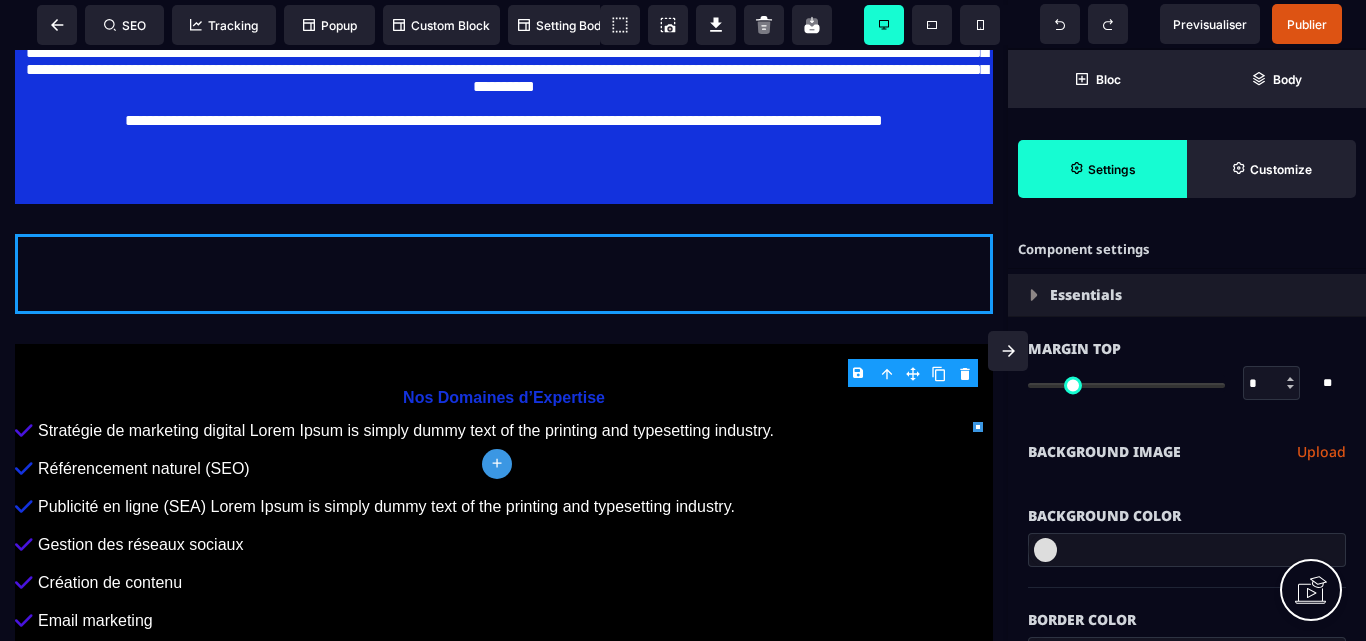 click on "plus" 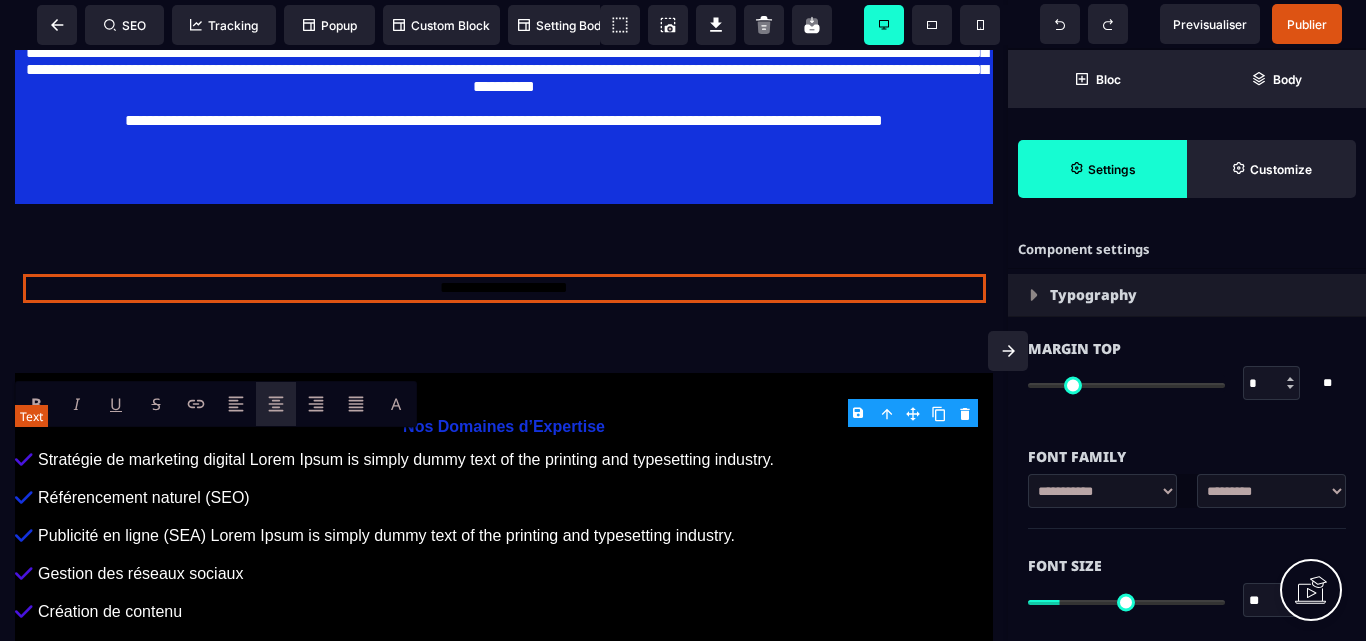 click on "**********" at bounding box center [504, 288] 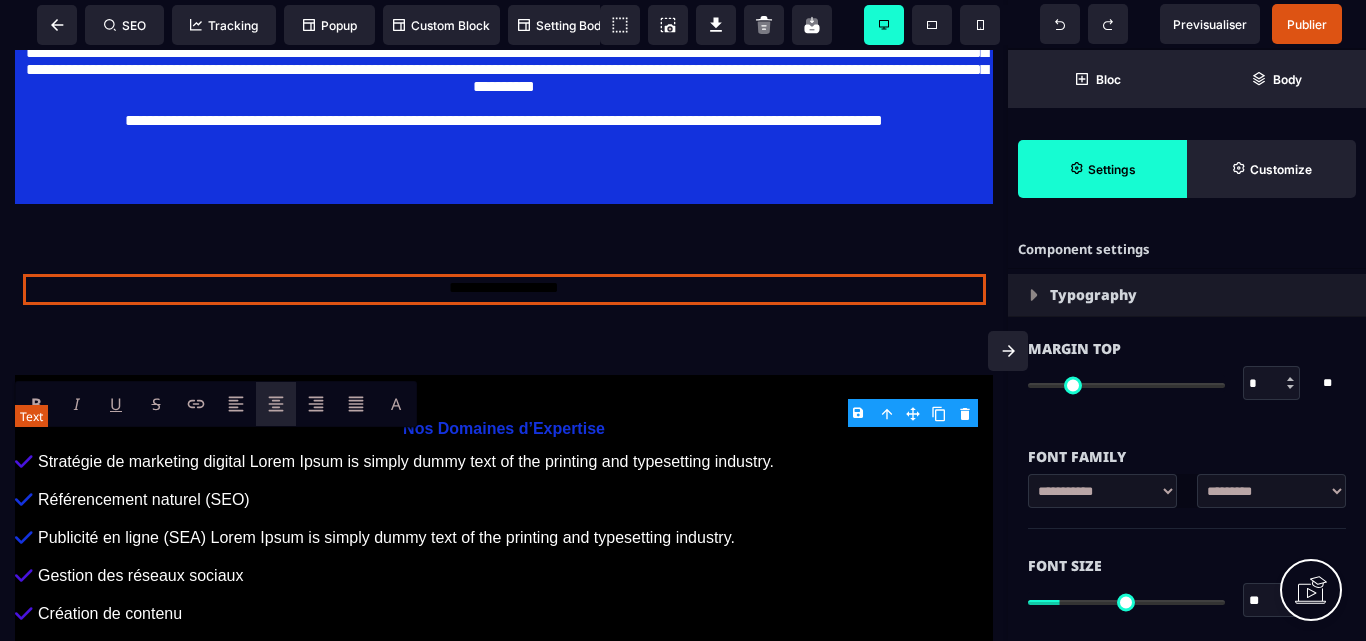 click on "**********" at bounding box center (504, 289) 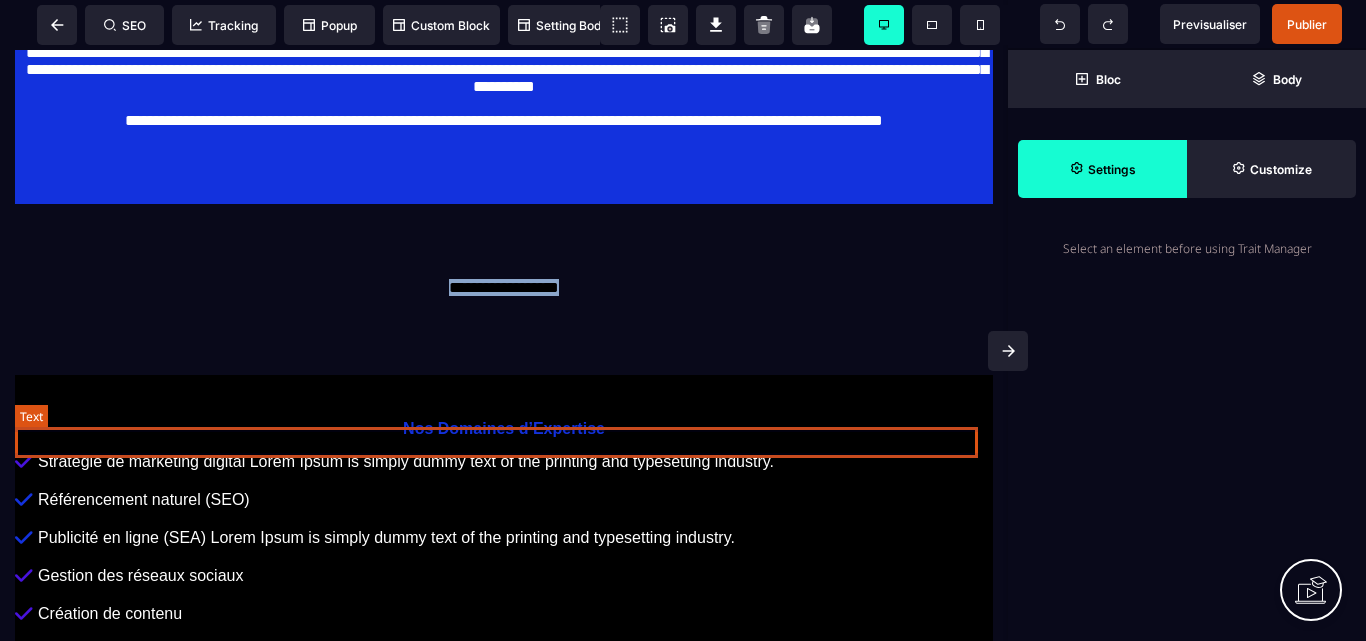 click on "**********" at bounding box center (504, 289) 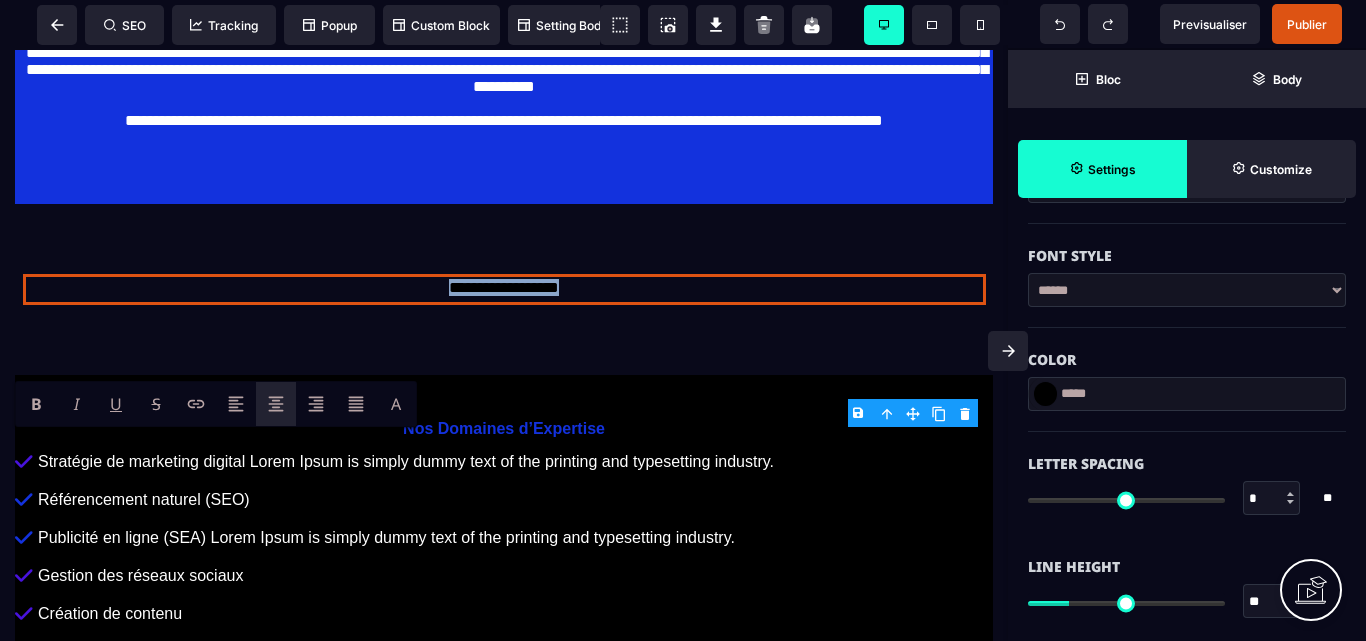 scroll, scrollTop: 700, scrollLeft: 0, axis: vertical 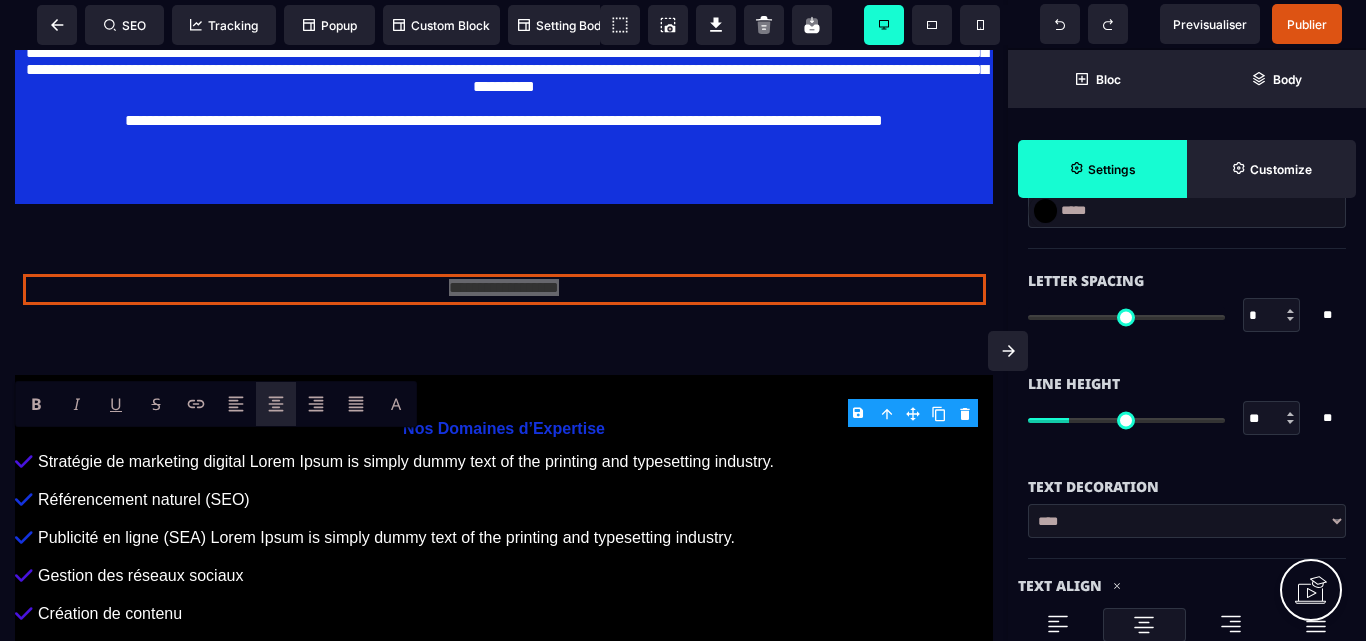 click at bounding box center (1045, 211) 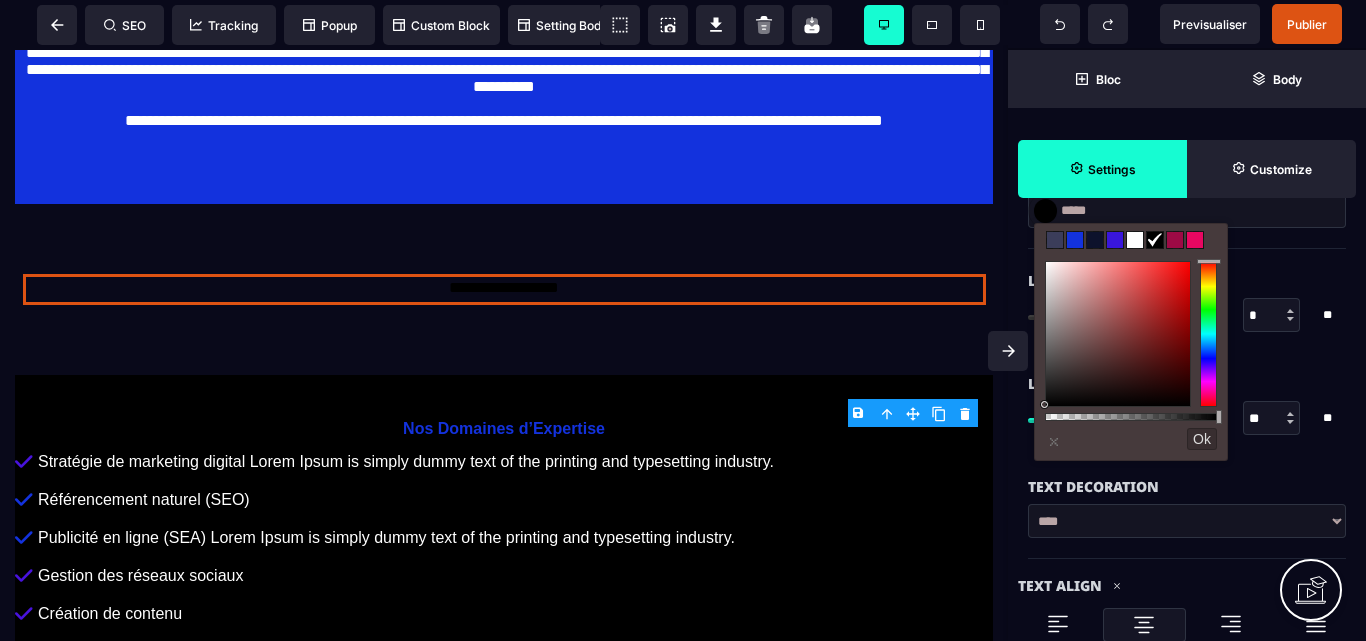 click at bounding box center [1135, 240] 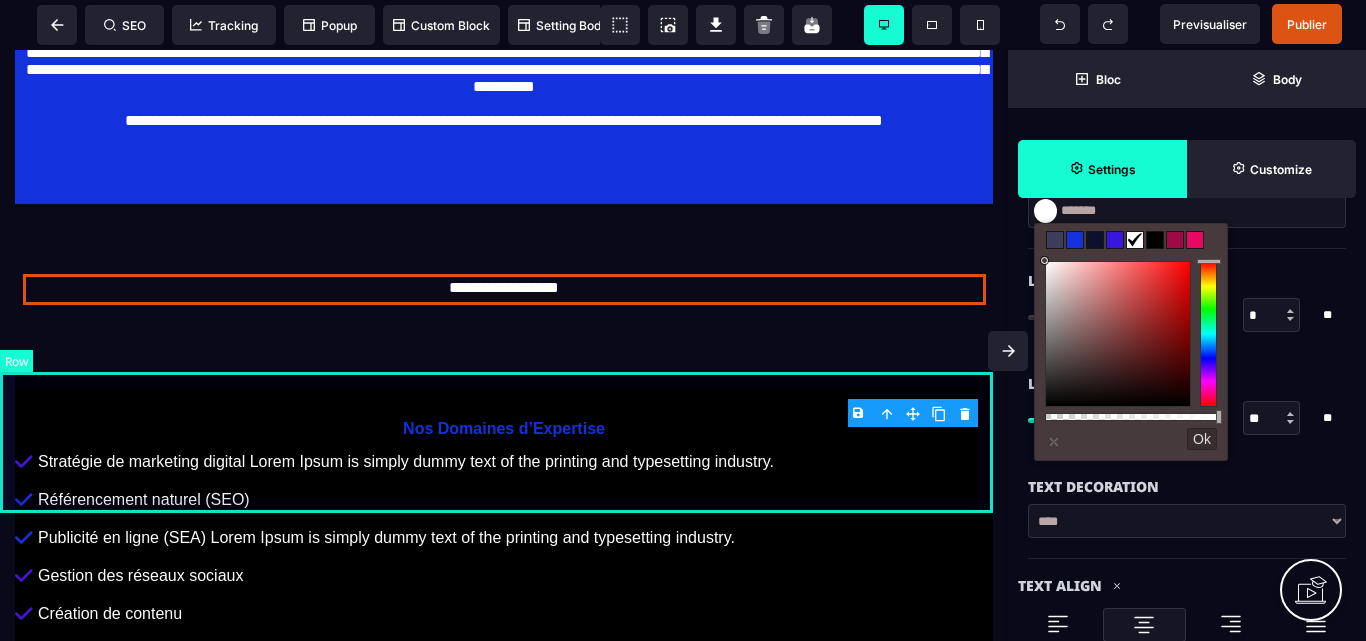 click on "**********" at bounding box center [504, 289] 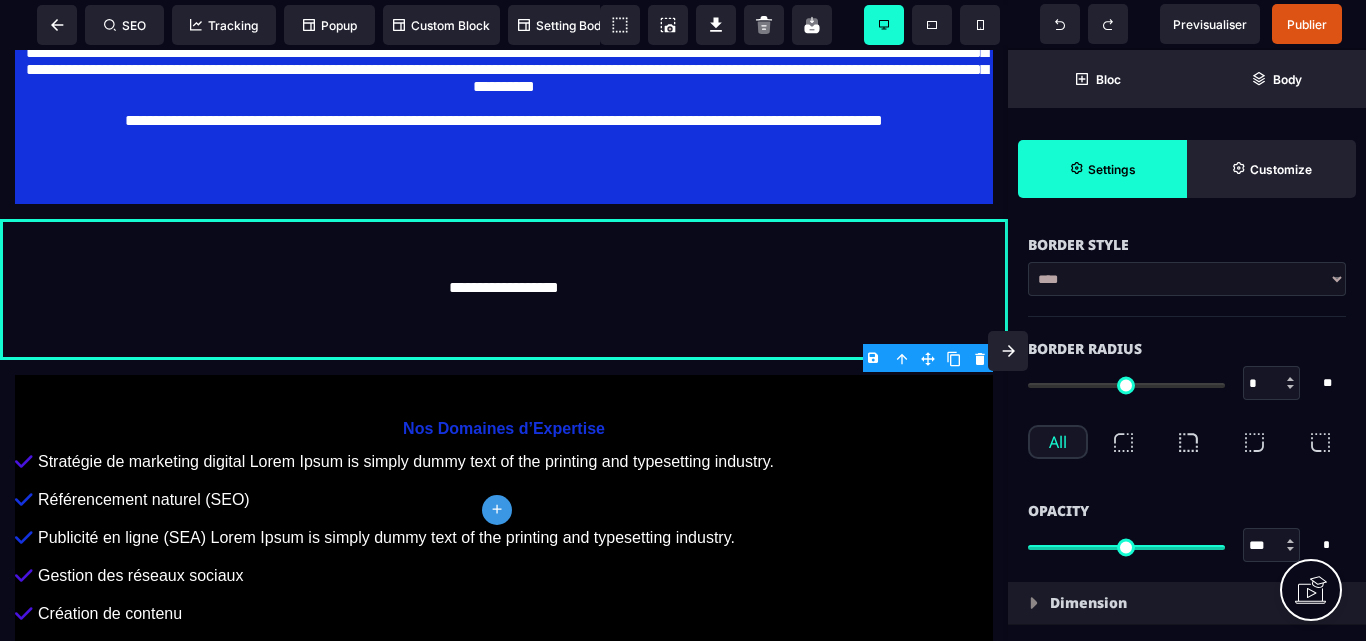 scroll, scrollTop: 0, scrollLeft: 0, axis: both 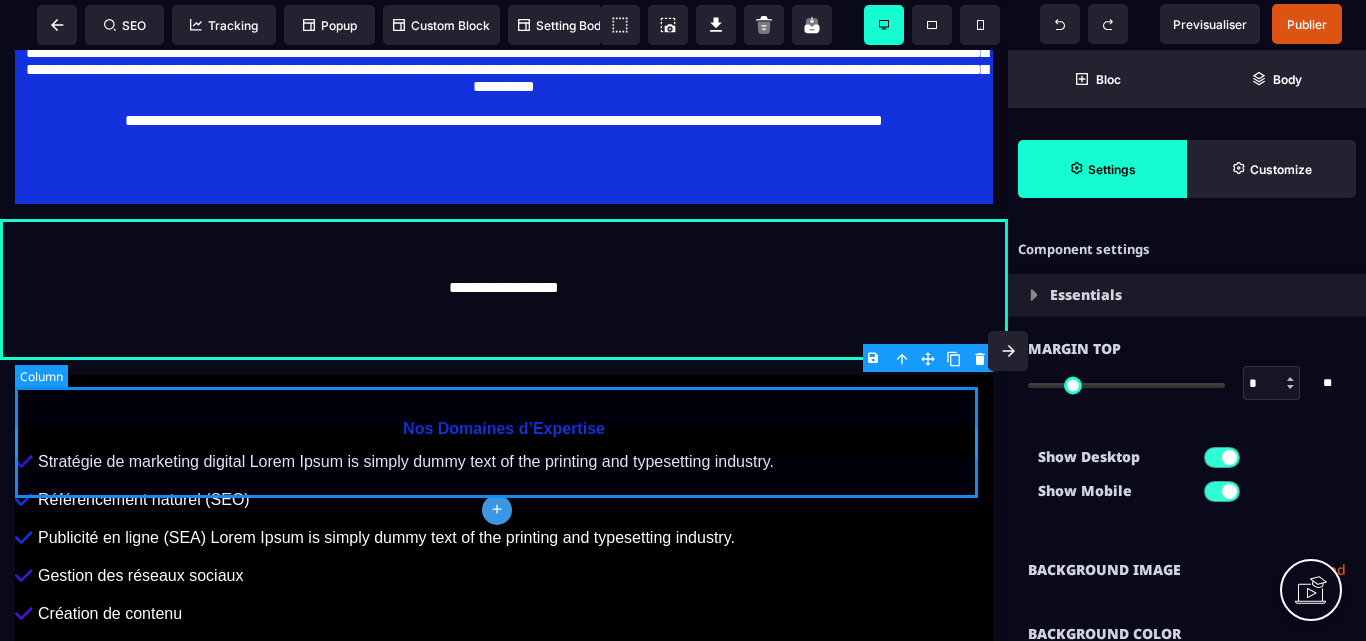 click on "**********" at bounding box center [504, 289] 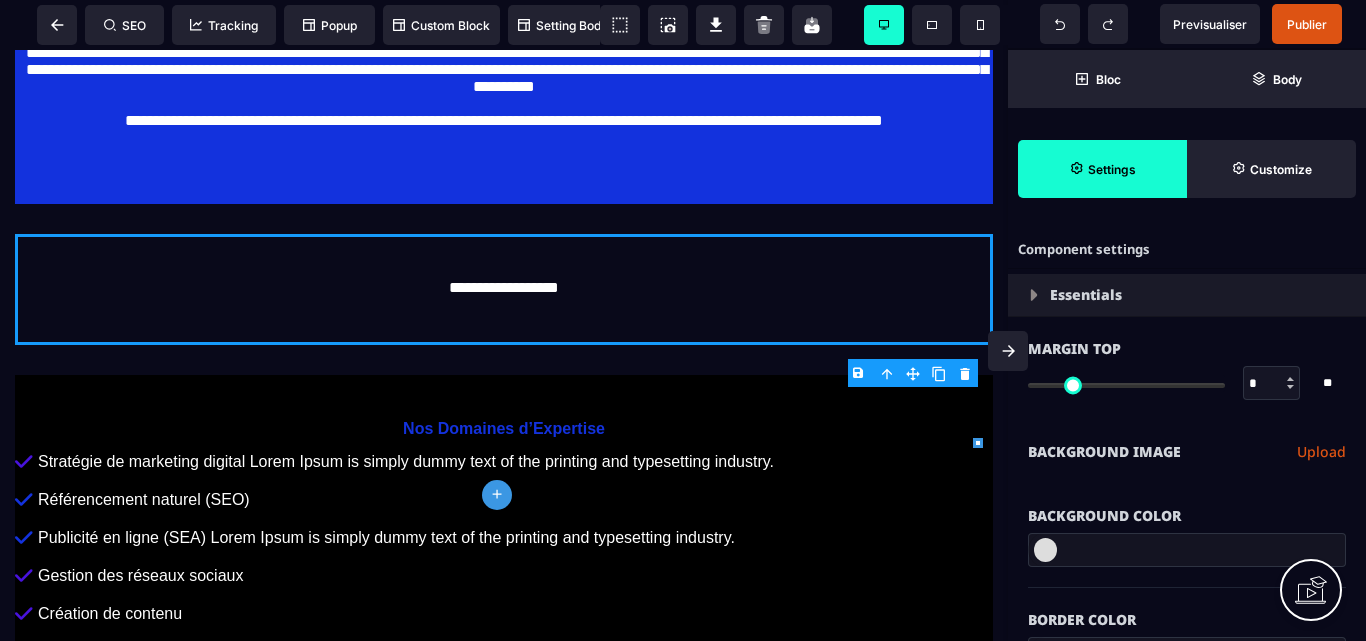 click on "plus" 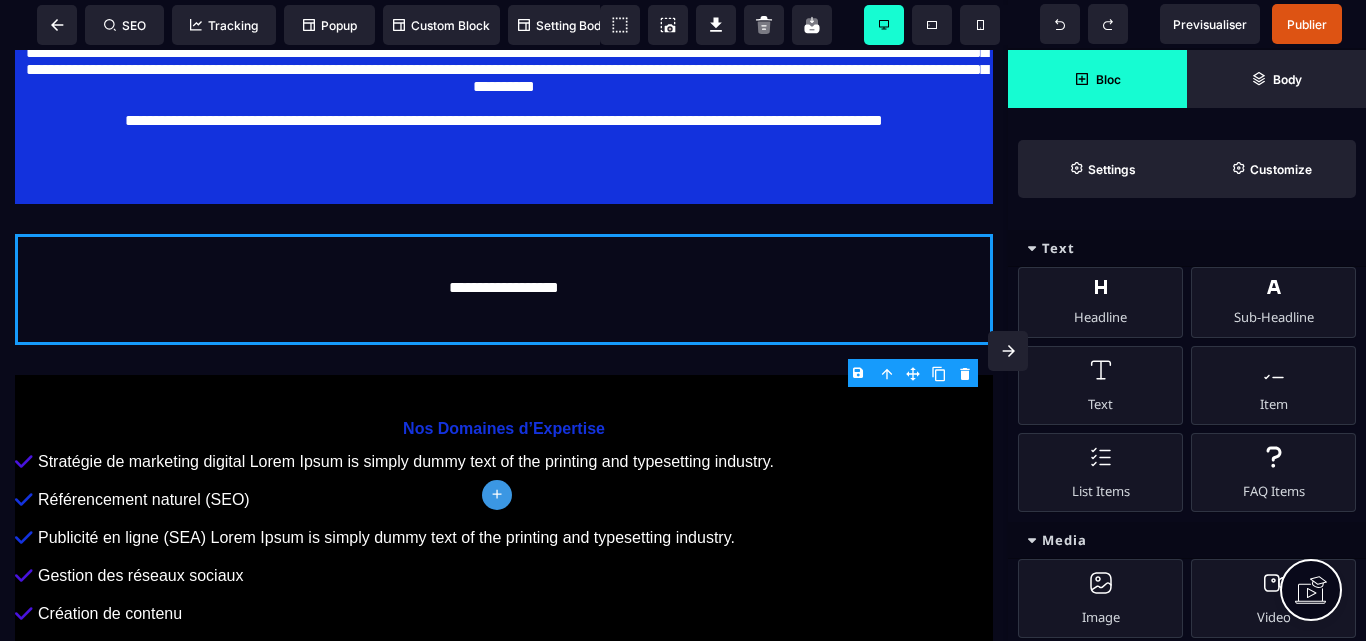 click on "plus" 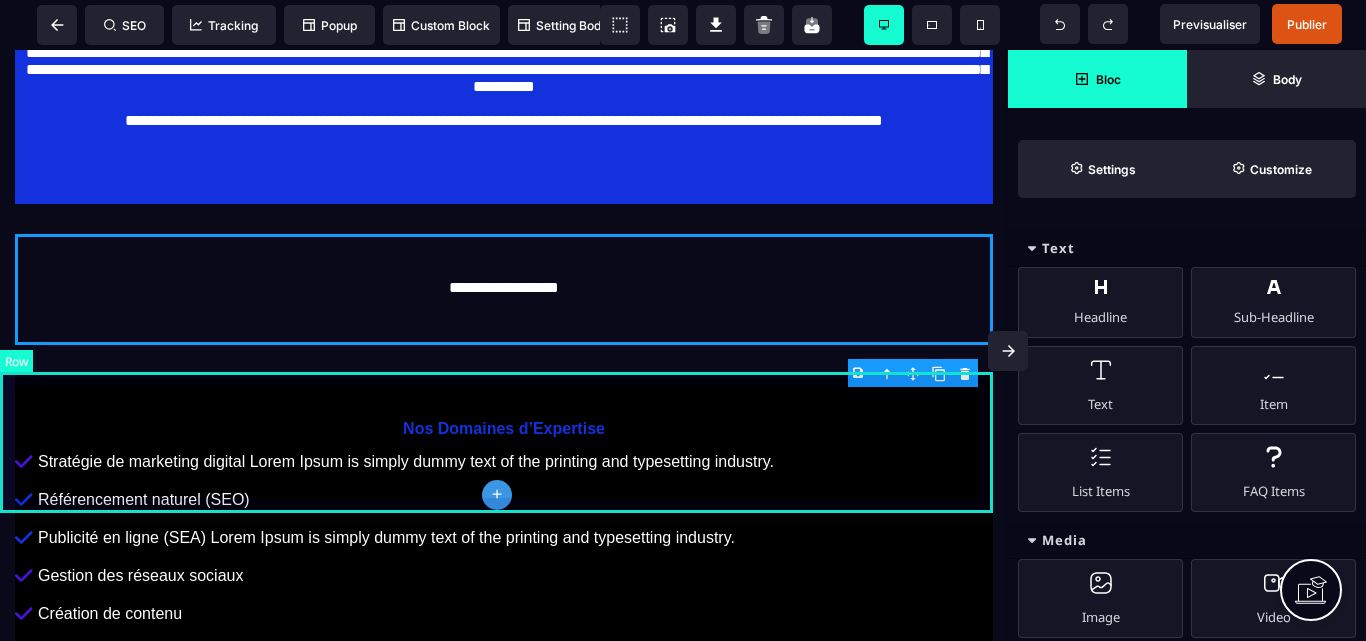 click on "**********" at bounding box center (504, 289) 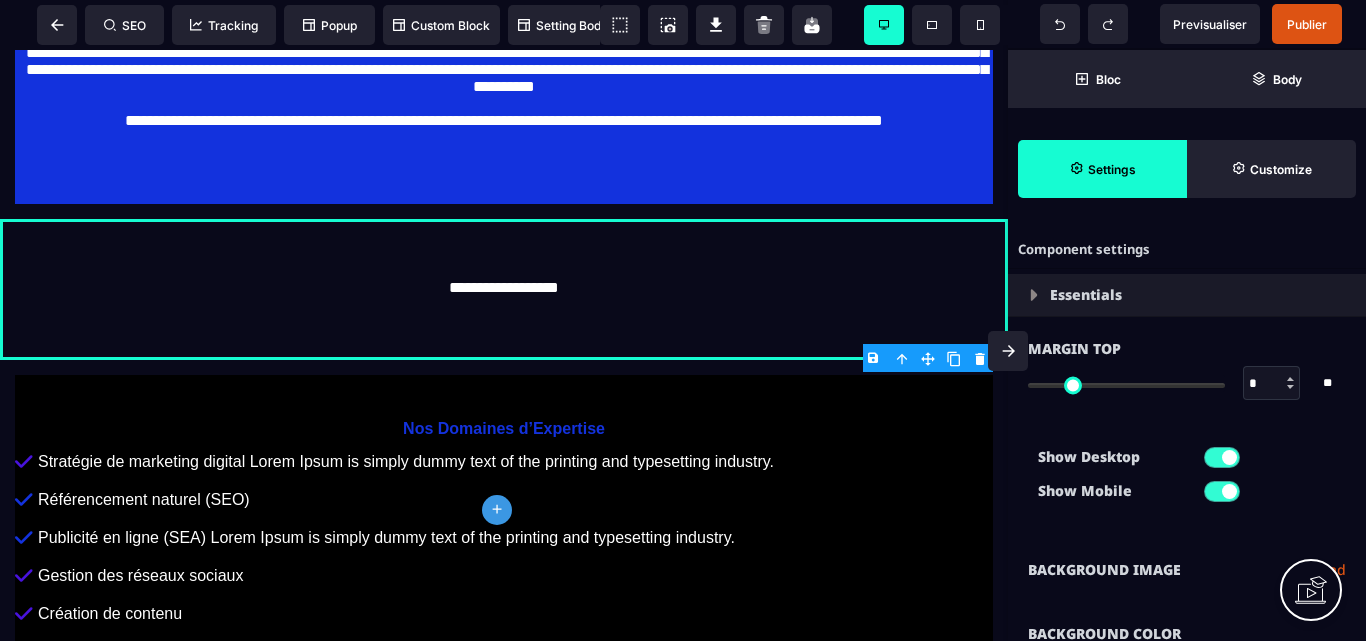 click on "plus" 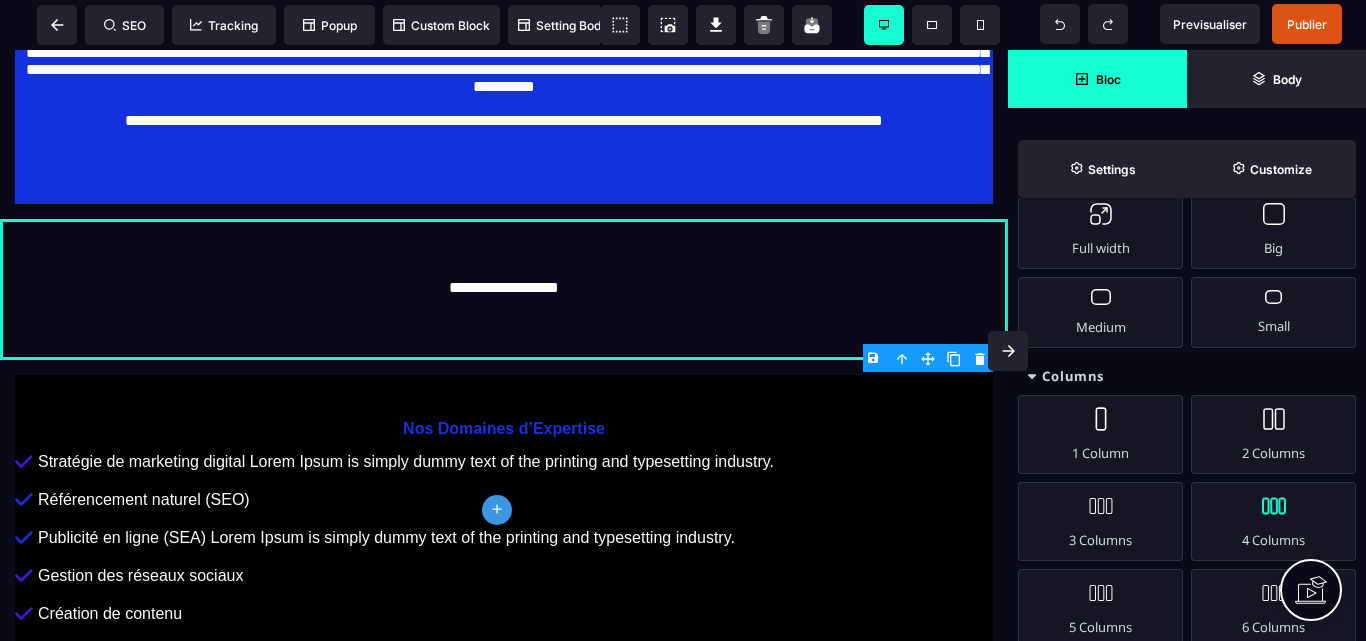 scroll, scrollTop: 100, scrollLeft: 0, axis: vertical 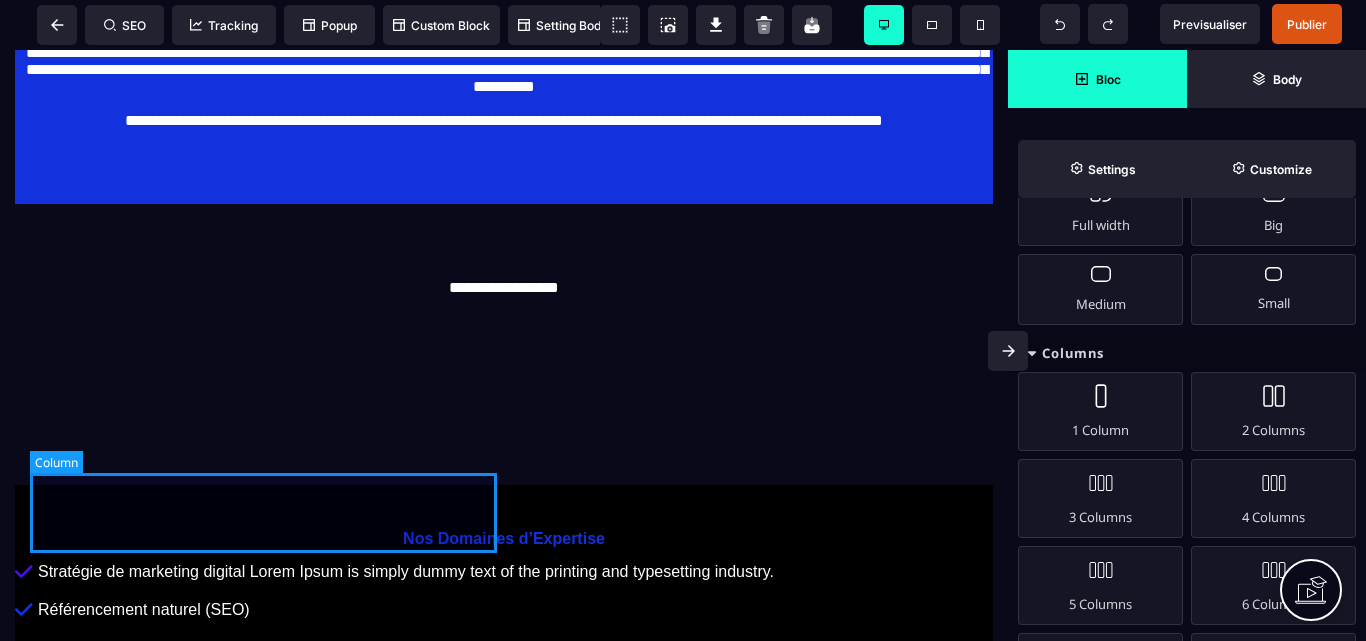 click at bounding box center (267, 360) 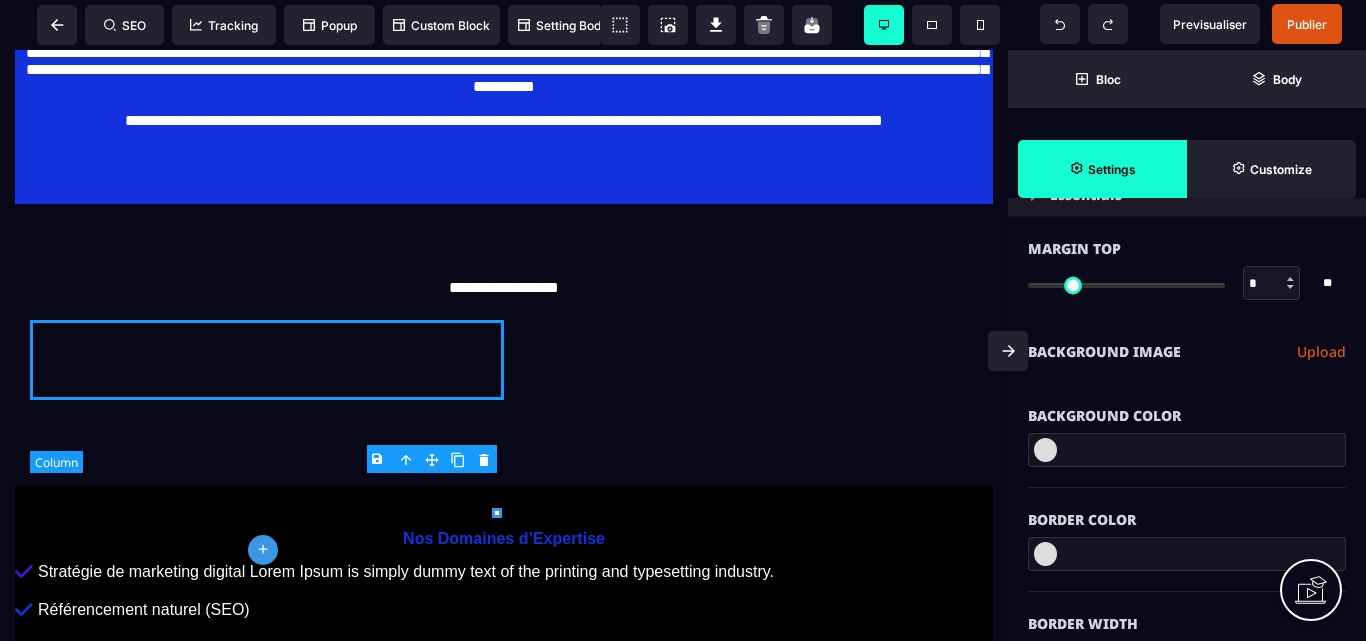 scroll, scrollTop: 0, scrollLeft: 0, axis: both 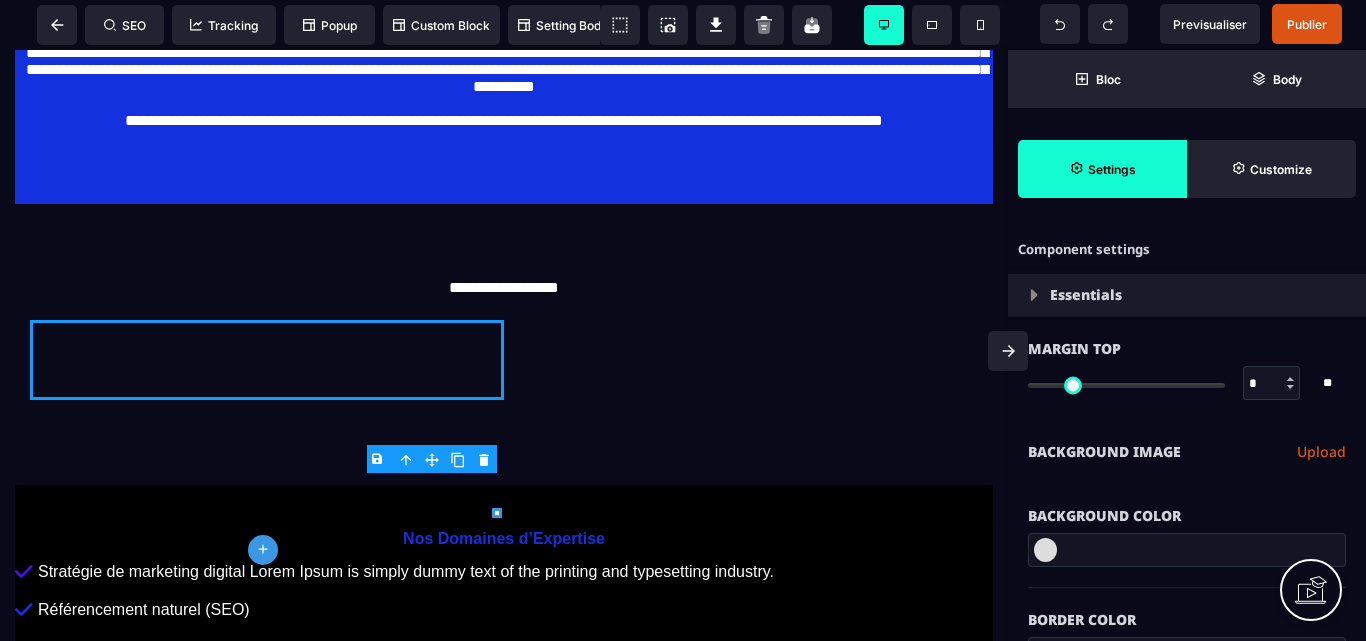 click on "plus" 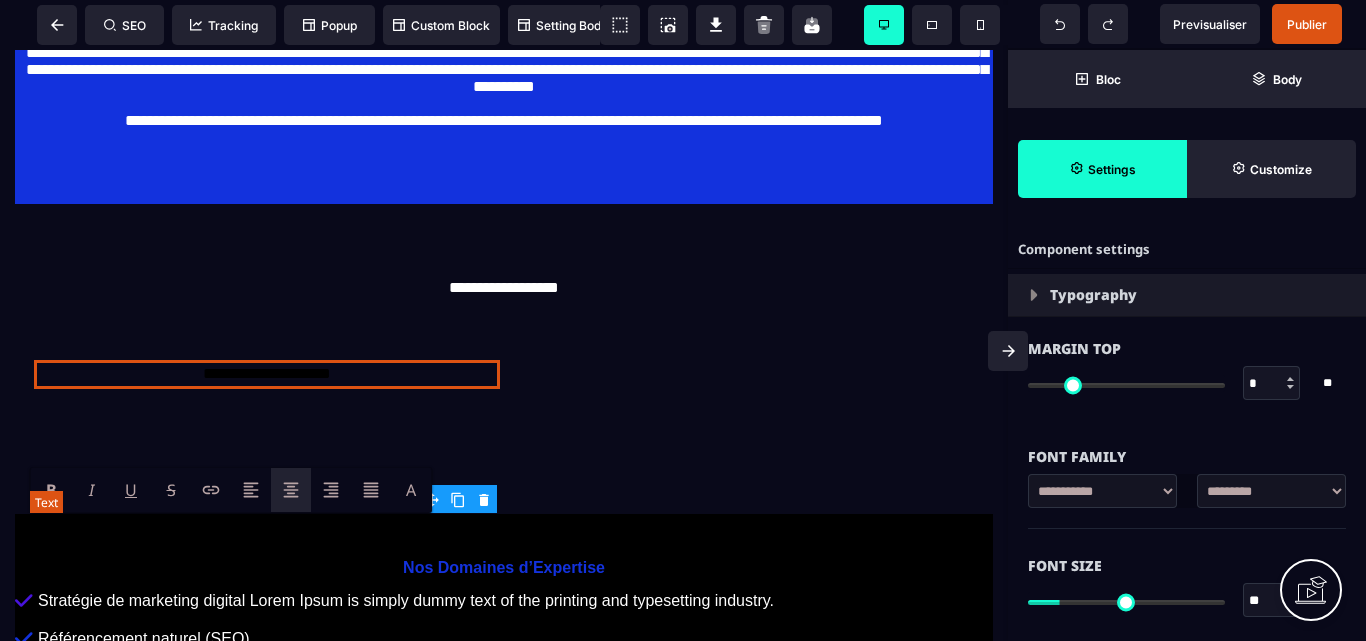 click on "**********" at bounding box center [267, 374] 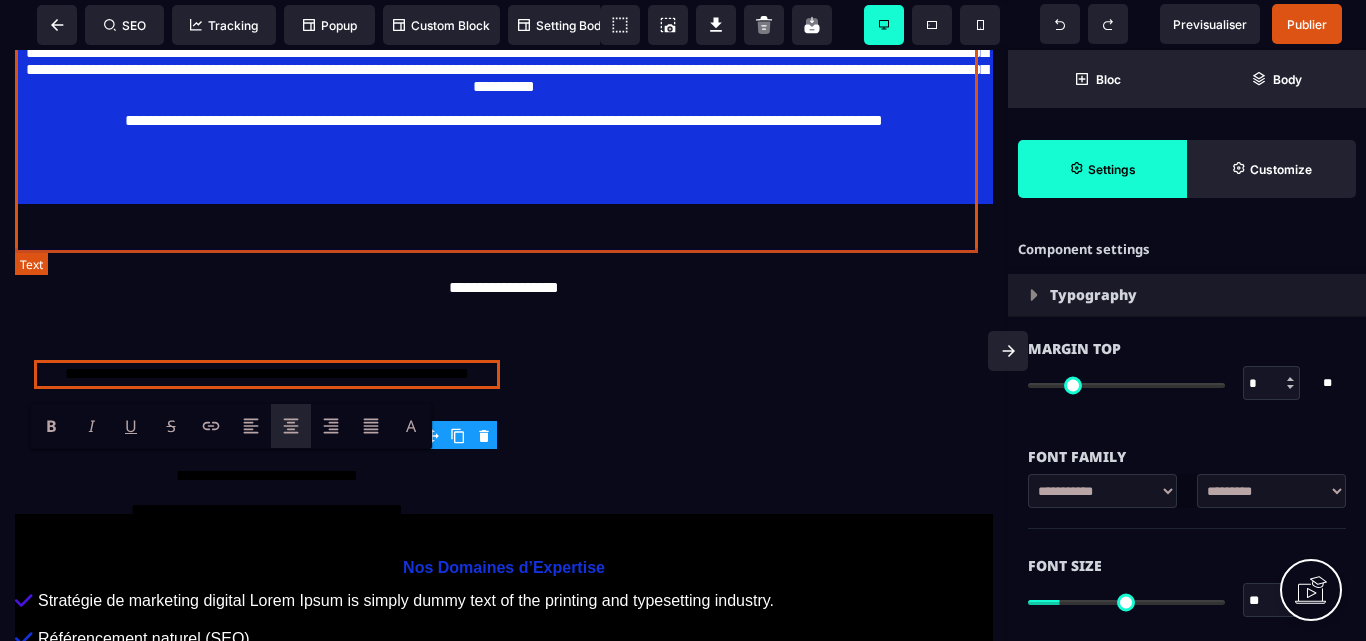 scroll, scrollTop: 6364, scrollLeft: 0, axis: vertical 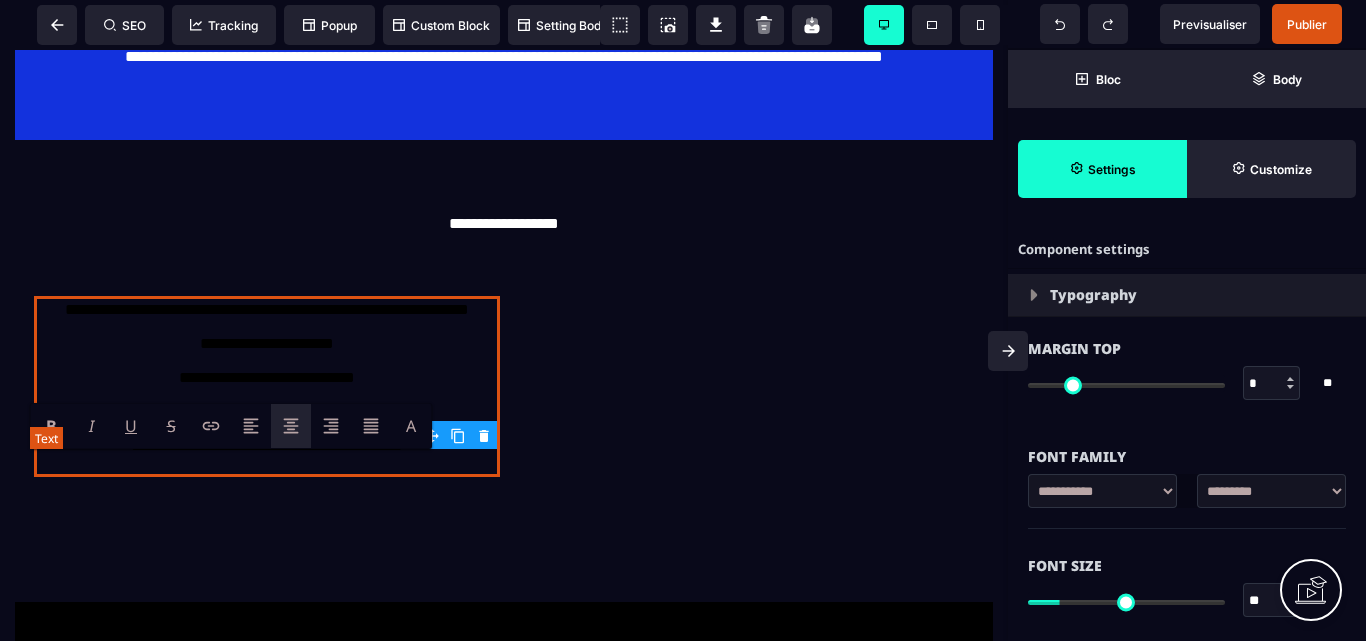 click on "**********" at bounding box center [267, 386] 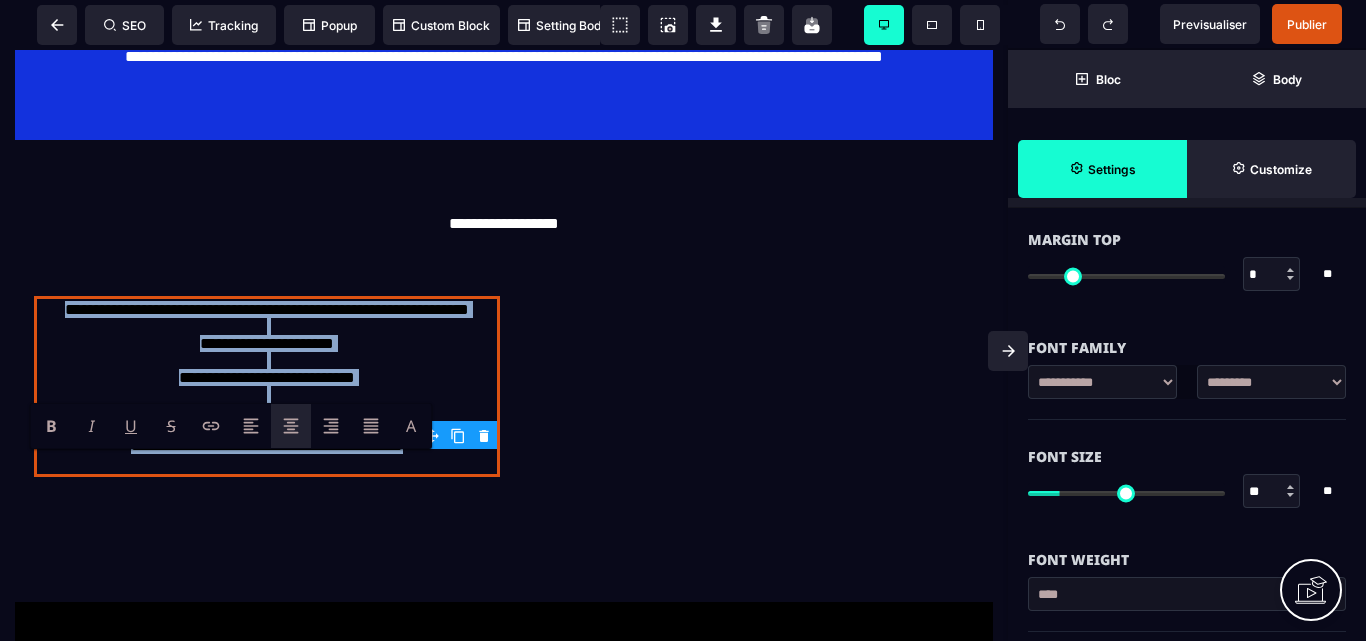scroll, scrollTop: 300, scrollLeft: 0, axis: vertical 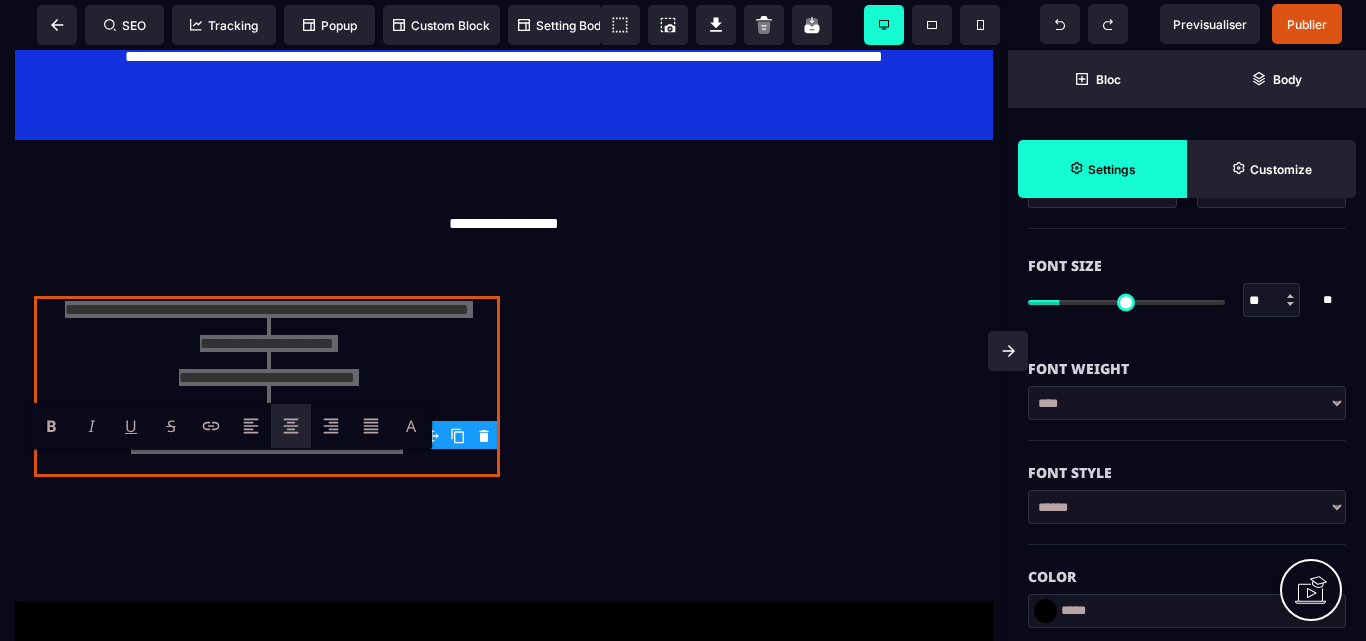 click at bounding box center (1045, 611) 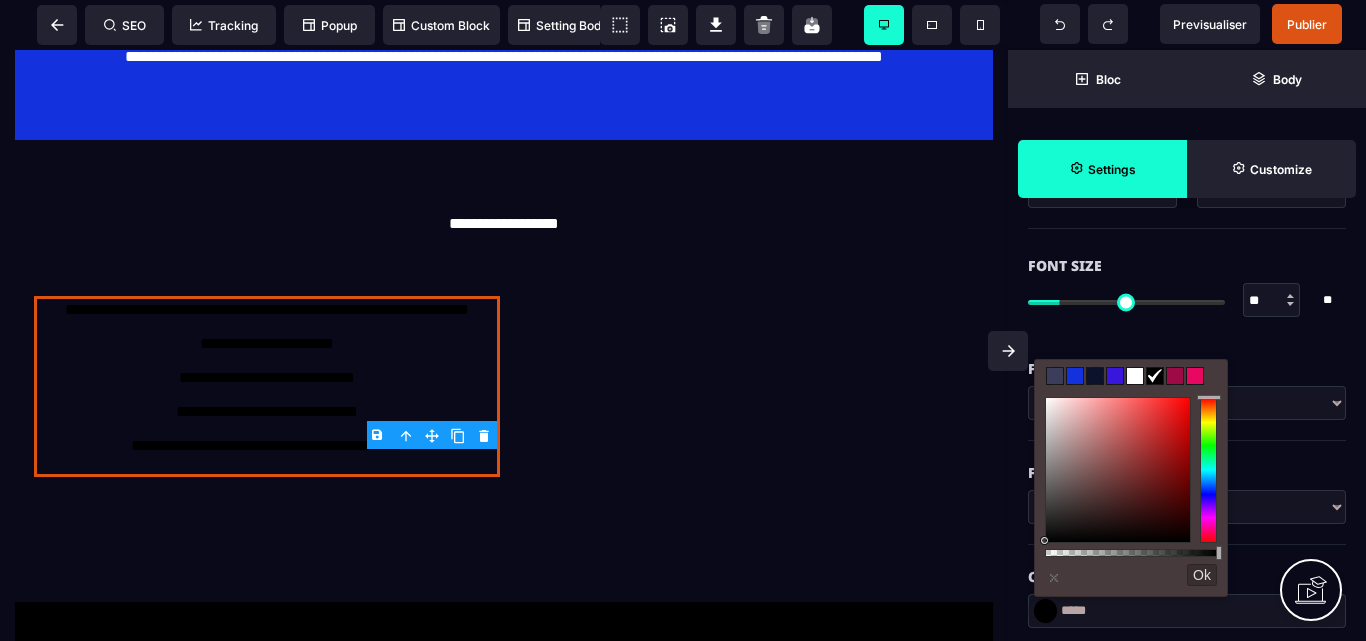 drag, startPoint x: 1131, startPoint y: 364, endPoint x: 1029, endPoint y: 379, distance: 103.09704 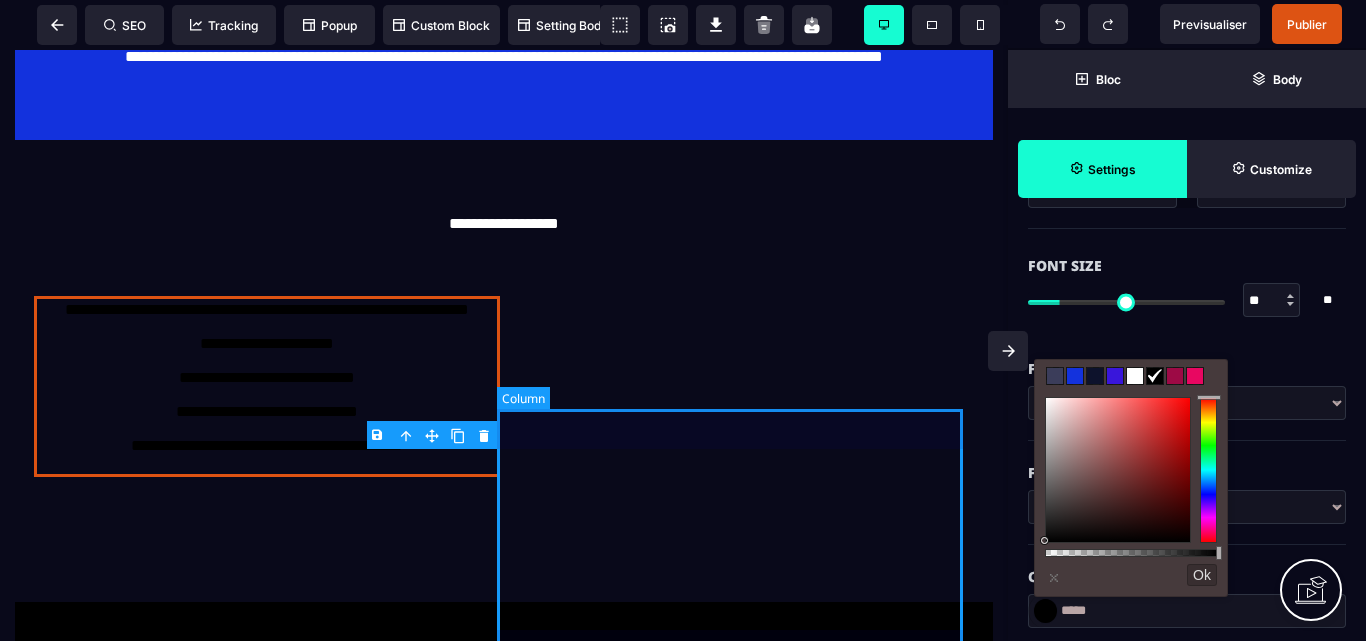click at bounding box center [741, 386] 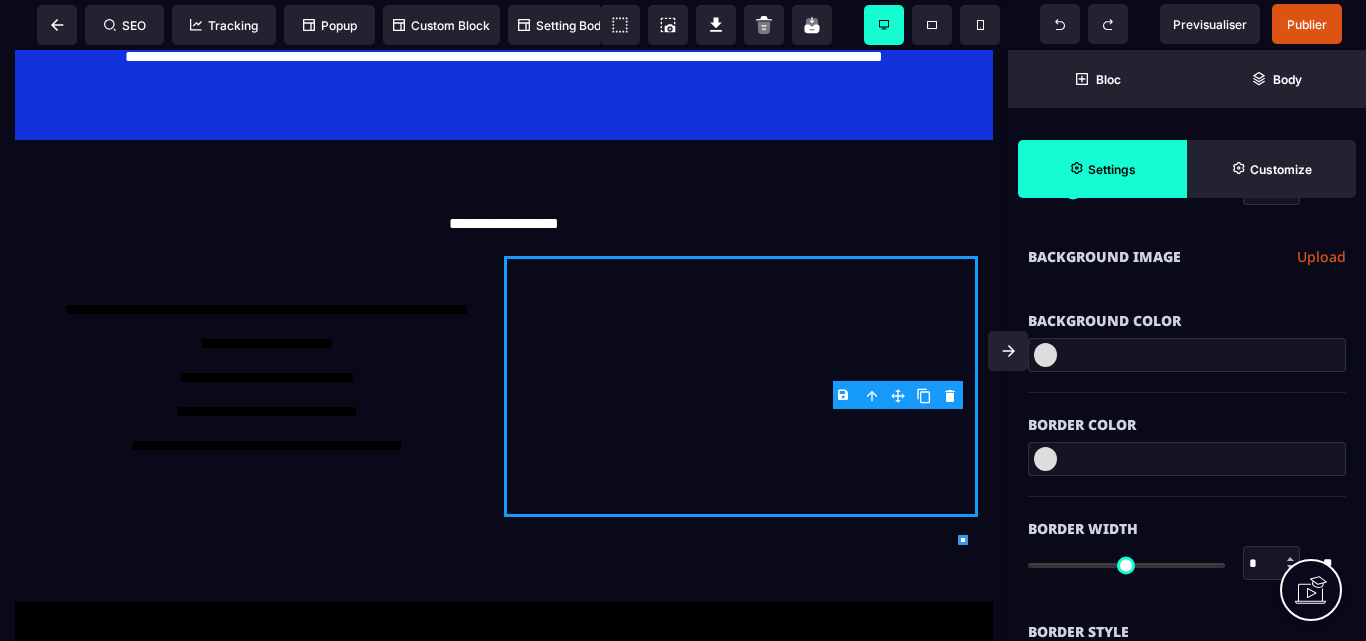 scroll, scrollTop: 200, scrollLeft: 0, axis: vertical 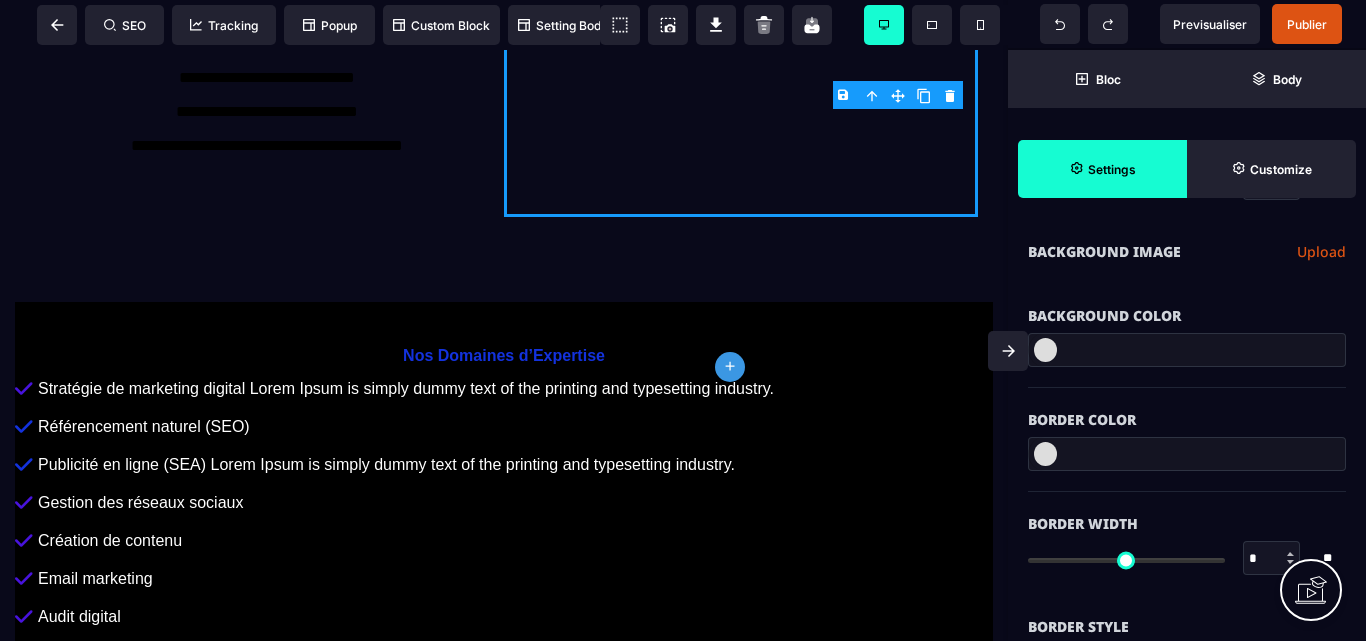 click on "plus" 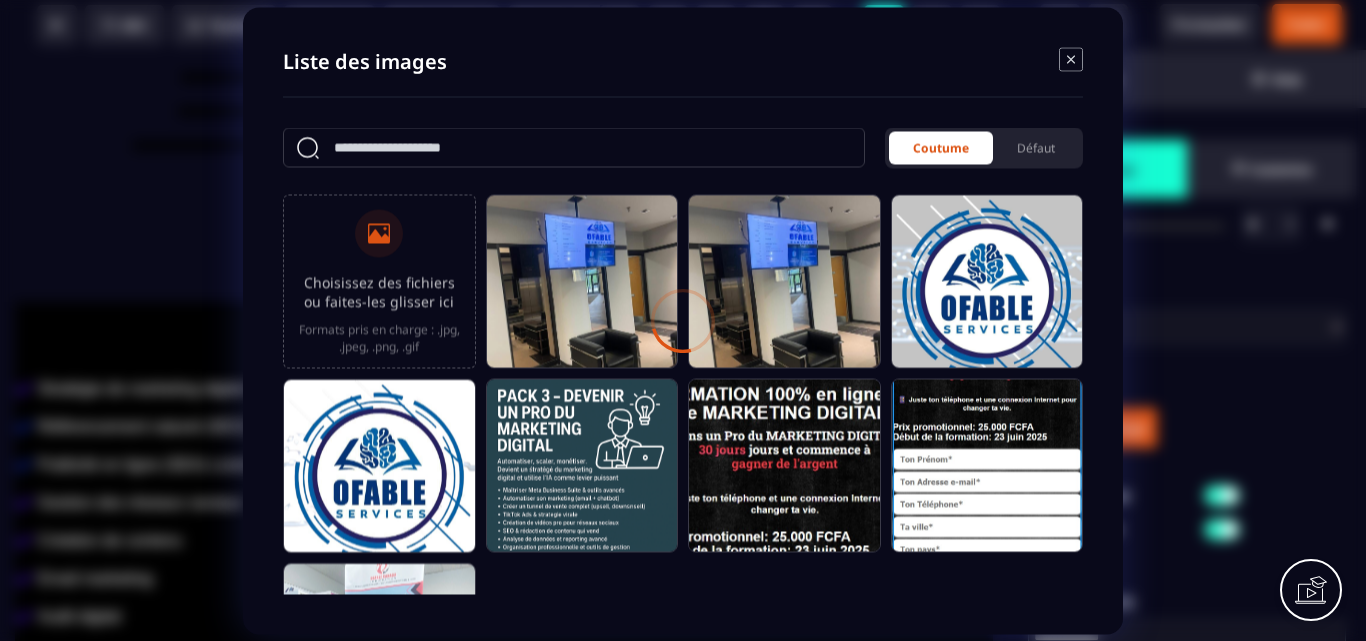 scroll, scrollTop: 0, scrollLeft: 0, axis: both 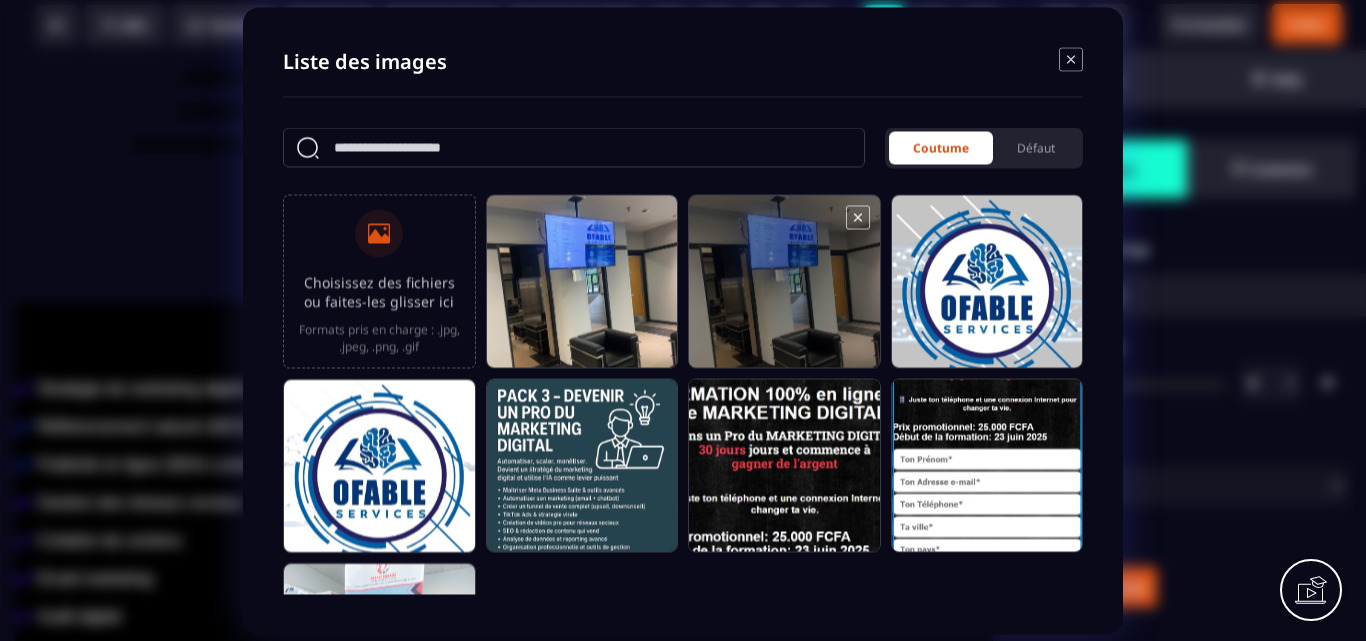 click at bounding box center [784, 290] 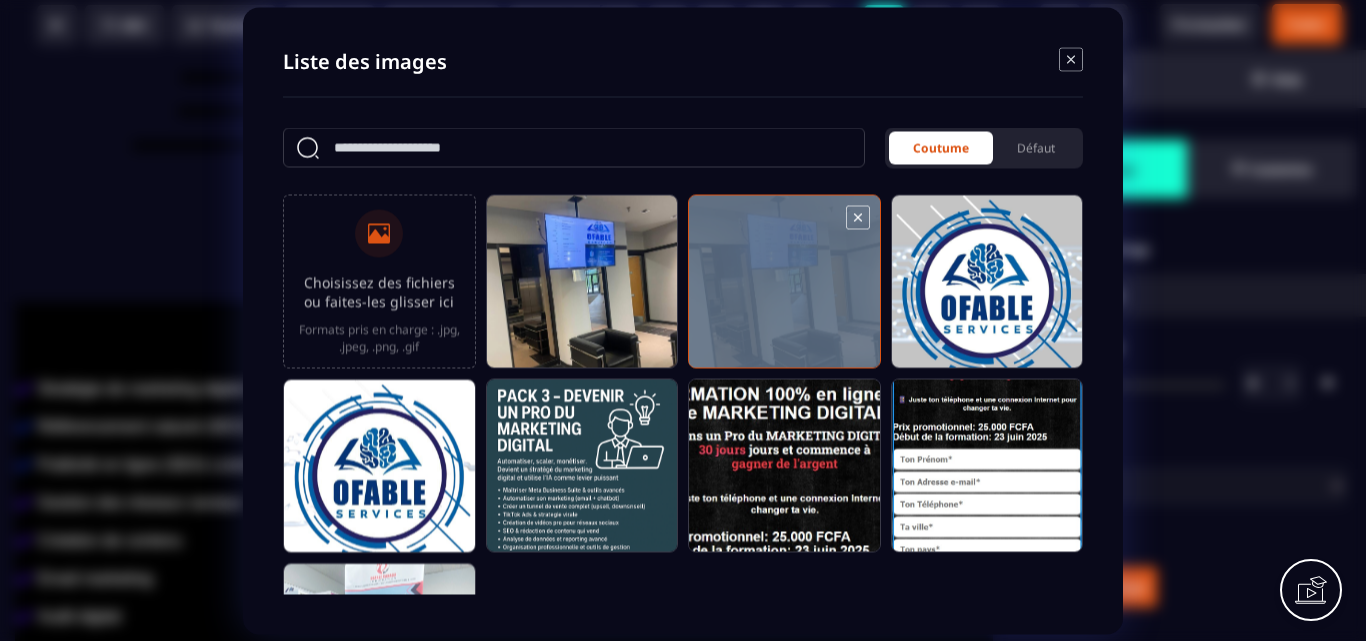 click at bounding box center (784, 290) 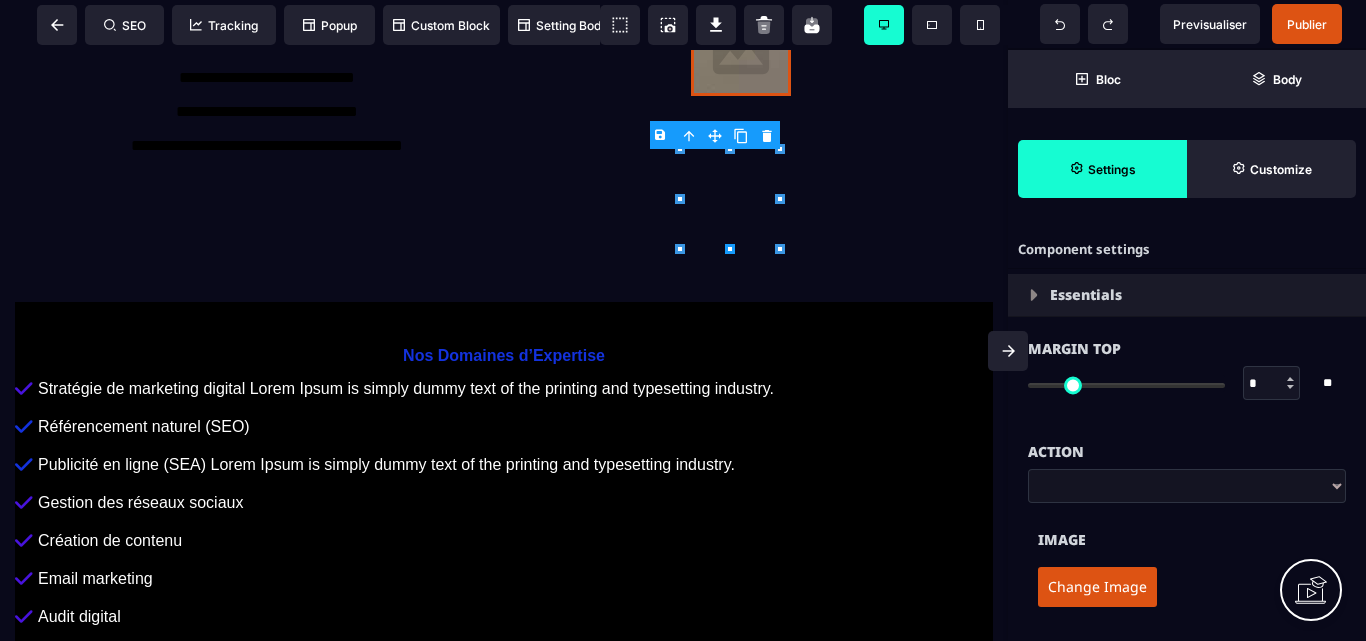 click on "Change Image" at bounding box center (1097, 587) 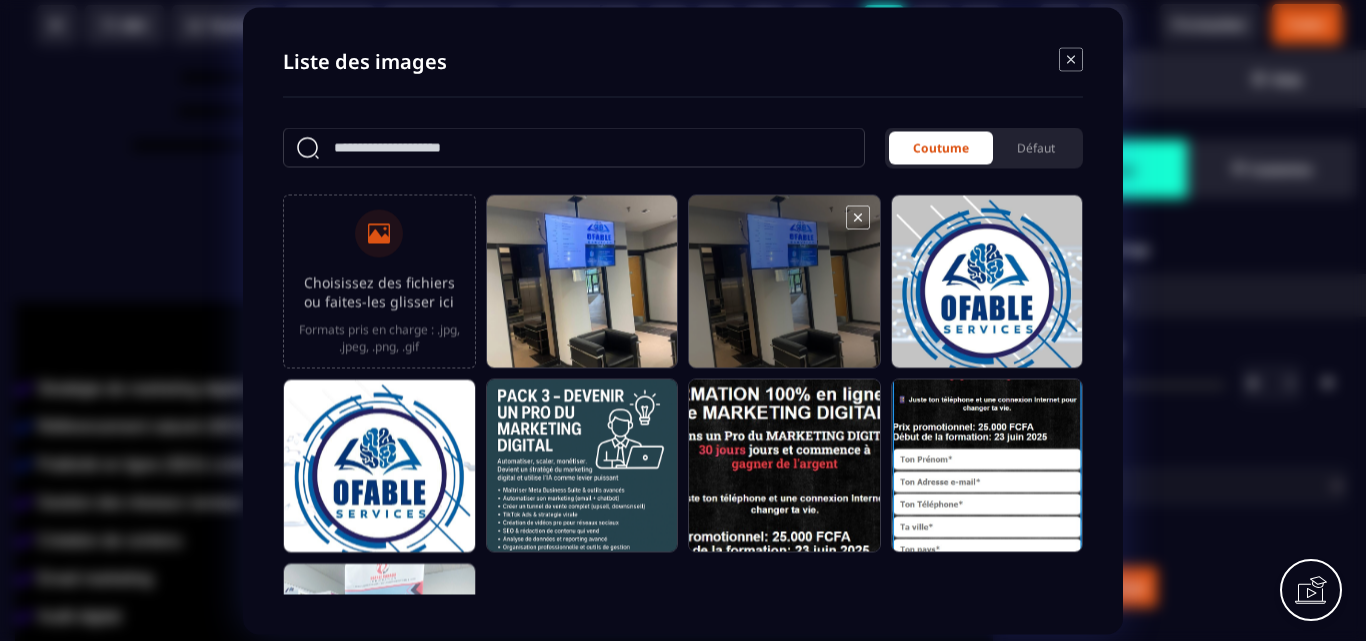 click at bounding box center [784, 290] 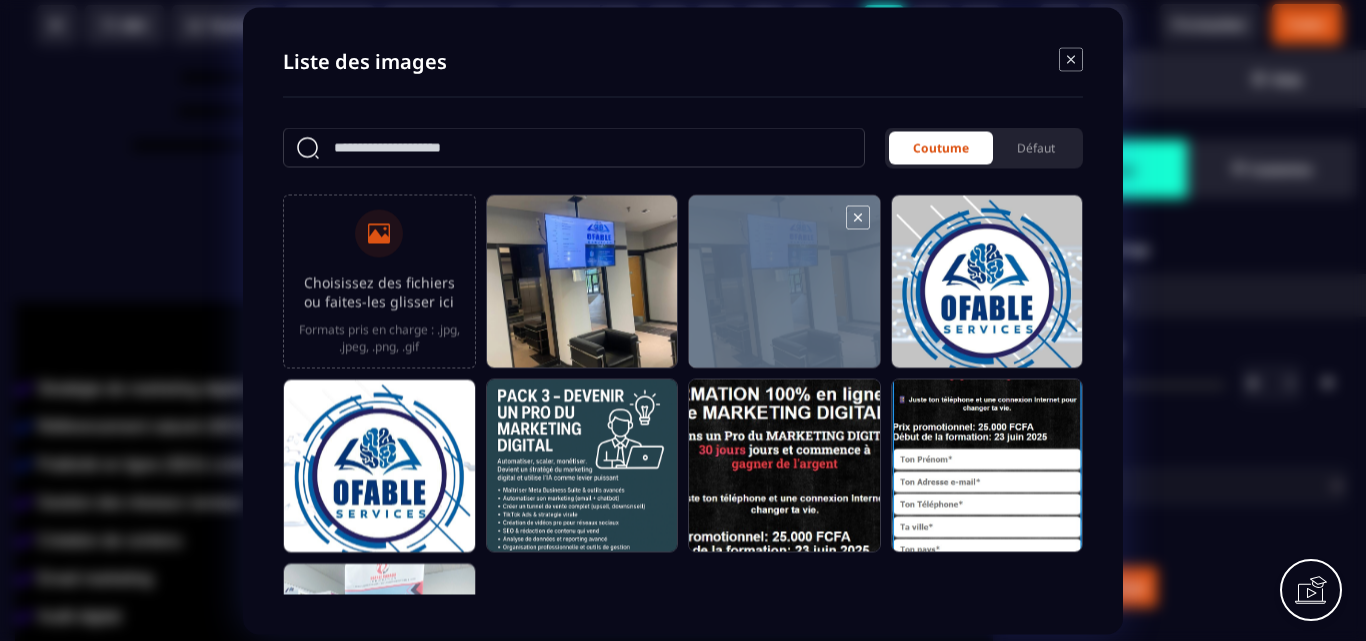 click at bounding box center (784, 290) 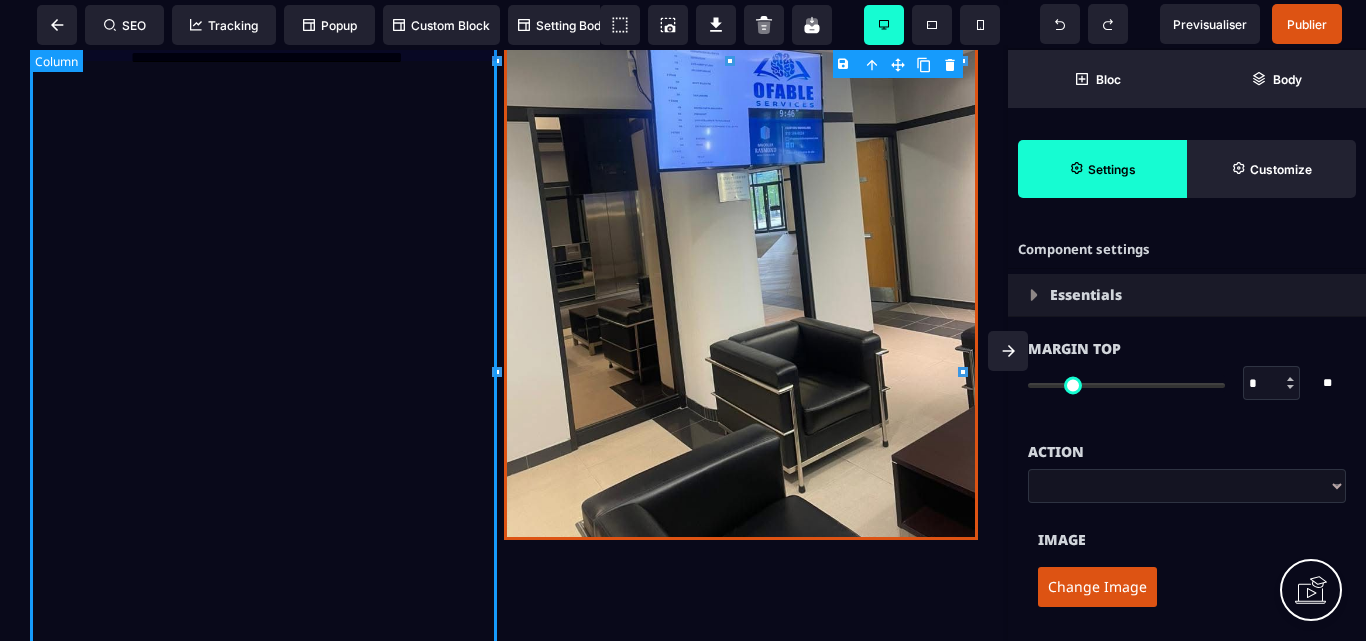 scroll, scrollTop: 6564, scrollLeft: 0, axis: vertical 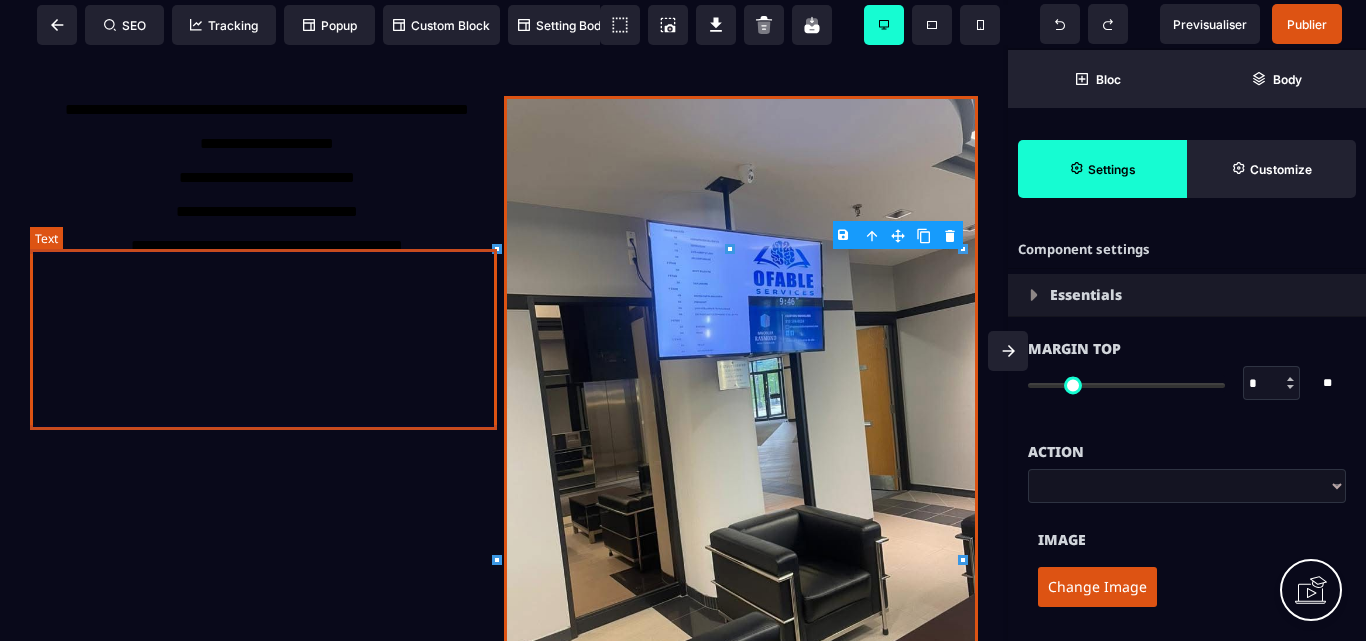 click on "**********" at bounding box center [267, 186] 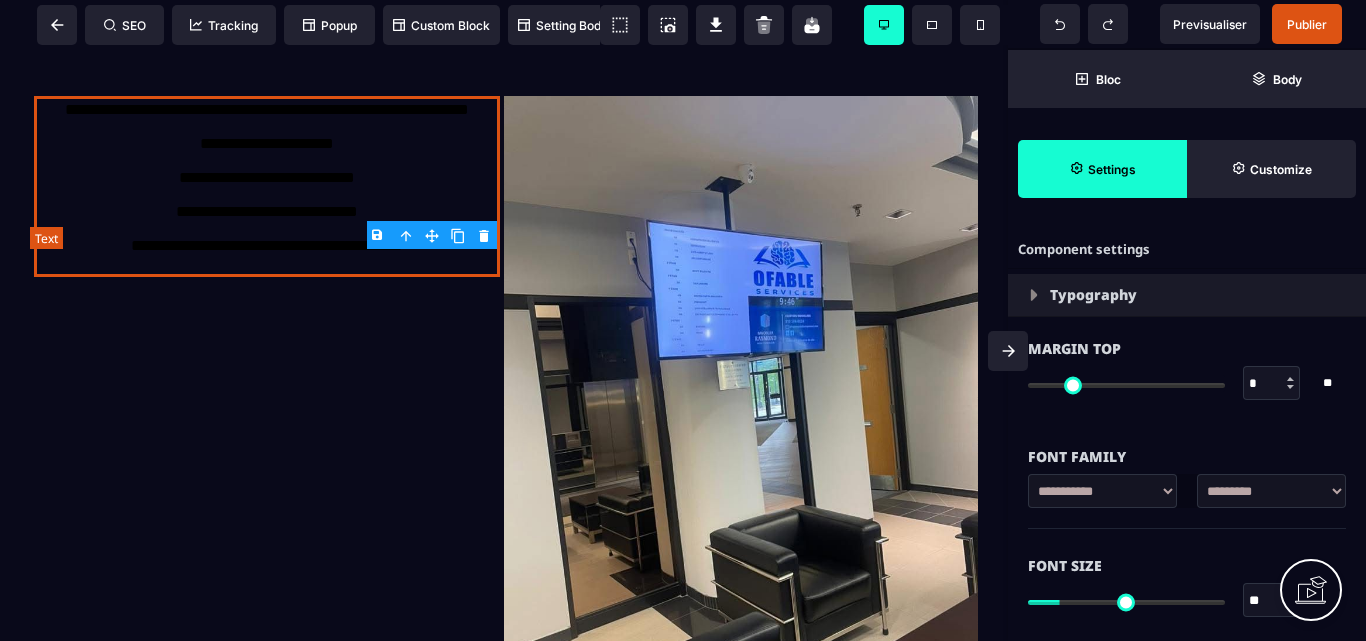 click on "**********" at bounding box center (267, 186) 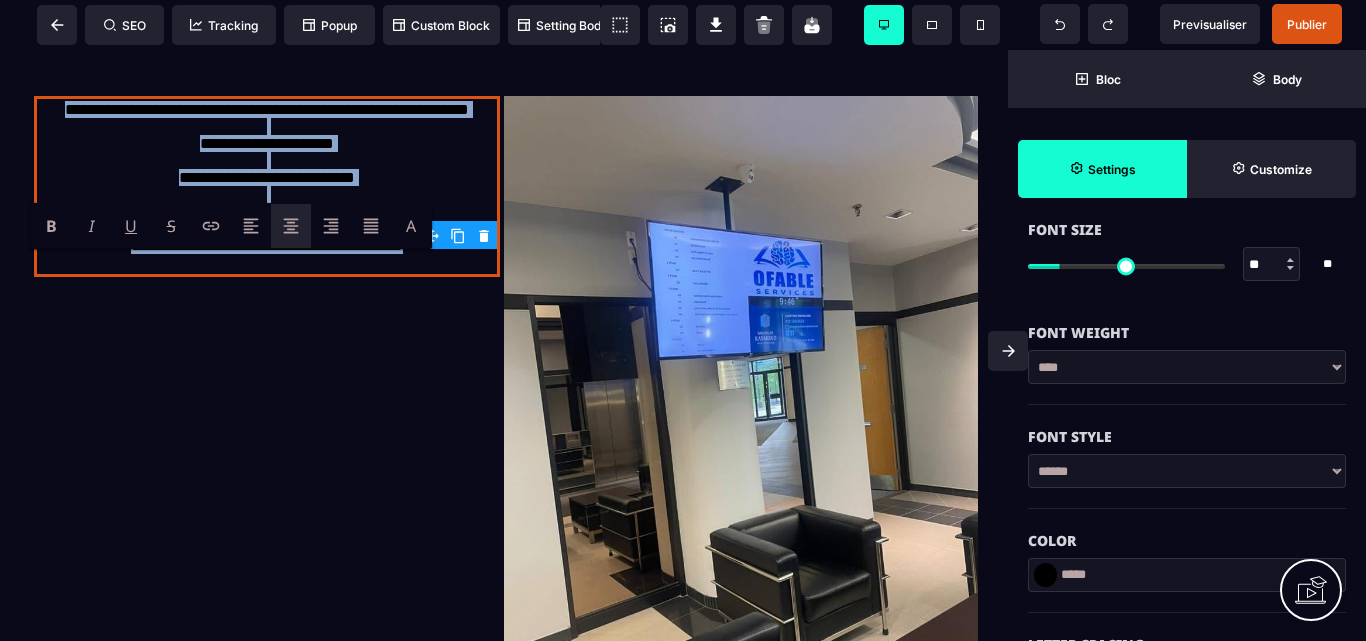 scroll, scrollTop: 600, scrollLeft: 0, axis: vertical 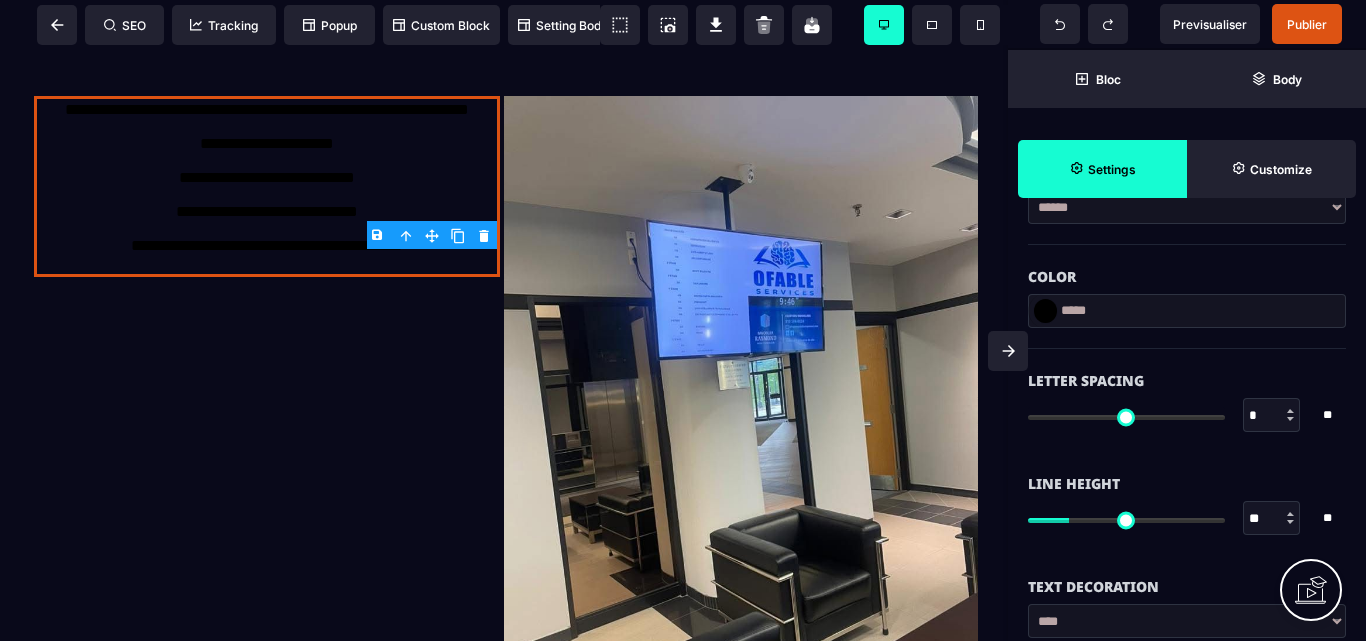click at bounding box center [1045, 311] 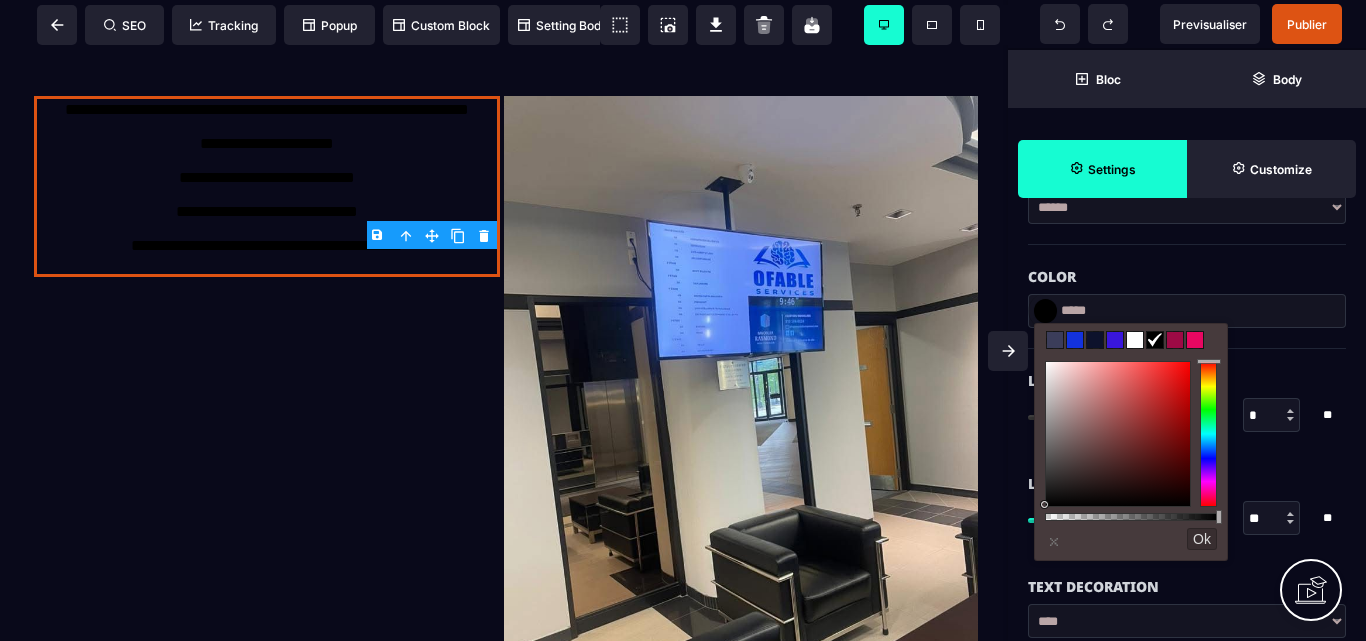 click at bounding box center [1135, 340] 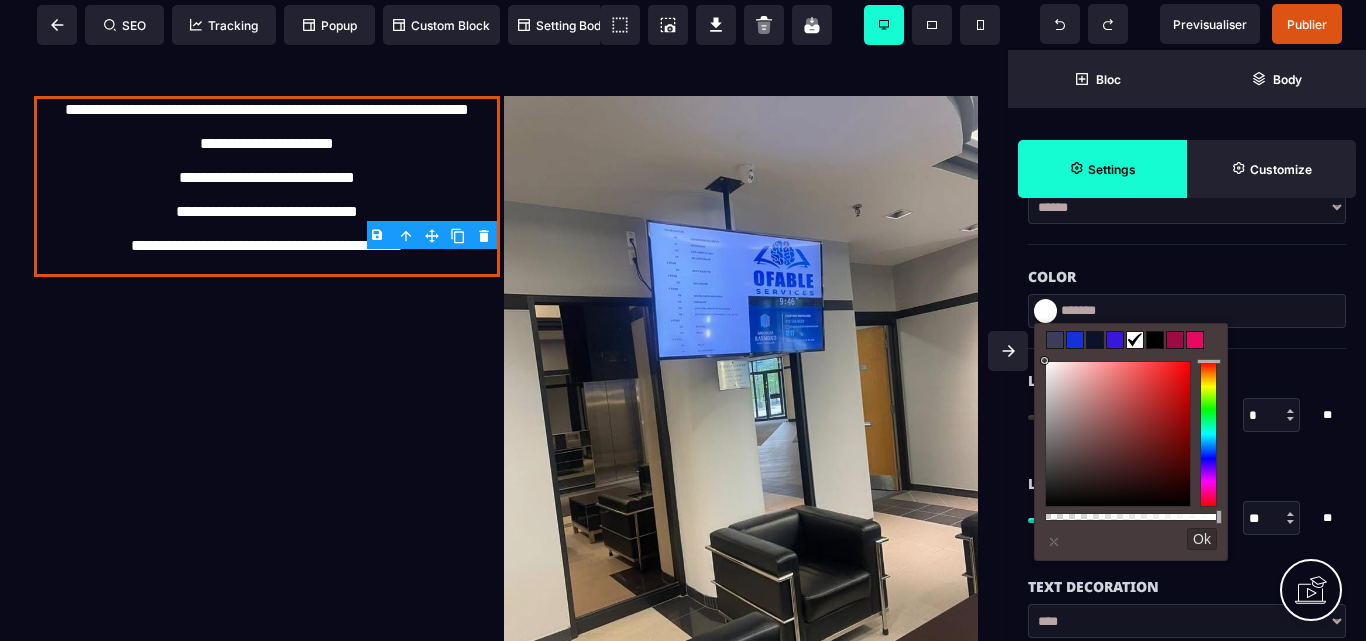 click on "Ok" at bounding box center [1202, 539] 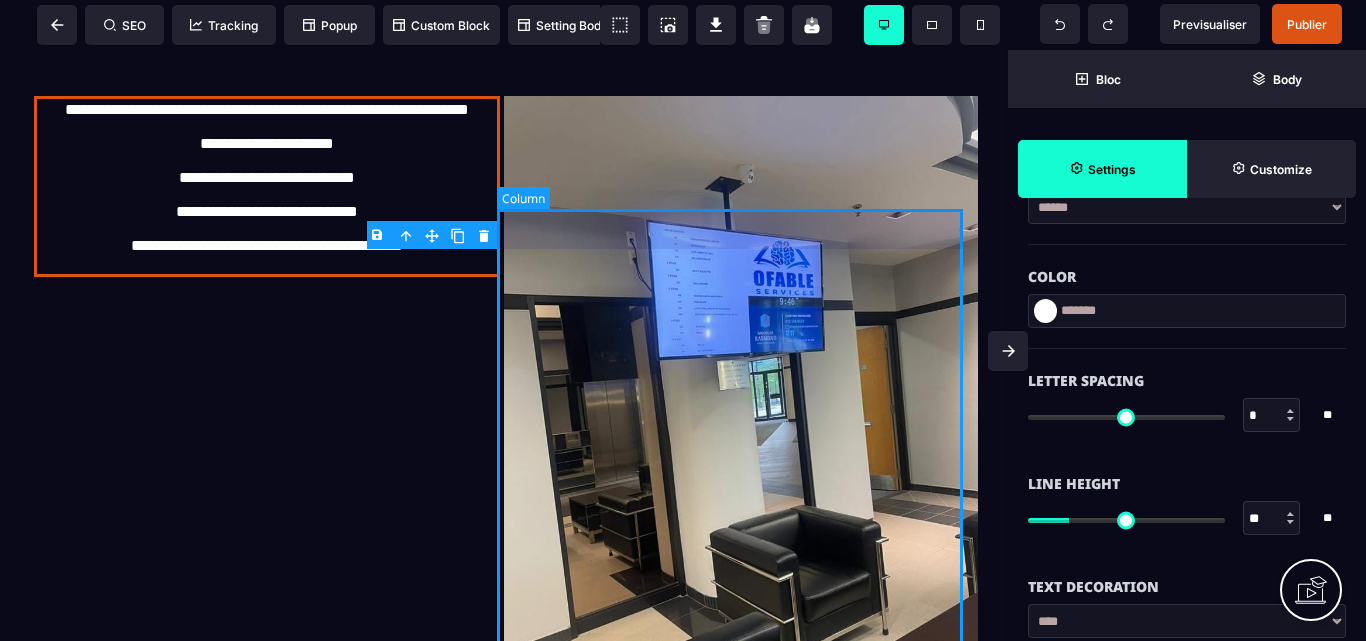 click at bounding box center (741, 414) 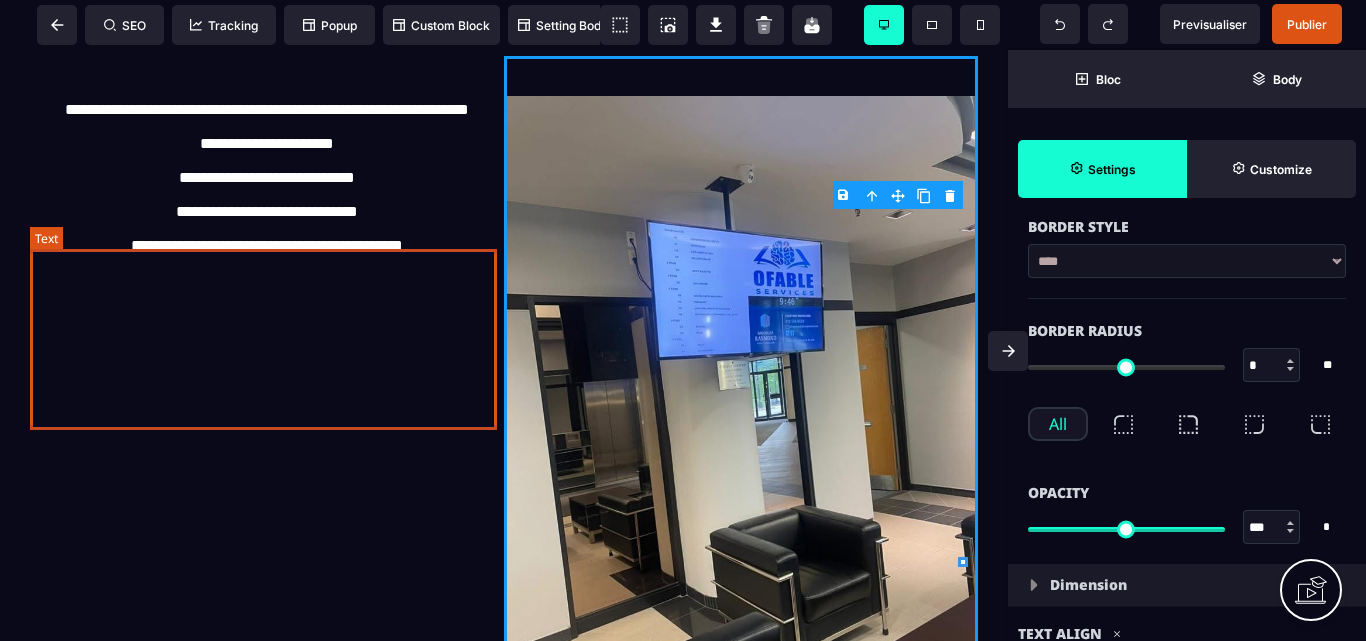scroll, scrollTop: 0, scrollLeft: 0, axis: both 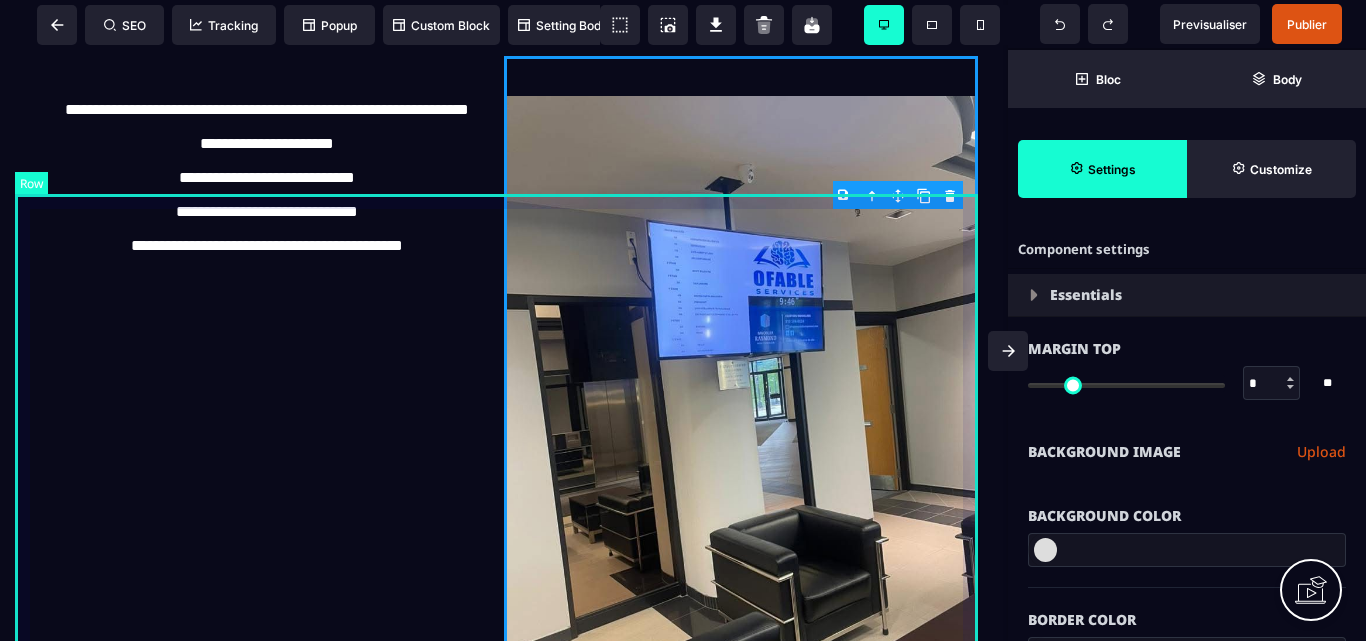 click on "**********" at bounding box center (504, 414) 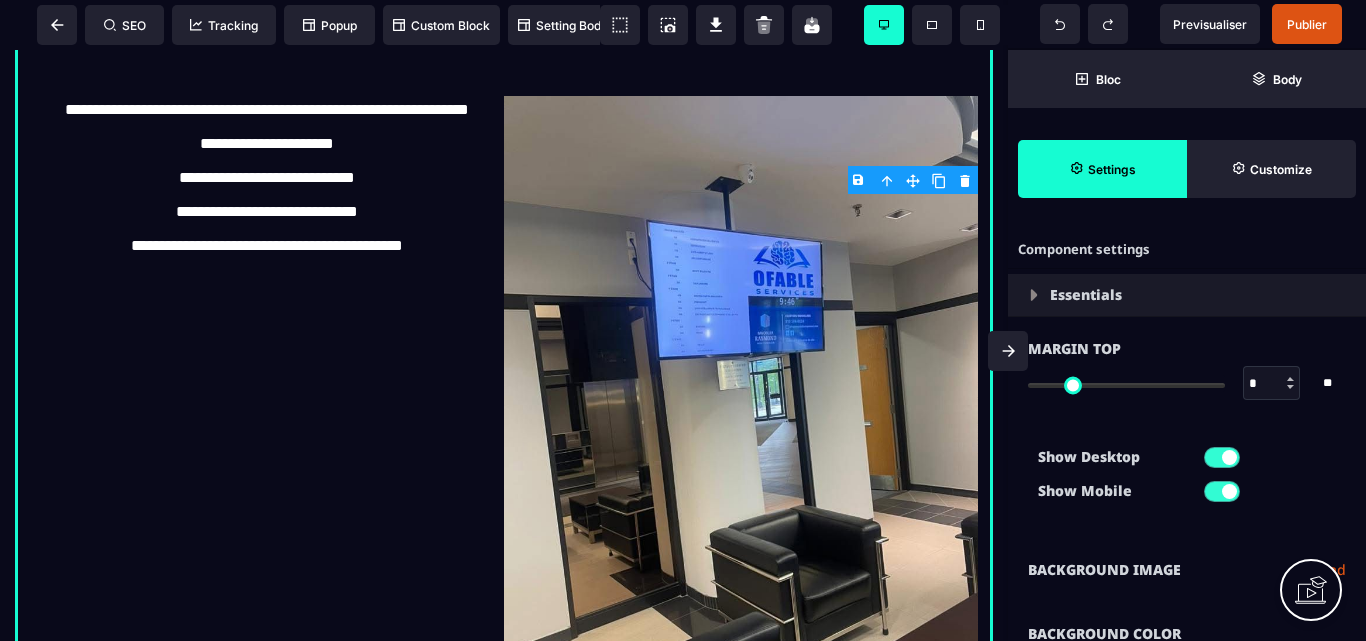 scroll, scrollTop: 200, scrollLeft: 0, axis: vertical 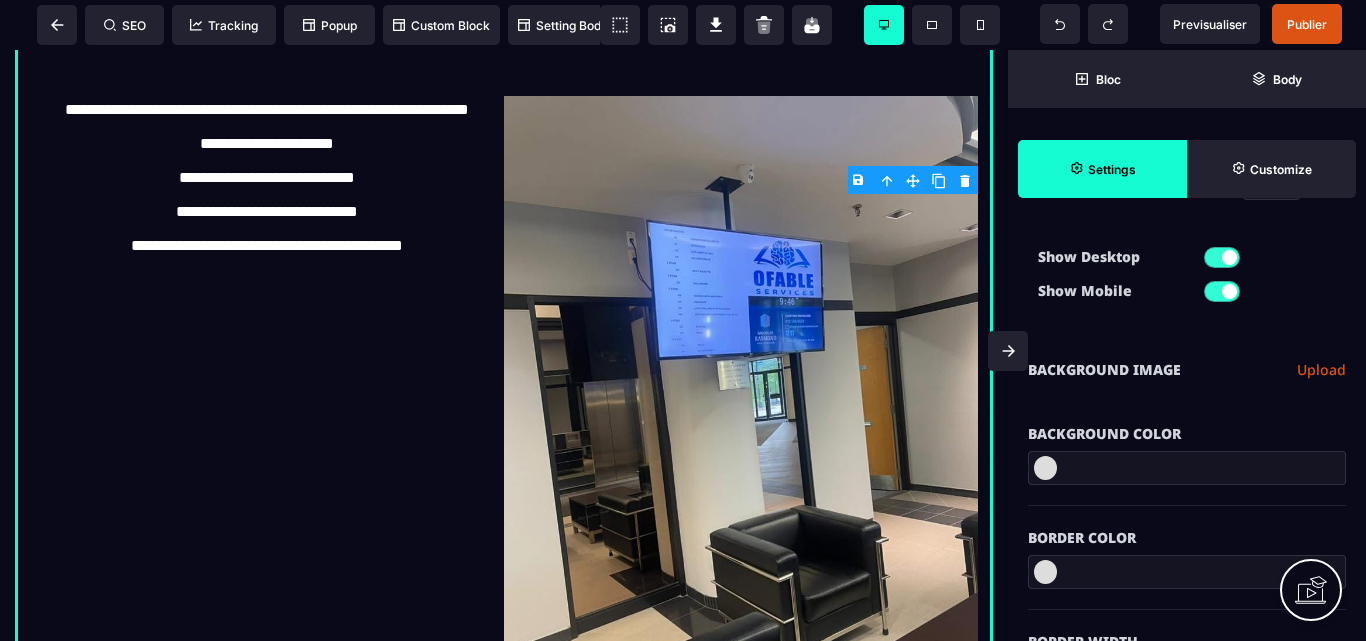 click at bounding box center (1045, 468) 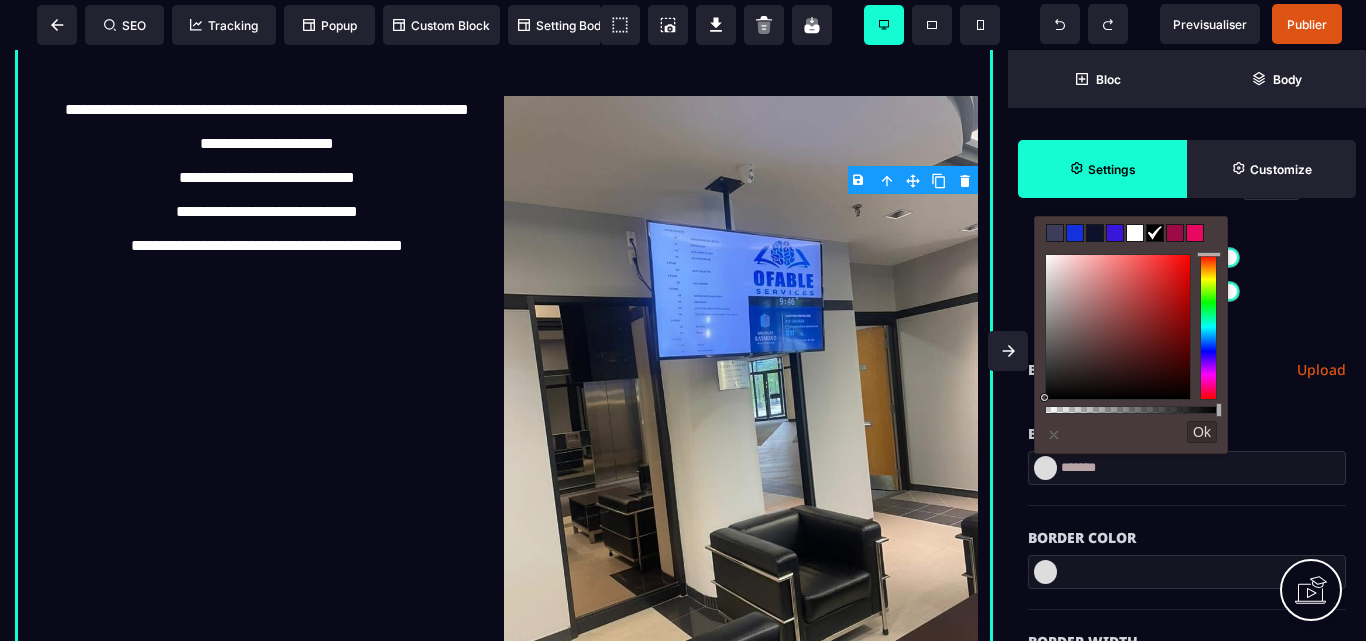 click at bounding box center (1118, 327) 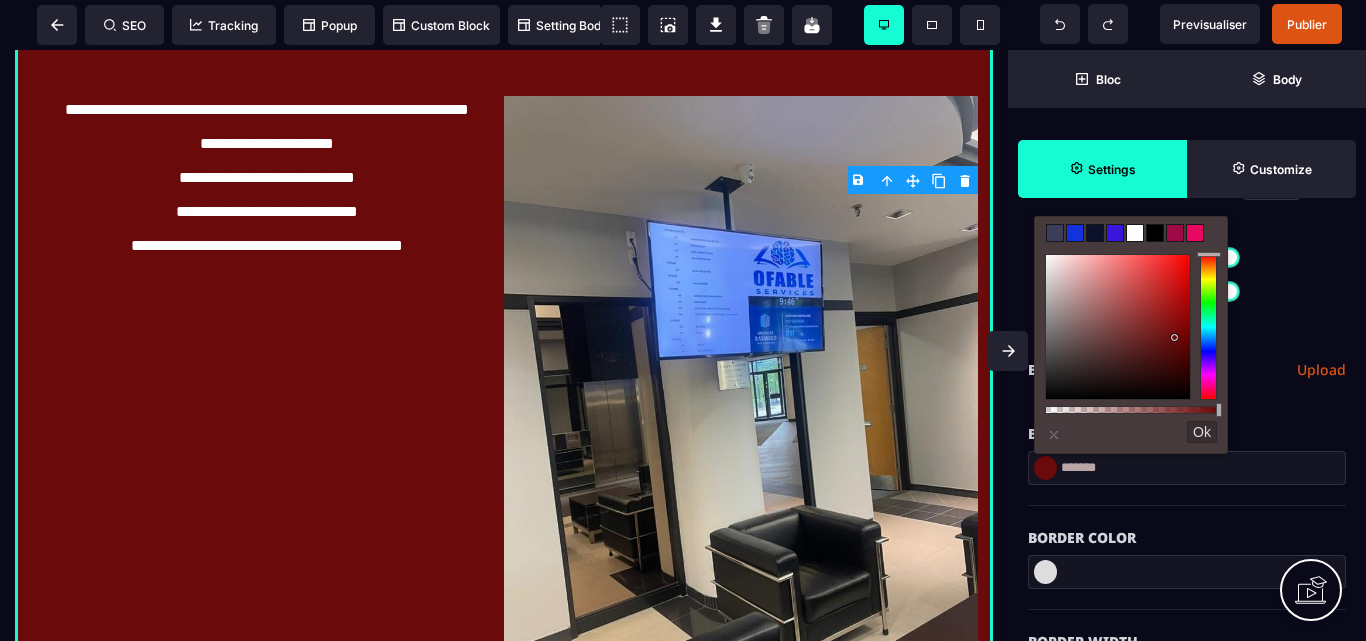 click on "Ok" at bounding box center [1202, 432] 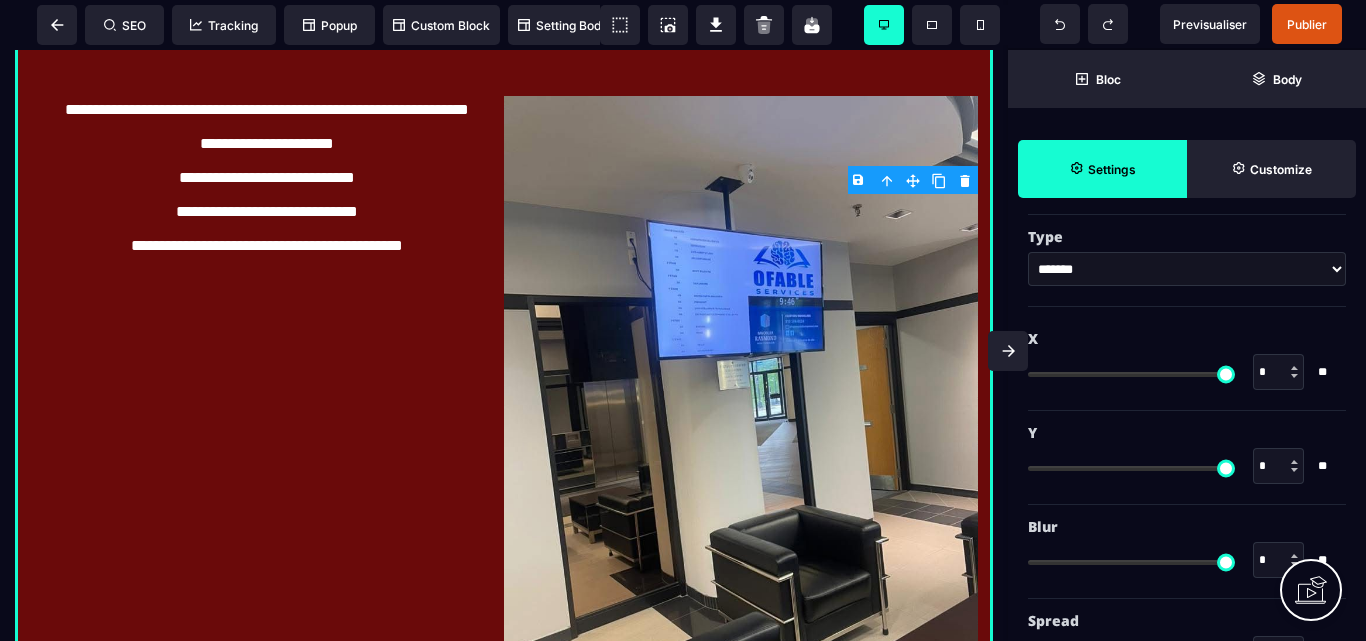 scroll, scrollTop: 2518, scrollLeft: 0, axis: vertical 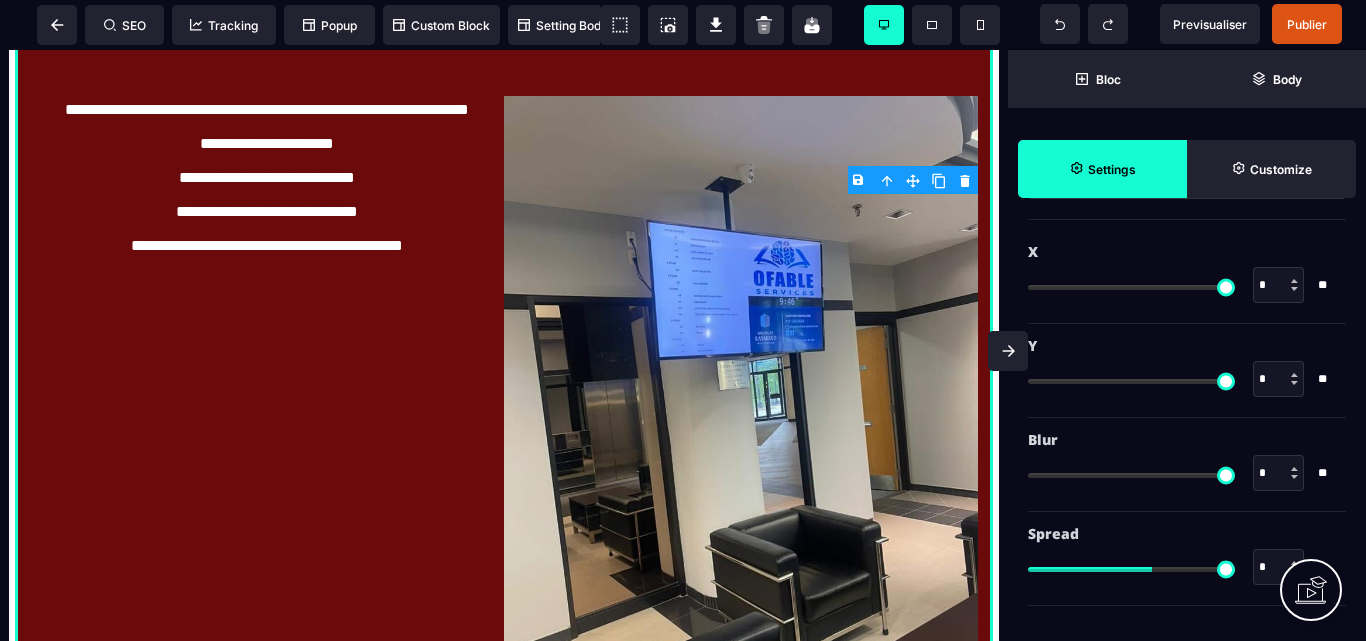 drag, startPoint x: 1041, startPoint y: 569, endPoint x: 1149, endPoint y: 570, distance: 108.00463 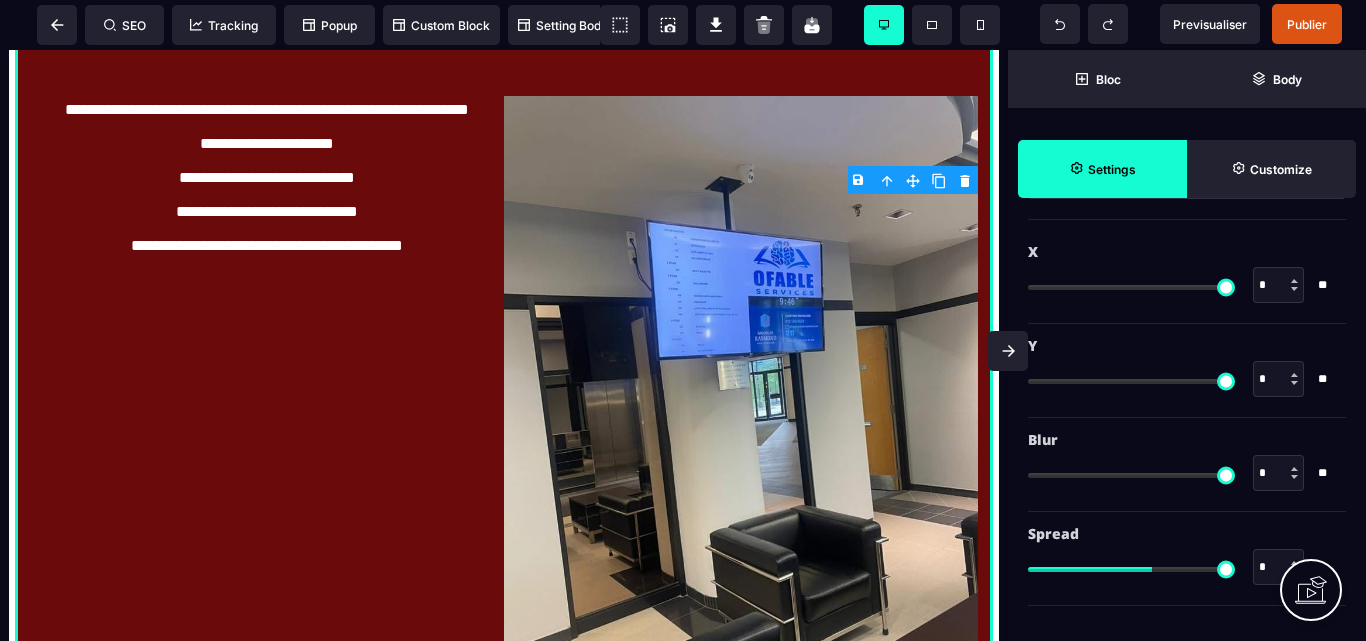 click at bounding box center (1131, 569) 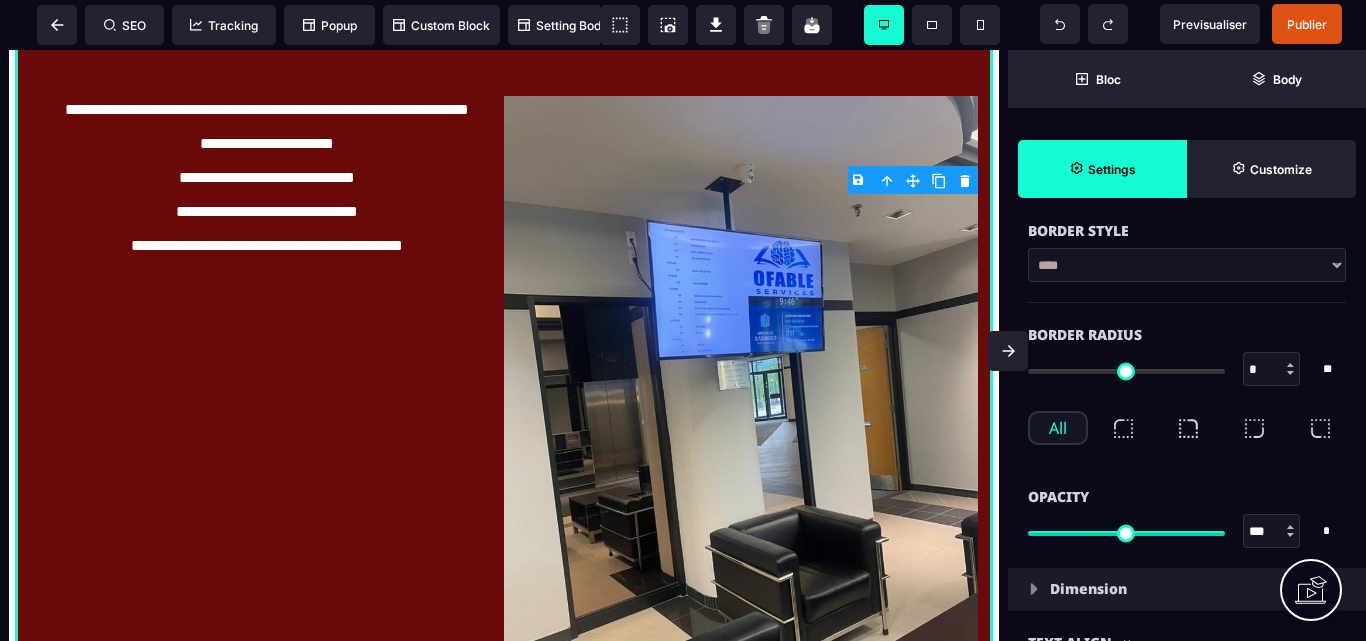 scroll, scrollTop: 618, scrollLeft: 0, axis: vertical 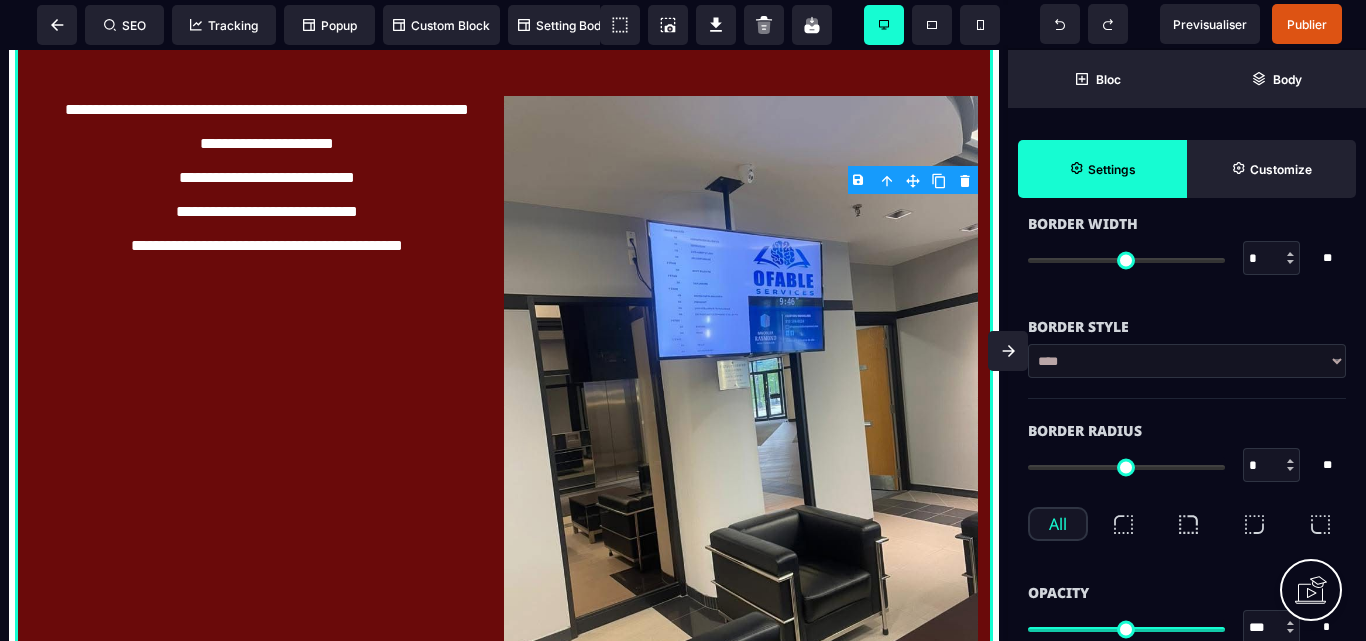 drag, startPoint x: 1267, startPoint y: 467, endPoint x: 1252, endPoint y: 474, distance: 16.552946 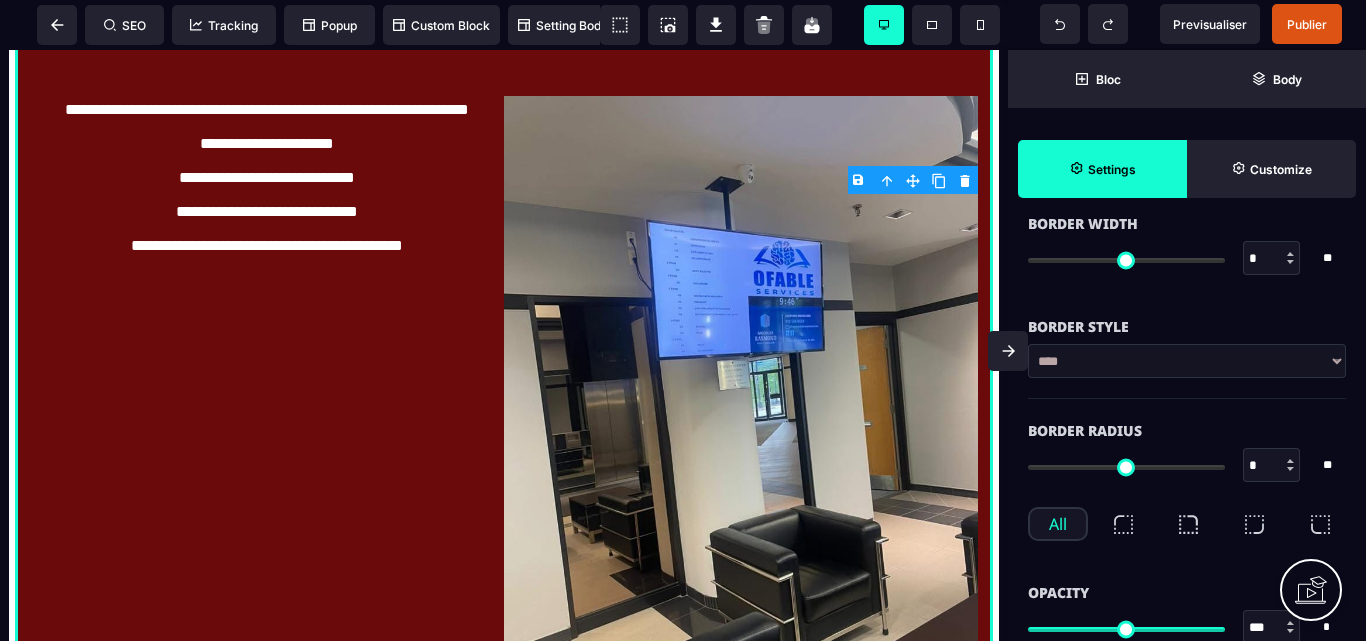 click on "*" at bounding box center [1272, 466] 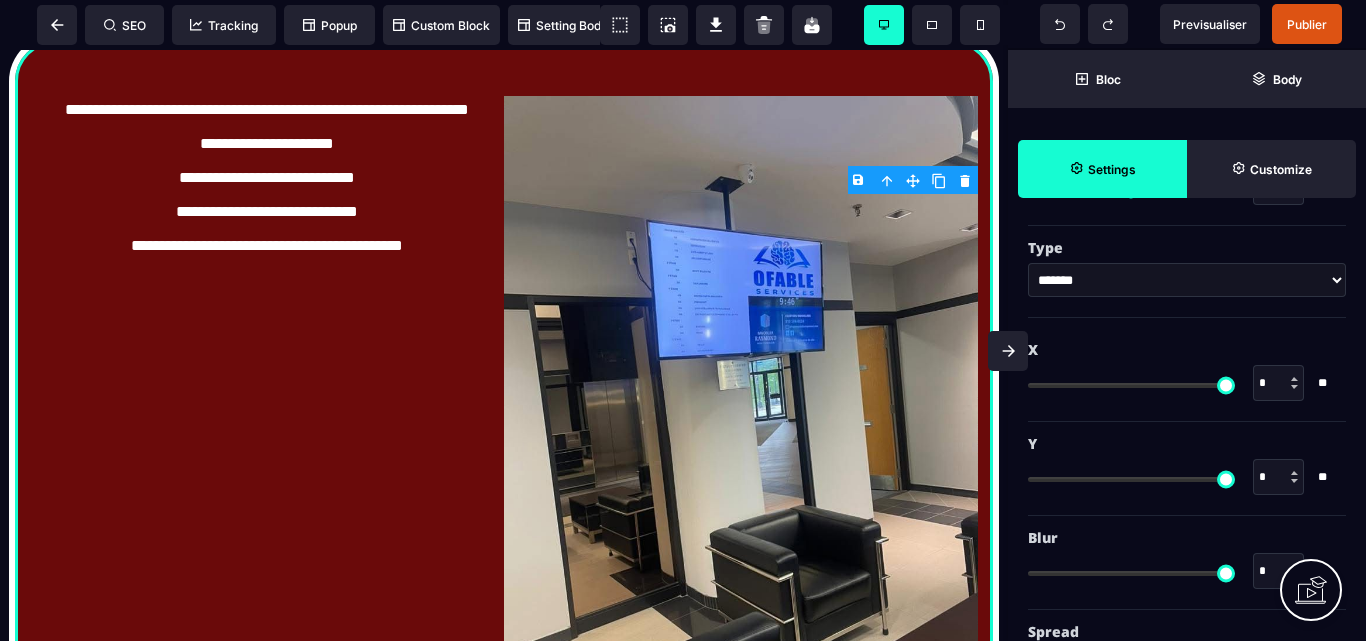 scroll, scrollTop: 2518, scrollLeft: 0, axis: vertical 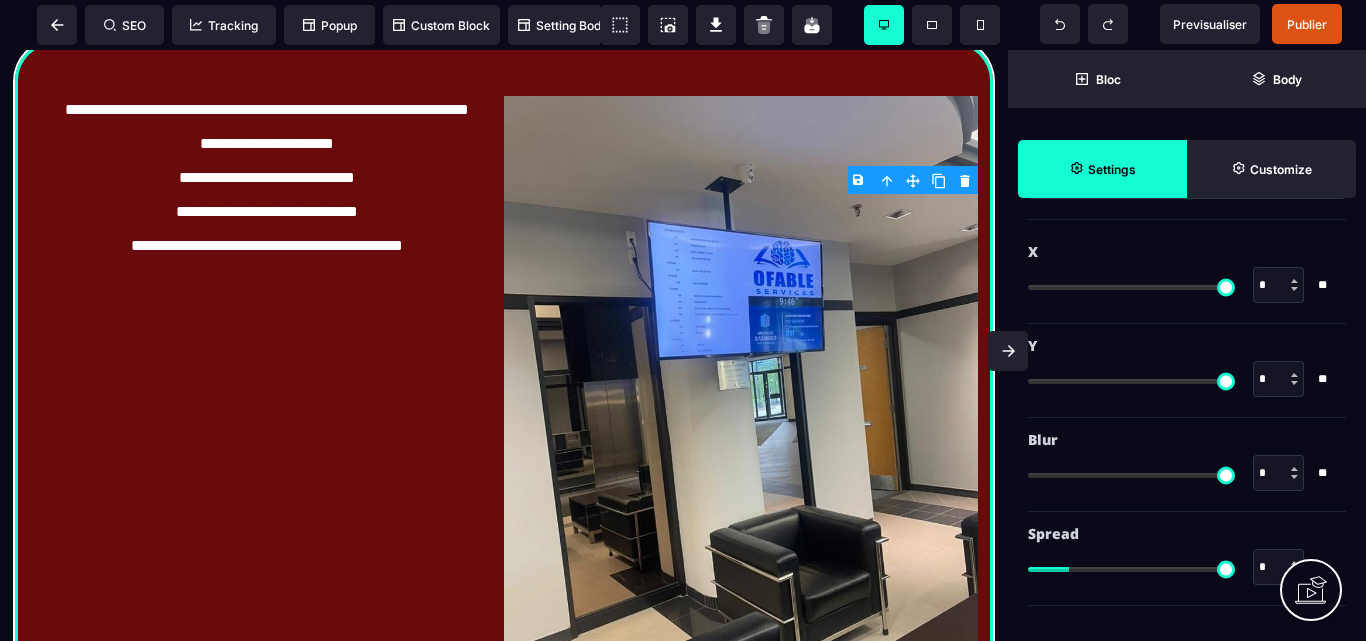 drag, startPoint x: 1149, startPoint y: 567, endPoint x: 1070, endPoint y: 570, distance: 79.05694 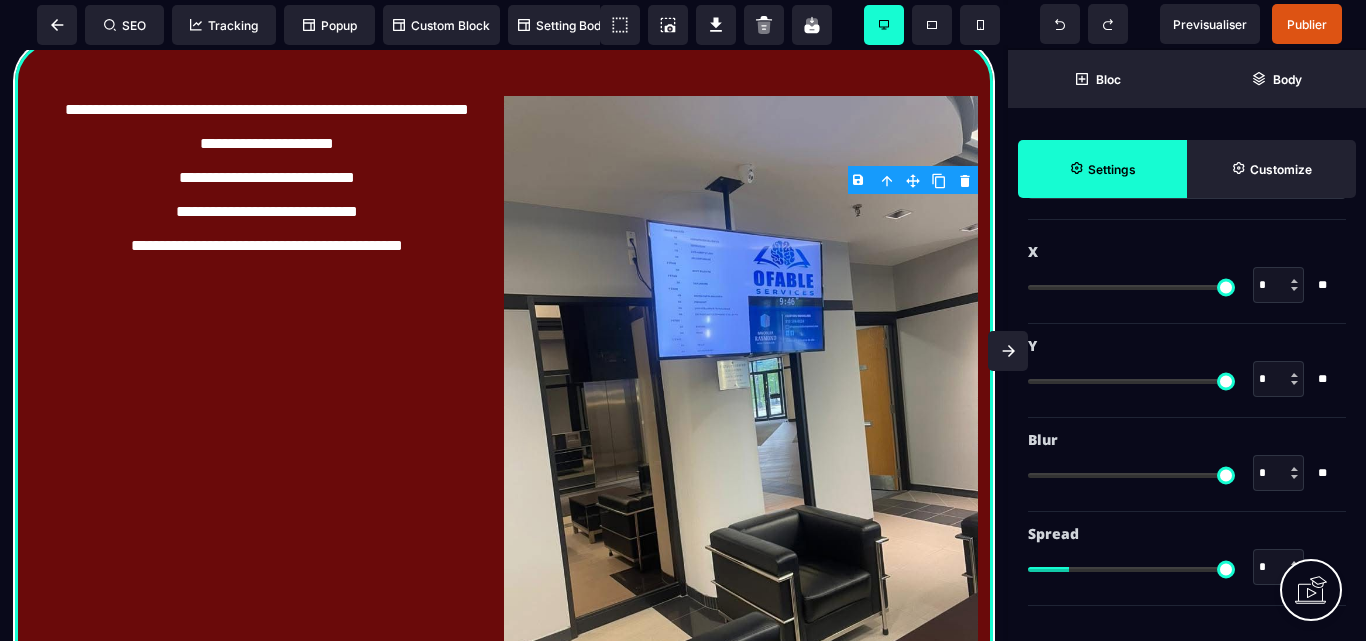 click at bounding box center (1131, 569) 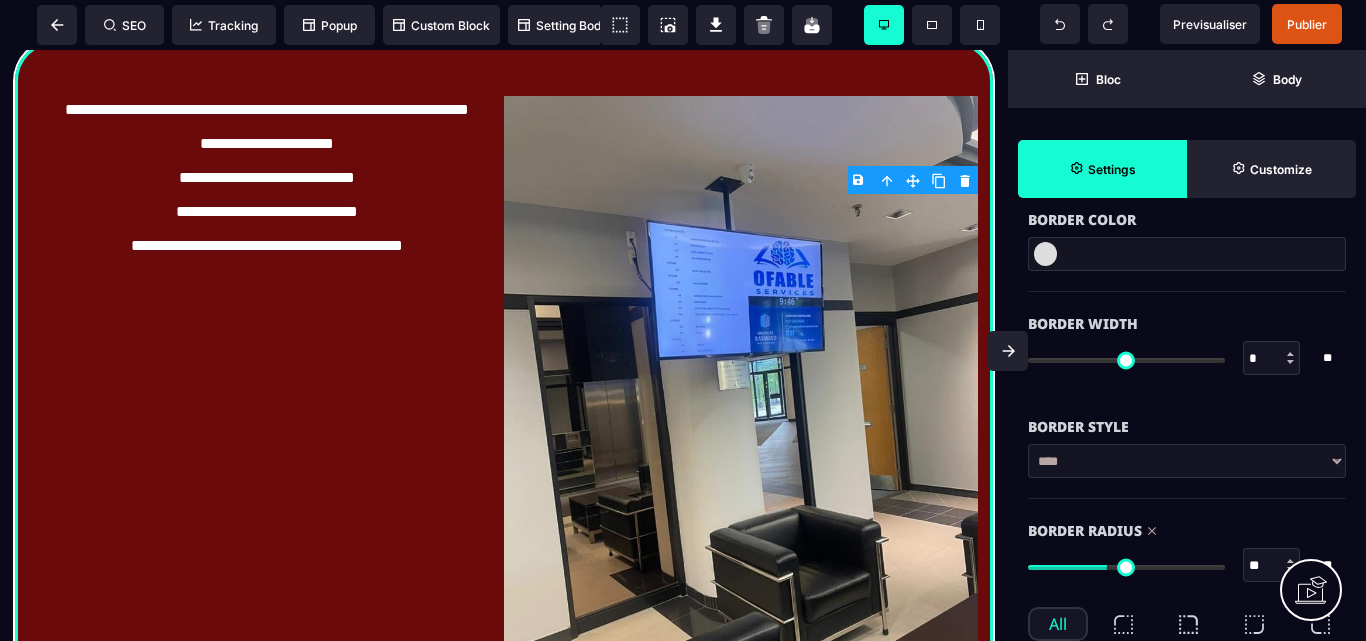 scroll, scrollTop: 118, scrollLeft: 0, axis: vertical 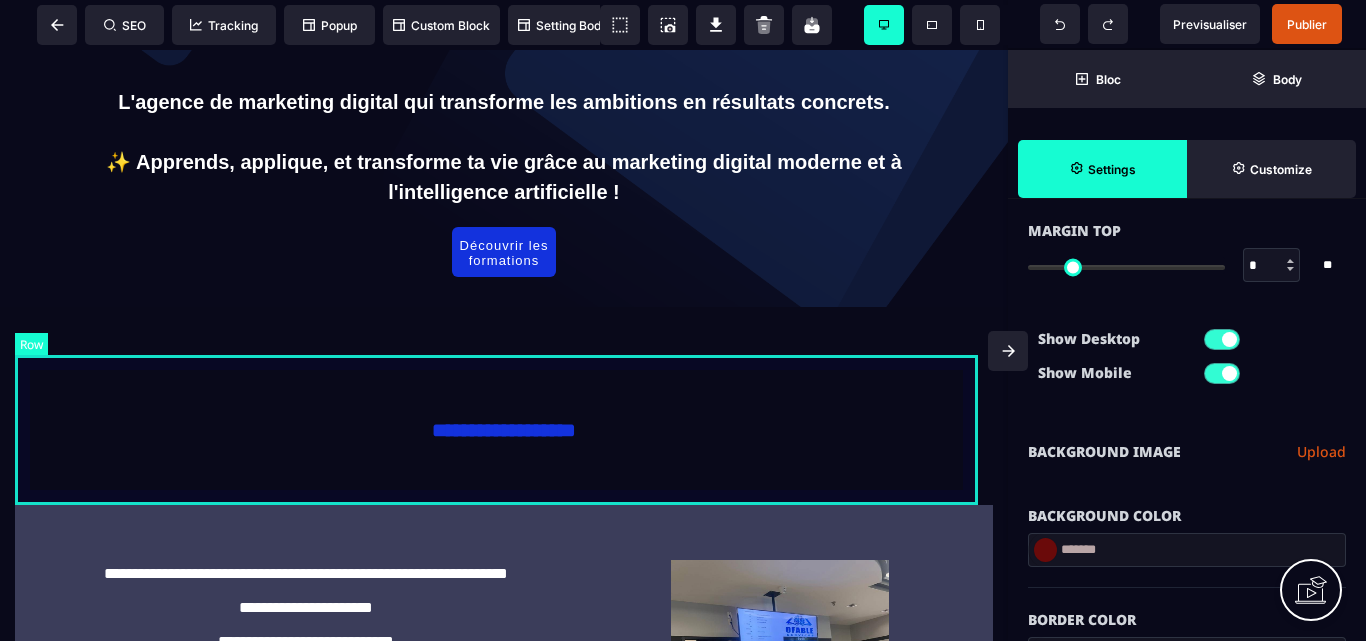 drag, startPoint x: 950, startPoint y: 358, endPoint x: 964, endPoint y: 362, distance: 14.56022 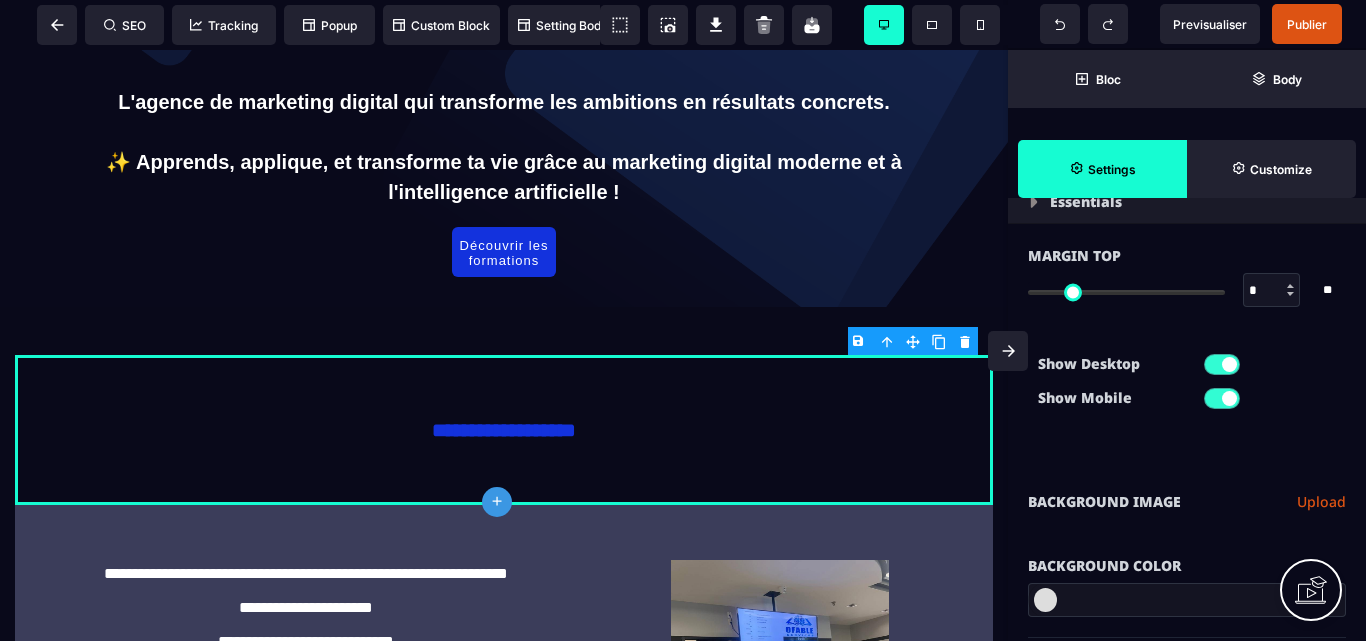 scroll, scrollTop: 0, scrollLeft: 0, axis: both 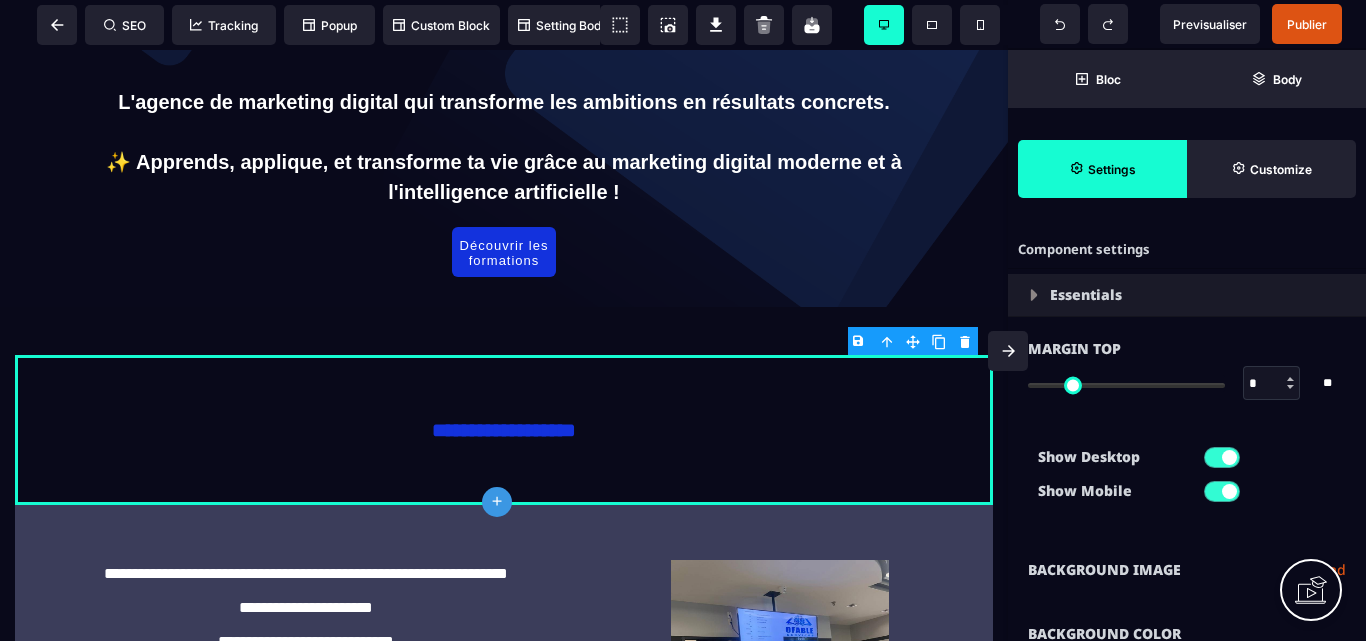 click on "B I U S
A *******
plus
Row
SEO
Tracking
Popup
Bloc" at bounding box center (683, 320) 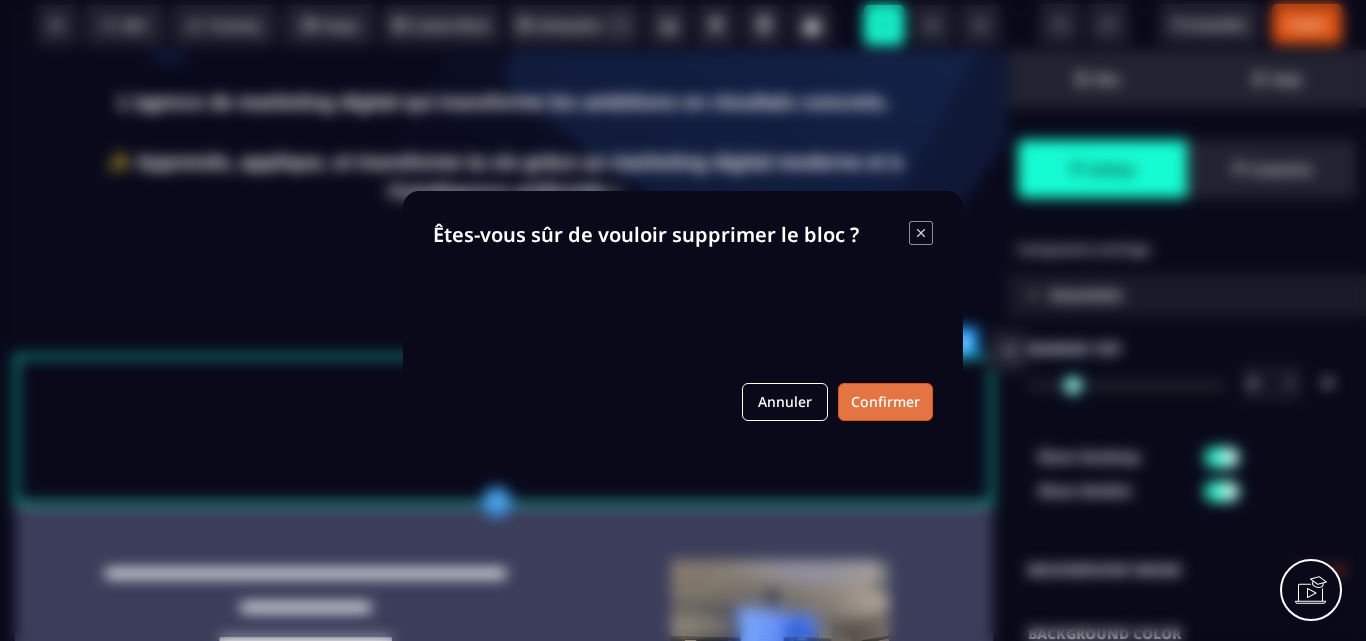click on "Confirmer" at bounding box center (885, 402) 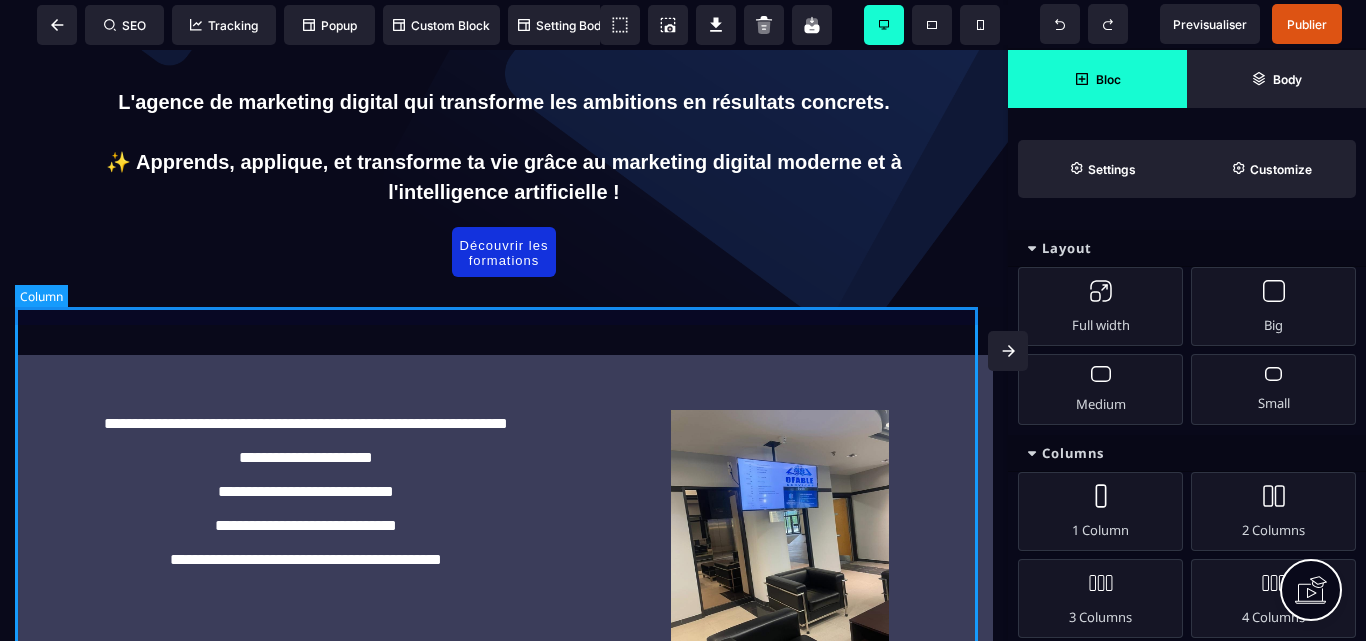 click on "**********" at bounding box center [504, 1353] 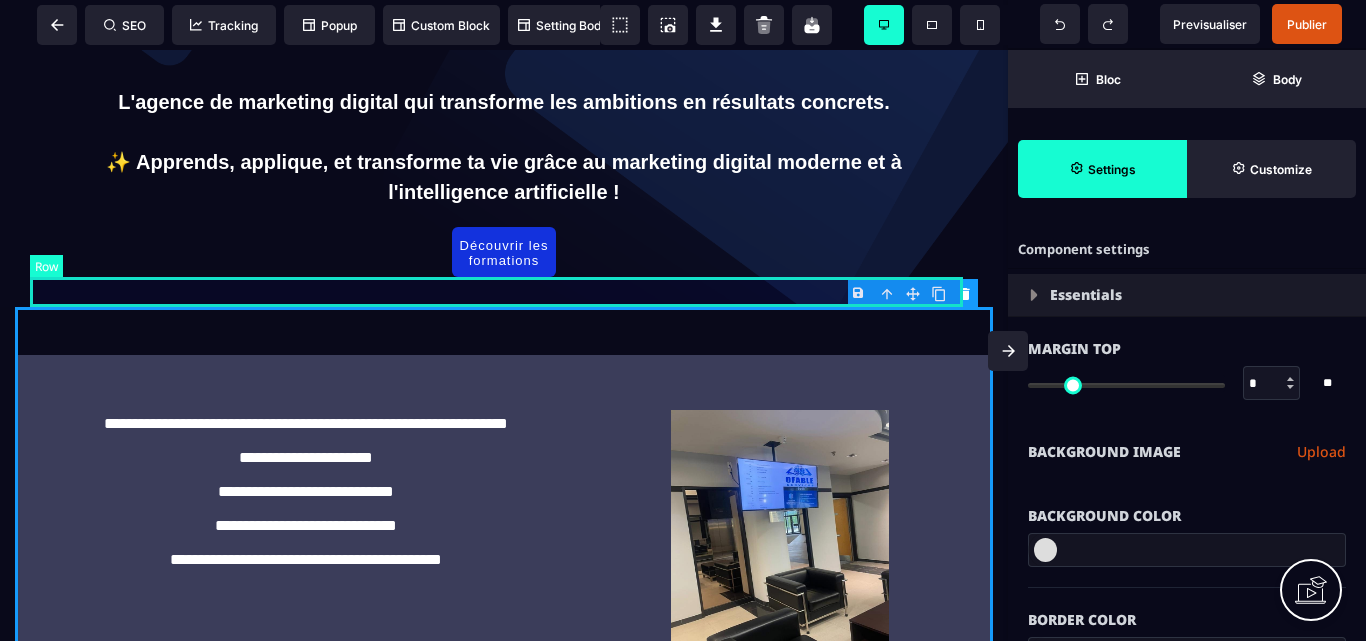 click at bounding box center (504, 292) 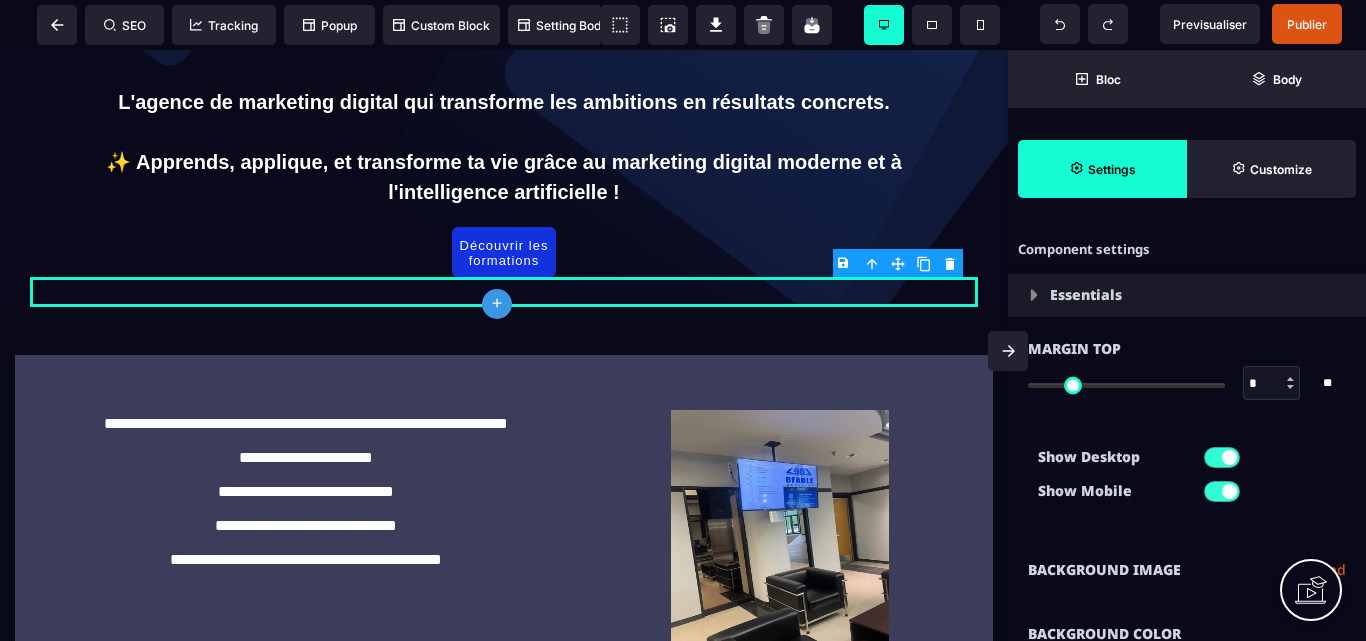 click on "B I U S
A *******
plus
Row
SEO
Tracking
Popup
Bloc" at bounding box center [683, 320] 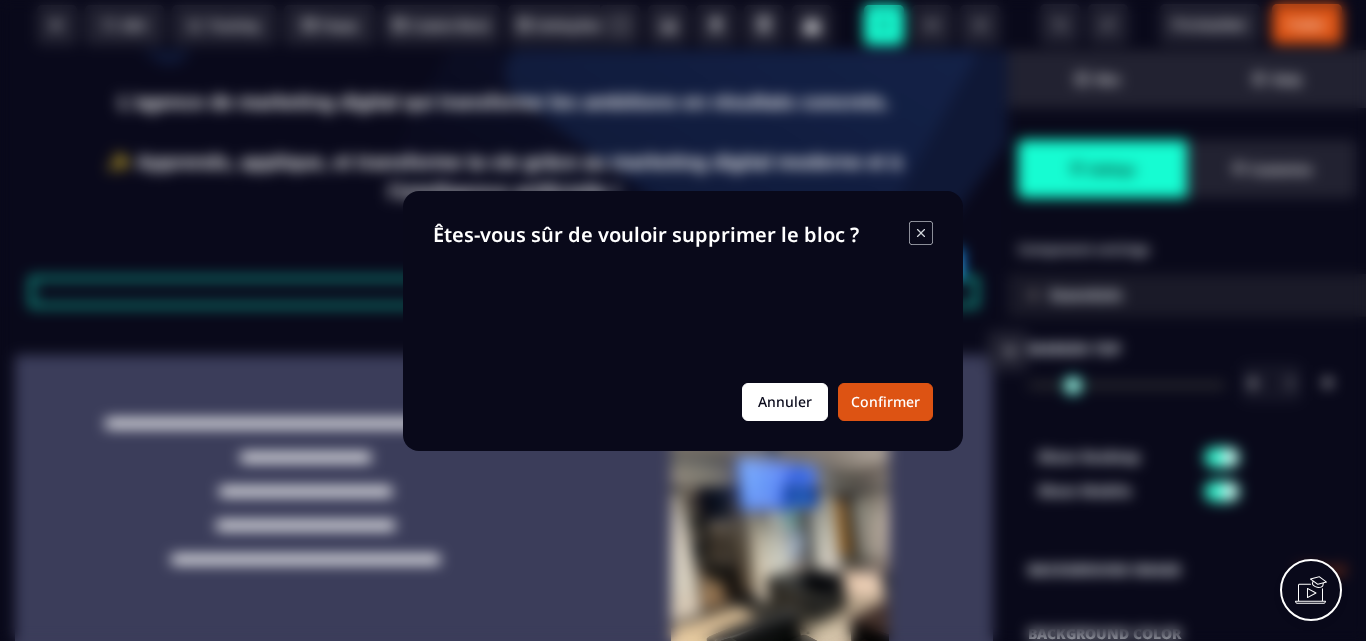 click on "Annuler" at bounding box center (785, 402) 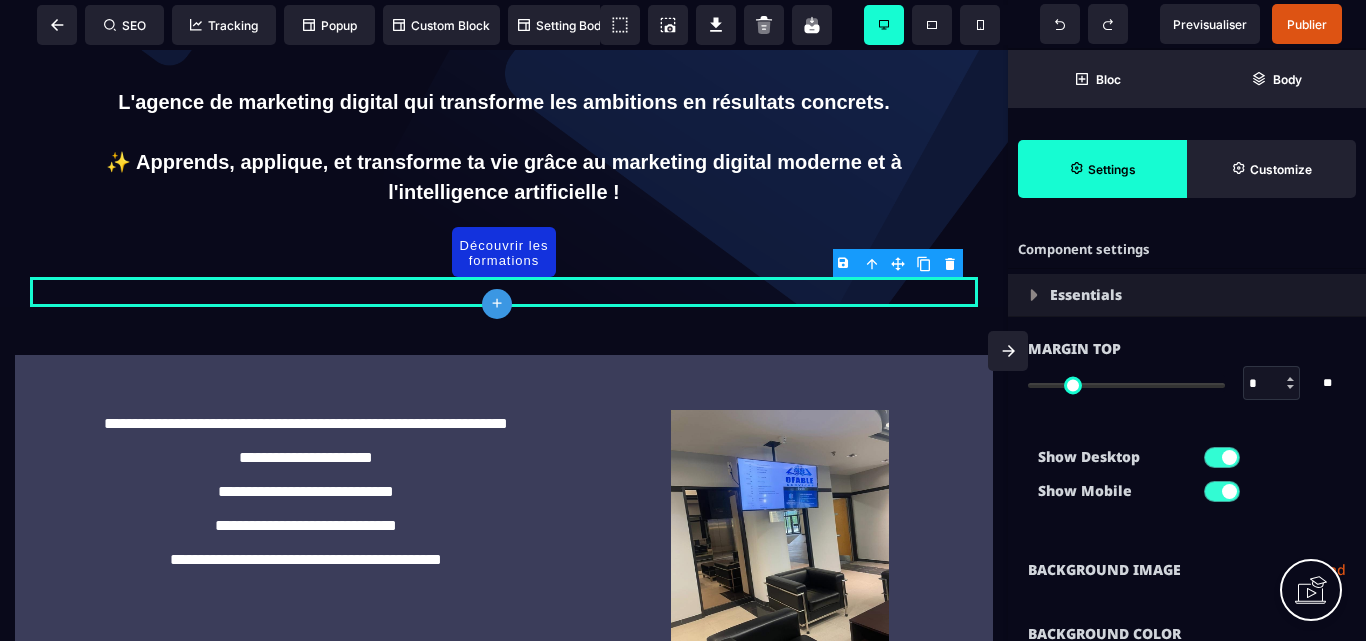 click on "B I U S
A *******
plus
Row
SEO
Tracking
Popup
Bloc" at bounding box center (683, 320) 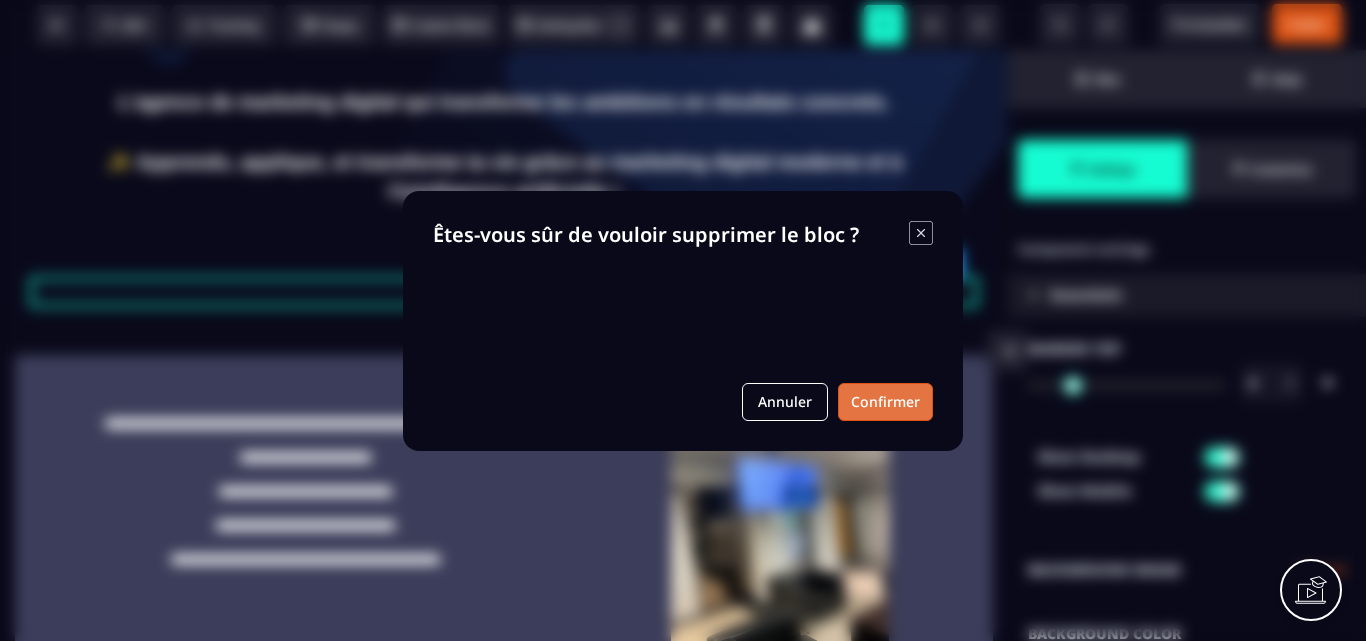 click on "Confirmer" at bounding box center (885, 402) 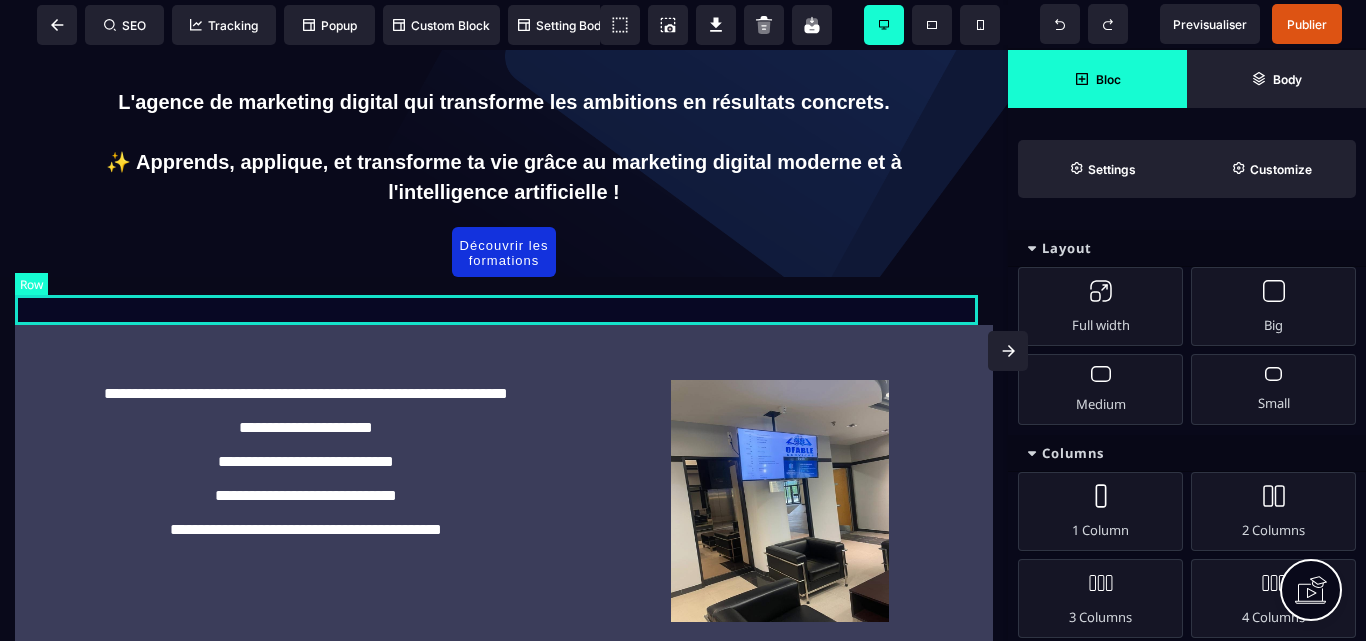 click at bounding box center (504, 310) 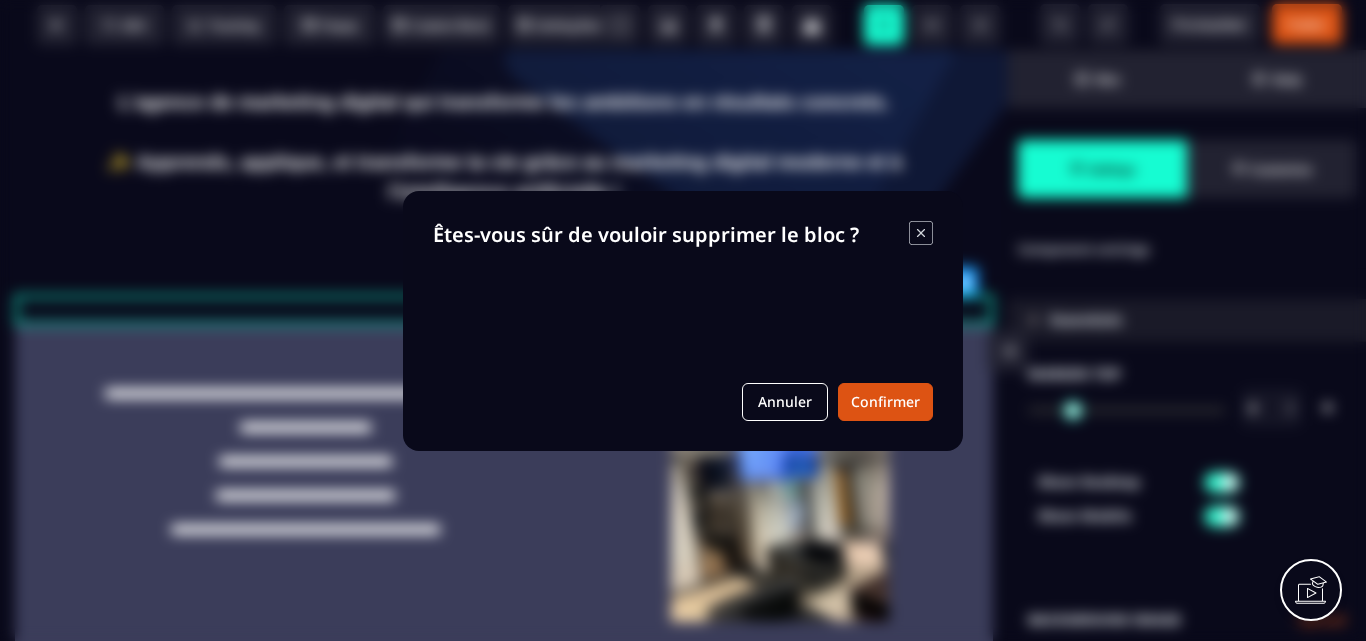 click on "B I U S
A *******
plus
Row
SEO
Tracking
Popup
Bloc" at bounding box center (683, 320) 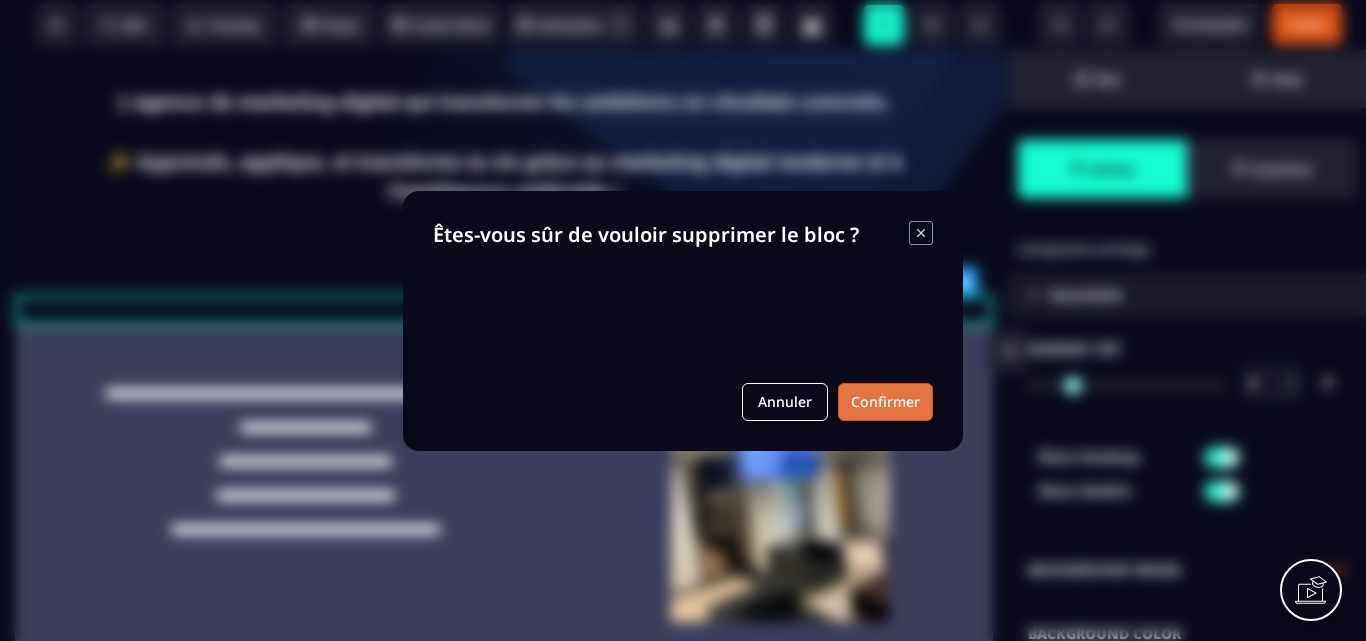 click on "Confirmer" at bounding box center (885, 402) 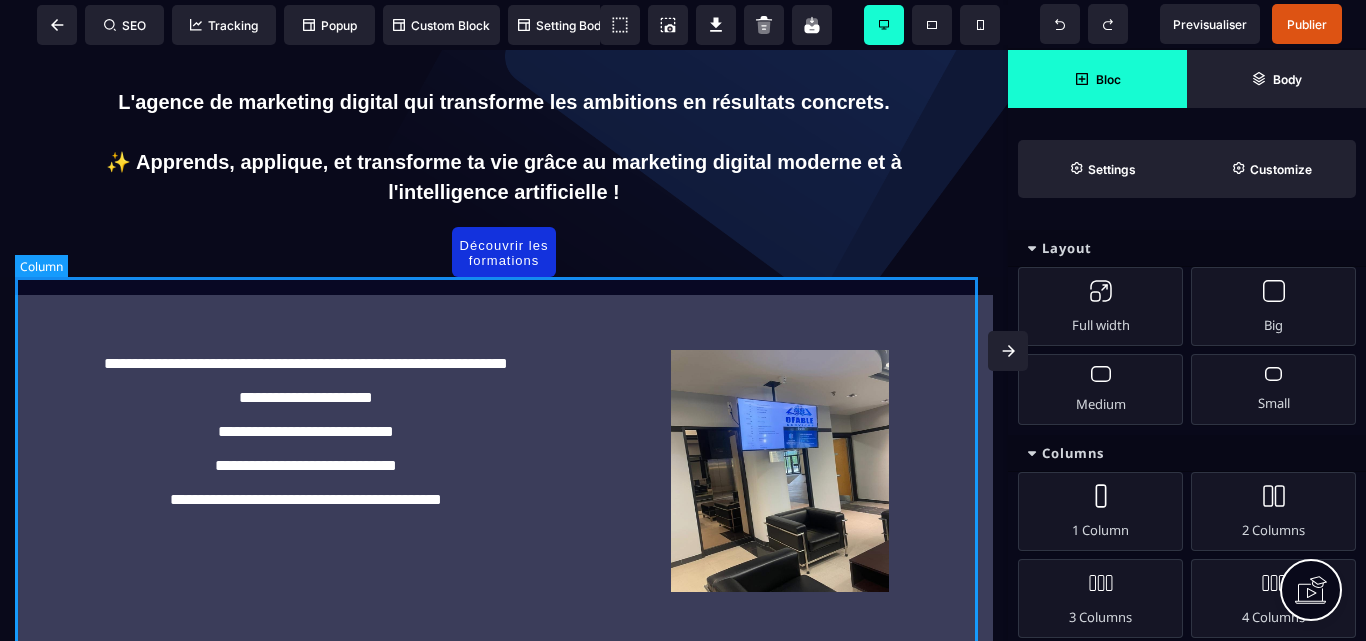click on "**********" at bounding box center (504, 1308) 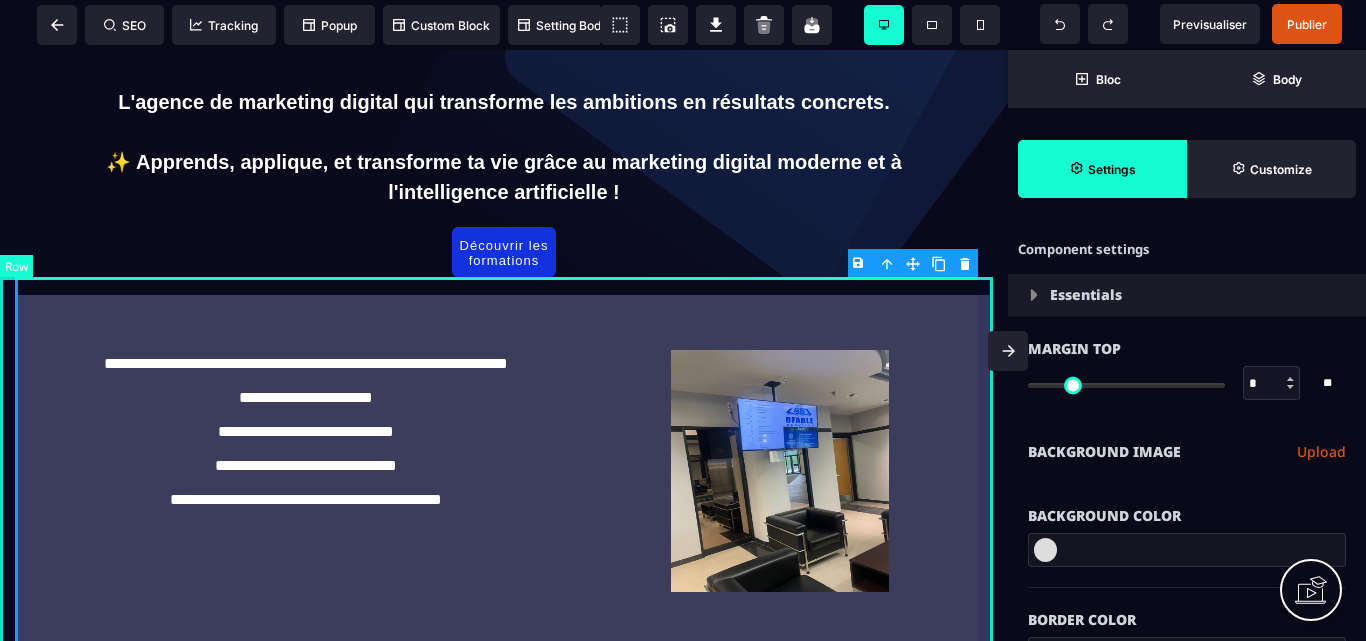 click on "**********" at bounding box center (504, 1316) 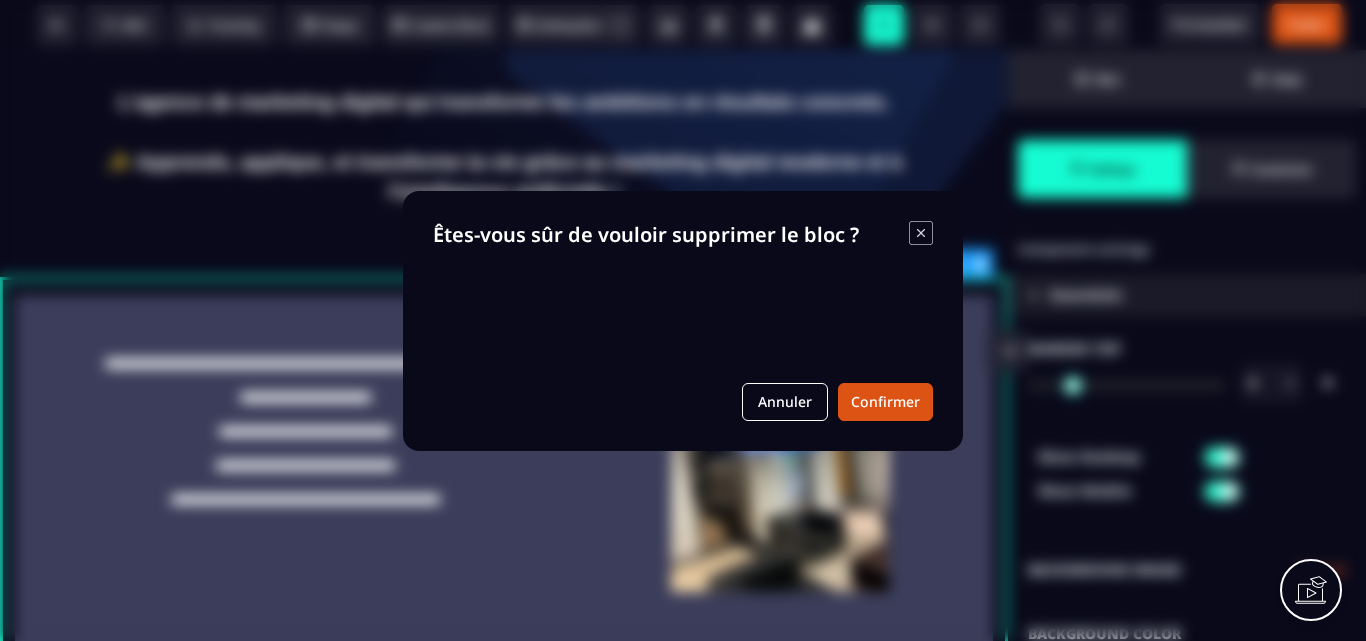 click on "B I U S
A *******
plus
[GEOGRAPHIC_DATA]
SEO
Tracking
Popup" at bounding box center (683, 320) 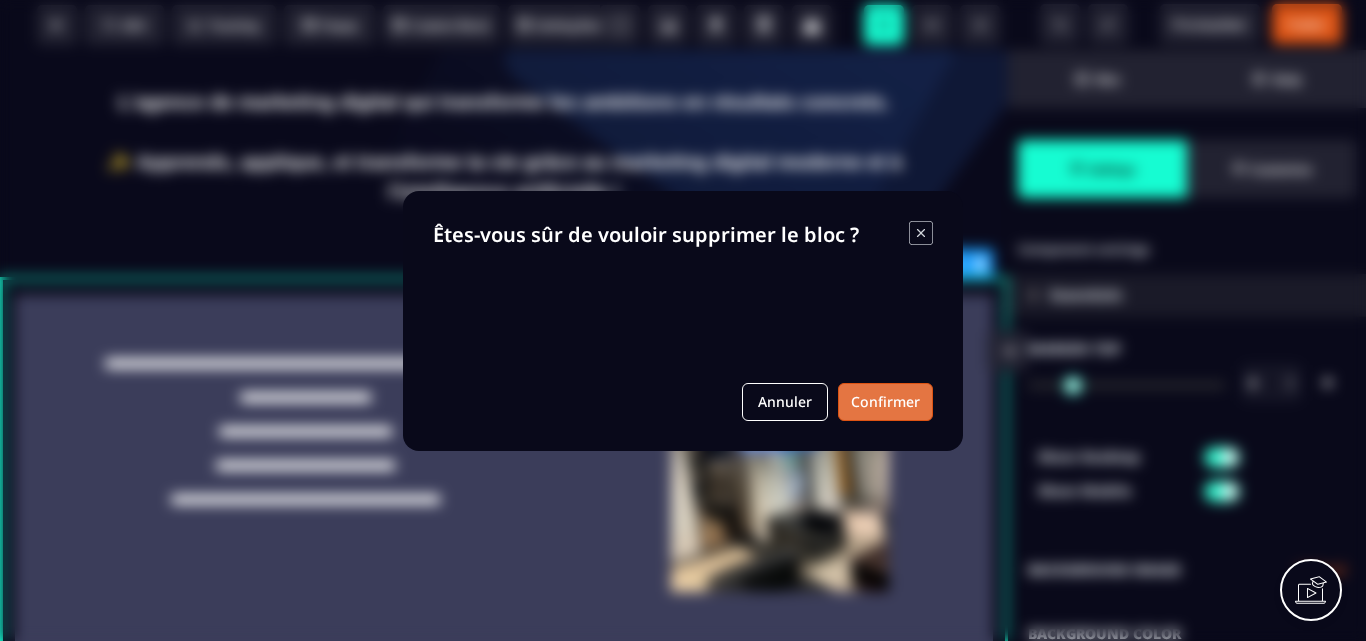 drag, startPoint x: 900, startPoint y: 401, endPoint x: 863, endPoint y: 409, distance: 37.85499 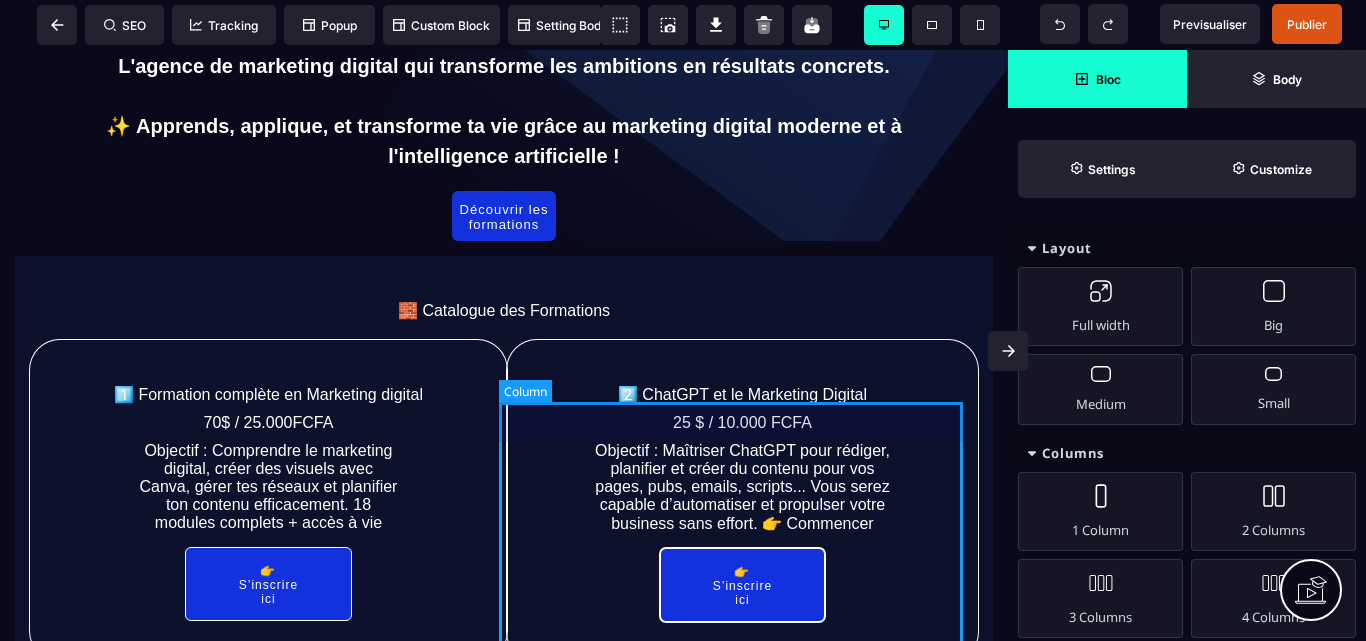 scroll, scrollTop: 200, scrollLeft: 0, axis: vertical 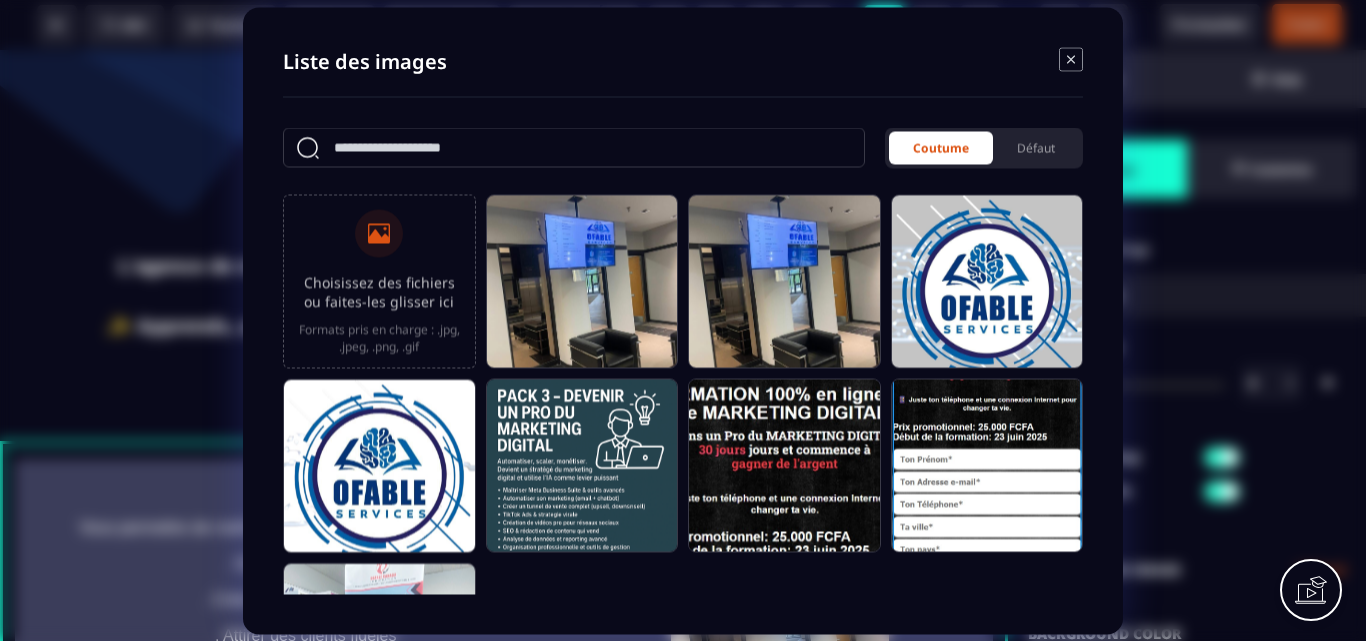 click 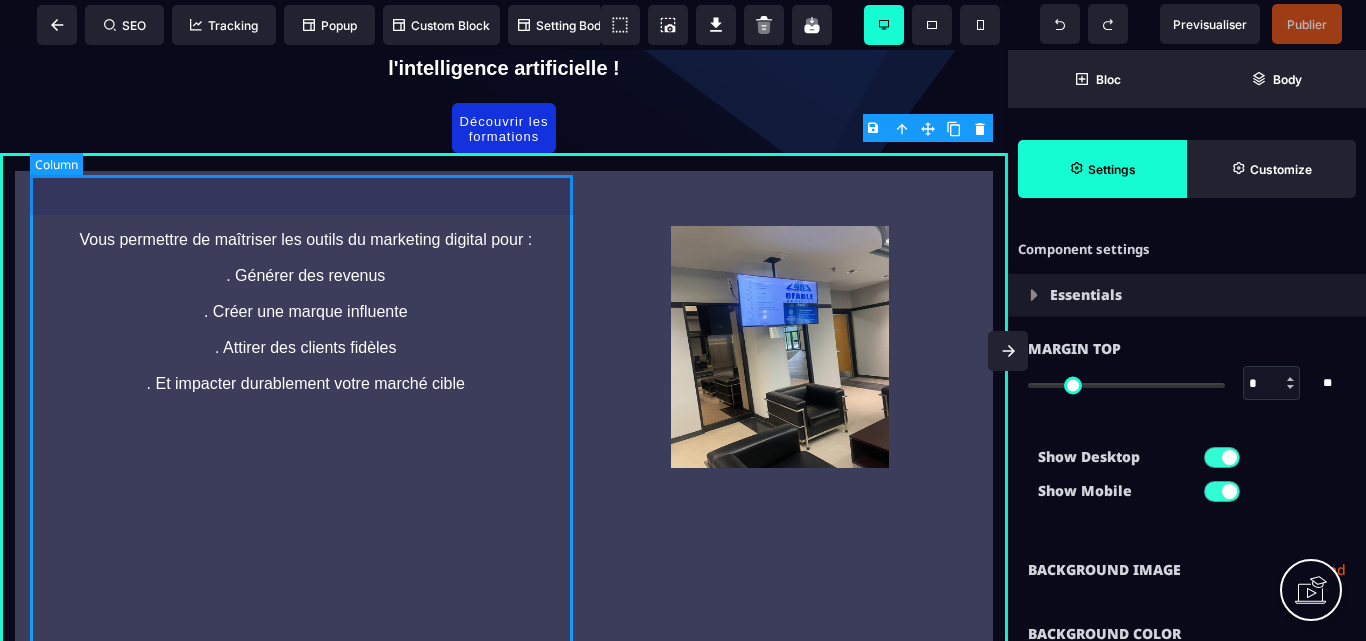 scroll, scrollTop: 500, scrollLeft: 0, axis: vertical 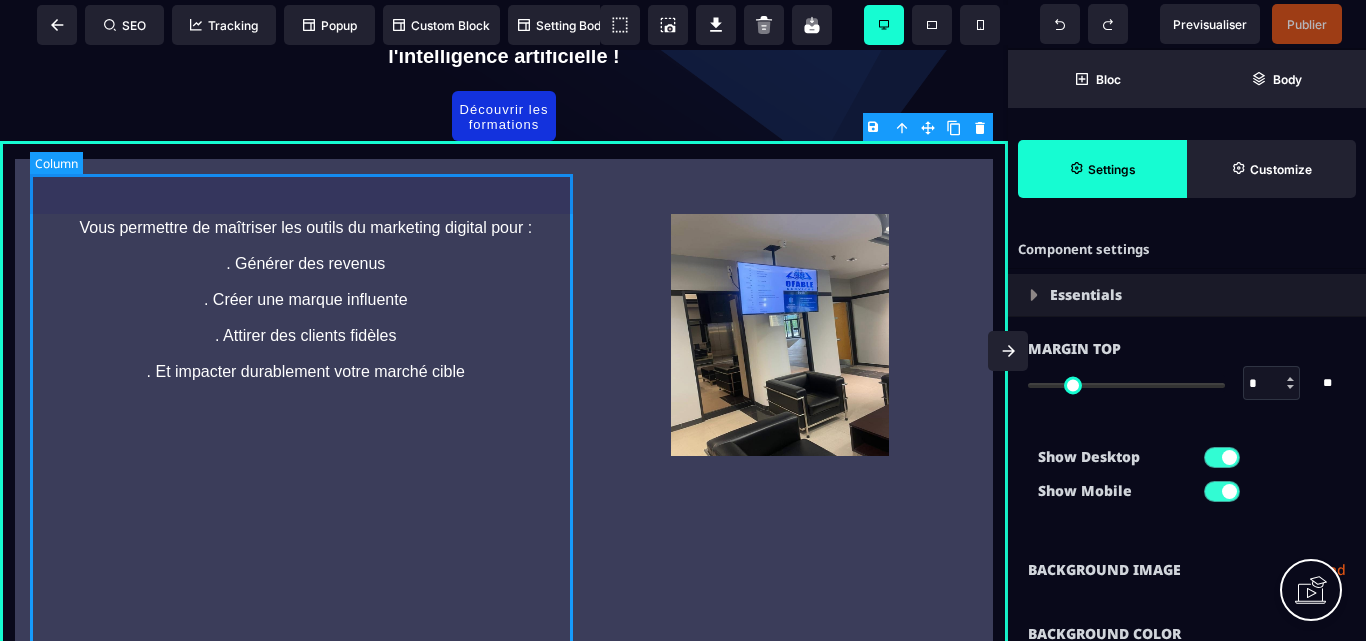 click on "Vous permettre de maîtriser les outils du marketing digital pour :  . Générer des revenus  . Créer une marque influente  . Attirer des clients fidèles  . Et impacter durablement votre marché cible" at bounding box center (306, 462) 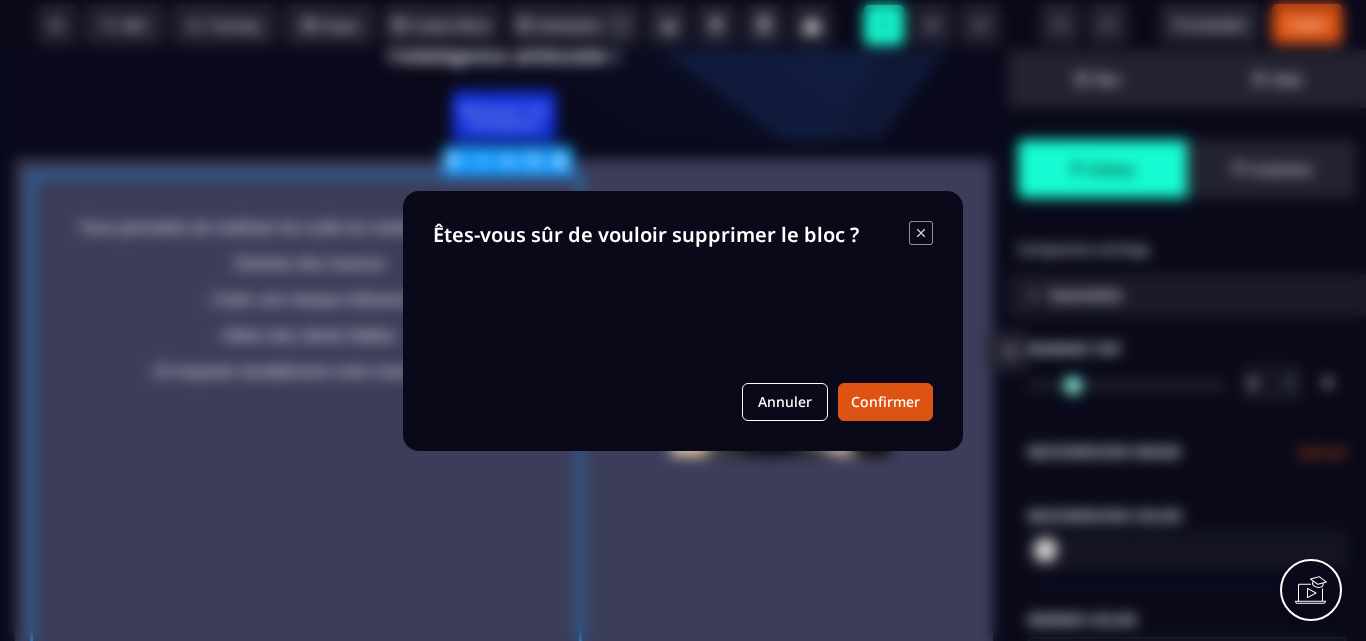 click on "B I U S
A *******
plus
[GEOGRAPHIC_DATA]
SEO
Tracking
Popup" at bounding box center (683, 320) 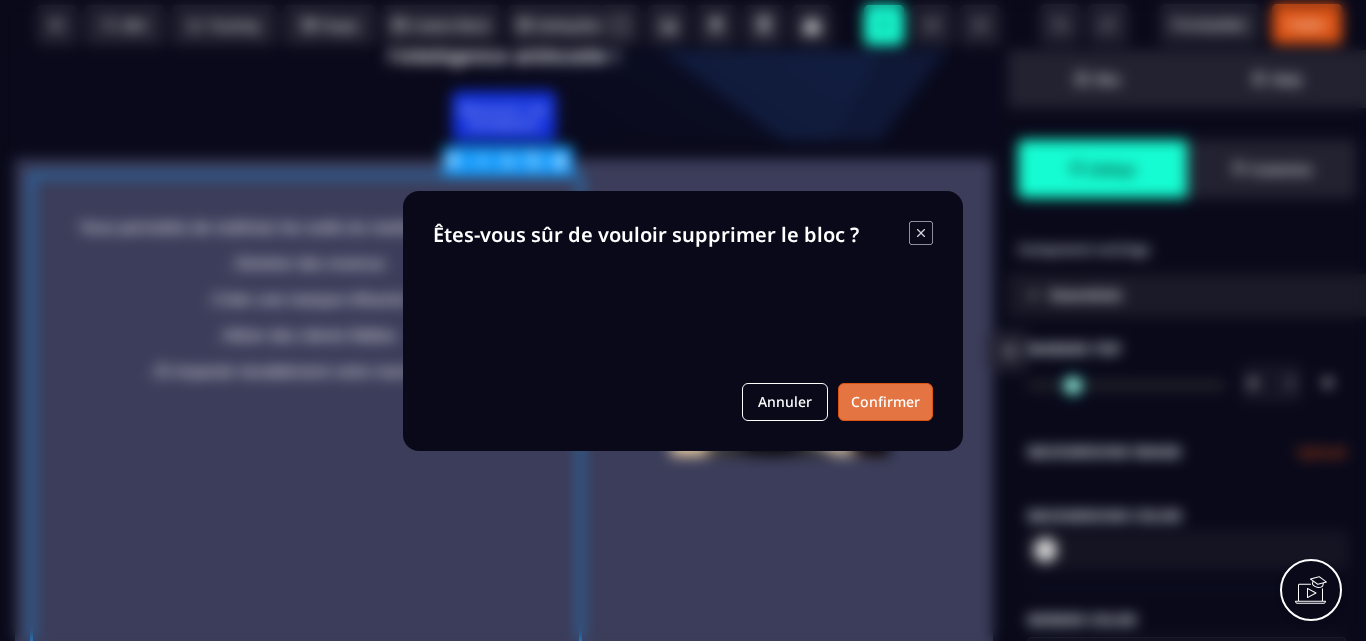 click on "Confirmer" at bounding box center [885, 402] 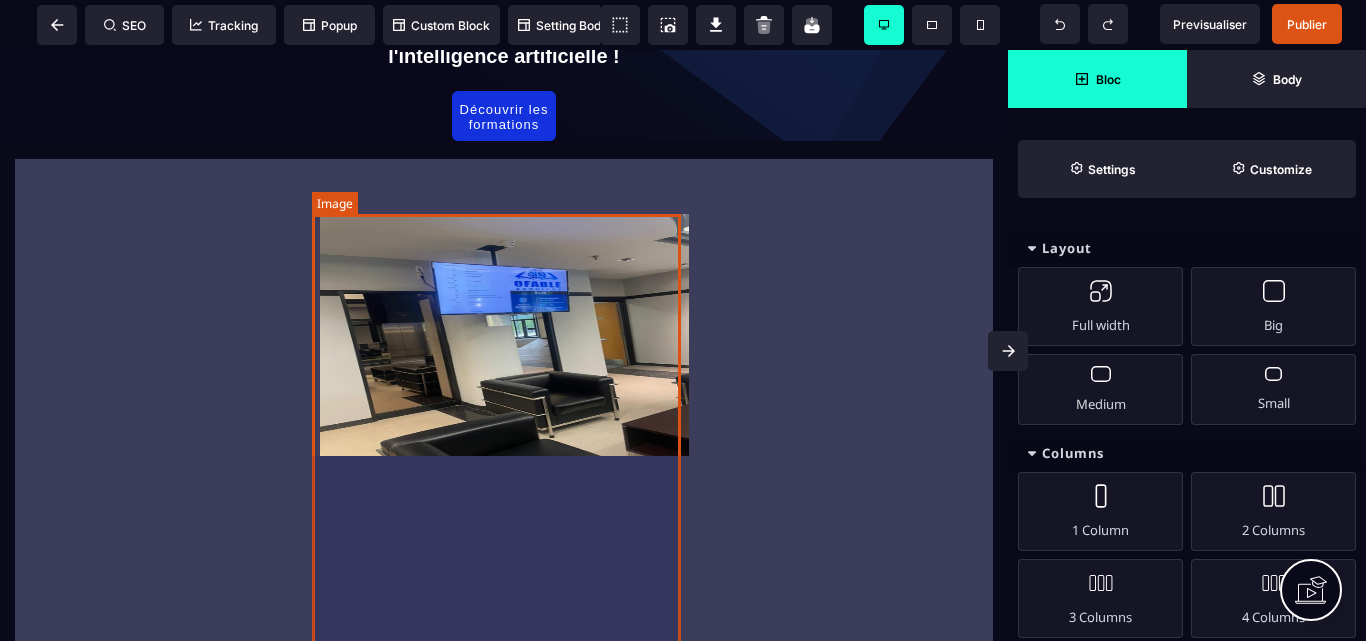 drag, startPoint x: 649, startPoint y: 310, endPoint x: 715, endPoint y: 225, distance: 107.61505 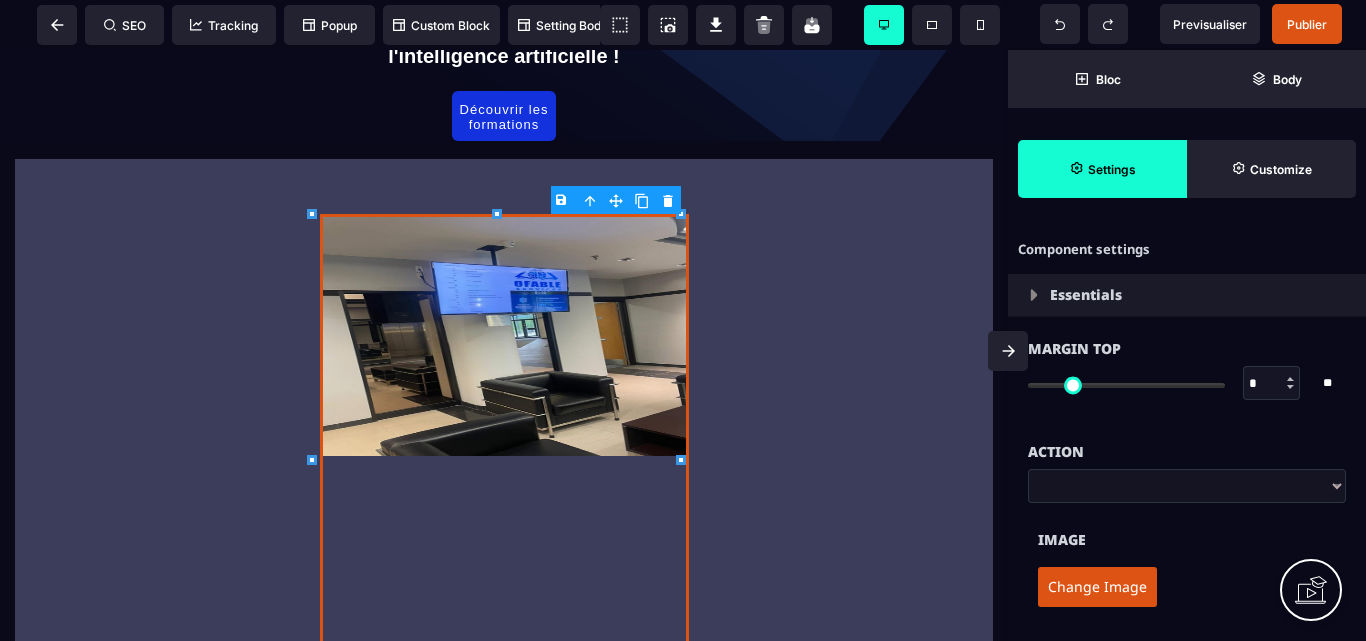 click on "B I U S
A *******
Image
SEO
Tracking
Popup
Custom Block
Setting Body
Bloc" at bounding box center [683, 320] 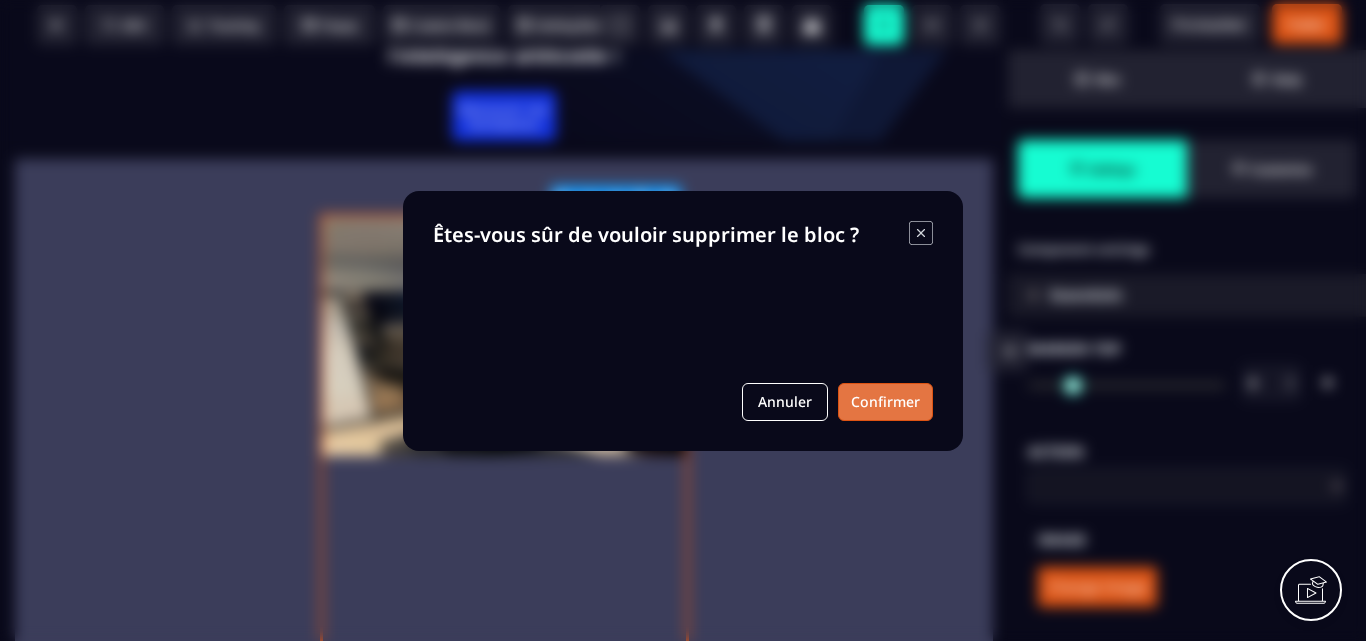 click on "Confirmer" at bounding box center [885, 402] 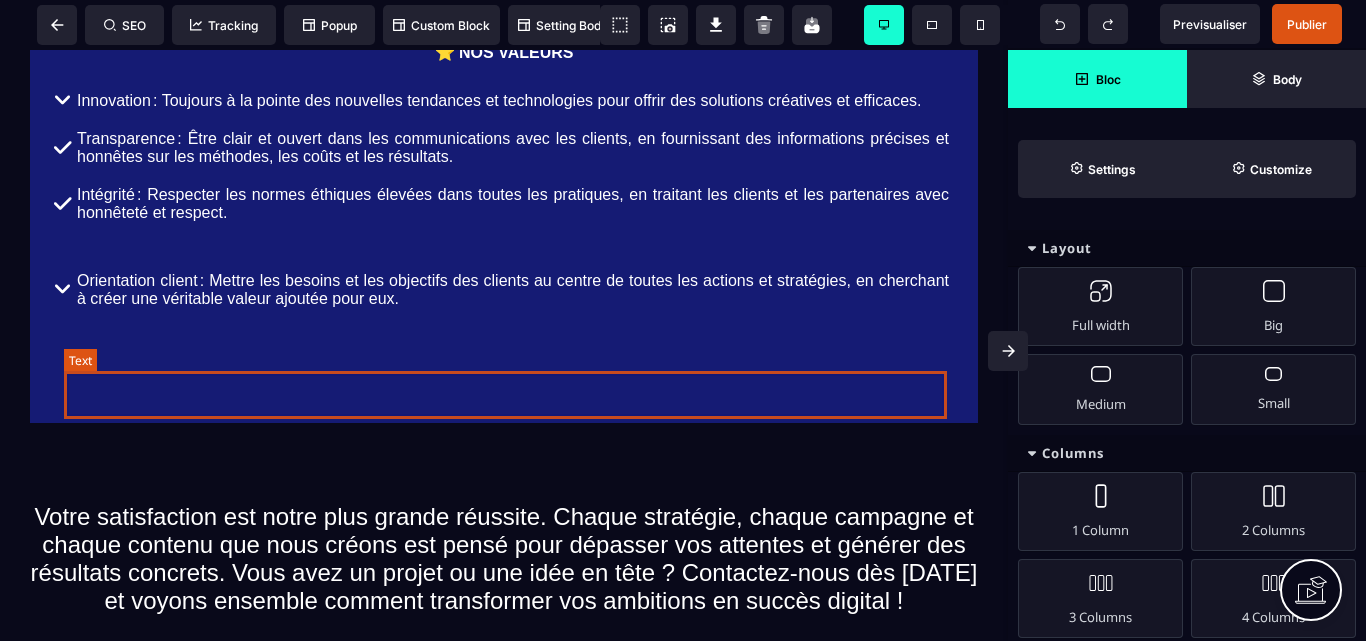 scroll, scrollTop: 700, scrollLeft: 0, axis: vertical 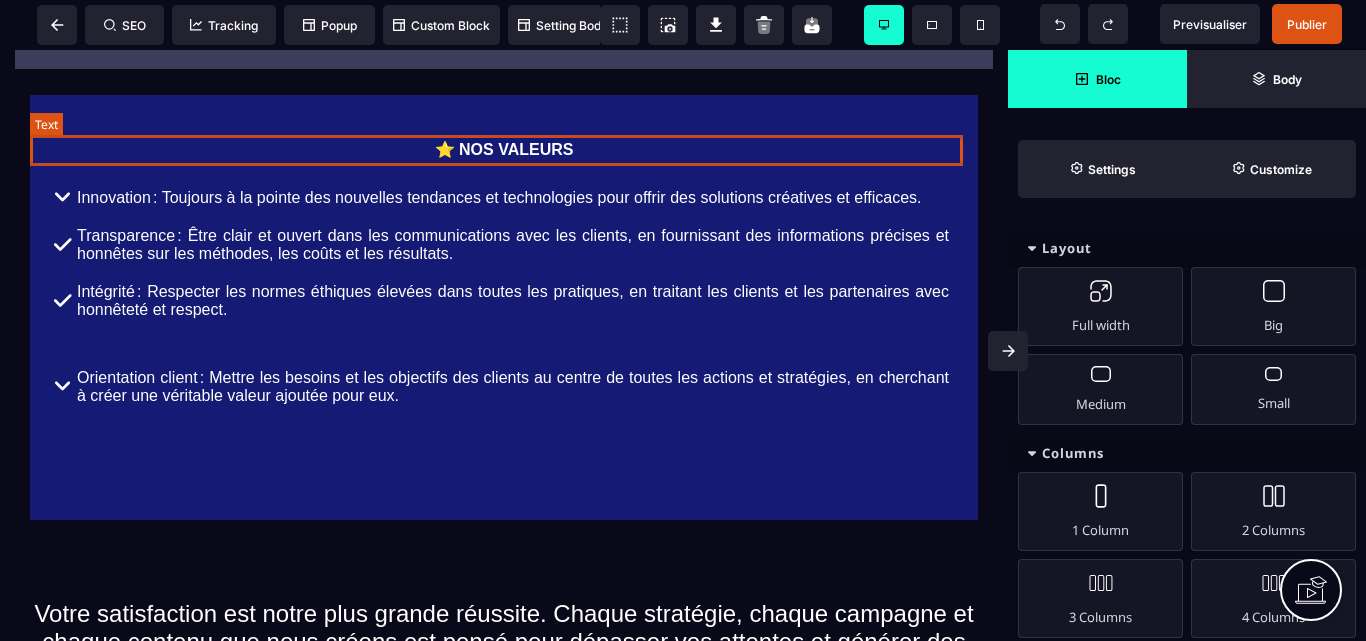 click on "⭐ NOS VALEURS" at bounding box center (504, 149) 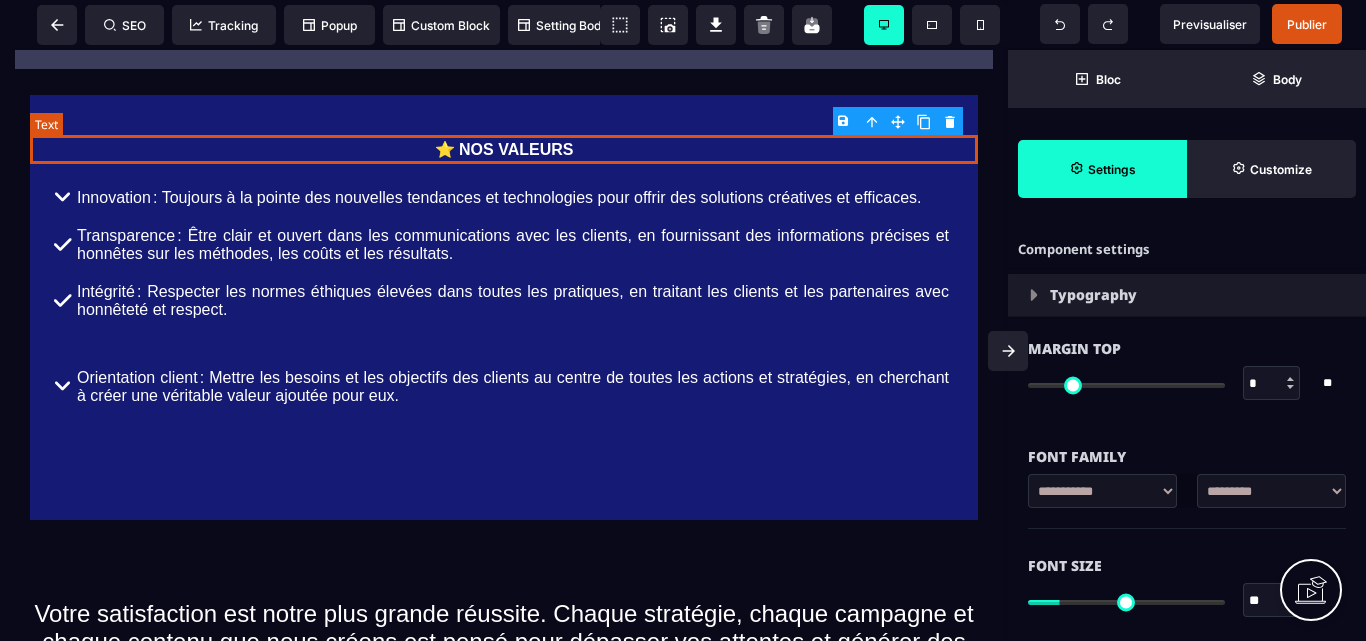 click on "⭐ NOS VALEURS" at bounding box center (504, 149) 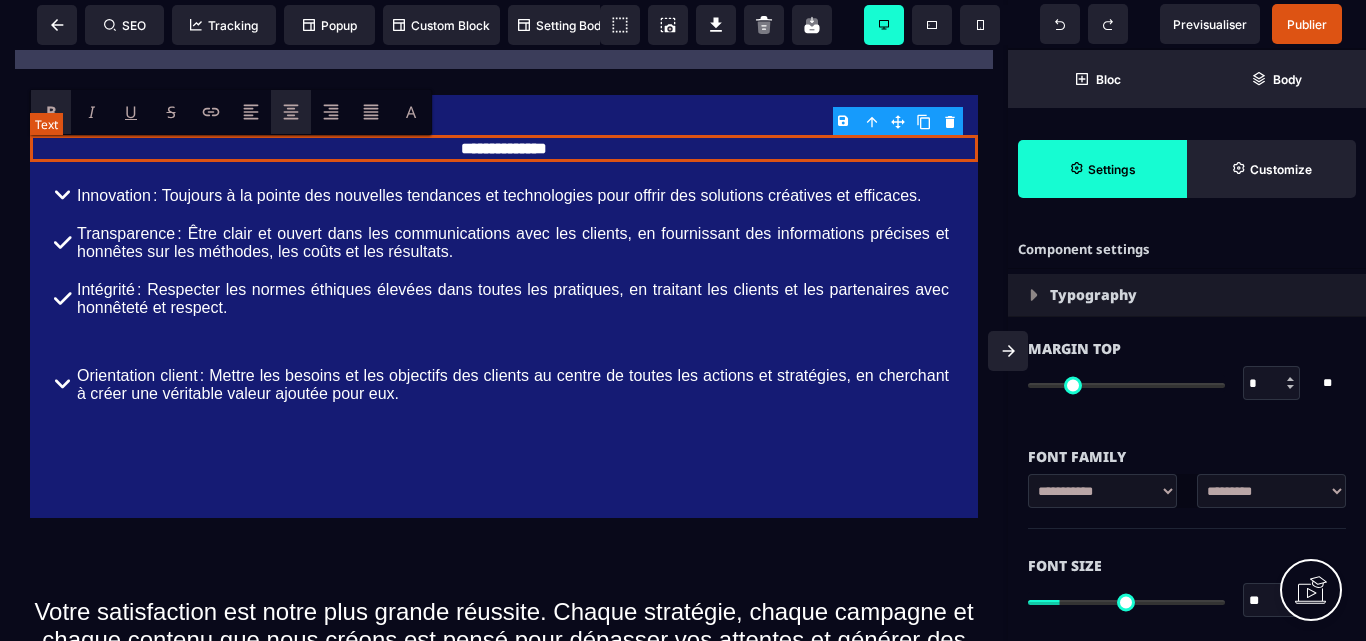 click on "**********" at bounding box center (504, 148) 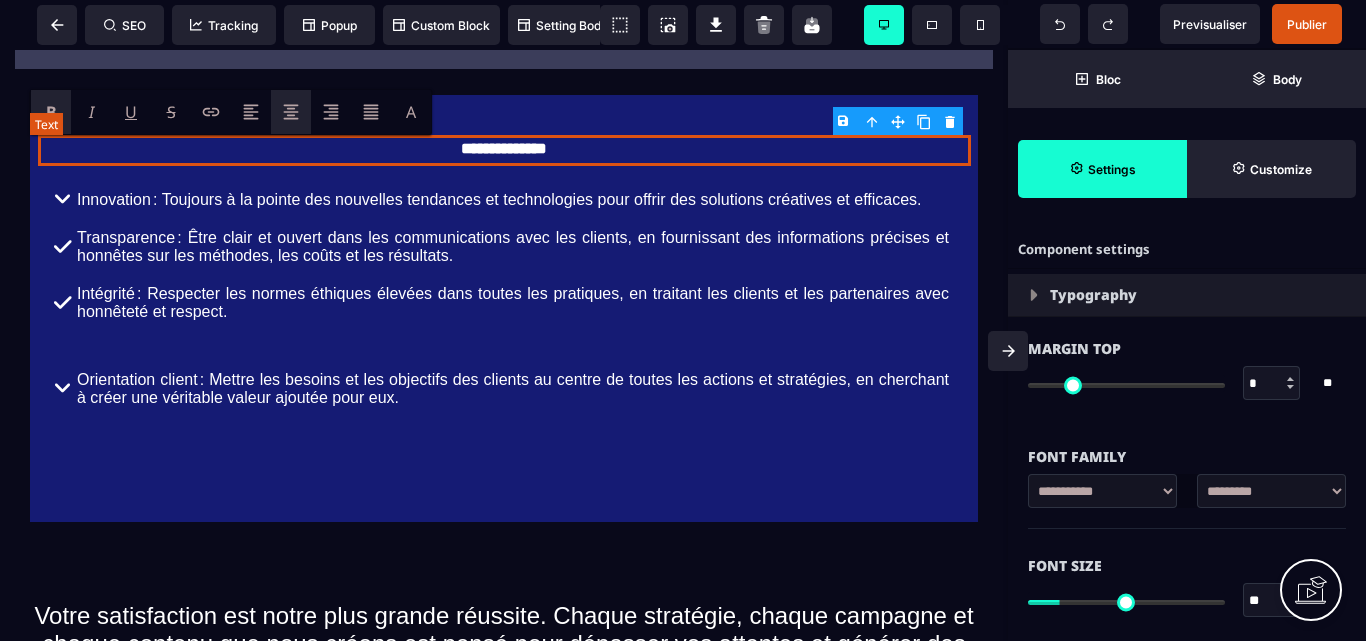 click on "**********" at bounding box center (504, 150) 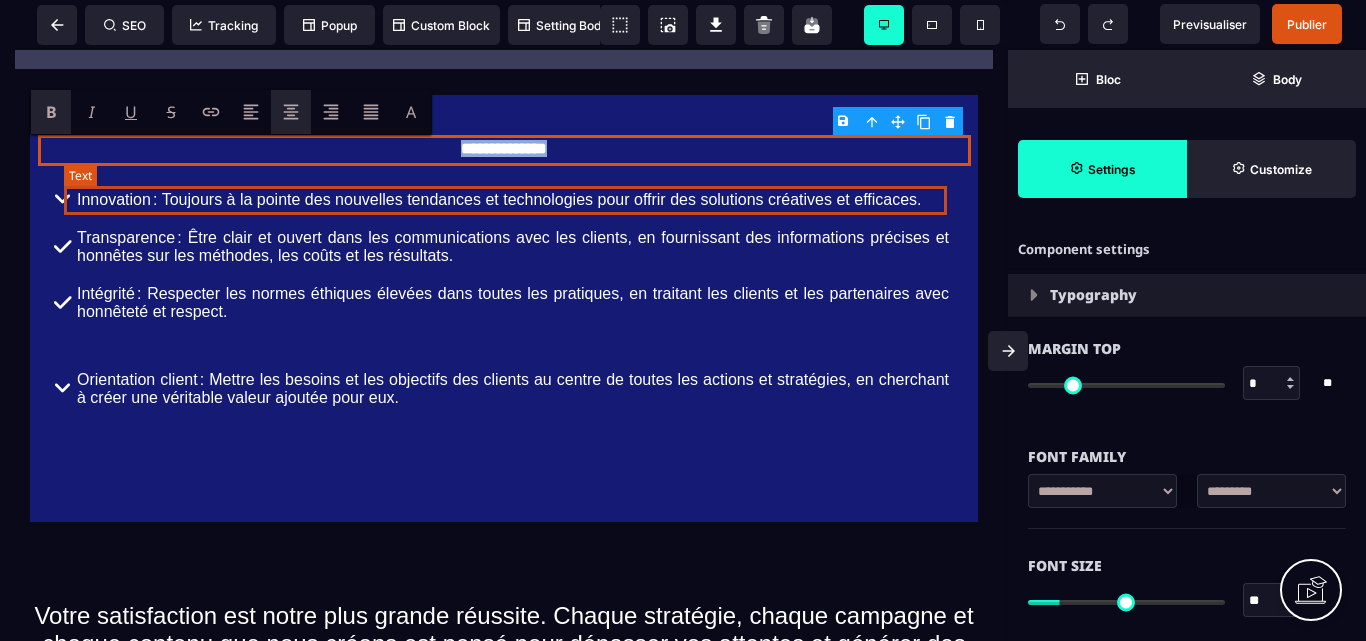 click on "Transparence : Être clair et ouvert dans les communications avec les clients, en fournissant des informations précises et honnêtes sur les méthodes, les coûts et les résultats." at bounding box center [513, 247] 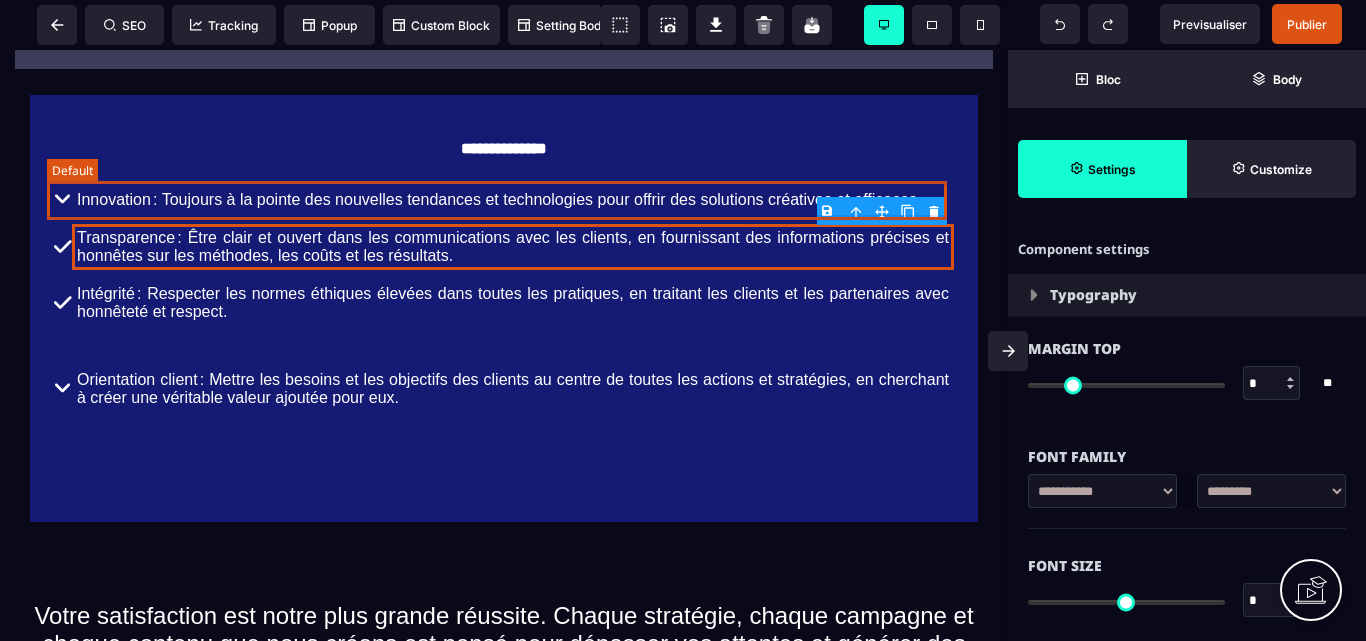 click on "Innovation : Toujours à la pointe des nouvelles tendances et technologies pour offrir des solutions créatives et efficaces." at bounding box center [504, 200] 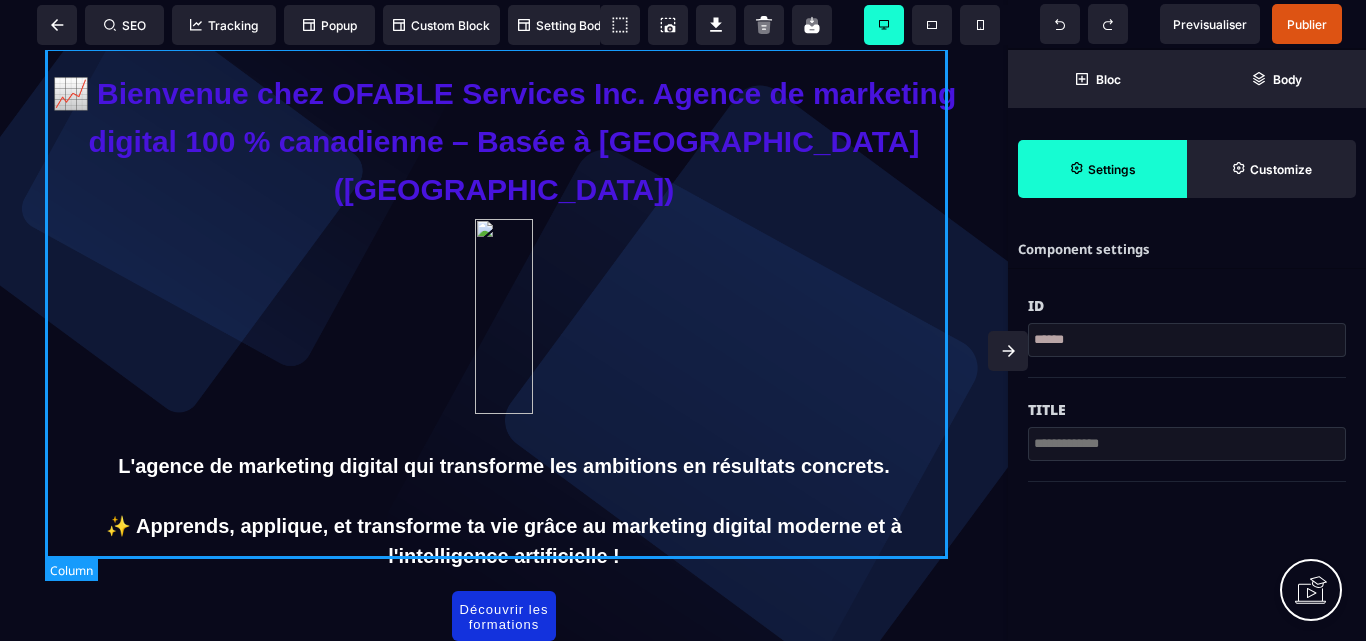 scroll, scrollTop: 0, scrollLeft: 0, axis: both 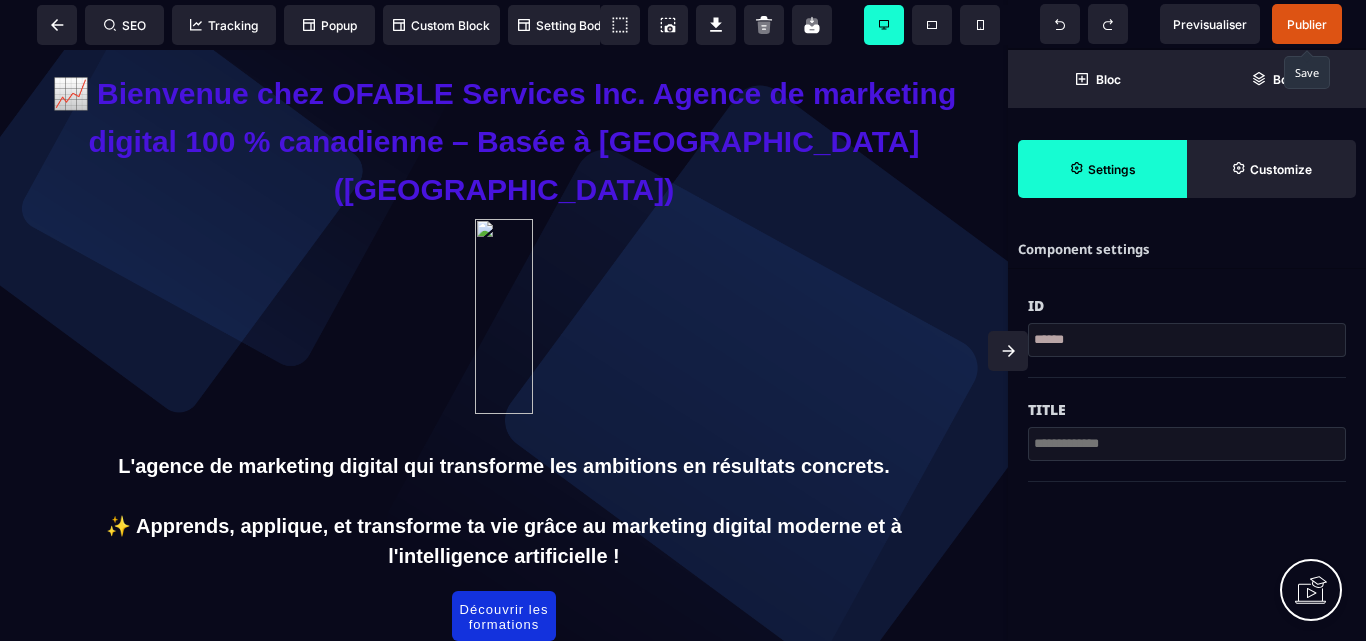 click on "Publier" at bounding box center [1307, 24] 